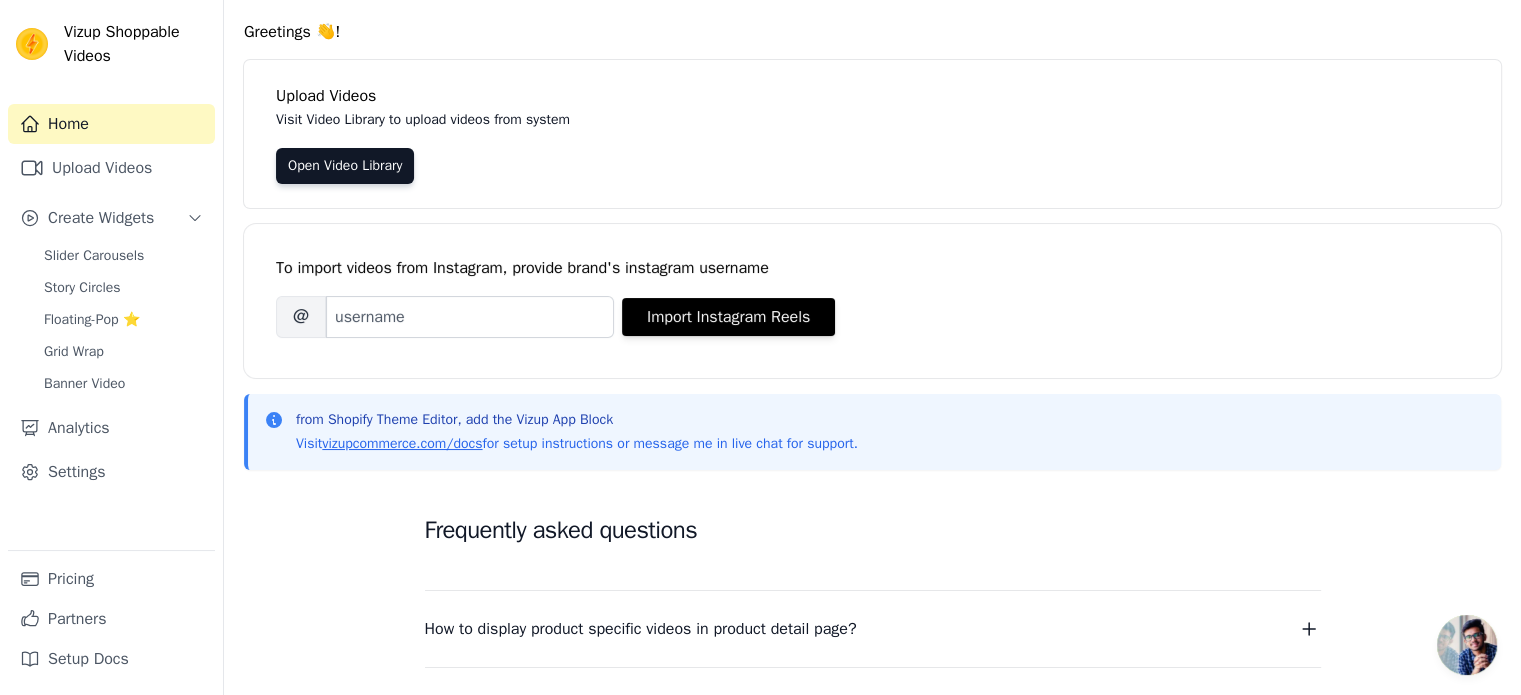 scroll, scrollTop: 0, scrollLeft: 0, axis: both 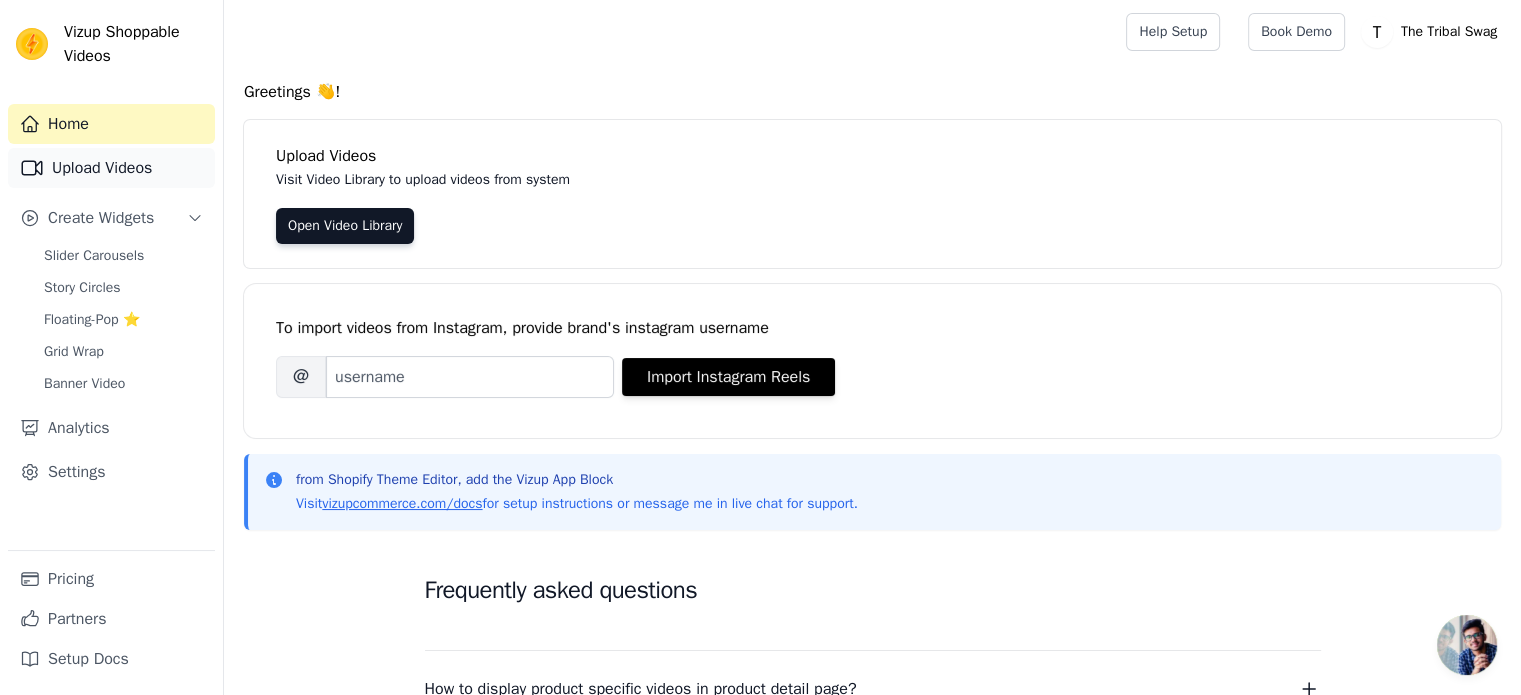 click on "Upload Videos" at bounding box center [111, 168] 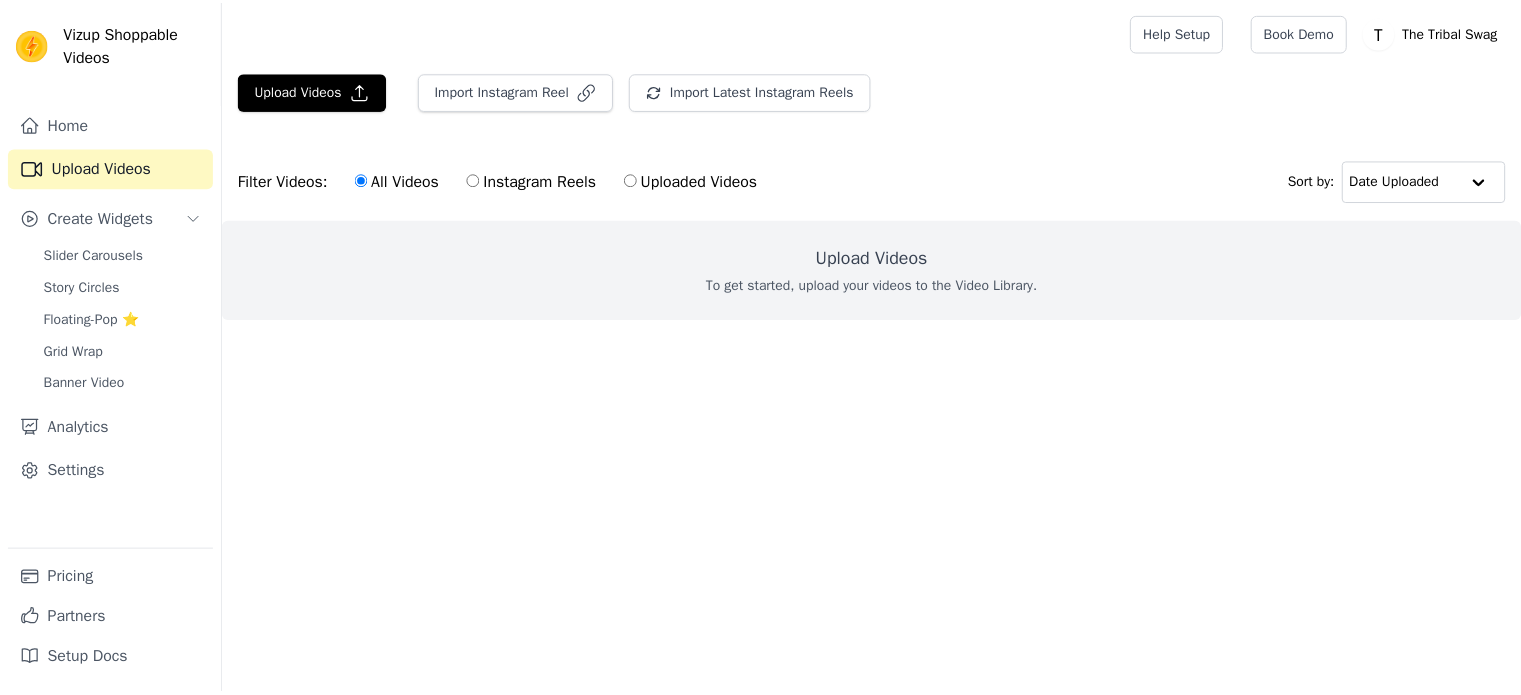 scroll, scrollTop: 0, scrollLeft: 0, axis: both 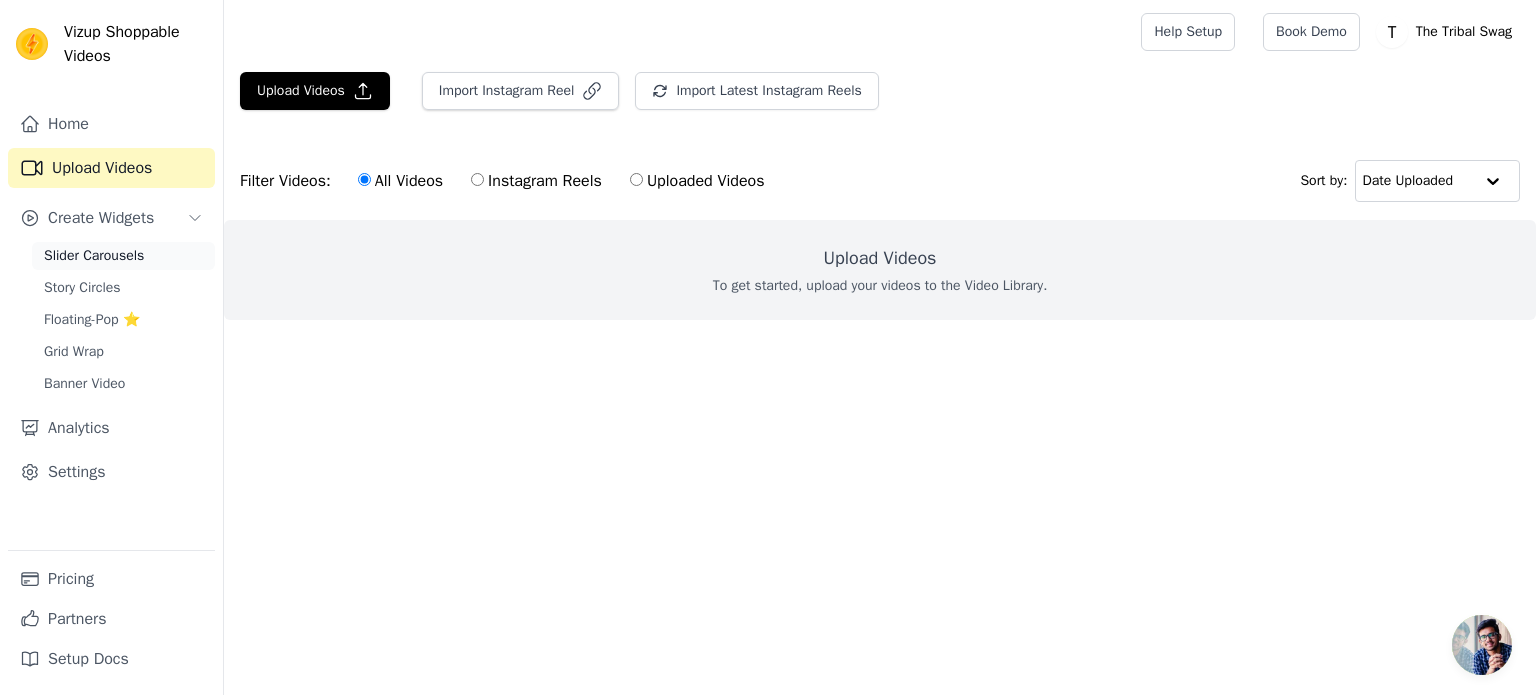click on "Slider Carousels" at bounding box center [94, 256] 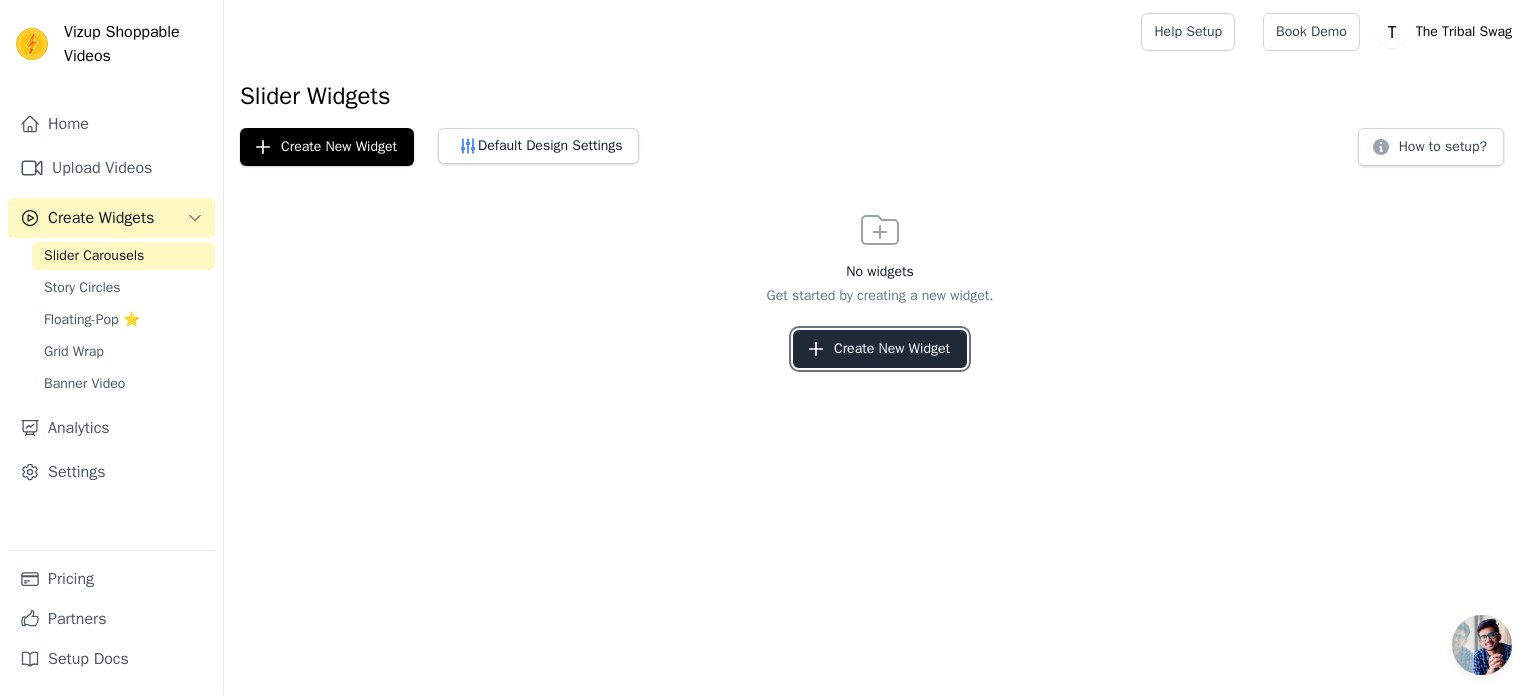 click on "Create New Widget" at bounding box center [880, 349] 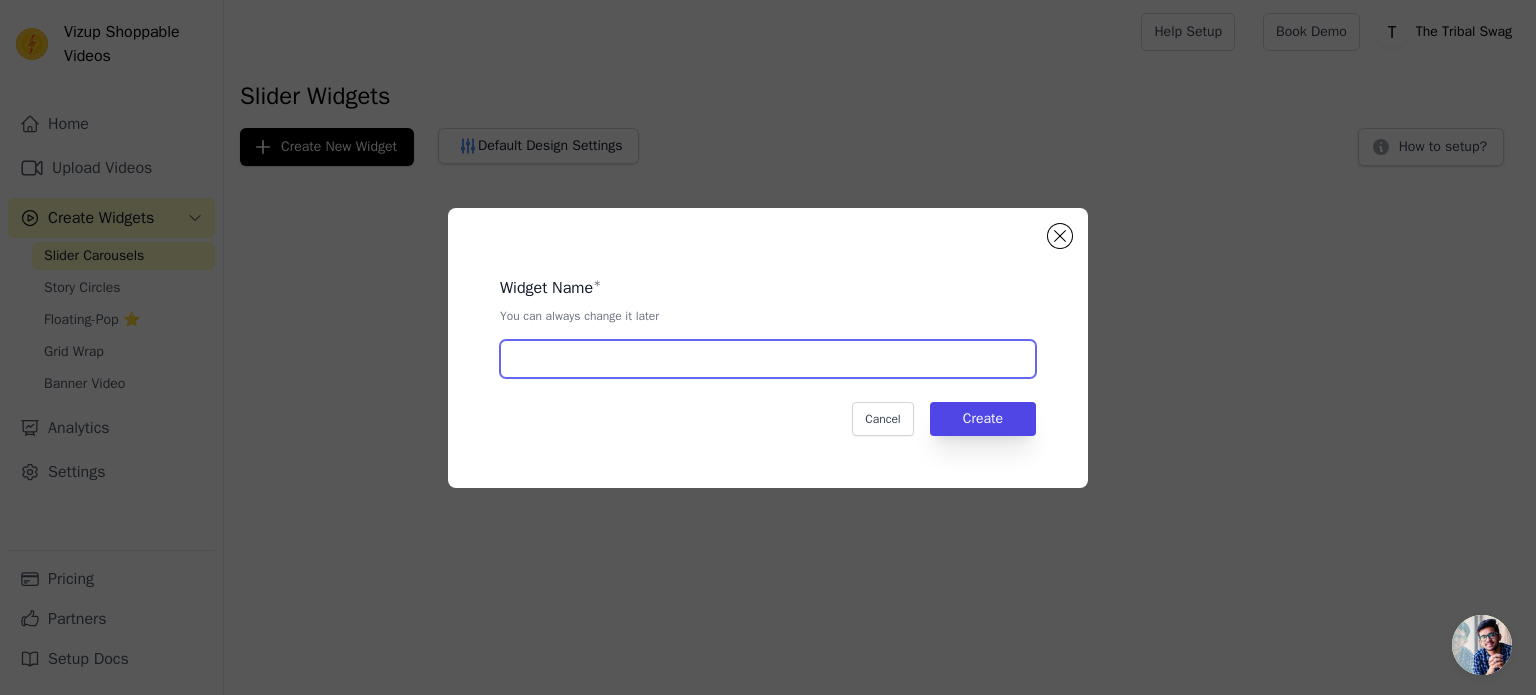 click at bounding box center (768, 359) 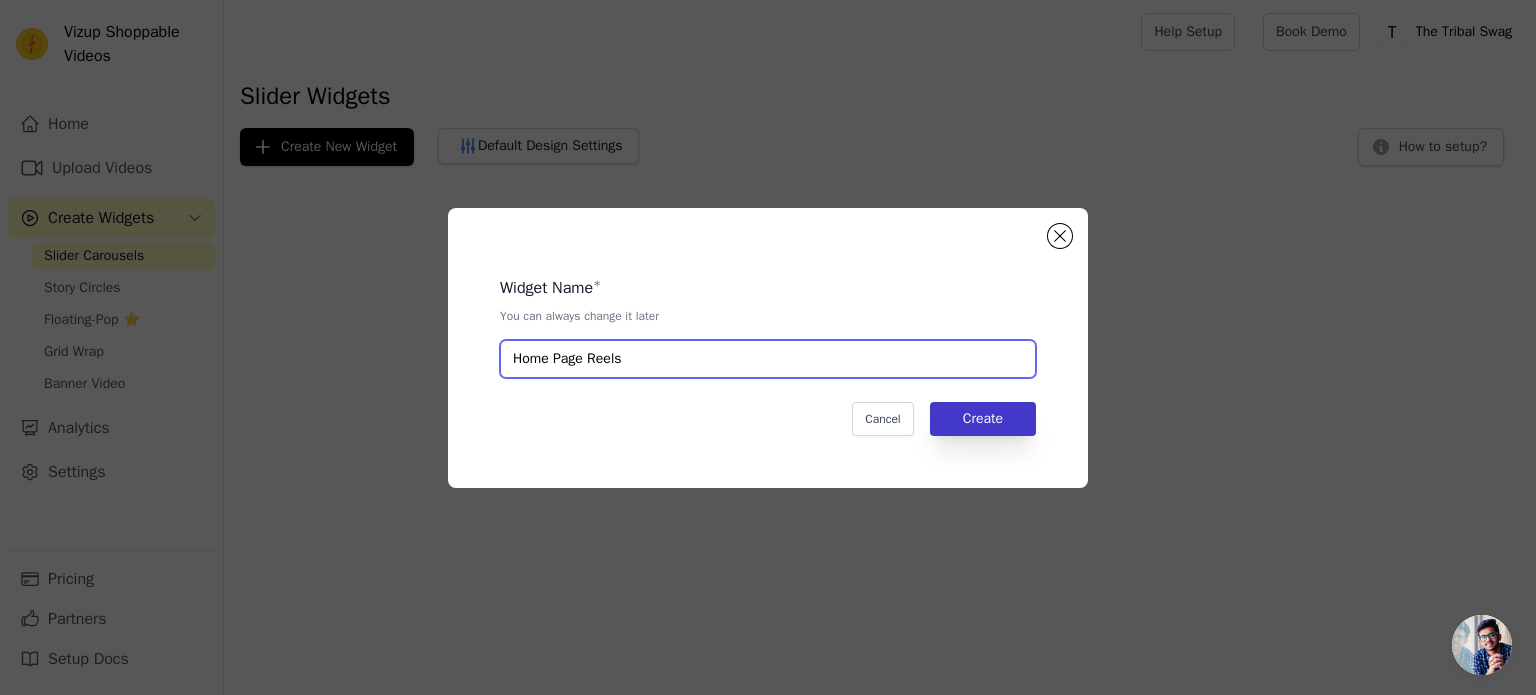 type on "Home Page Reels" 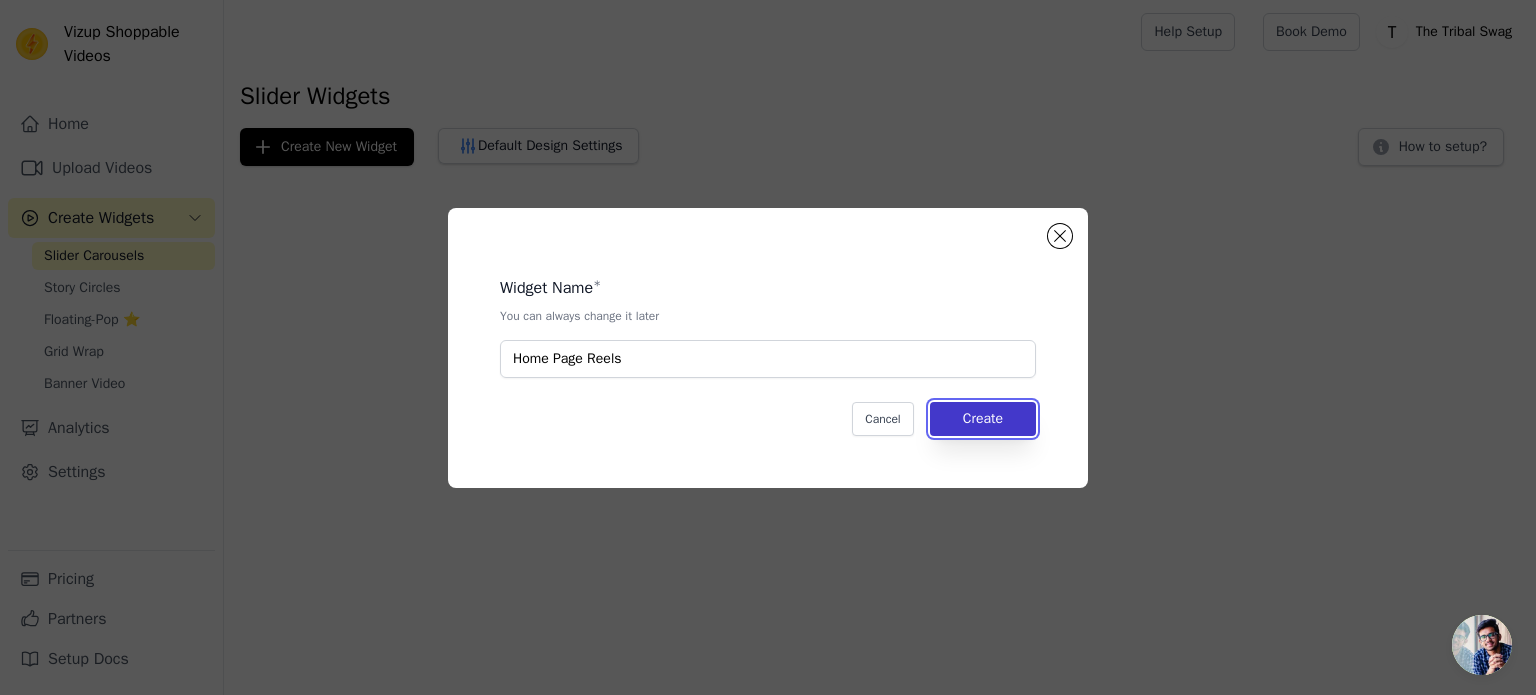 click on "Create" at bounding box center (983, 419) 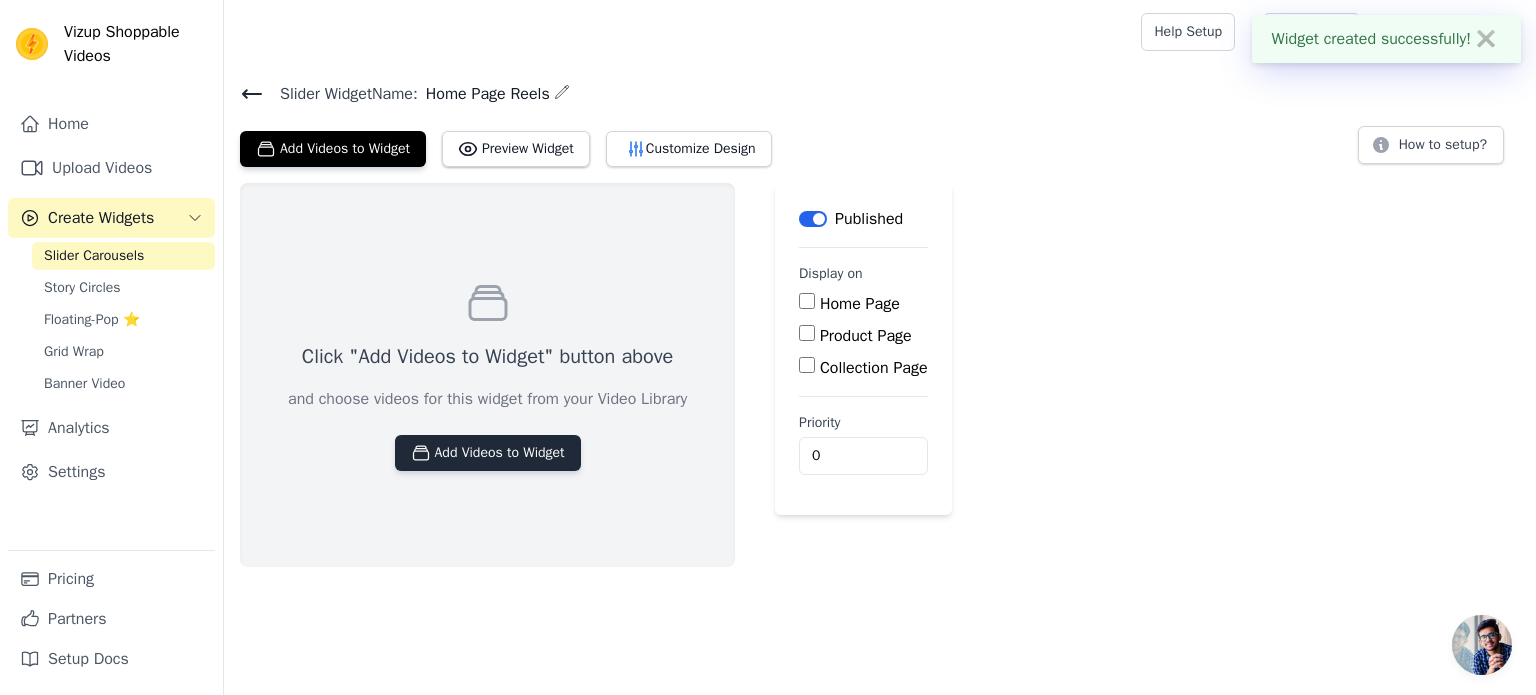 click on "Add Videos to Widget" at bounding box center [488, 453] 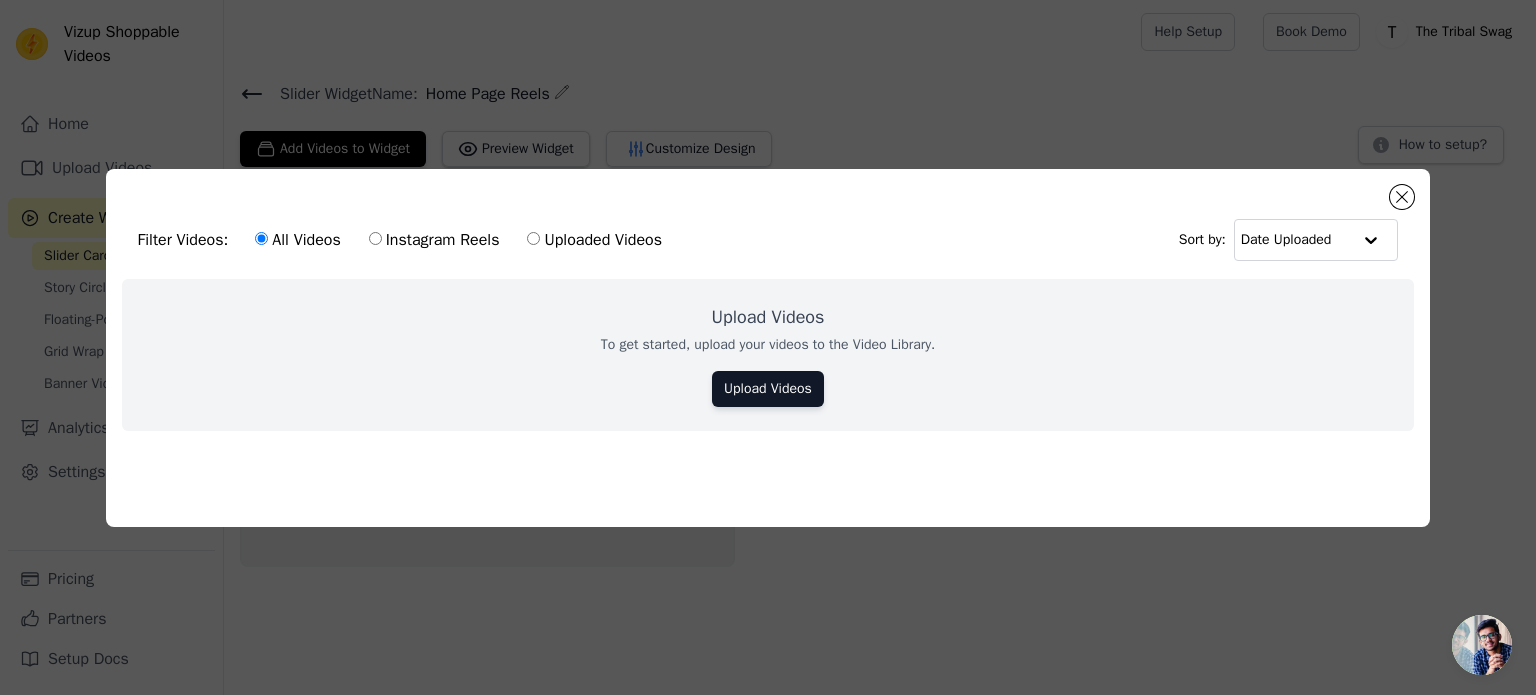 click on "Filter Videos:
All Videos
Instagram Reels
Uploaded Videos   Sort by:
Date Uploaded                   Upload Videos   To get started, upload your videos to the Video Library.   Upload Videos         0  videos selected     Add To Widget   Dismiss" 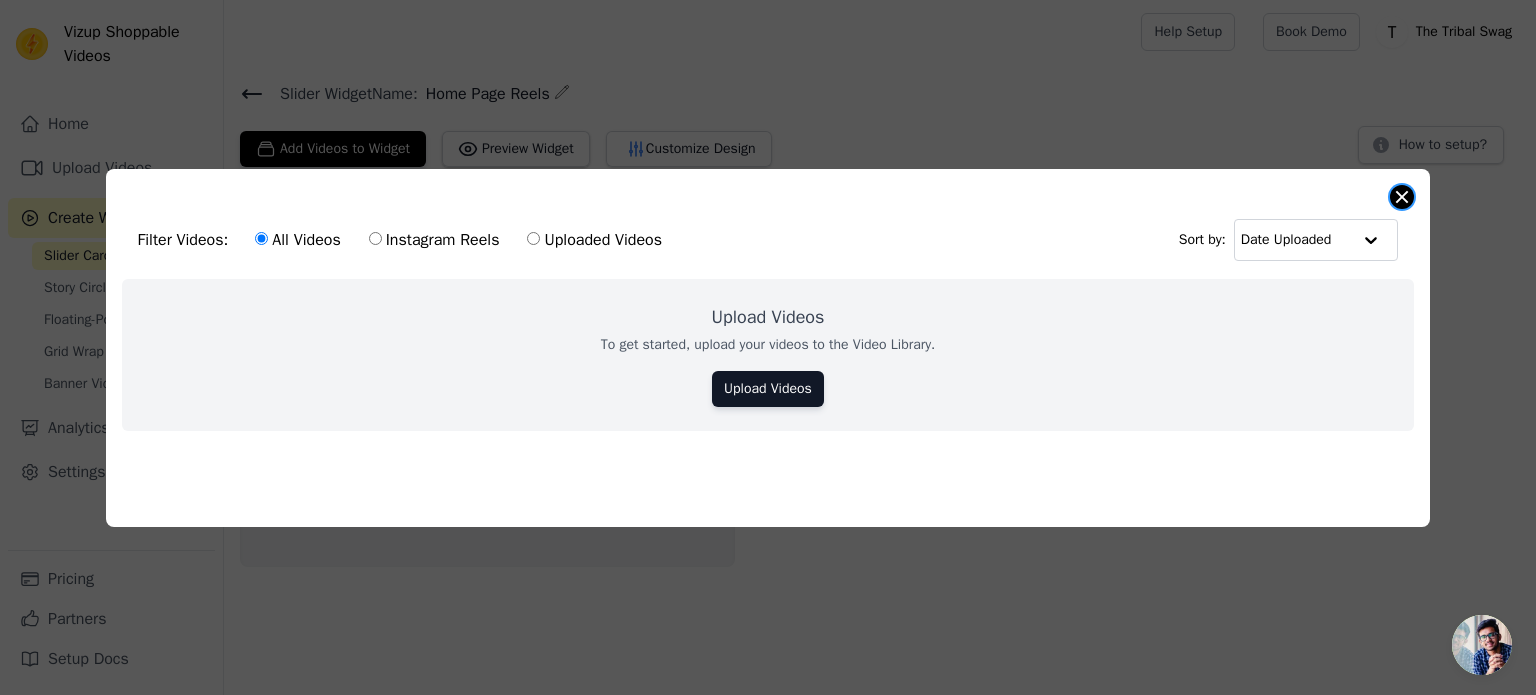 click at bounding box center [1402, 197] 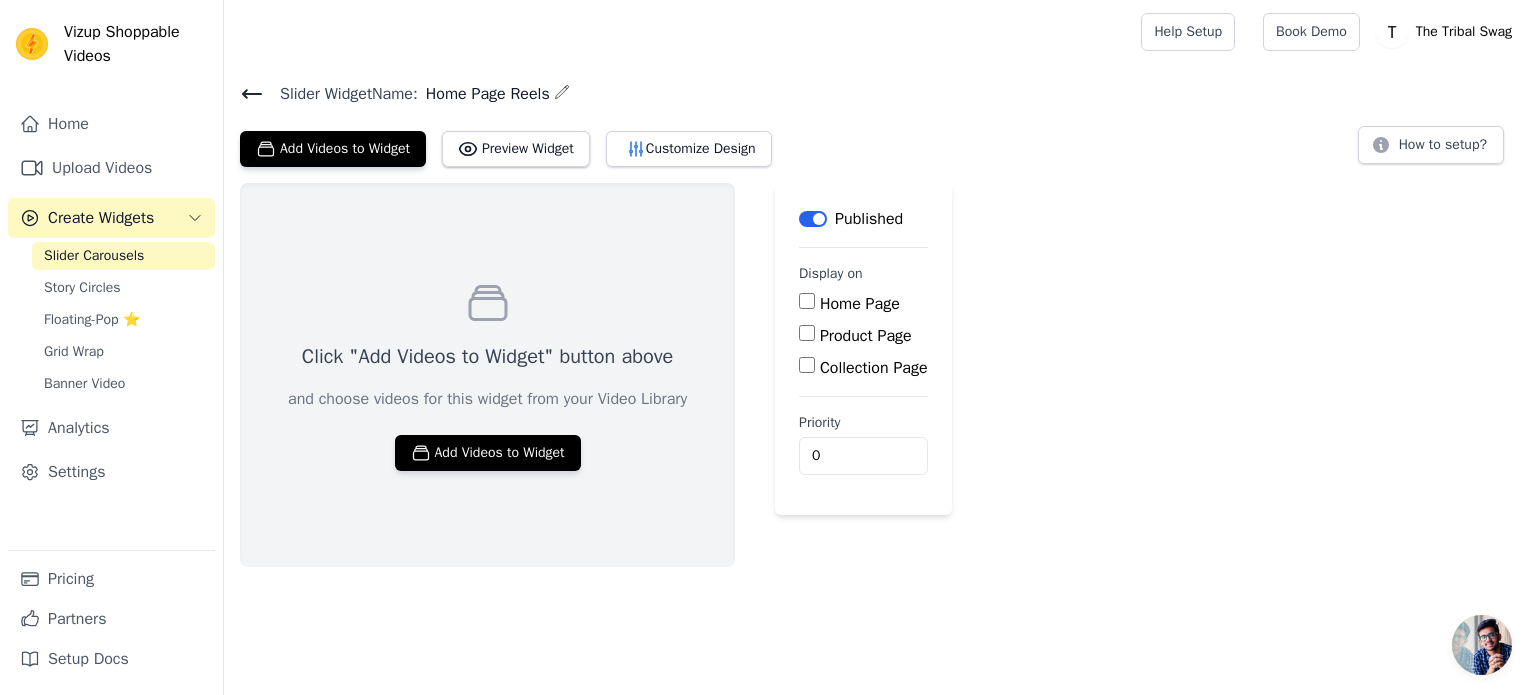 click on "Home Page" at bounding box center (807, 301) 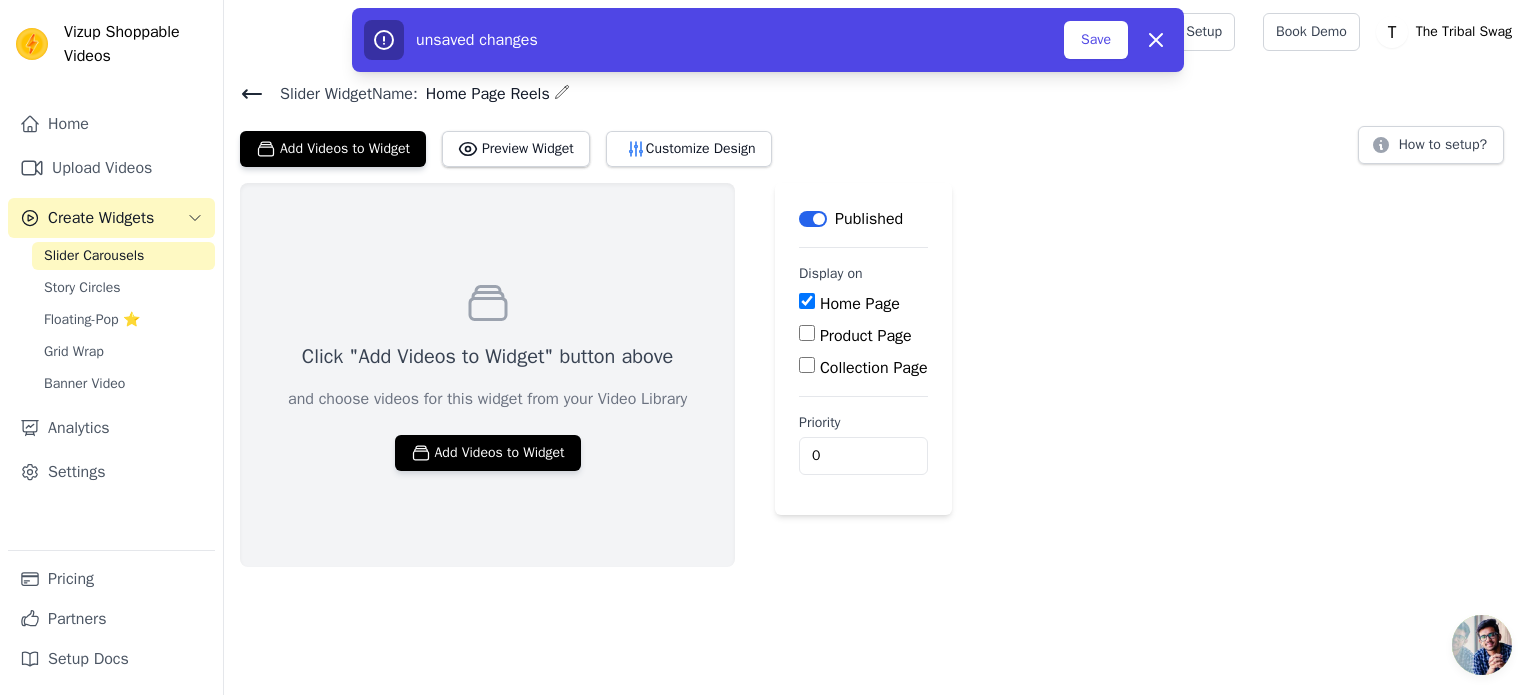 click on "Product Page" at bounding box center (807, 333) 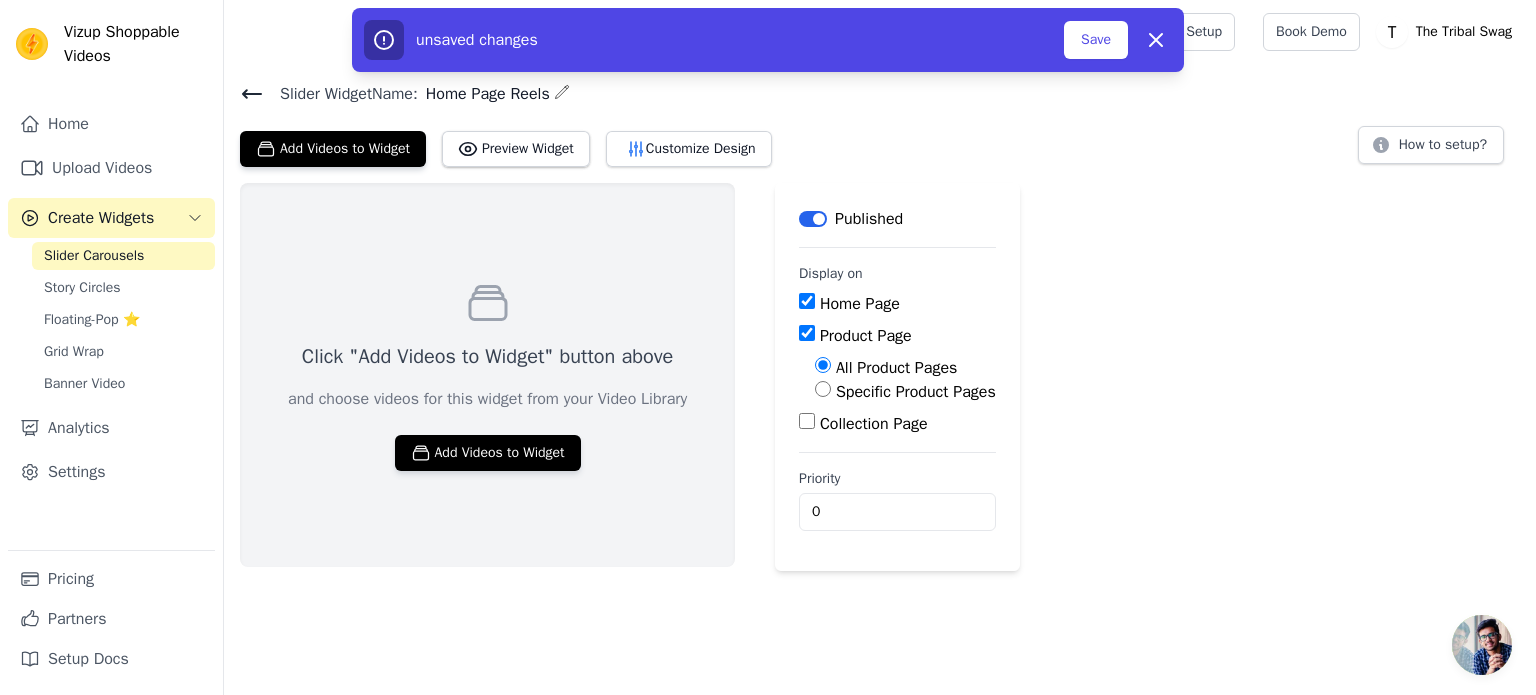 click on "Collection Page" at bounding box center (807, 421) 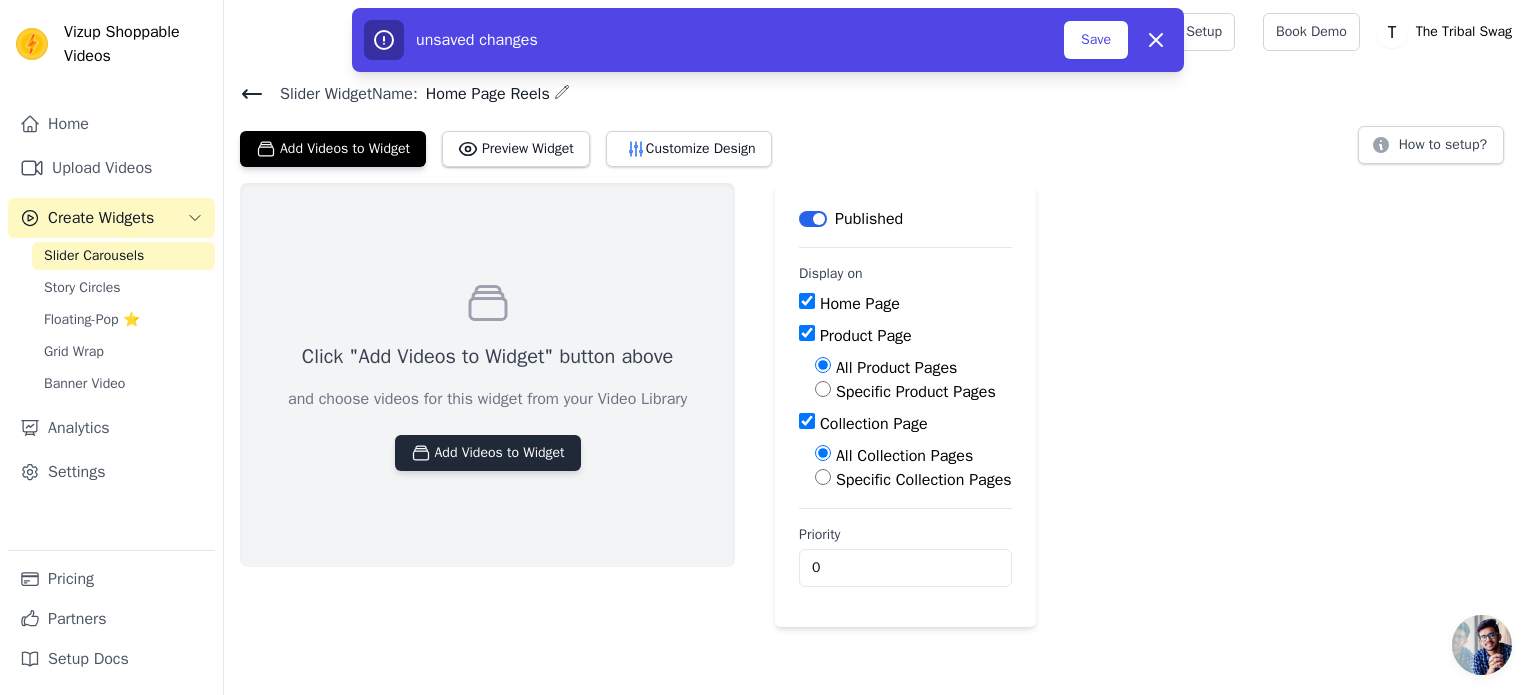 click on "Add Videos to Widget" at bounding box center (488, 453) 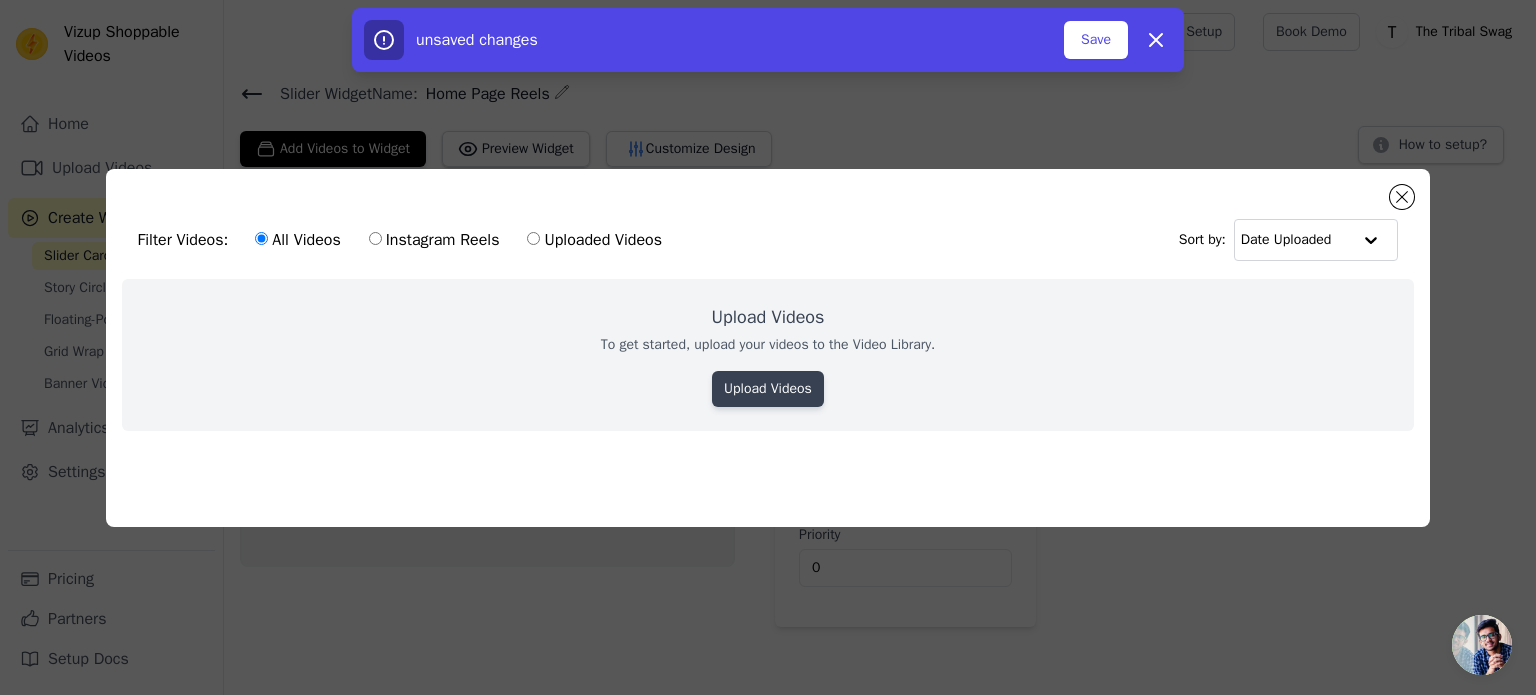 click on "Upload Videos" at bounding box center (768, 389) 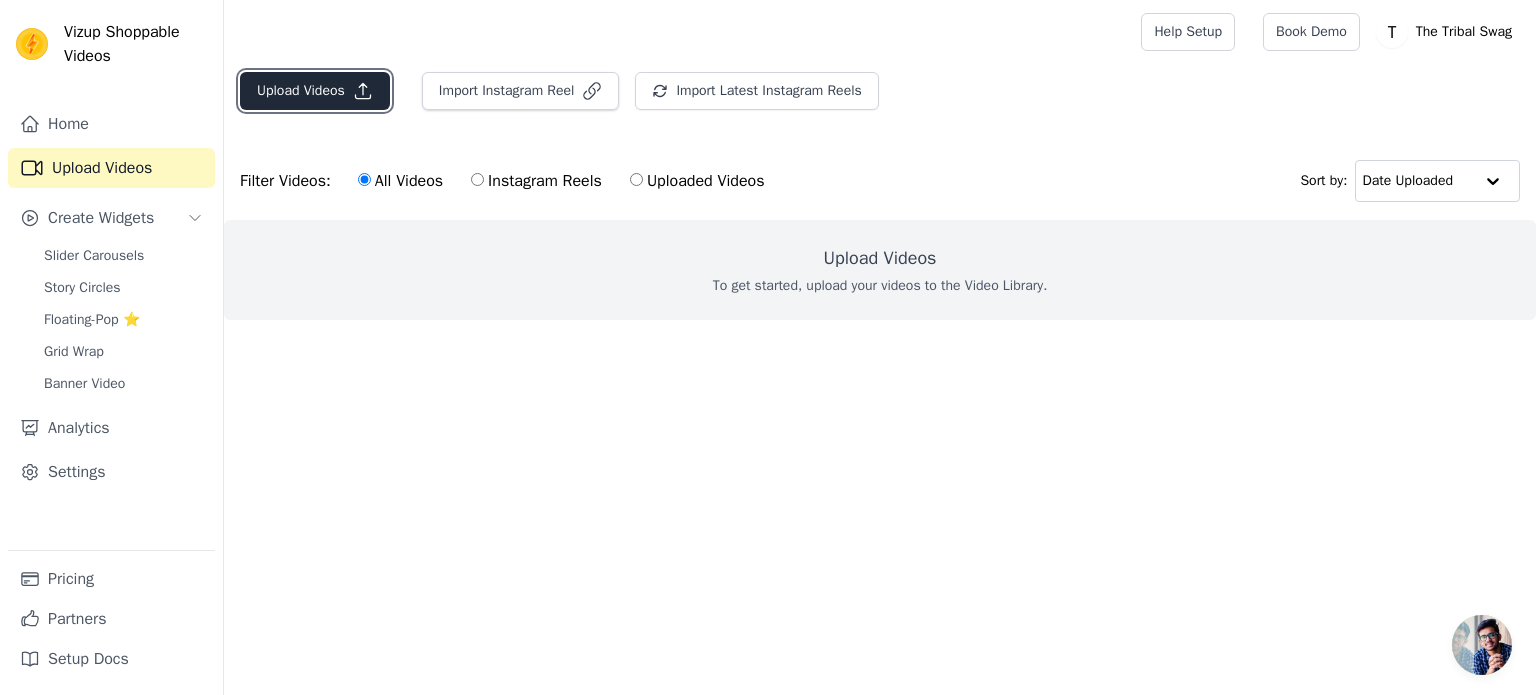 click on "Upload Videos" at bounding box center [315, 91] 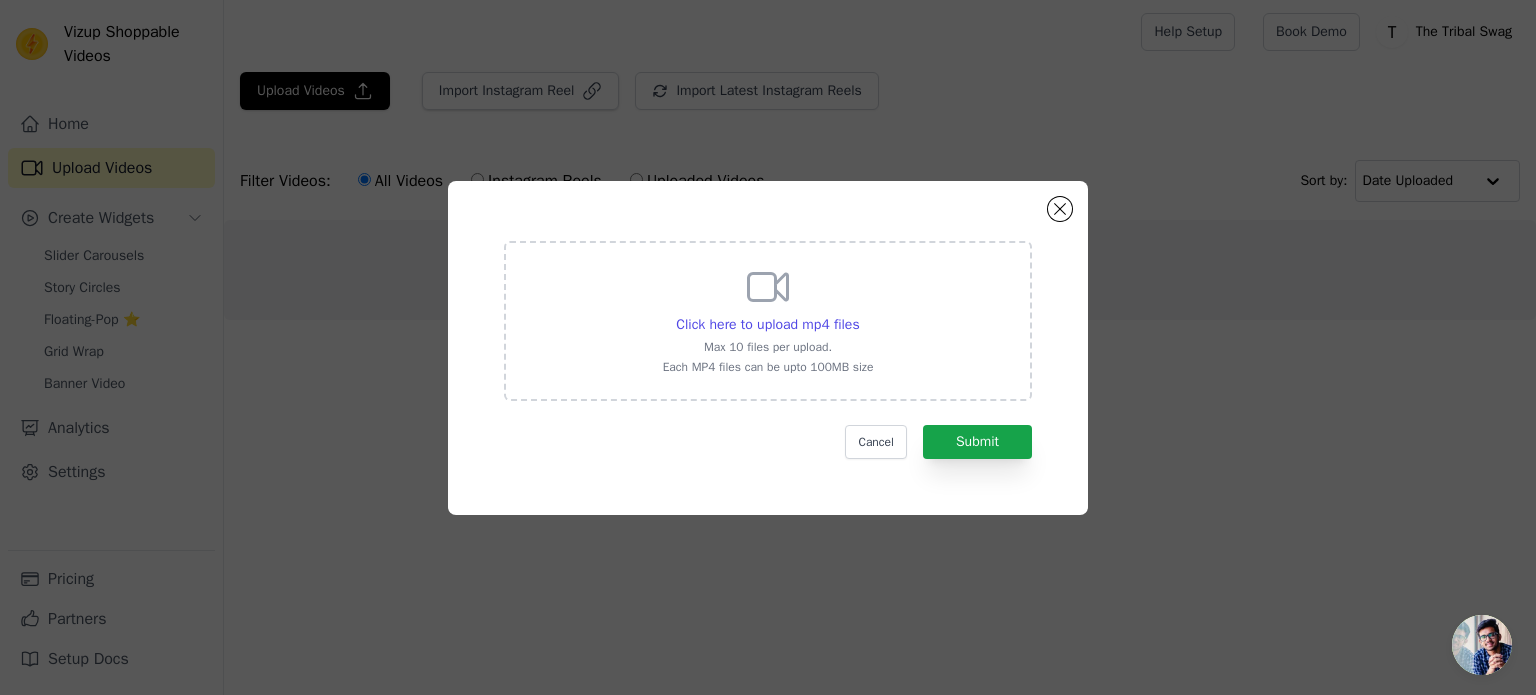 click on "Click here to upload mp4 files" at bounding box center (768, 325) 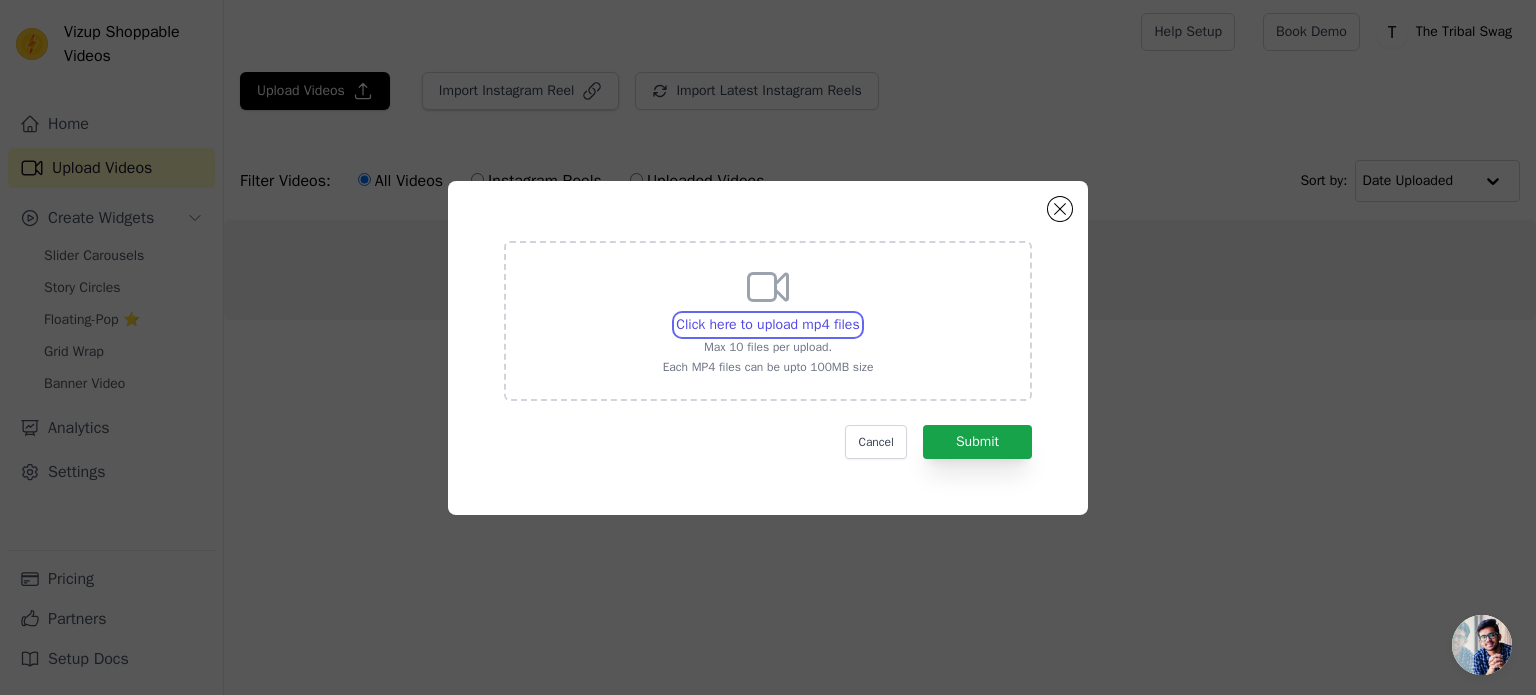 click on "Click here to upload mp4 files     Max 10 files per upload.   Each MP4 files can be upto 100MB size" at bounding box center [859, 314] 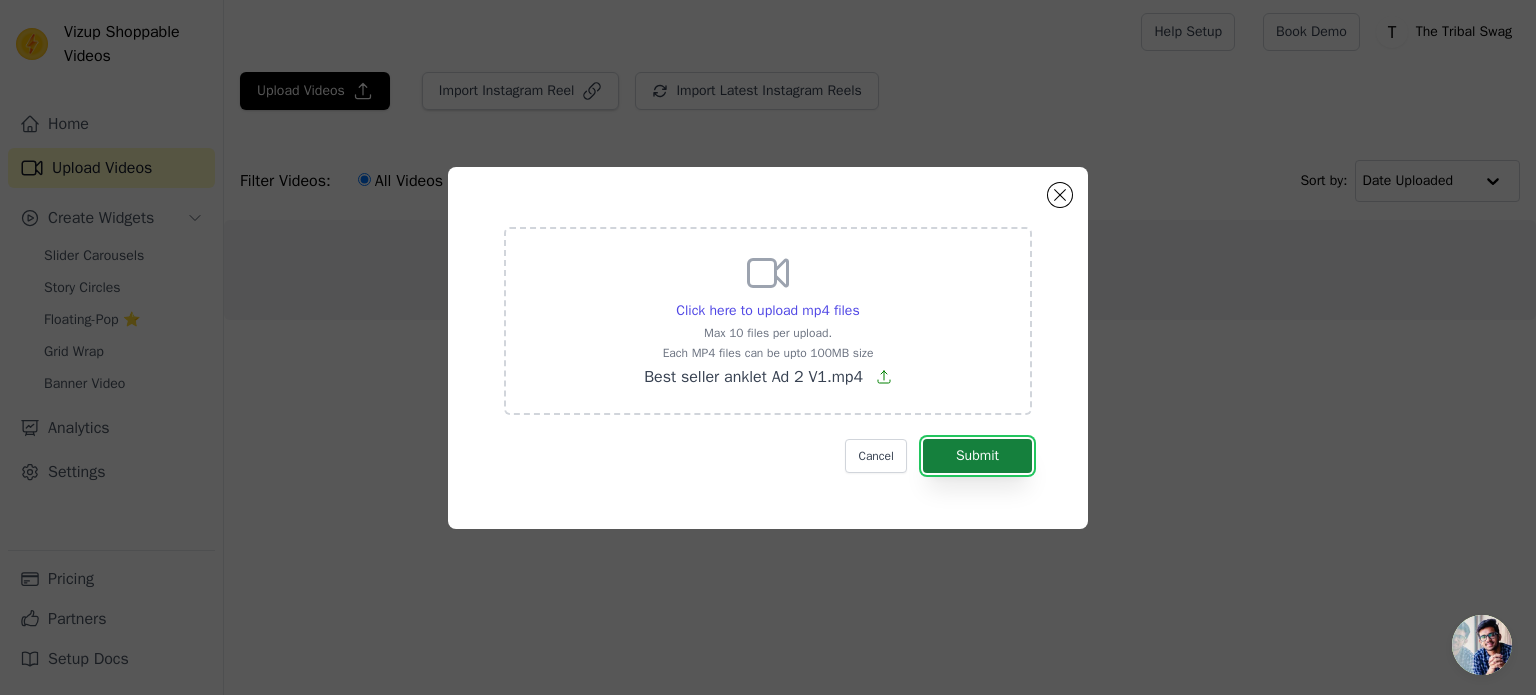 click on "Submit" at bounding box center [977, 456] 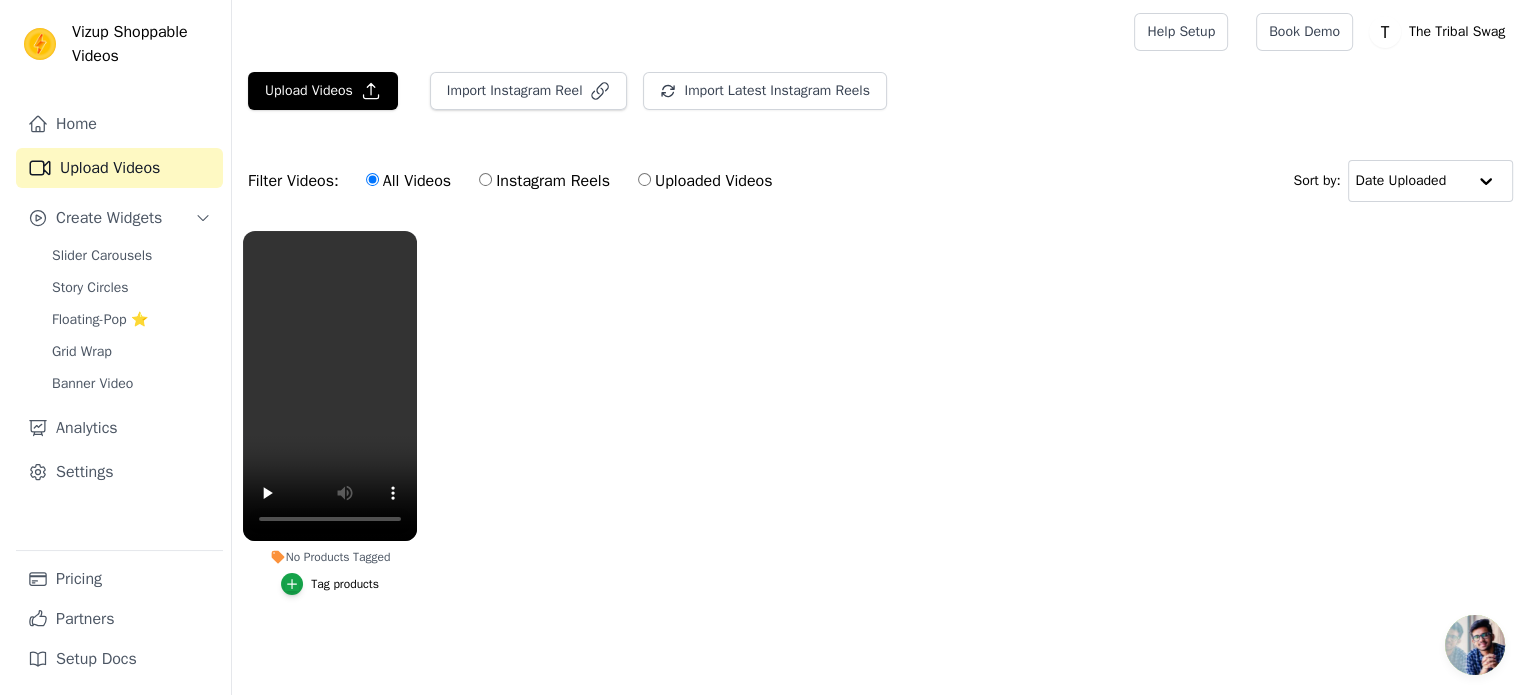 scroll, scrollTop: 0, scrollLeft: 0, axis: both 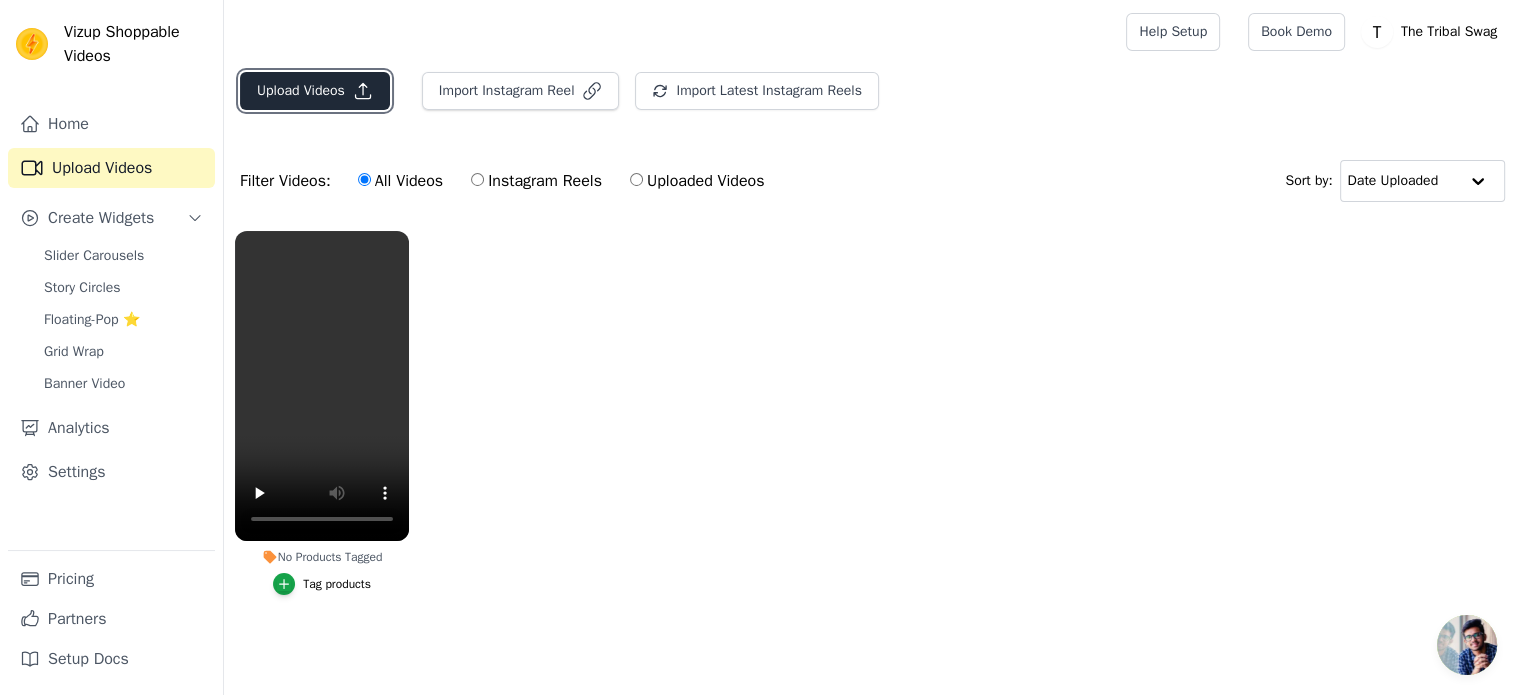 click on "Upload Videos" at bounding box center (315, 91) 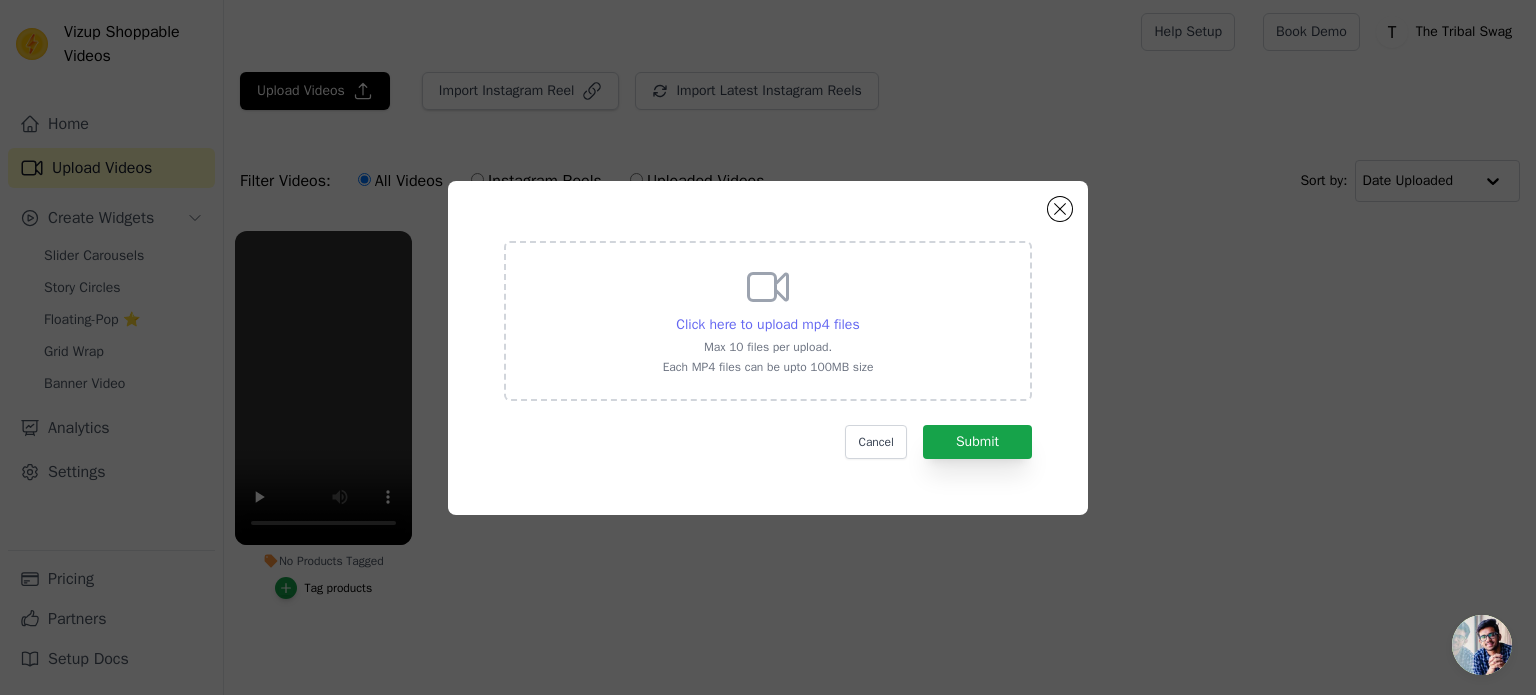 click on "Click here to upload mp4 files" at bounding box center (767, 324) 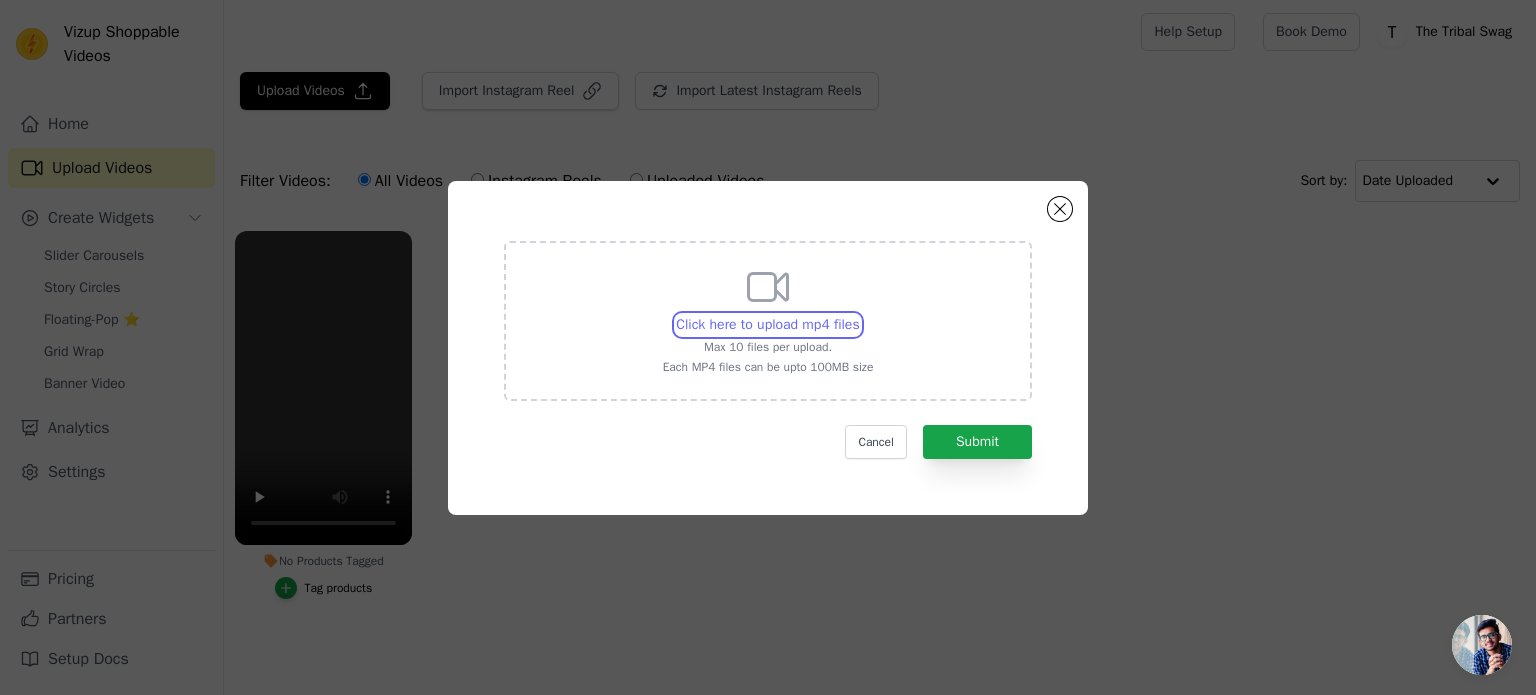 click on "Click here to upload mp4 files     Max 10 files per upload.   Each MP4 files can be upto 100MB size" at bounding box center (859, 314) 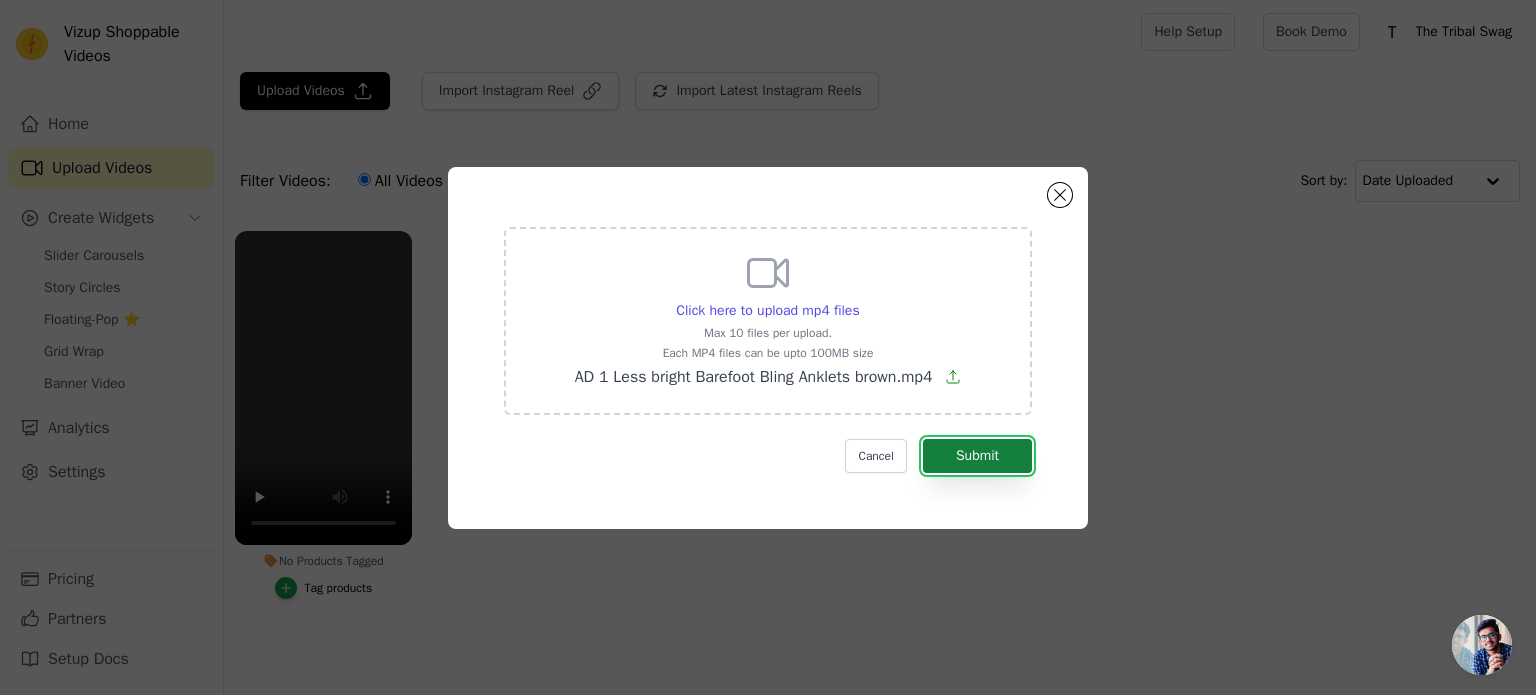 click on "Submit" at bounding box center (977, 456) 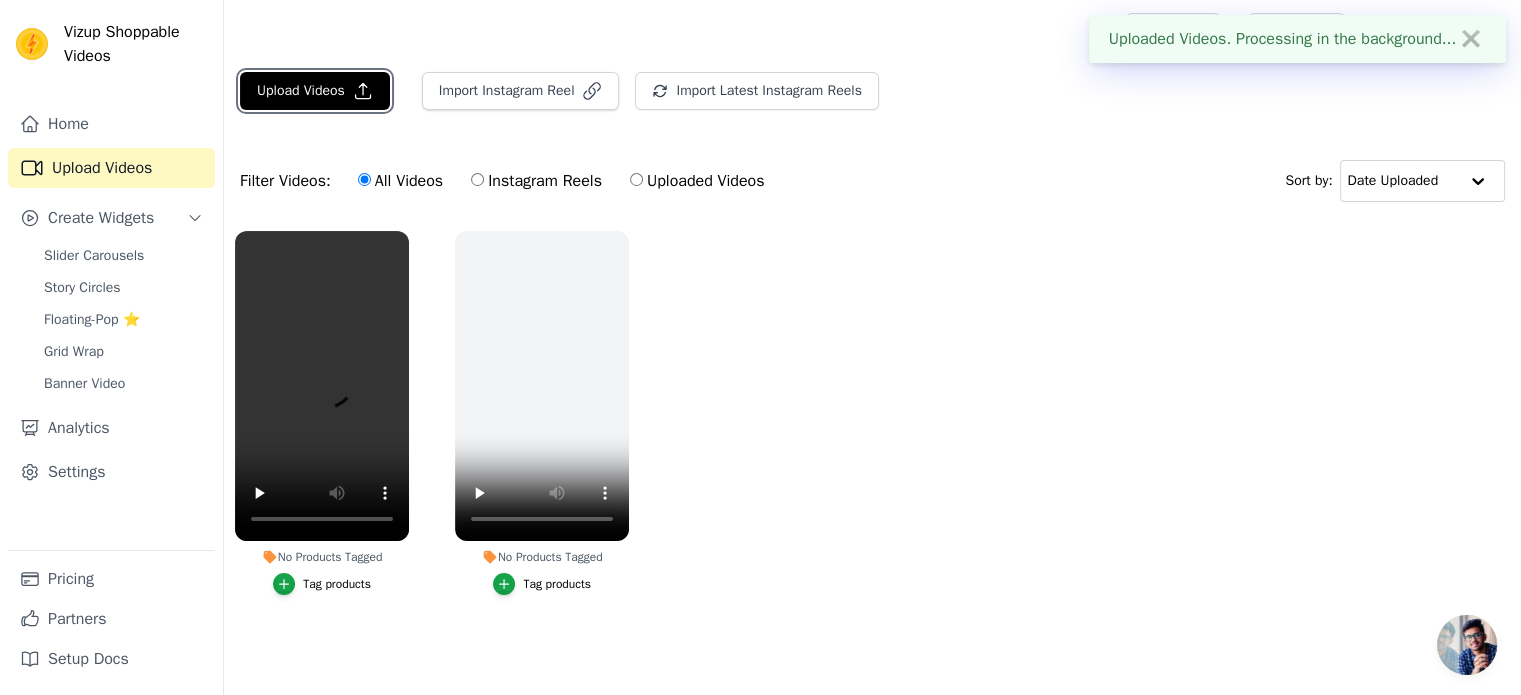 click on "Upload Videos" at bounding box center (315, 91) 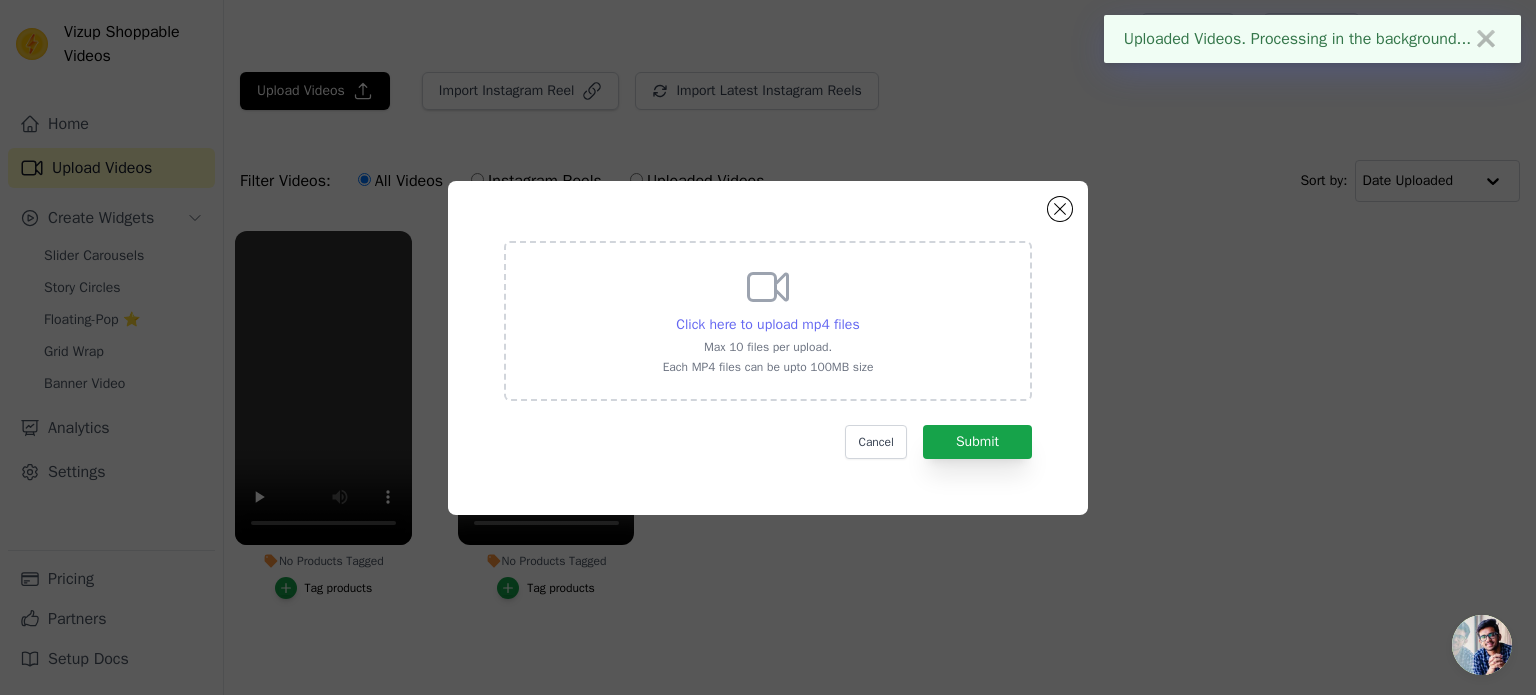 click on "Click here to upload mp4 files" at bounding box center (767, 324) 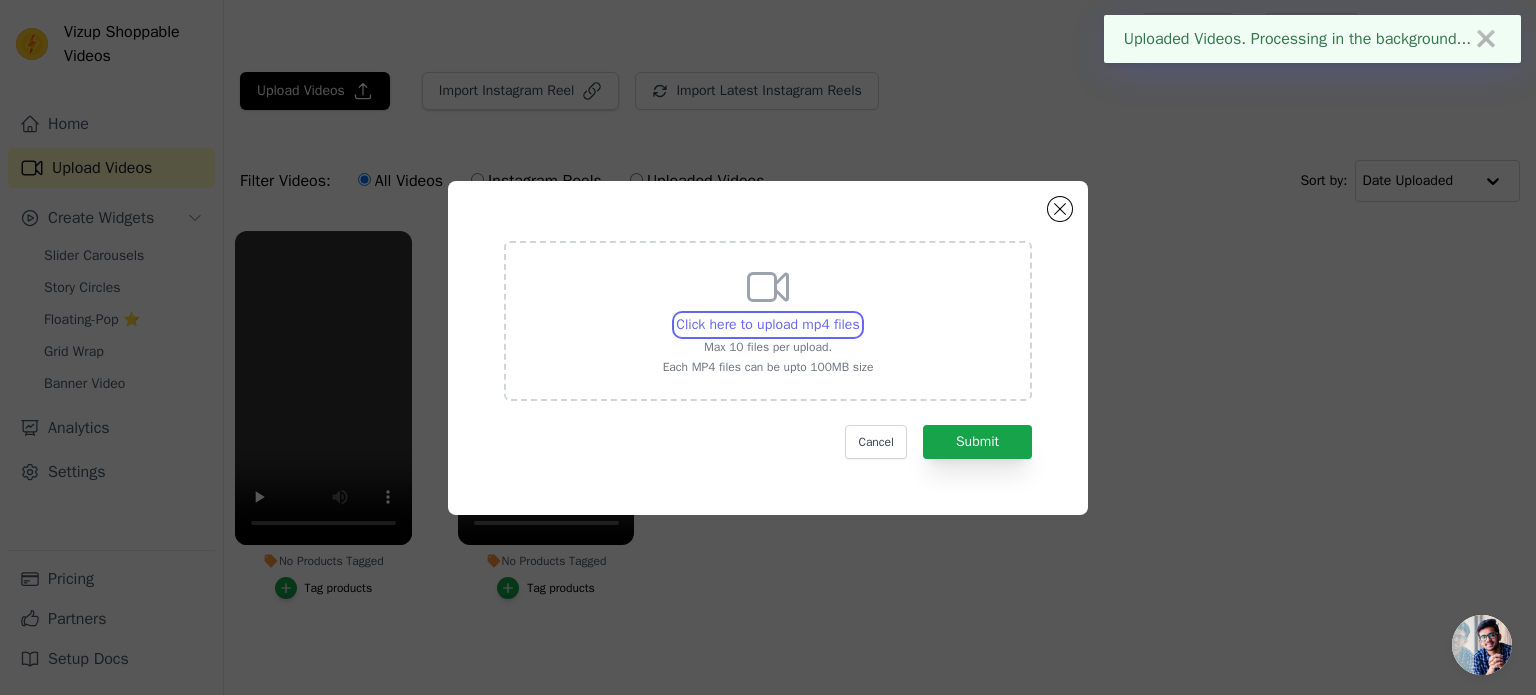click on "Click here to upload mp4 files     Max 10 files per upload.   Each MP4 files can be upto 100MB size" at bounding box center [859, 314] 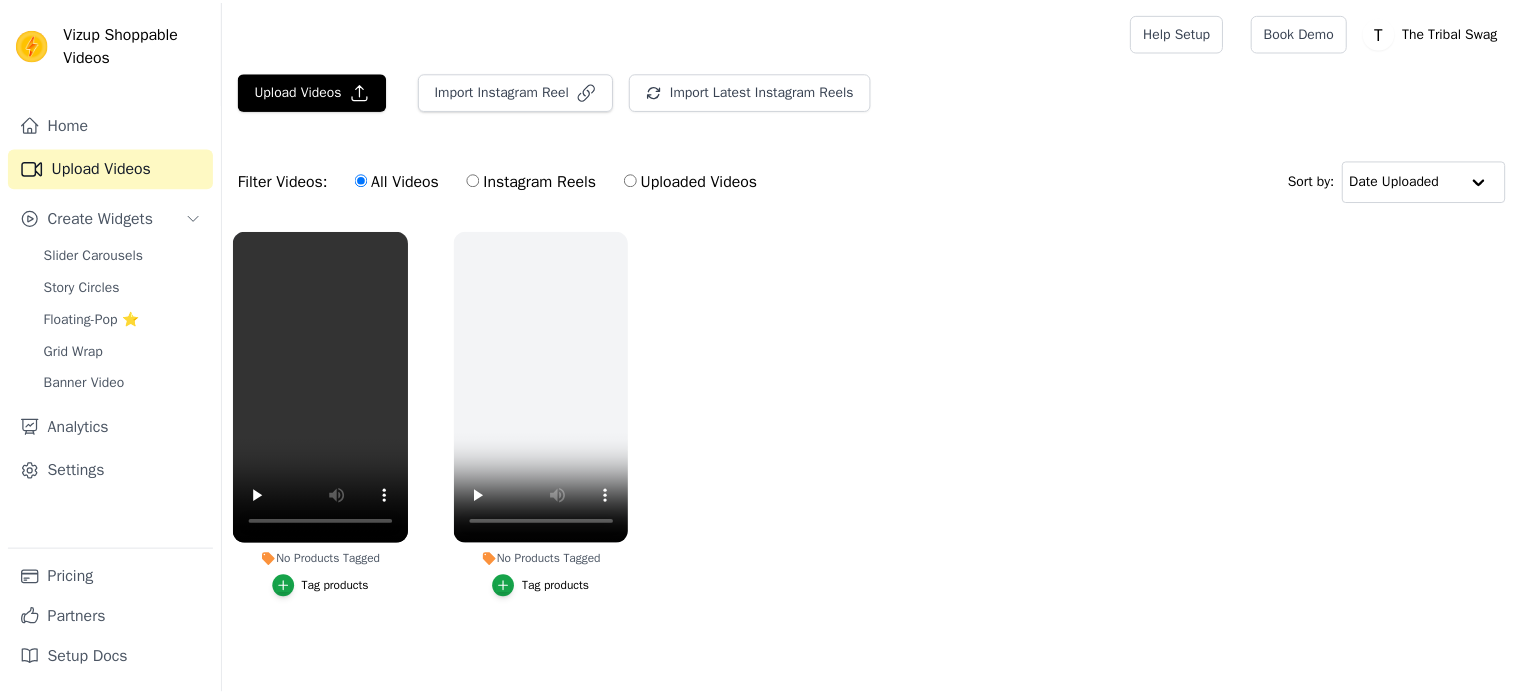 scroll, scrollTop: 0, scrollLeft: 0, axis: both 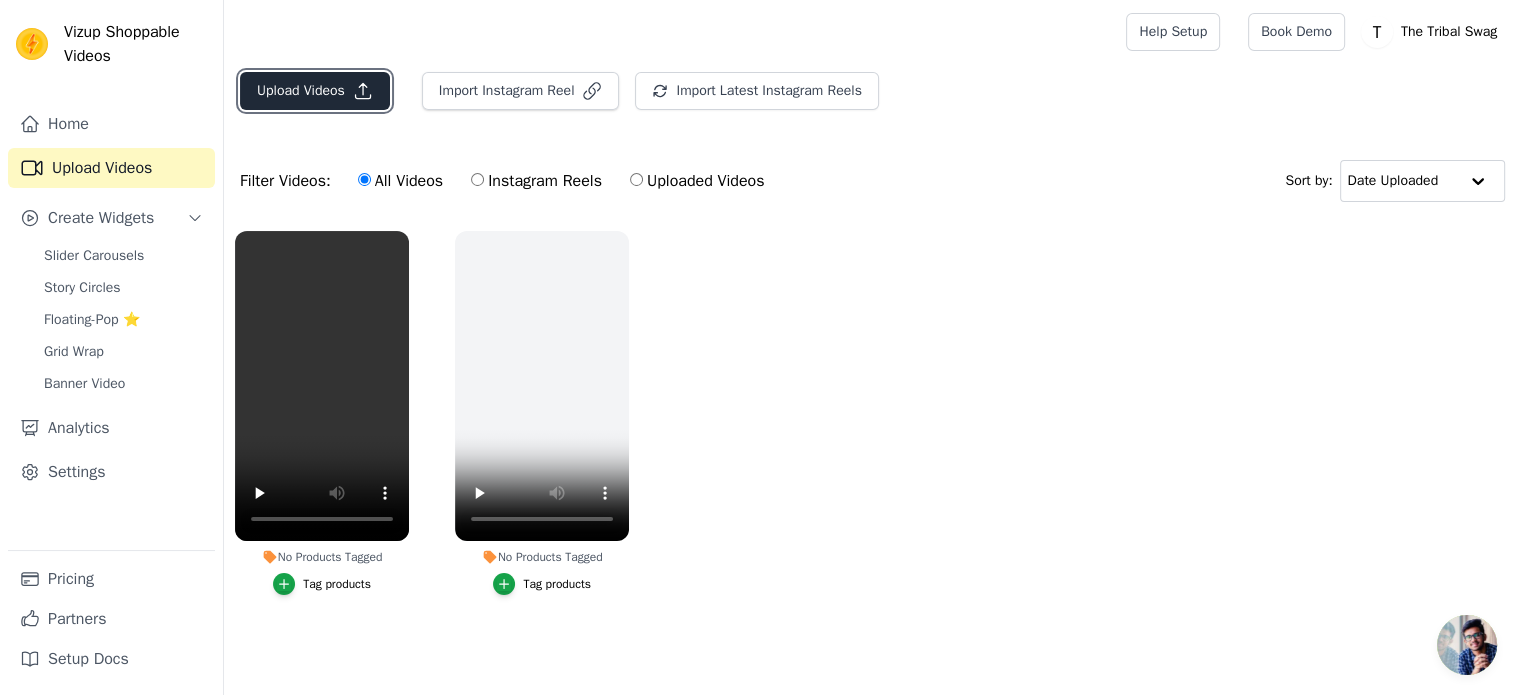 click on "Upload Videos" at bounding box center (315, 91) 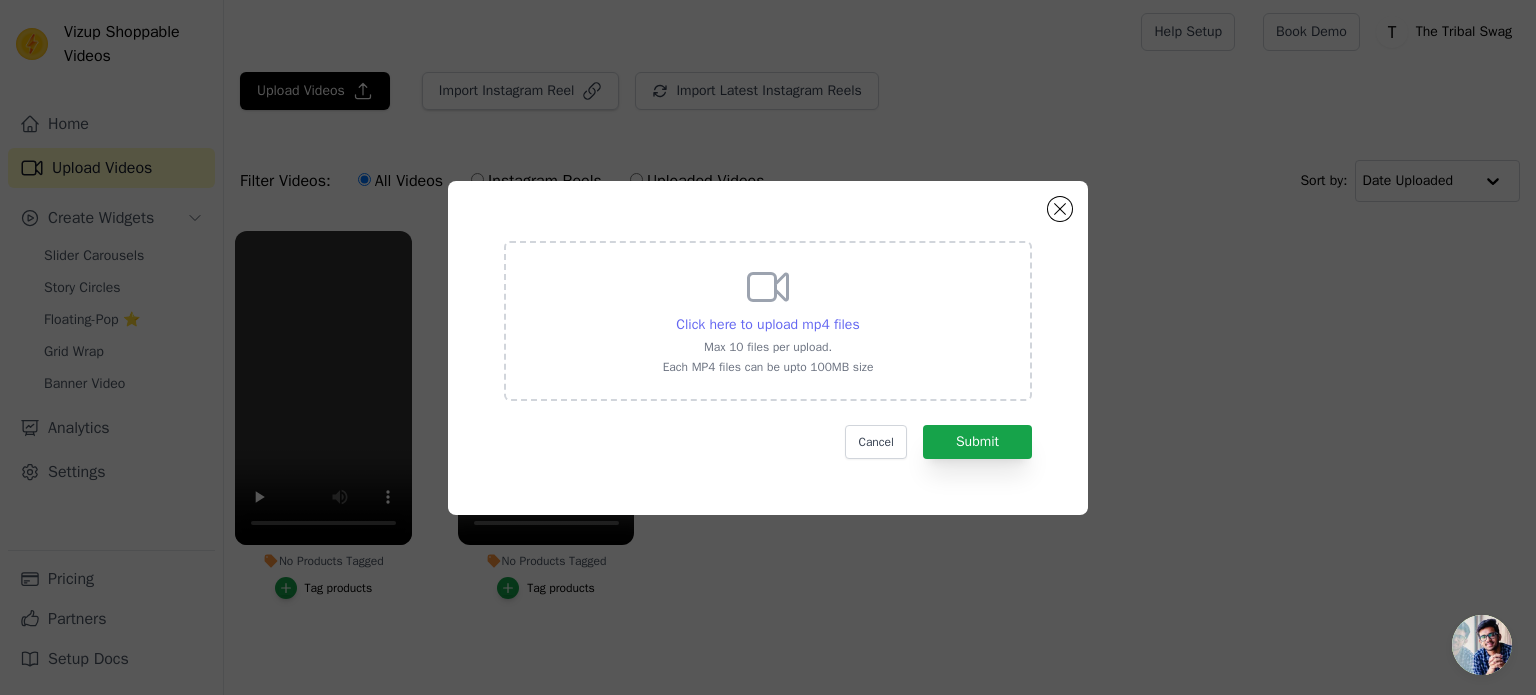 click on "Click here to upload mp4 files" at bounding box center (767, 324) 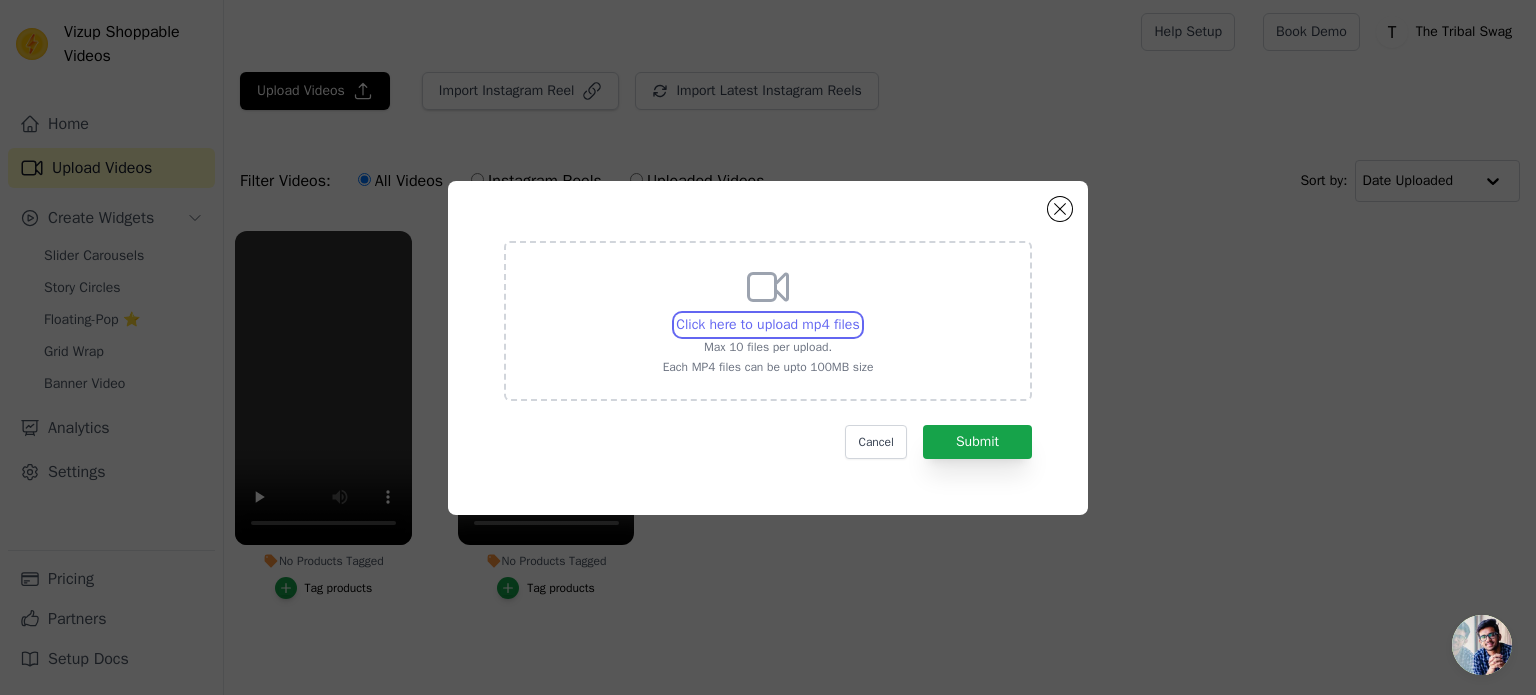 click on "Click here to upload mp4 files     Max 10 files per upload.   Each MP4 files can be upto 100MB size" at bounding box center [859, 314] 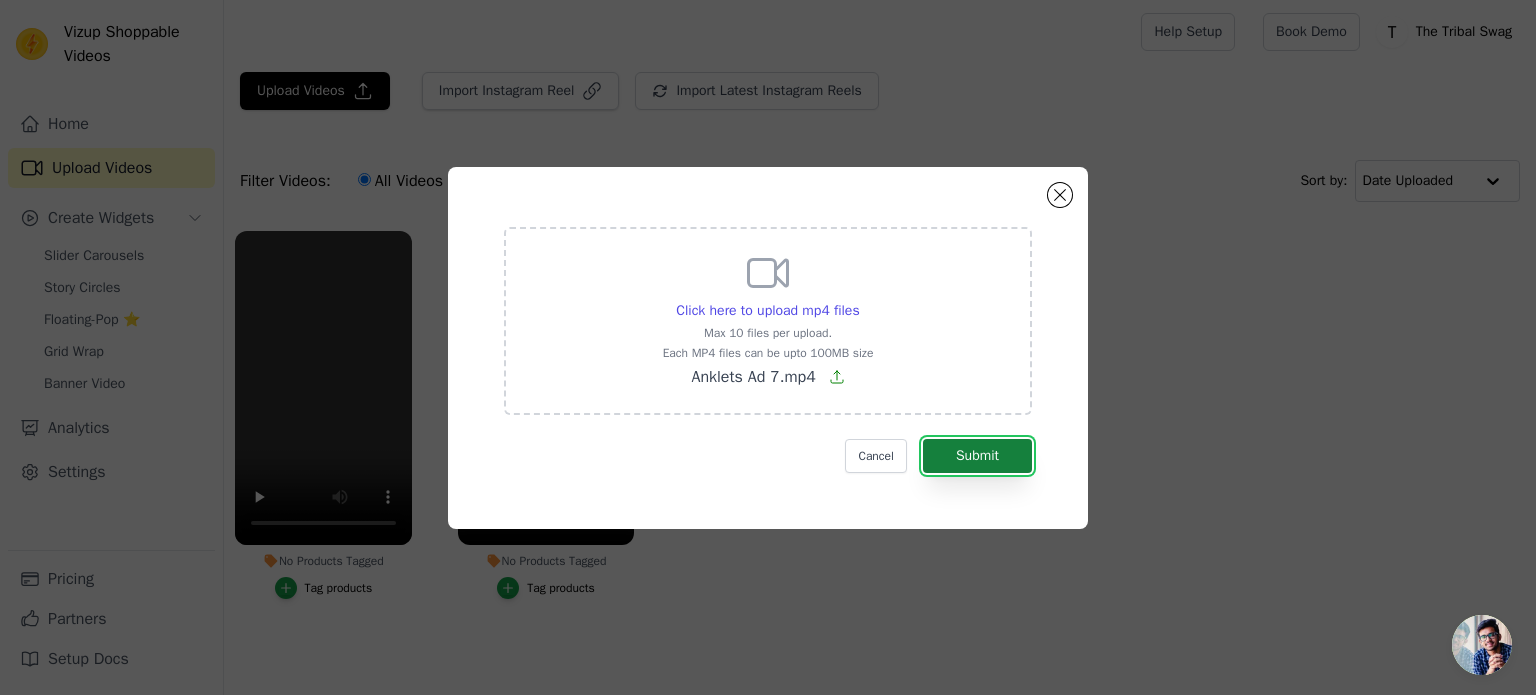 click on "Submit" at bounding box center [977, 456] 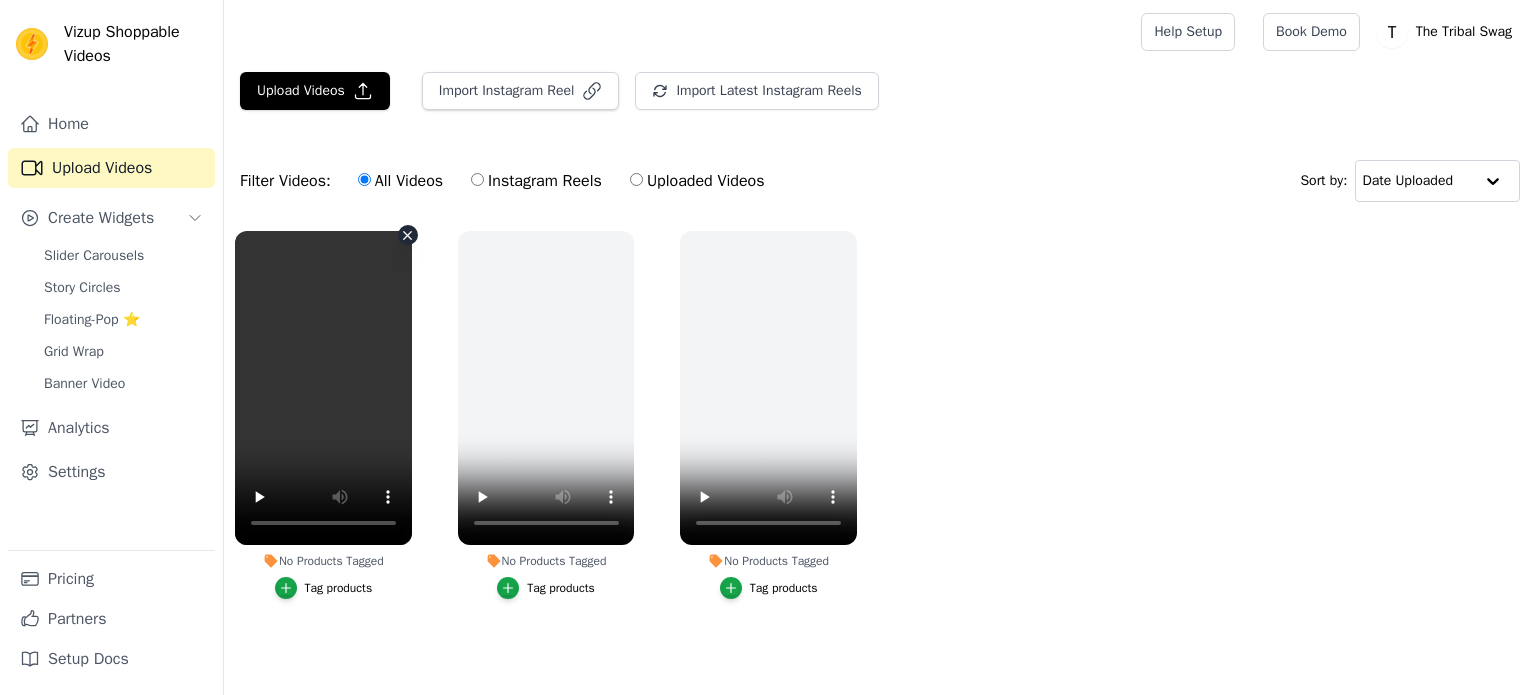 scroll, scrollTop: 0, scrollLeft: 0, axis: both 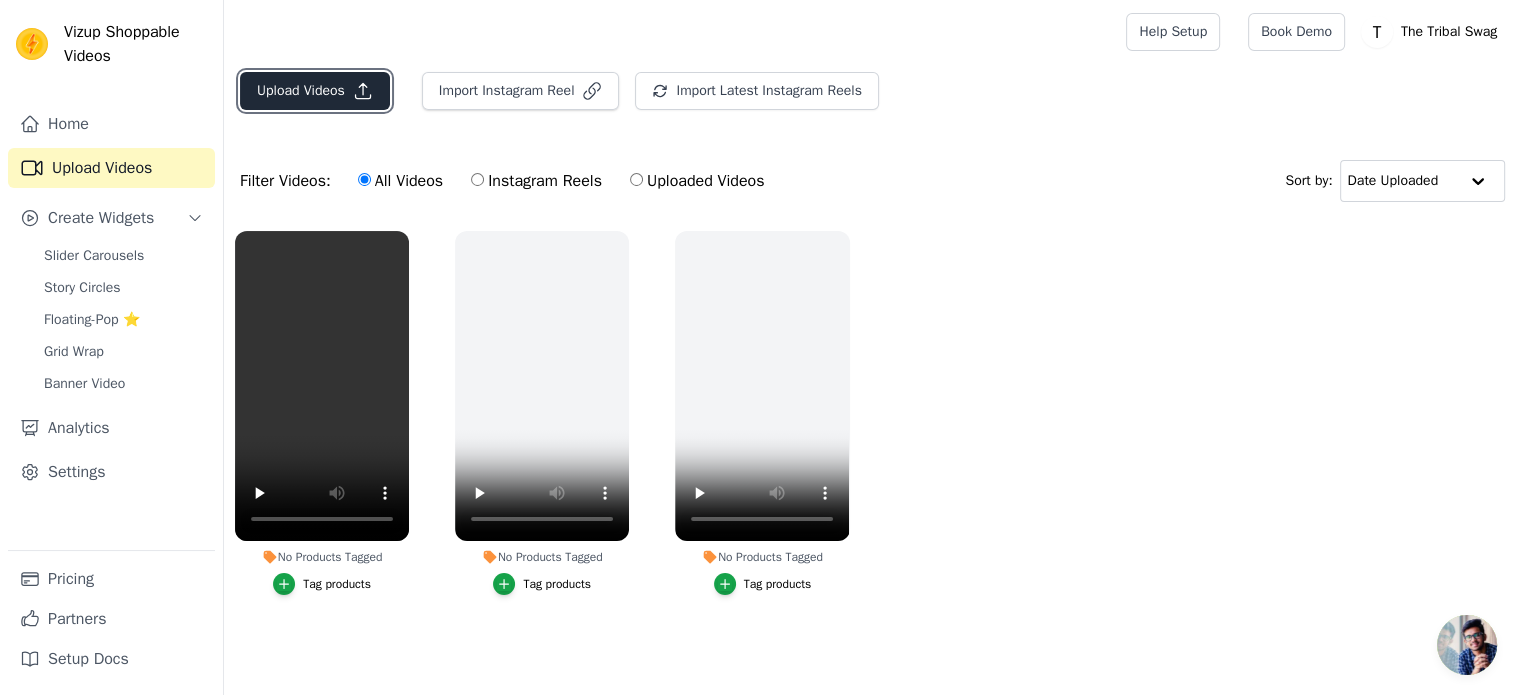 click on "Upload Videos" at bounding box center (315, 91) 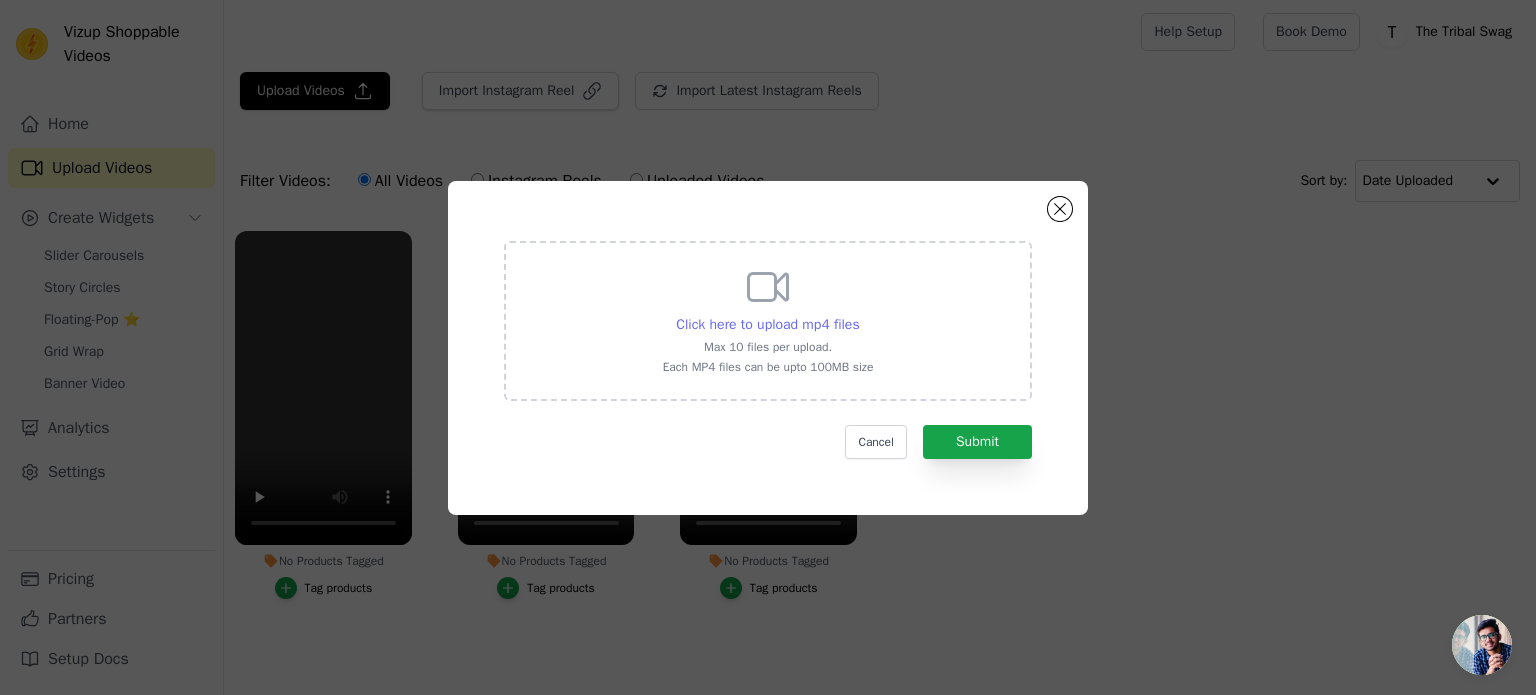 click on "Click here to upload mp4 files" at bounding box center (767, 324) 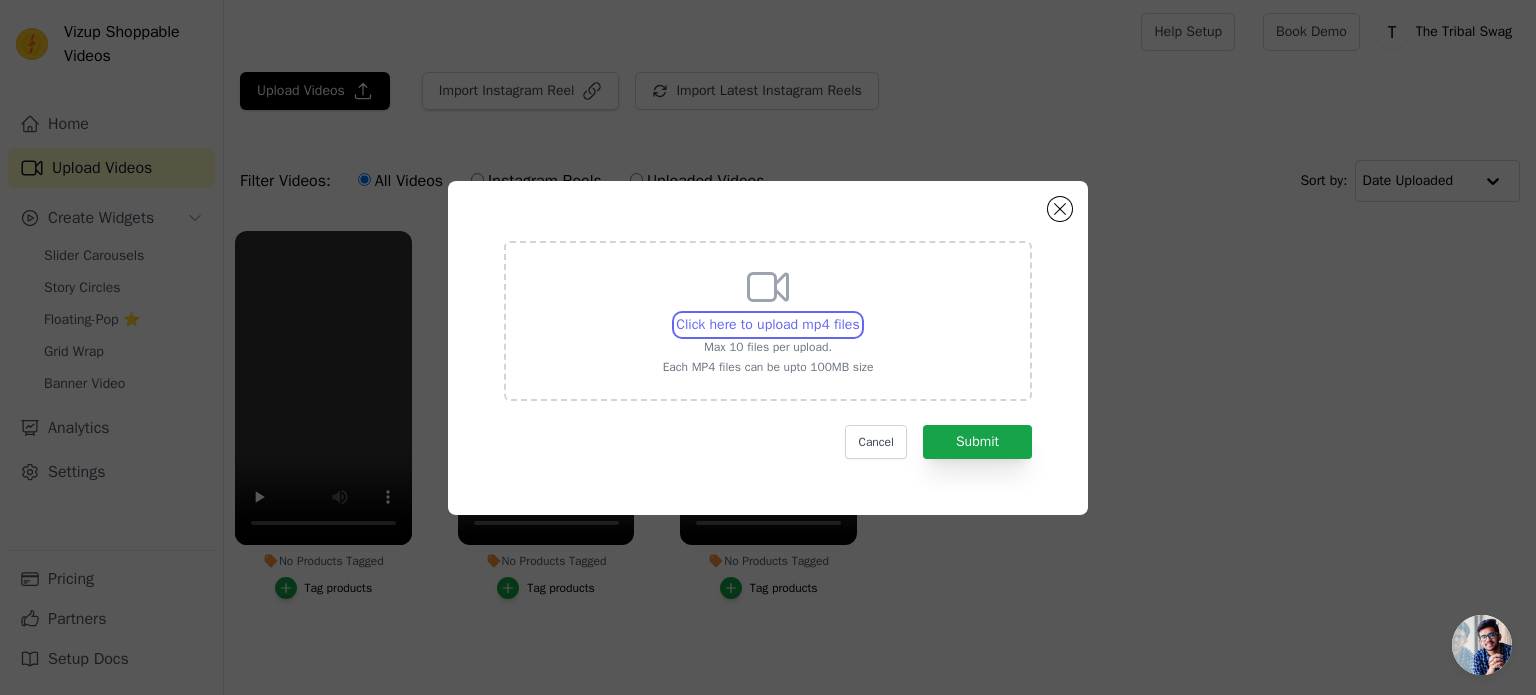 click on "Click here to upload mp4 files     Max 10 files per upload.   Each MP4 files can be upto 100MB size" at bounding box center (859, 314) 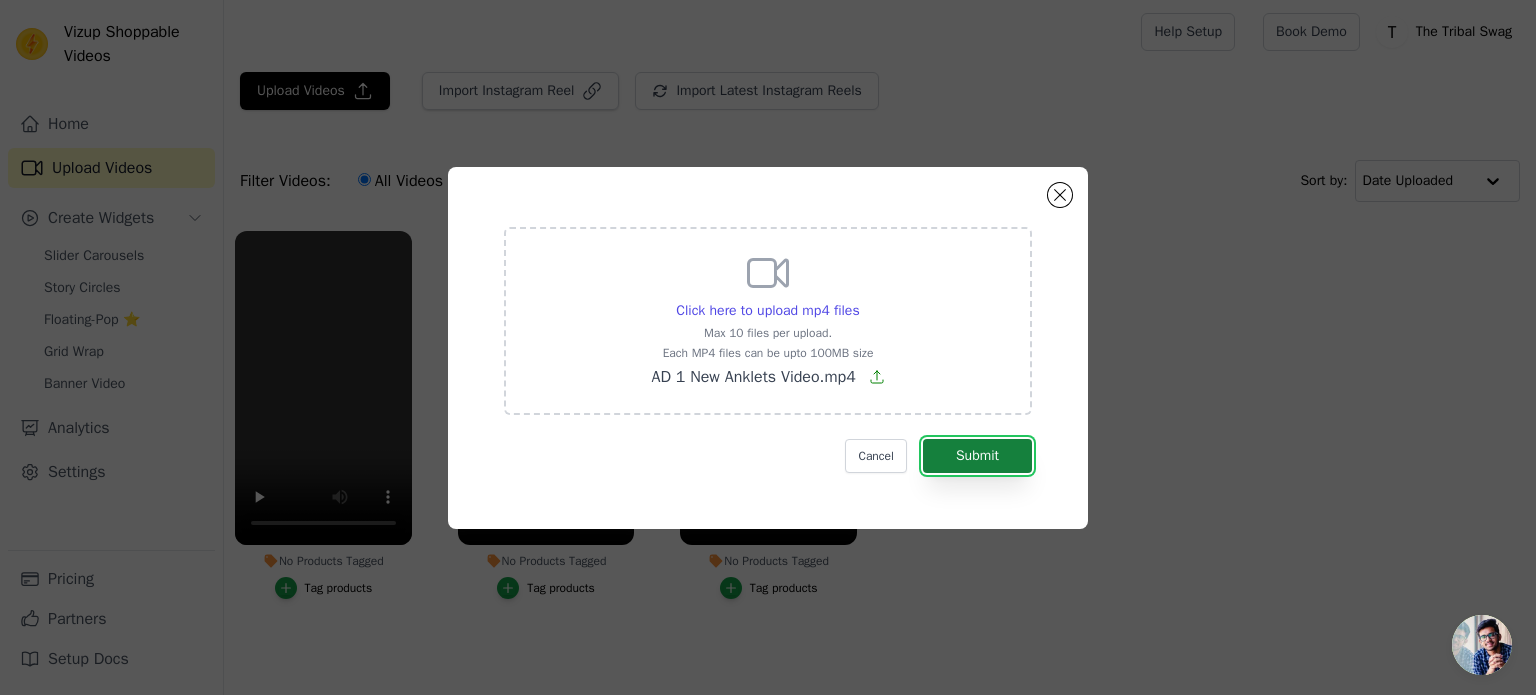 click on "Submit" at bounding box center (977, 456) 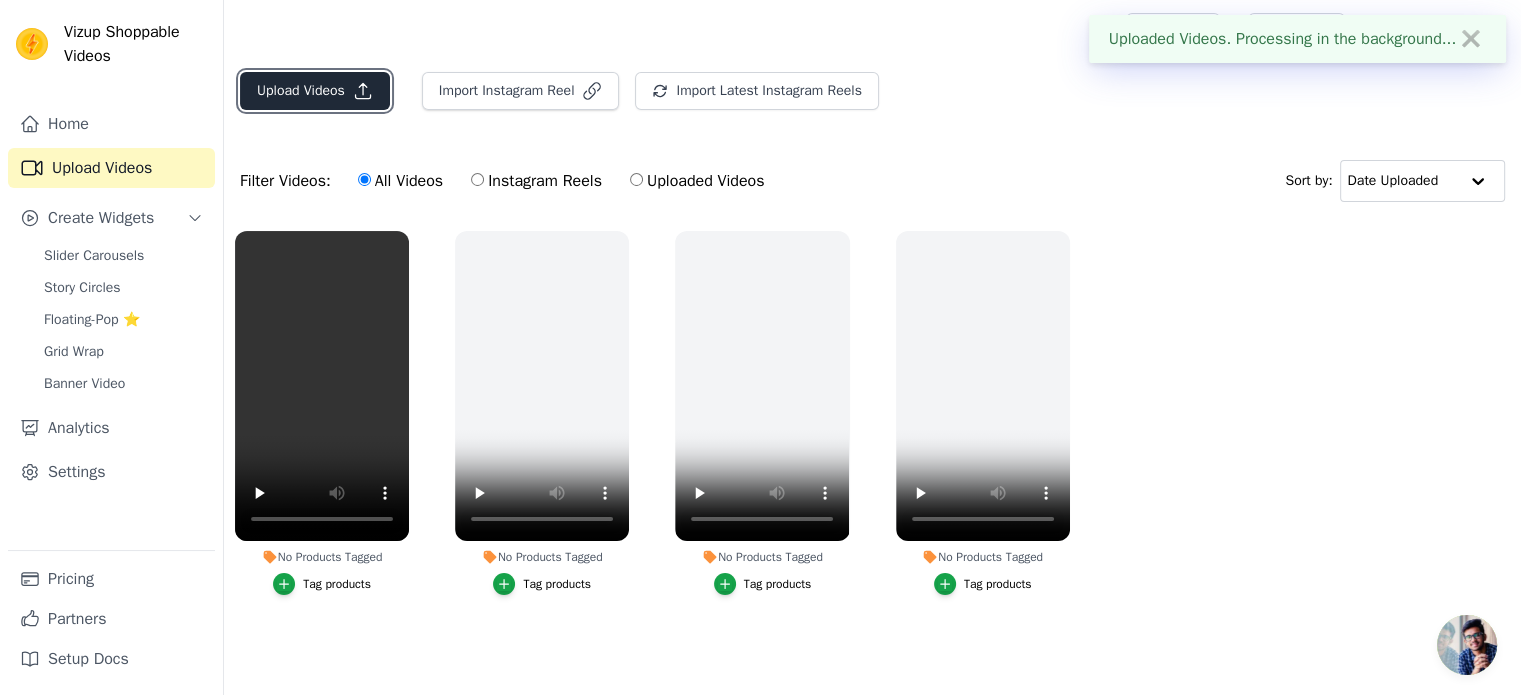 click on "Upload Videos" at bounding box center (315, 91) 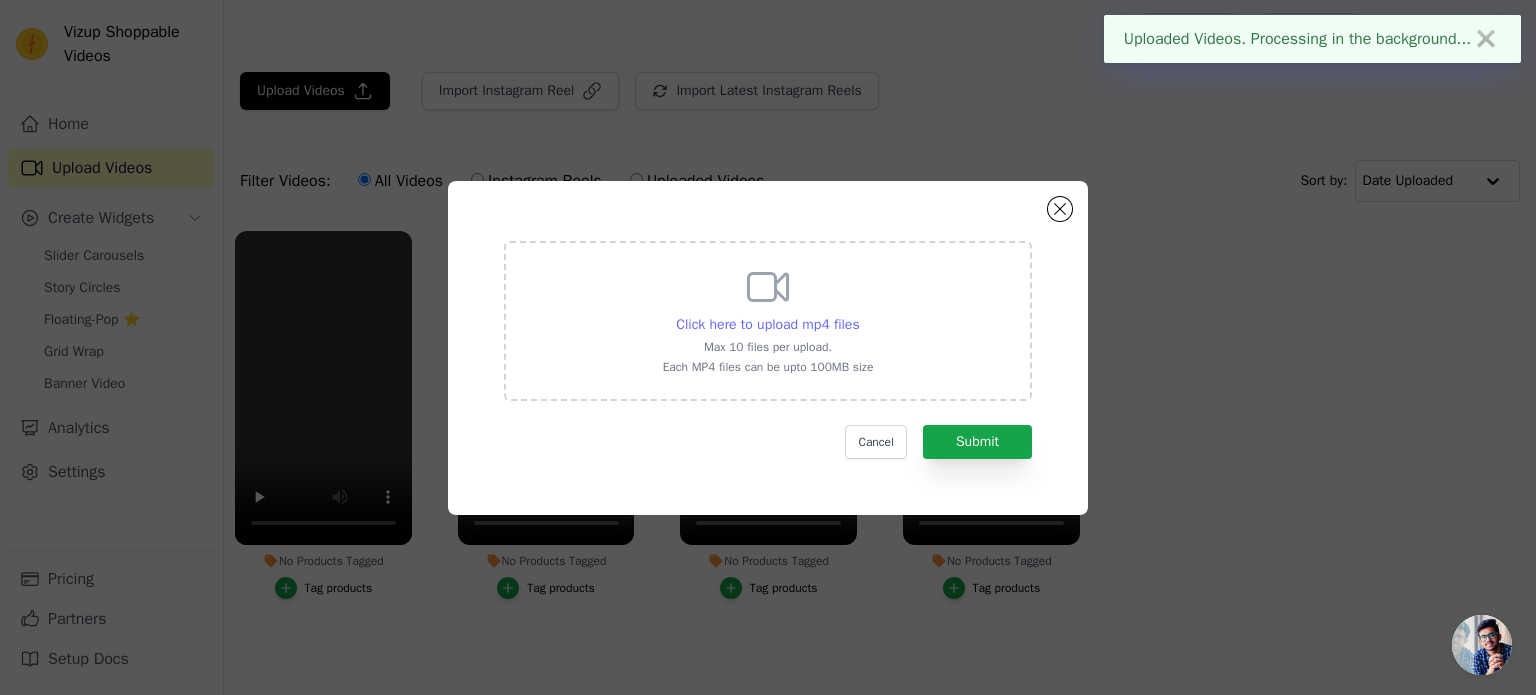 click on "Click here to upload mp4 files" at bounding box center [767, 324] 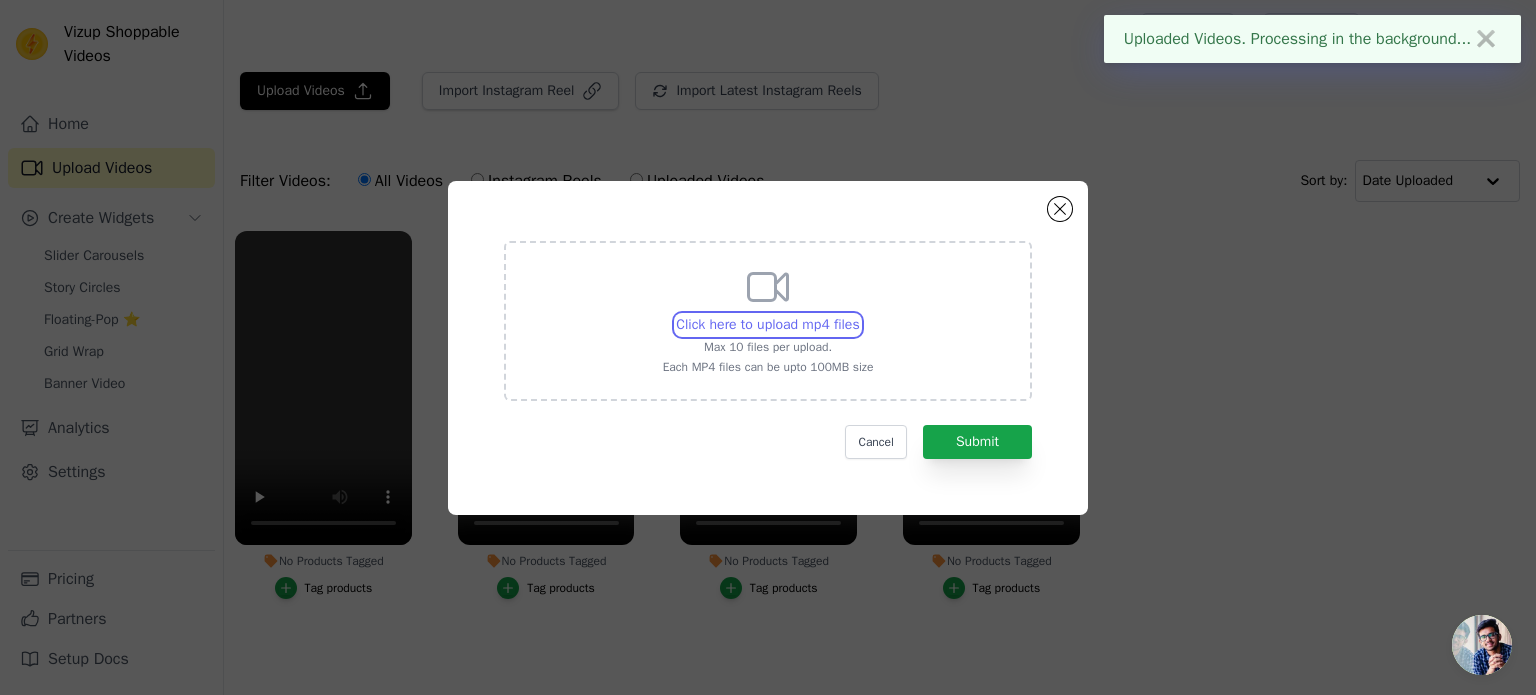click on "Click here to upload mp4 files     Max 10 files per upload.   Each MP4 files can be upto 100MB size" at bounding box center (859, 314) 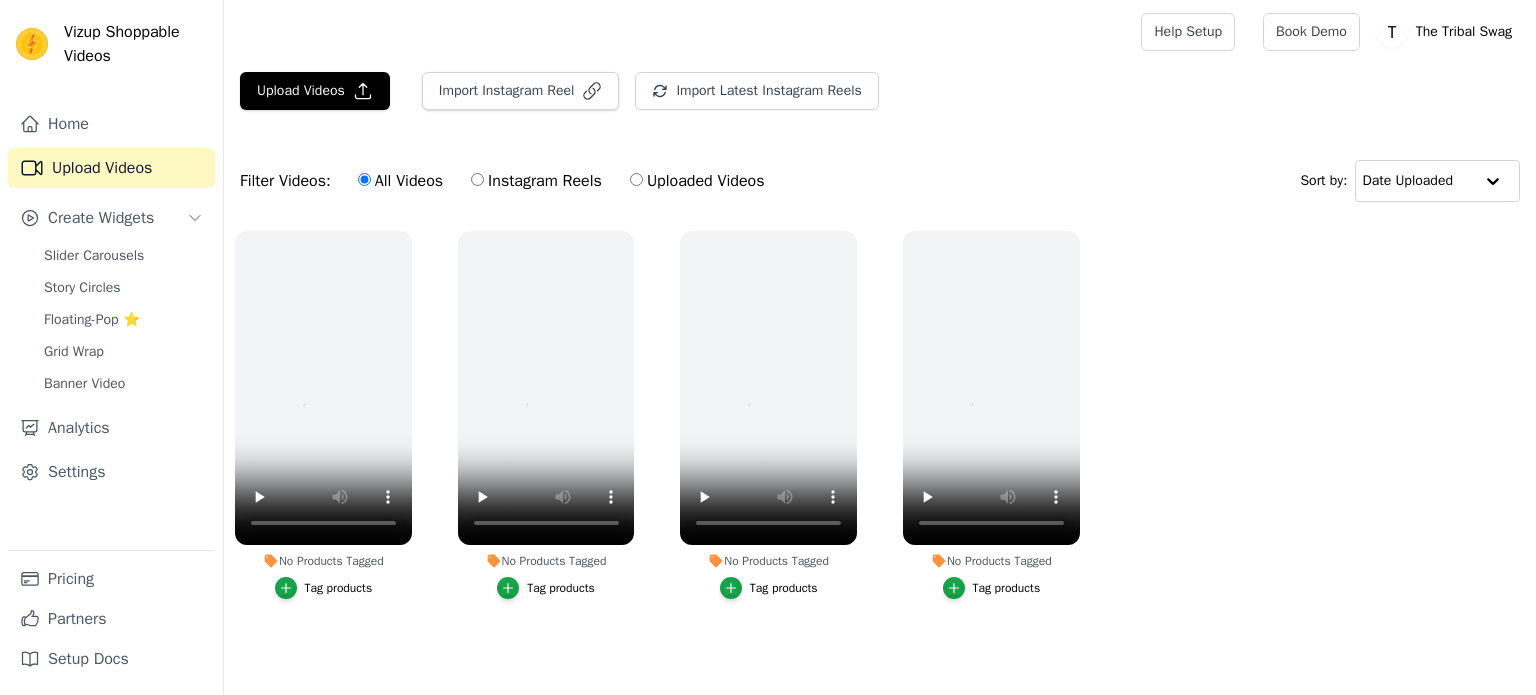 scroll, scrollTop: 0, scrollLeft: 0, axis: both 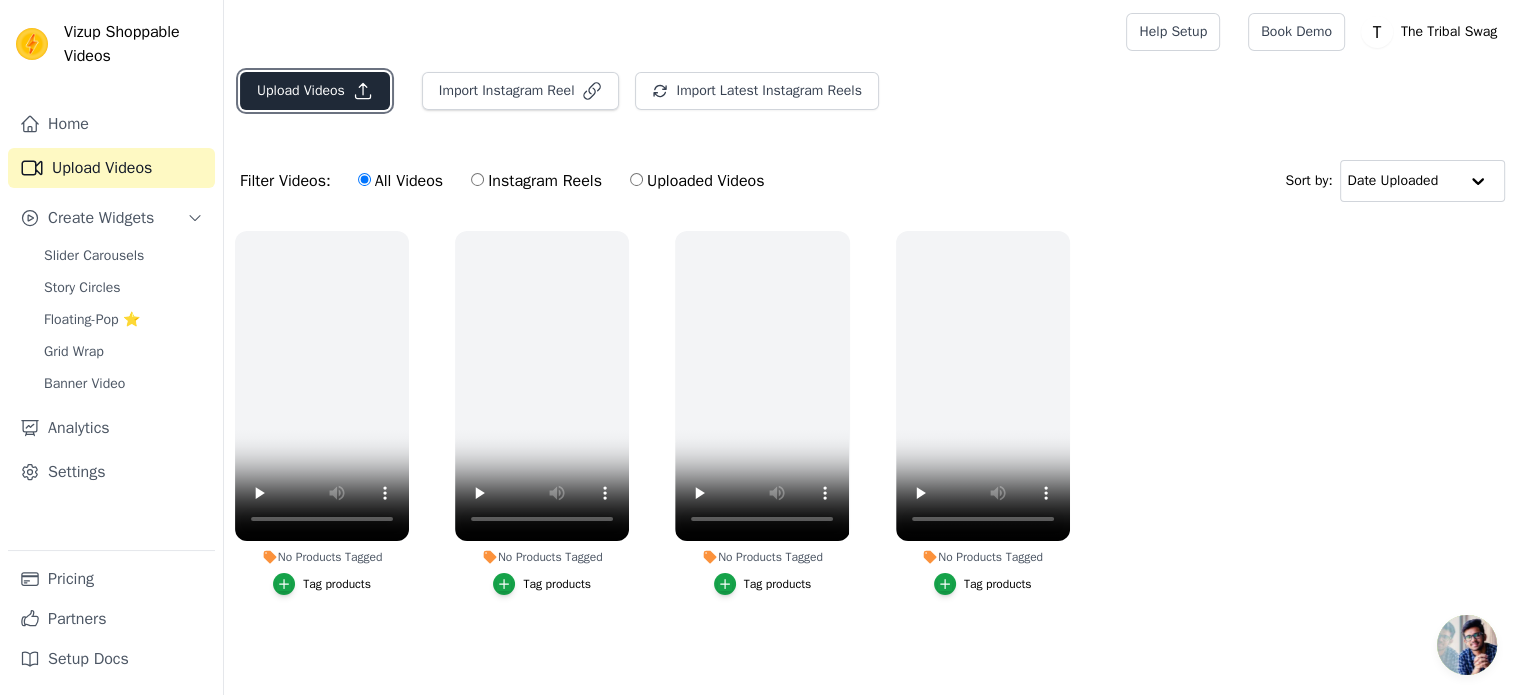 click on "Upload Videos" at bounding box center (315, 91) 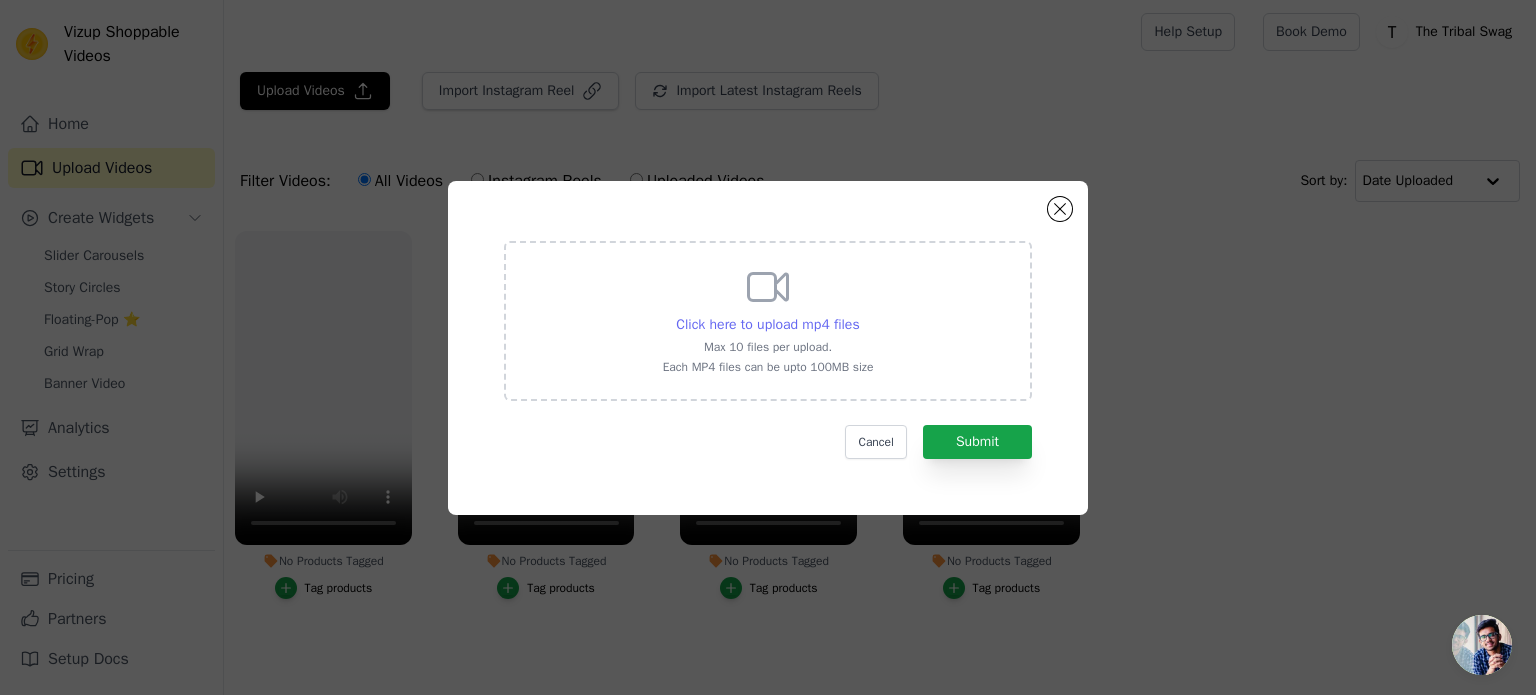 click on "Click here to upload mp4 files" at bounding box center [767, 324] 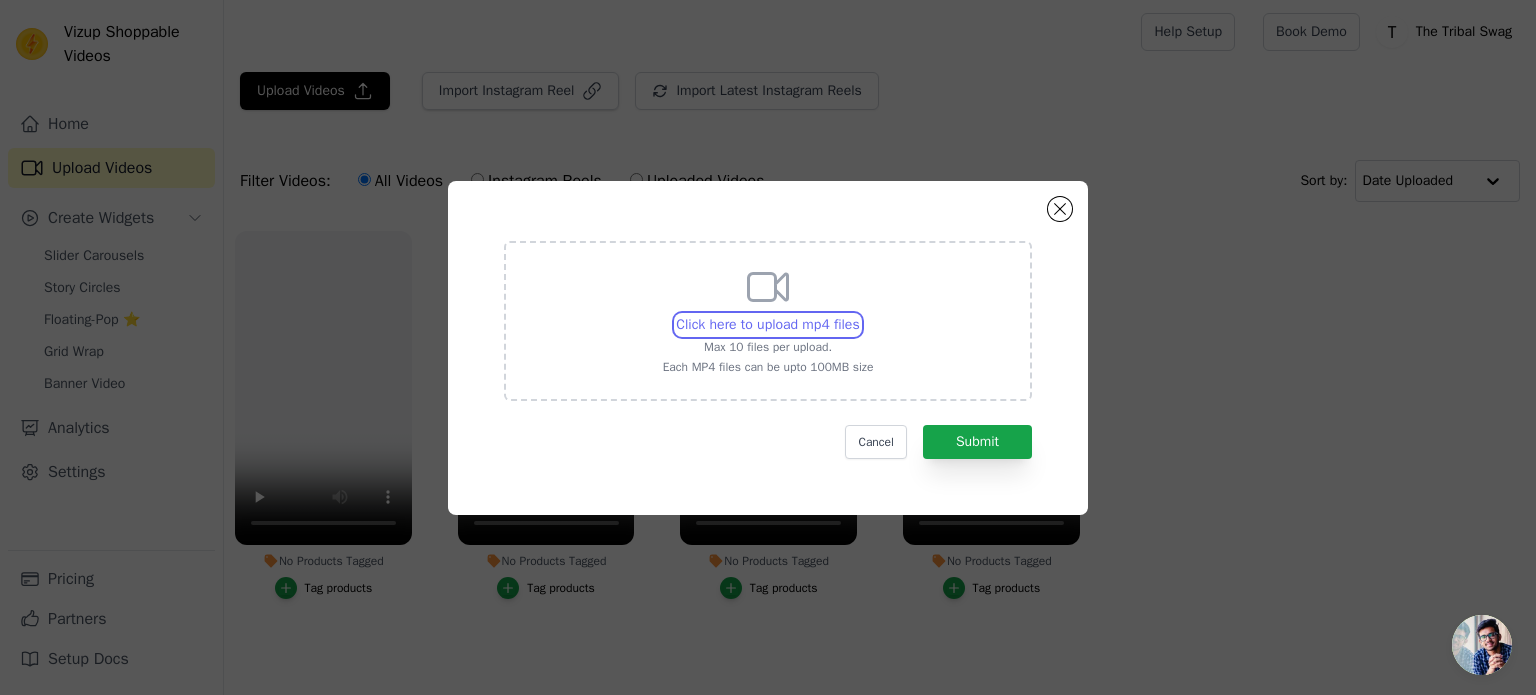 click on "Click here to upload mp4 files     Max 10 files per upload.   Each MP4 files can be upto 100MB size" at bounding box center (859, 314) 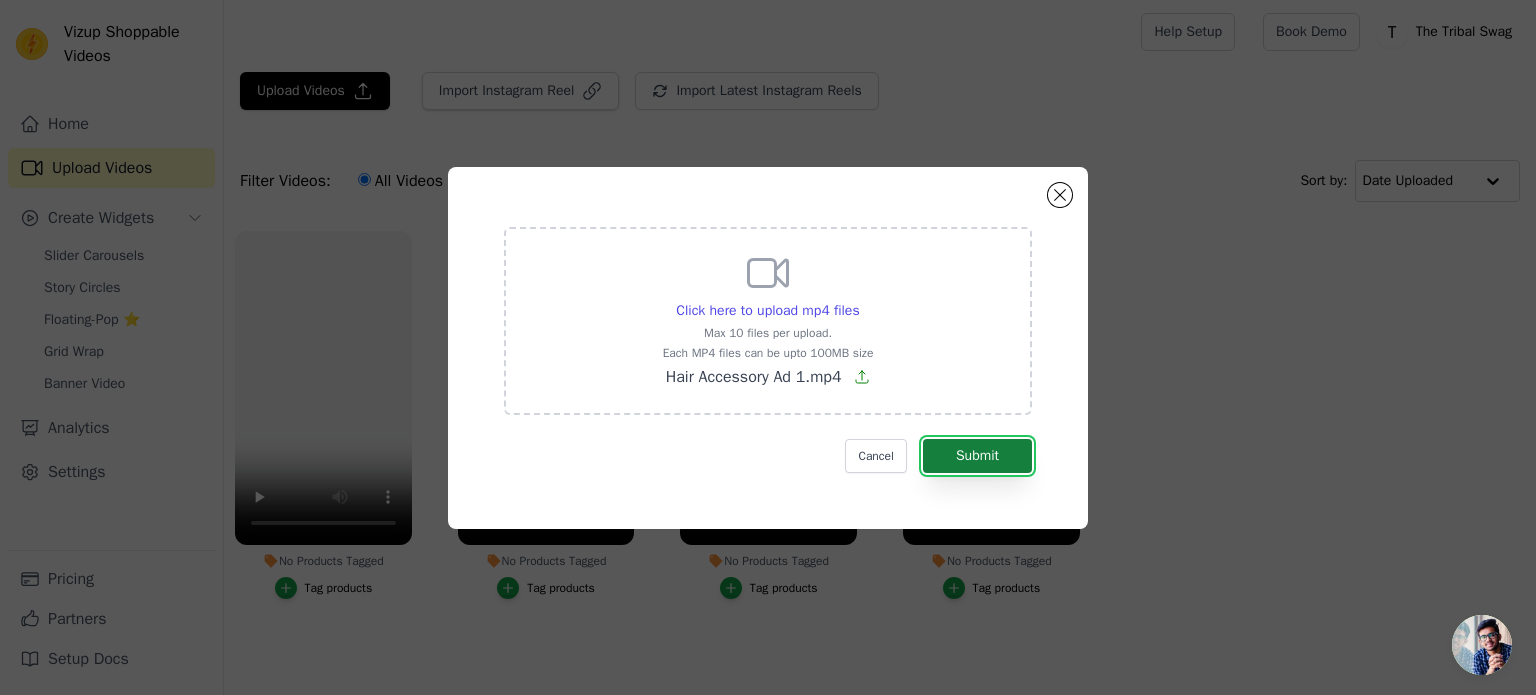 click on "Submit" at bounding box center (977, 456) 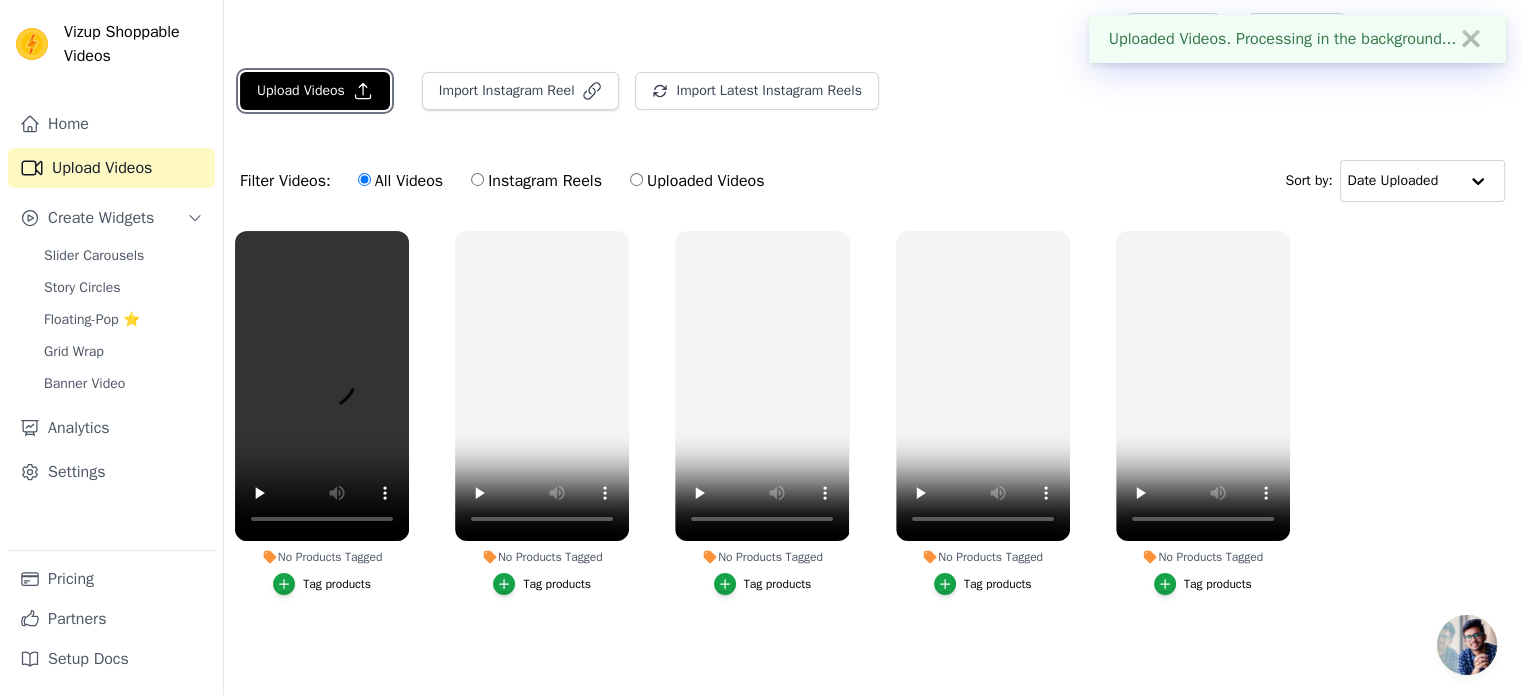 click on "Upload Videos" at bounding box center (315, 91) 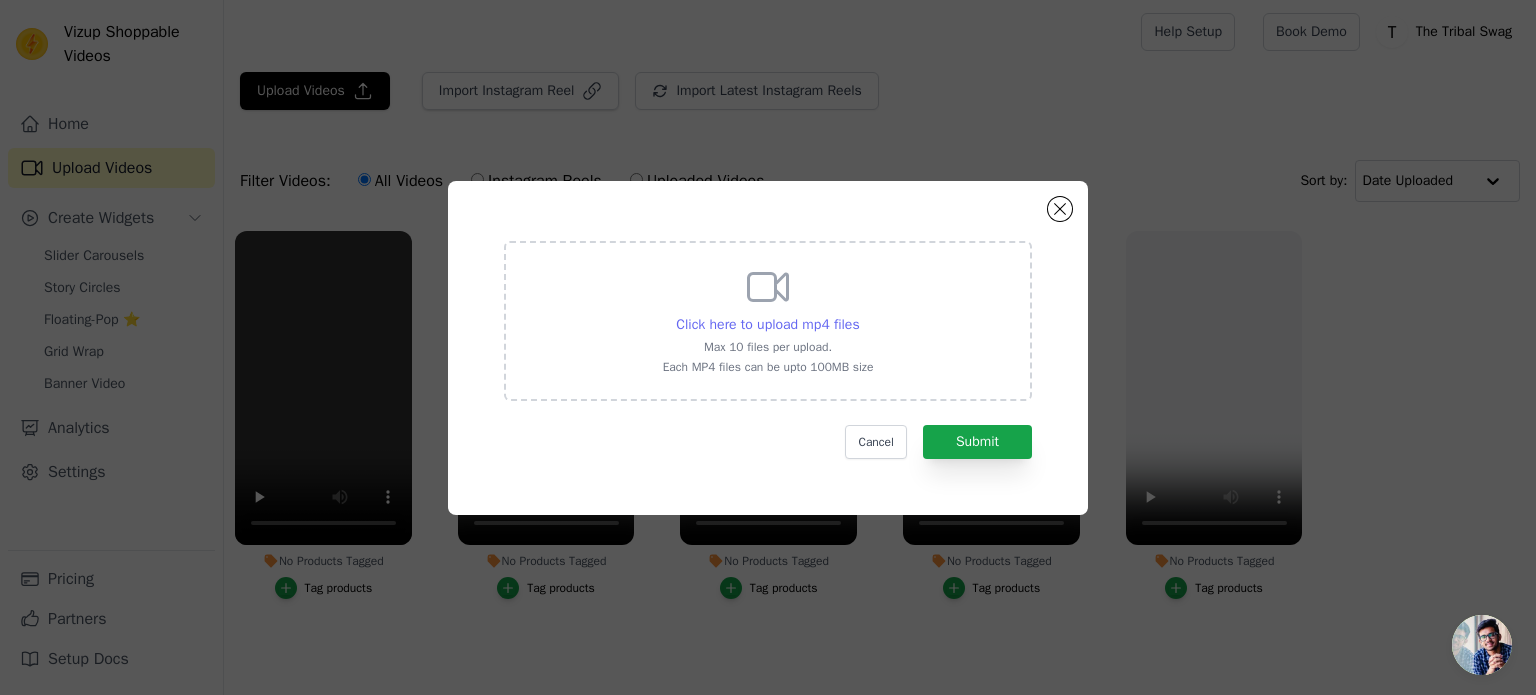 click on "Click here to upload mp4 files" at bounding box center [767, 324] 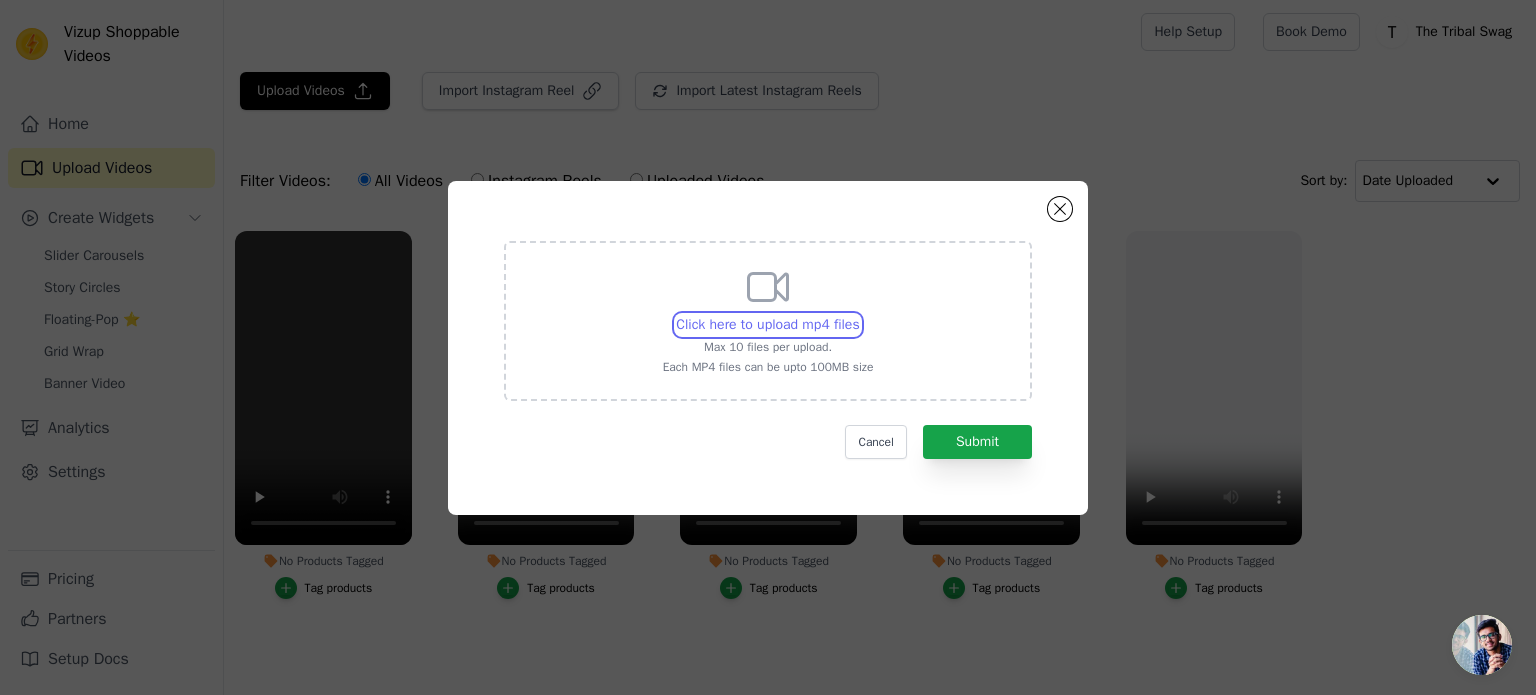 click on "Click here to upload mp4 files     Max 10 files per upload.   Each MP4 files can be upto 100MB size" at bounding box center [859, 314] 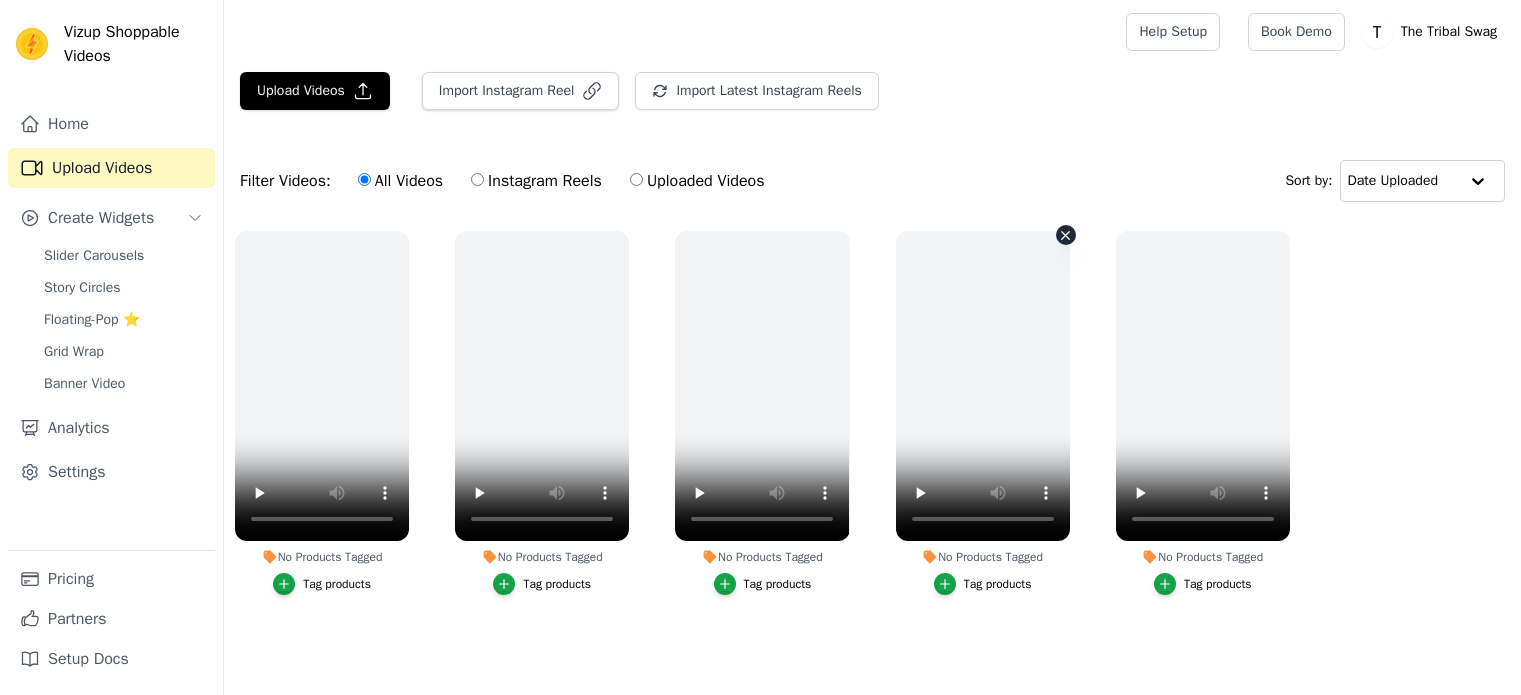 scroll, scrollTop: 0, scrollLeft: 0, axis: both 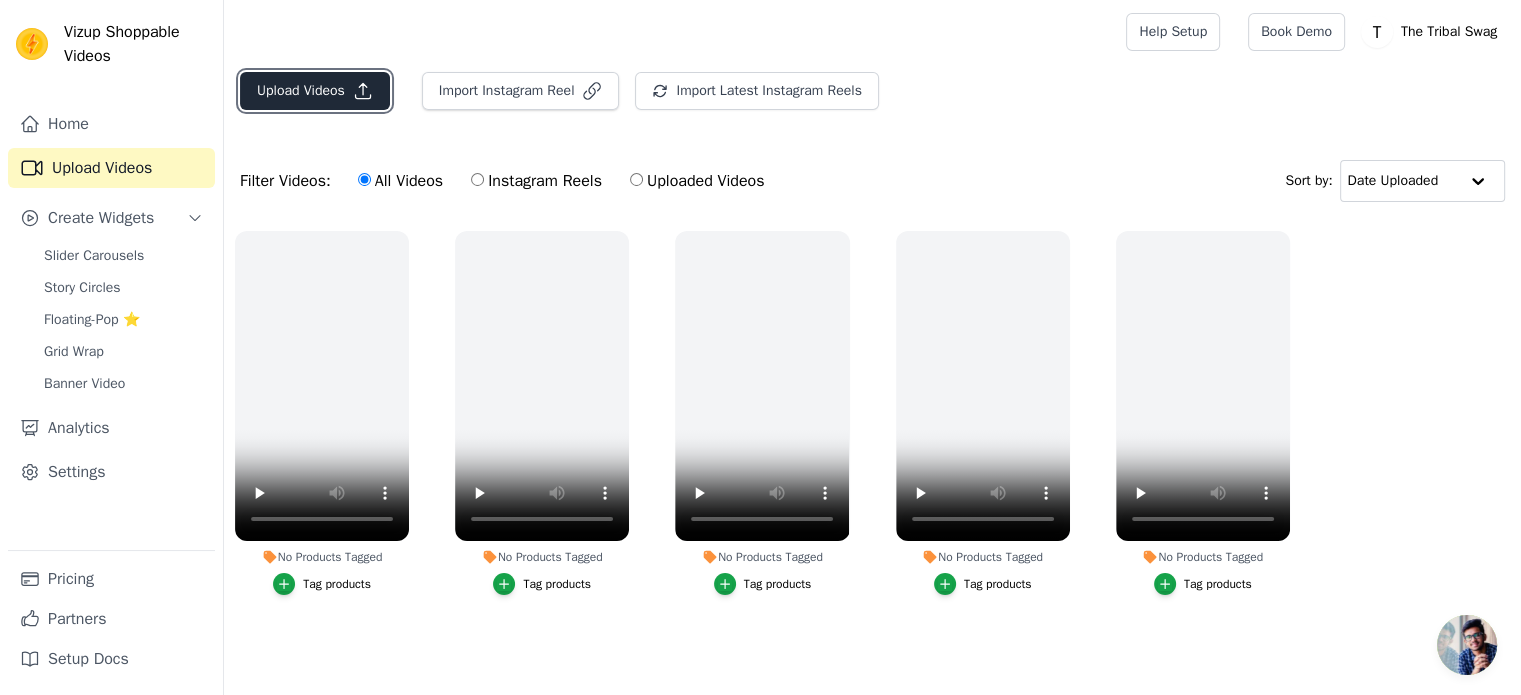 click on "Upload Videos" at bounding box center (315, 91) 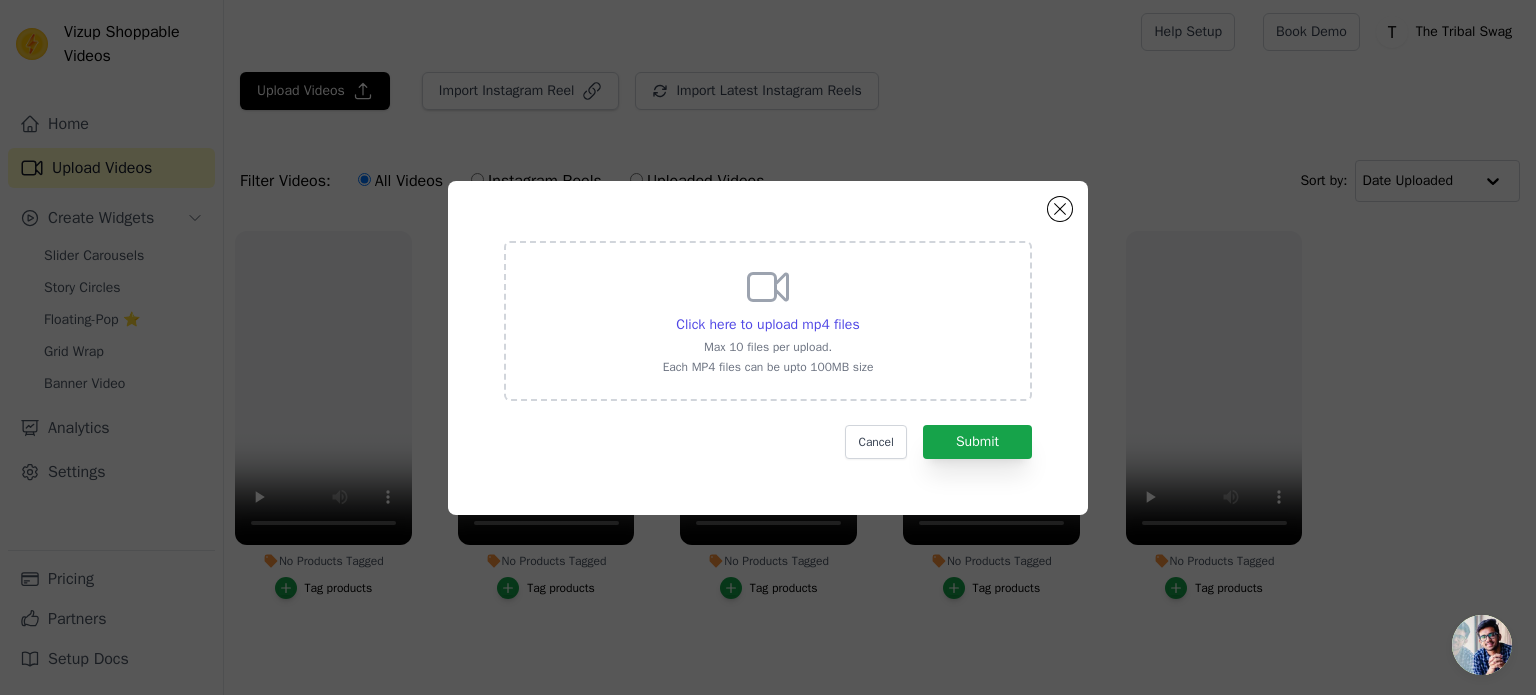 click on "Click here to upload mp4 files     Max 10 files per upload.   Each MP4 files can be upto 100MB size" at bounding box center [768, 319] 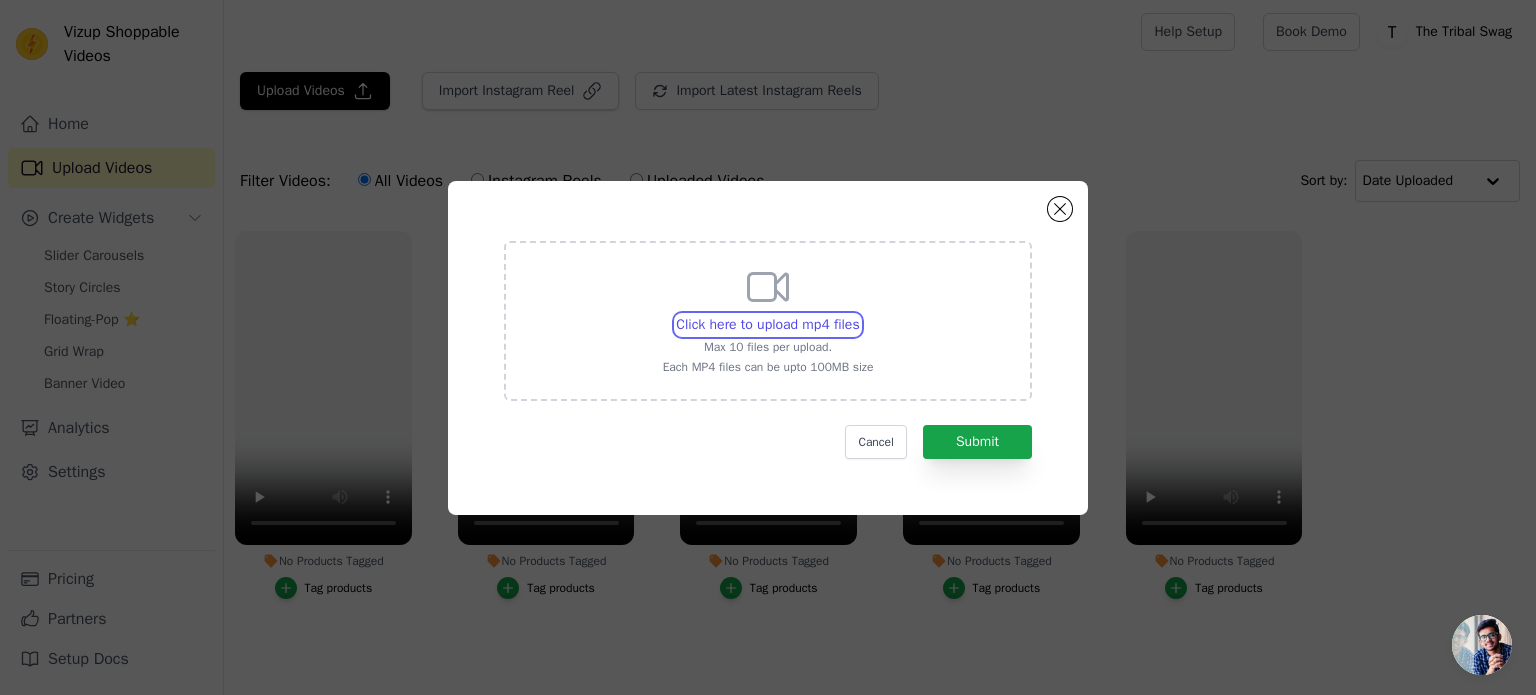click on "Click here to upload mp4 files     Max 10 files per upload.   Each MP4 files can be upto 100MB size" at bounding box center [859, 314] 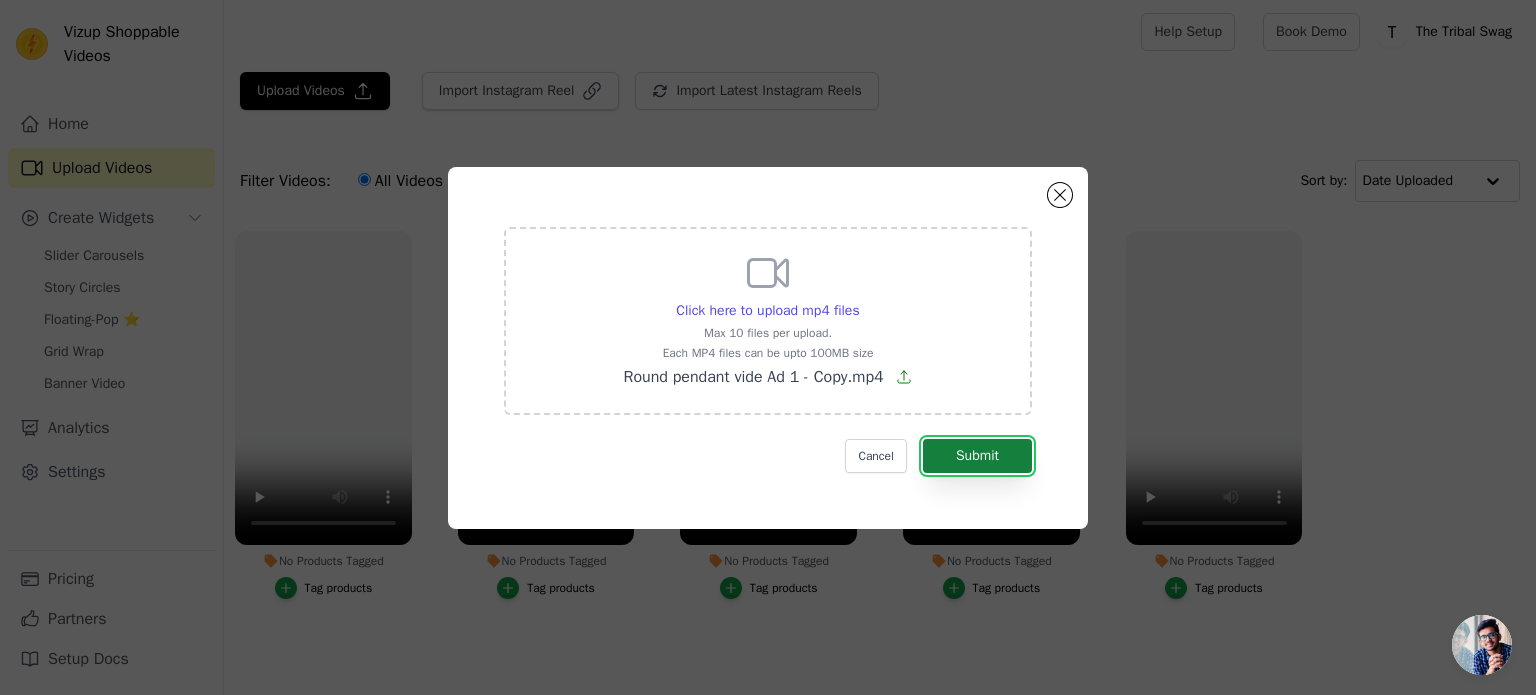 click on "Submit" at bounding box center [977, 456] 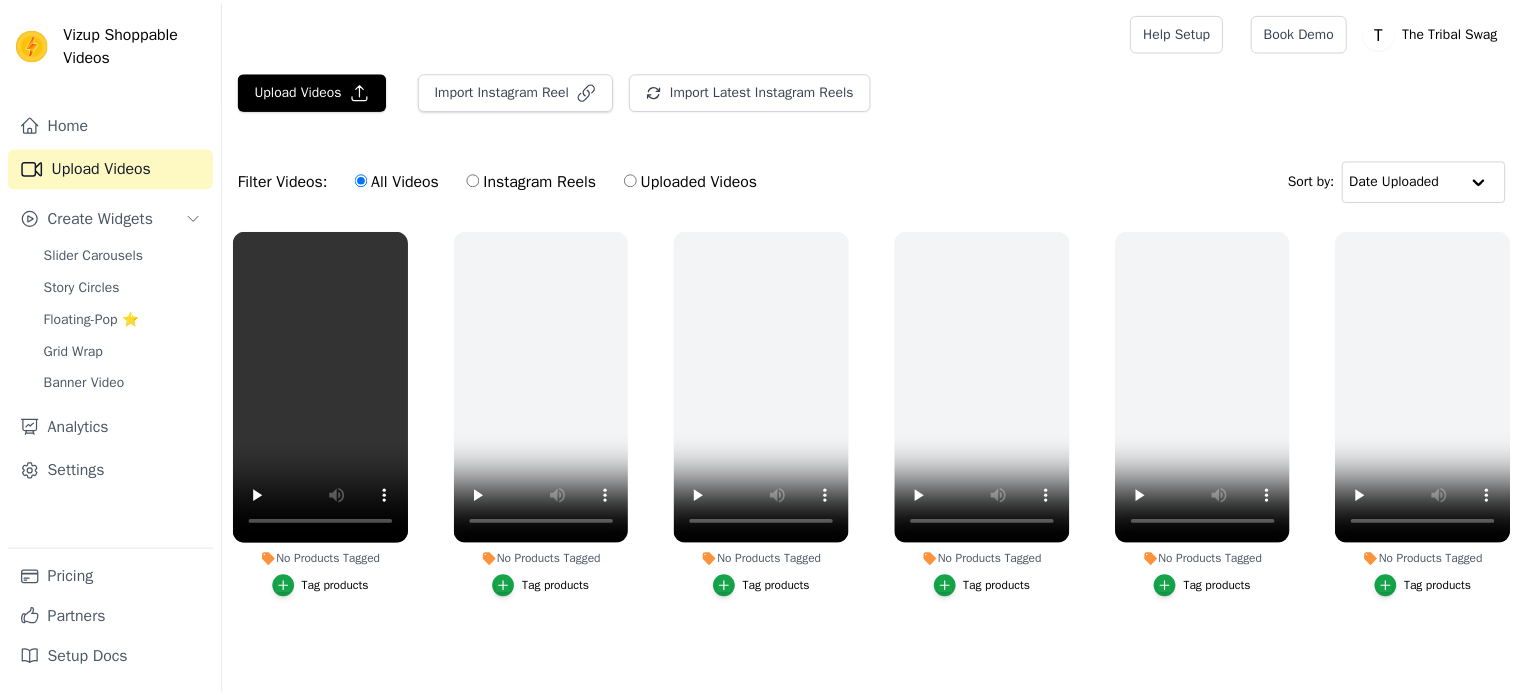 scroll, scrollTop: 0, scrollLeft: 0, axis: both 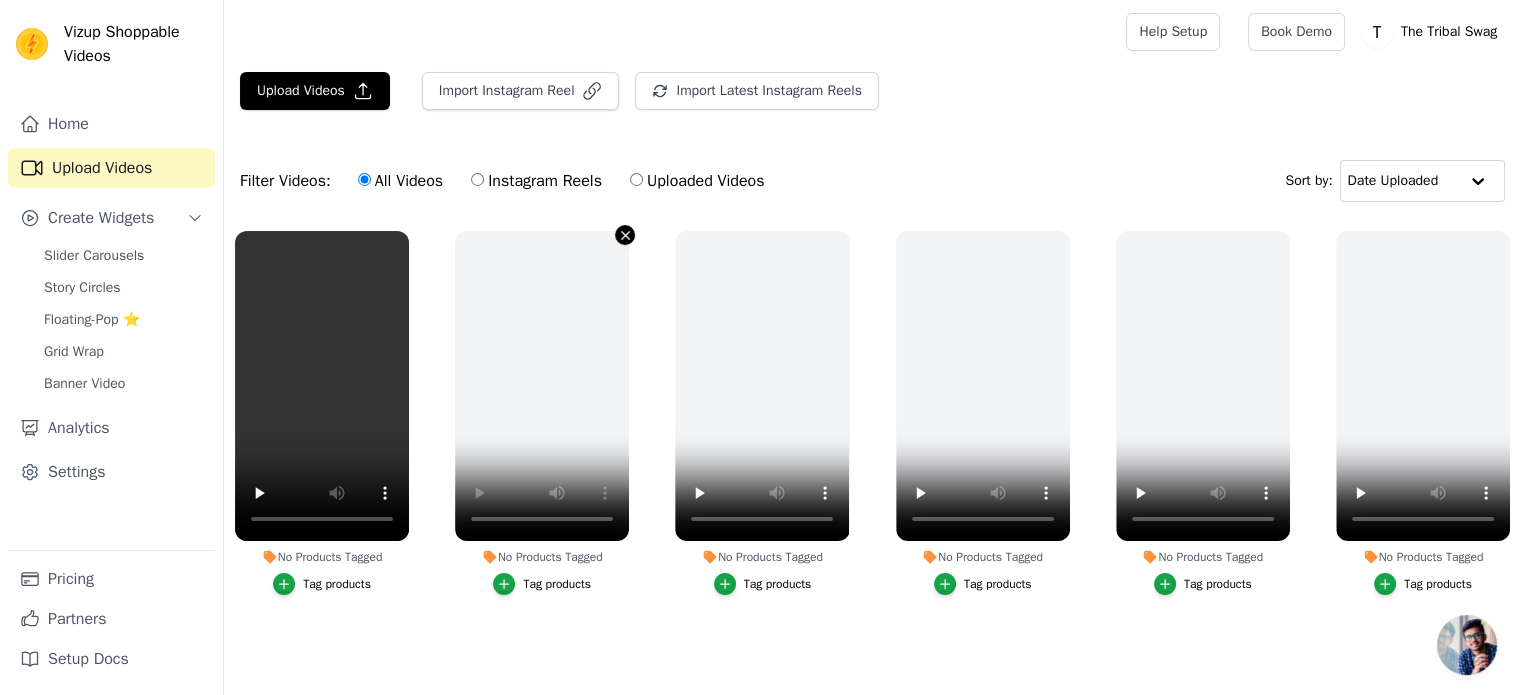 click 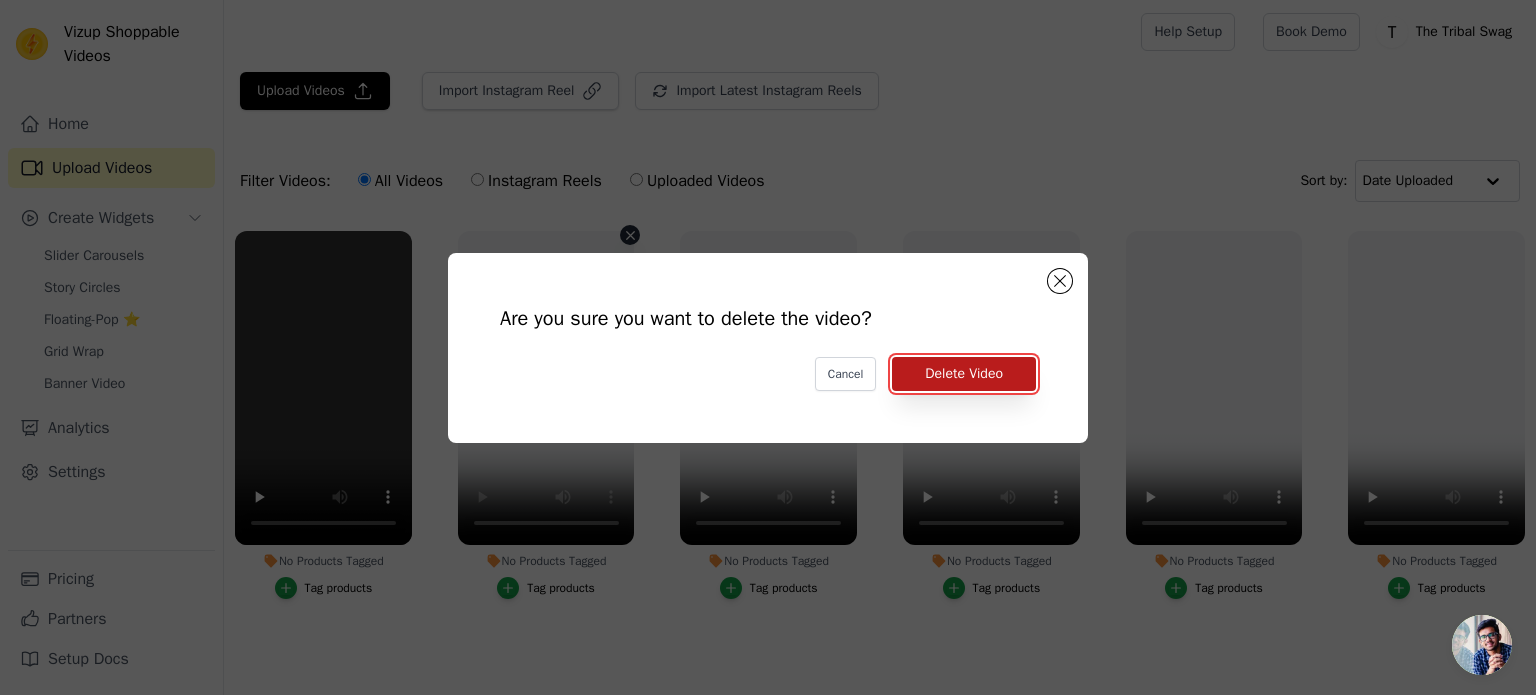 click on "Delete Video" at bounding box center (964, 374) 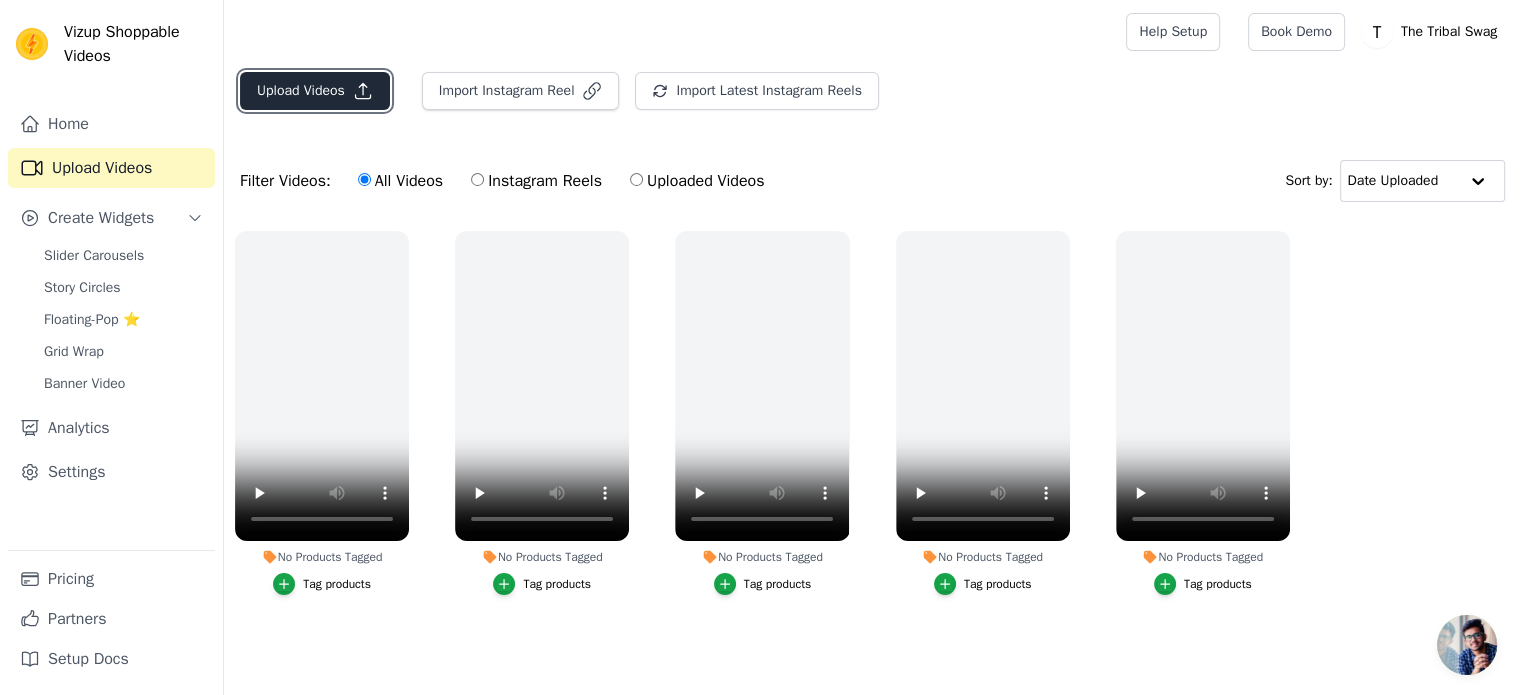 click on "Upload Videos" at bounding box center [315, 91] 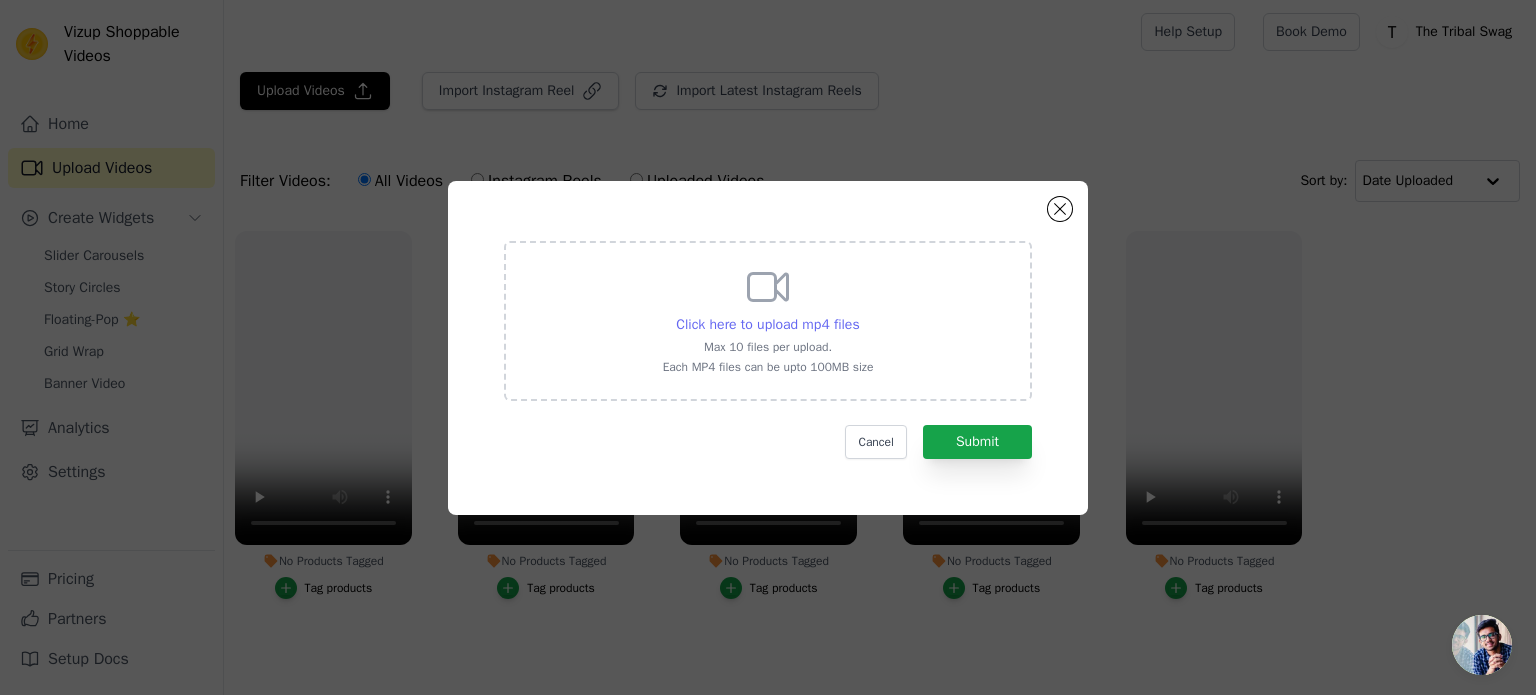 click on "Click here to upload mp4 files" at bounding box center [767, 324] 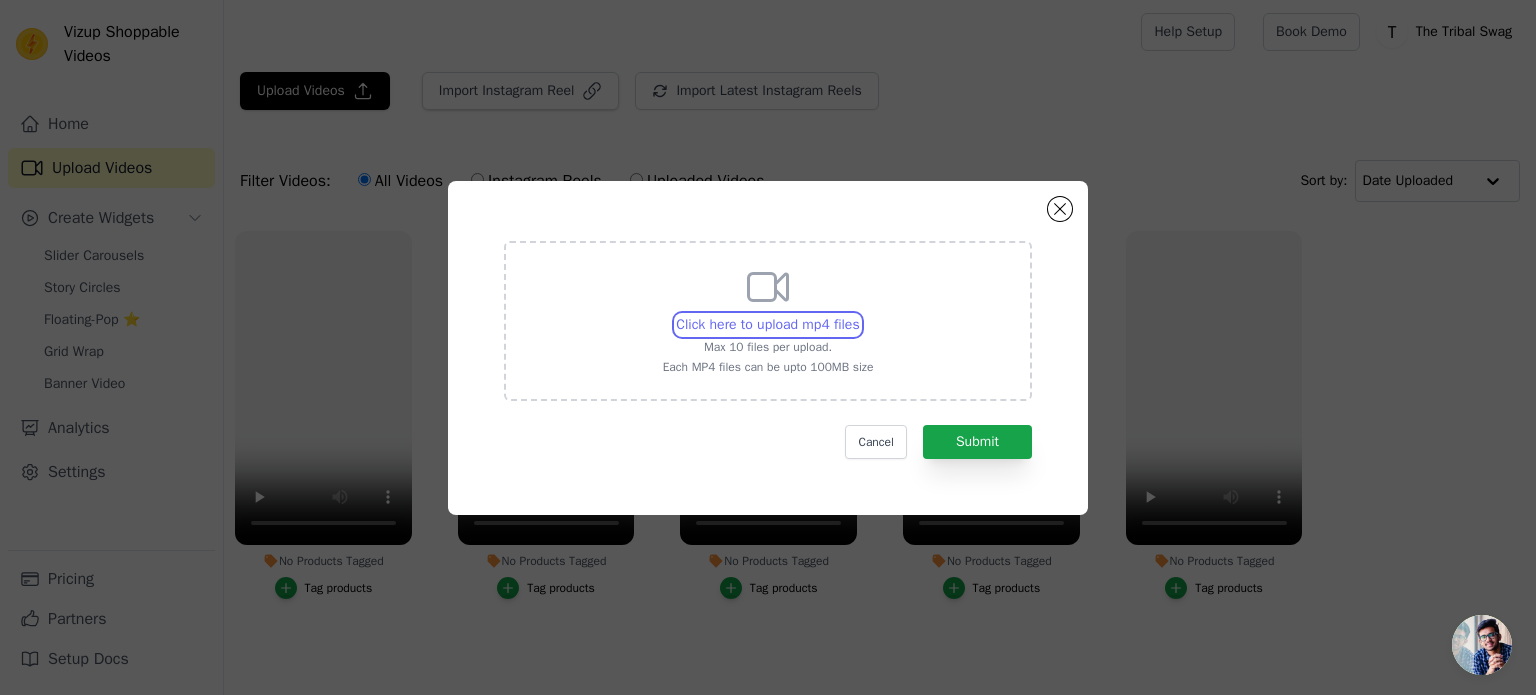 click on "Click here to upload mp4 files     Max 10 files per upload.   Each MP4 files can be upto 100MB size" at bounding box center (859, 314) 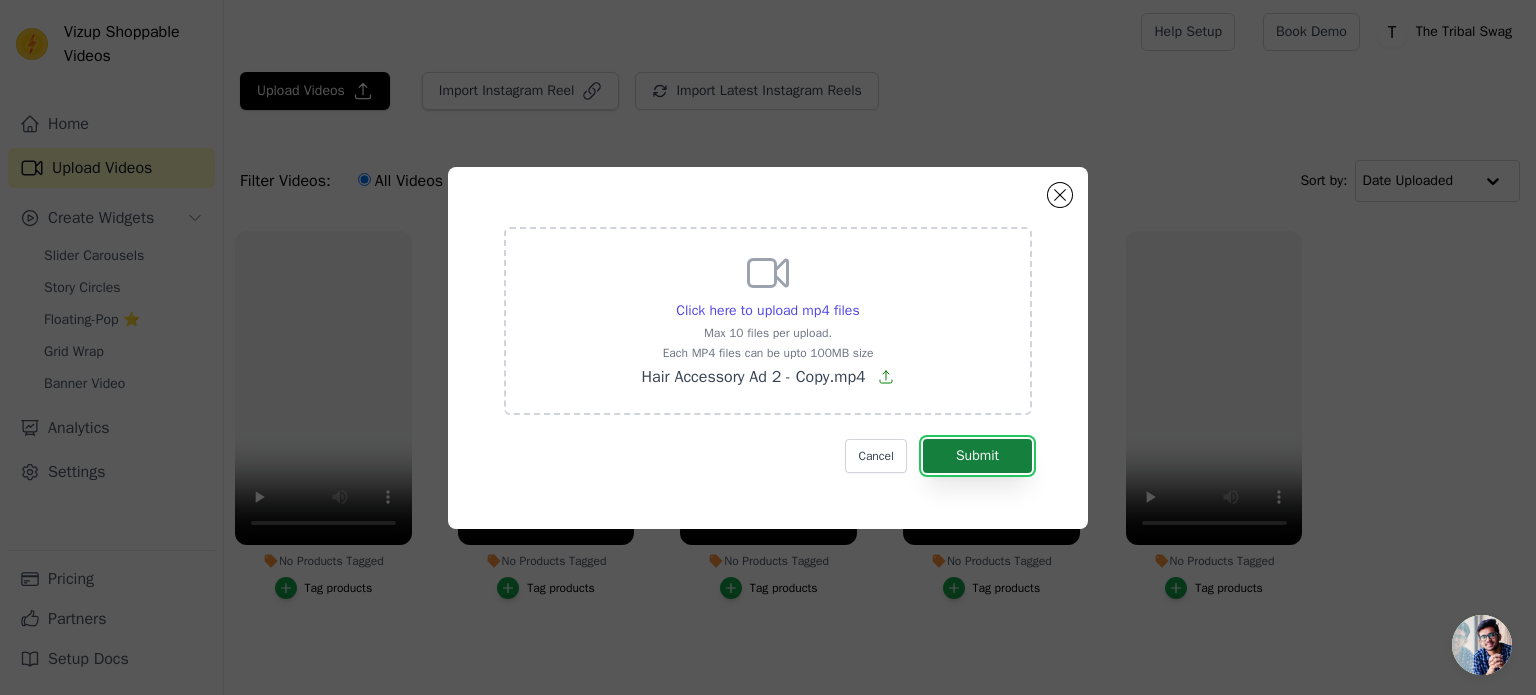 click on "Submit" at bounding box center (977, 456) 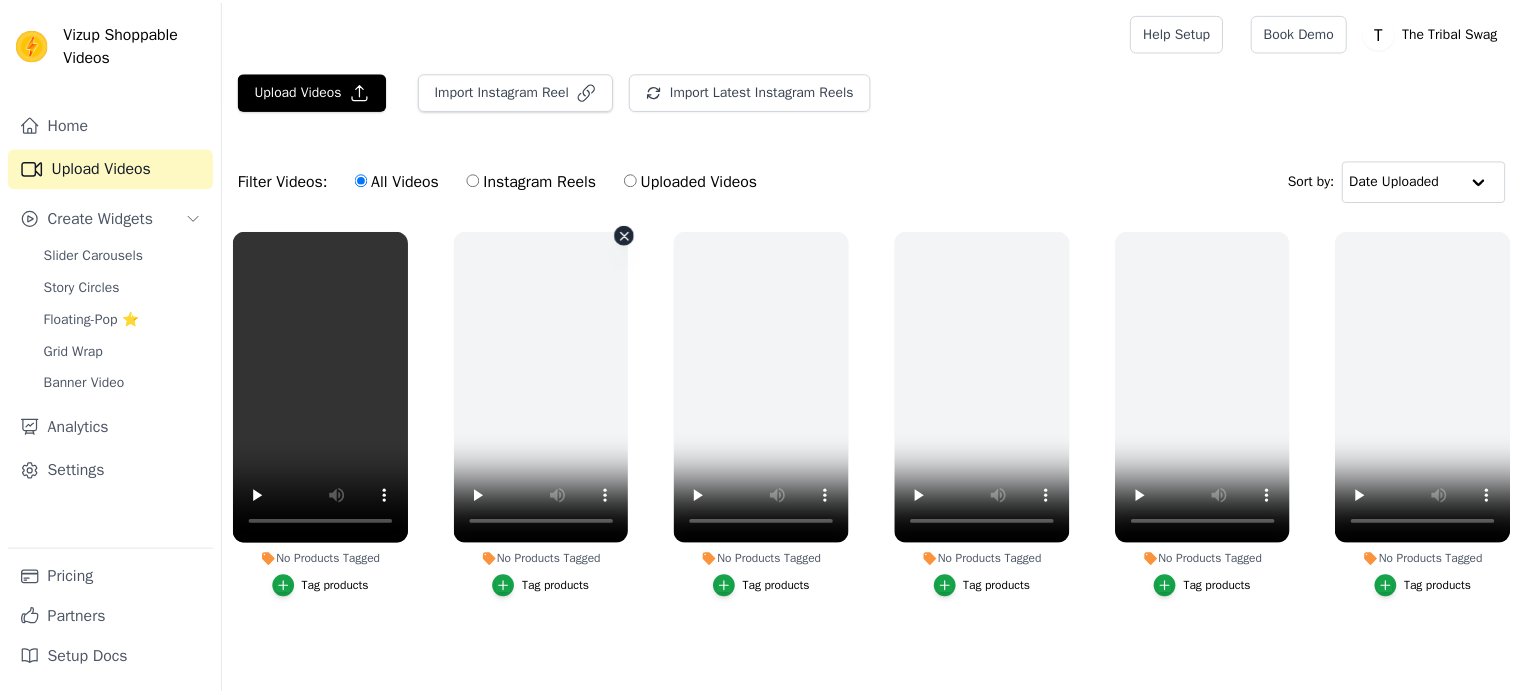 scroll, scrollTop: 0, scrollLeft: 0, axis: both 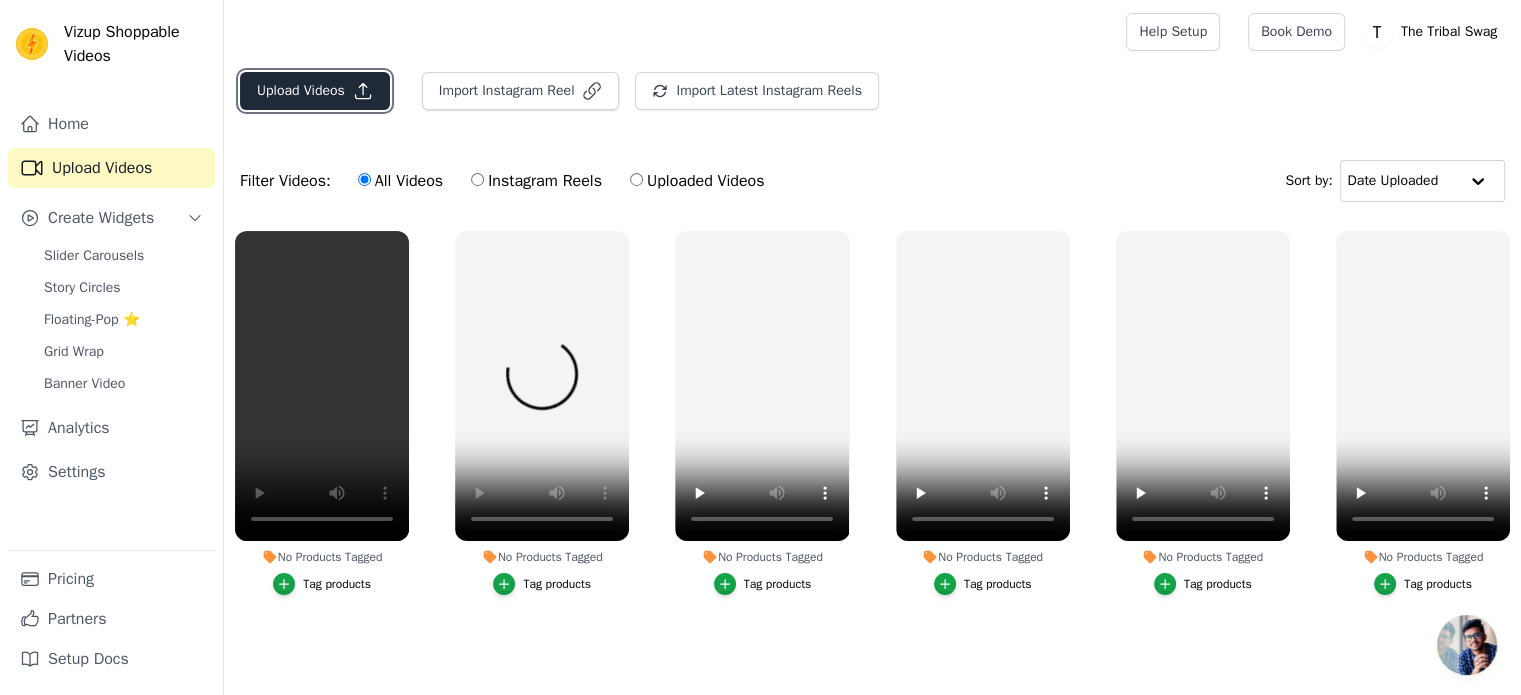 click on "Upload Videos" at bounding box center (315, 91) 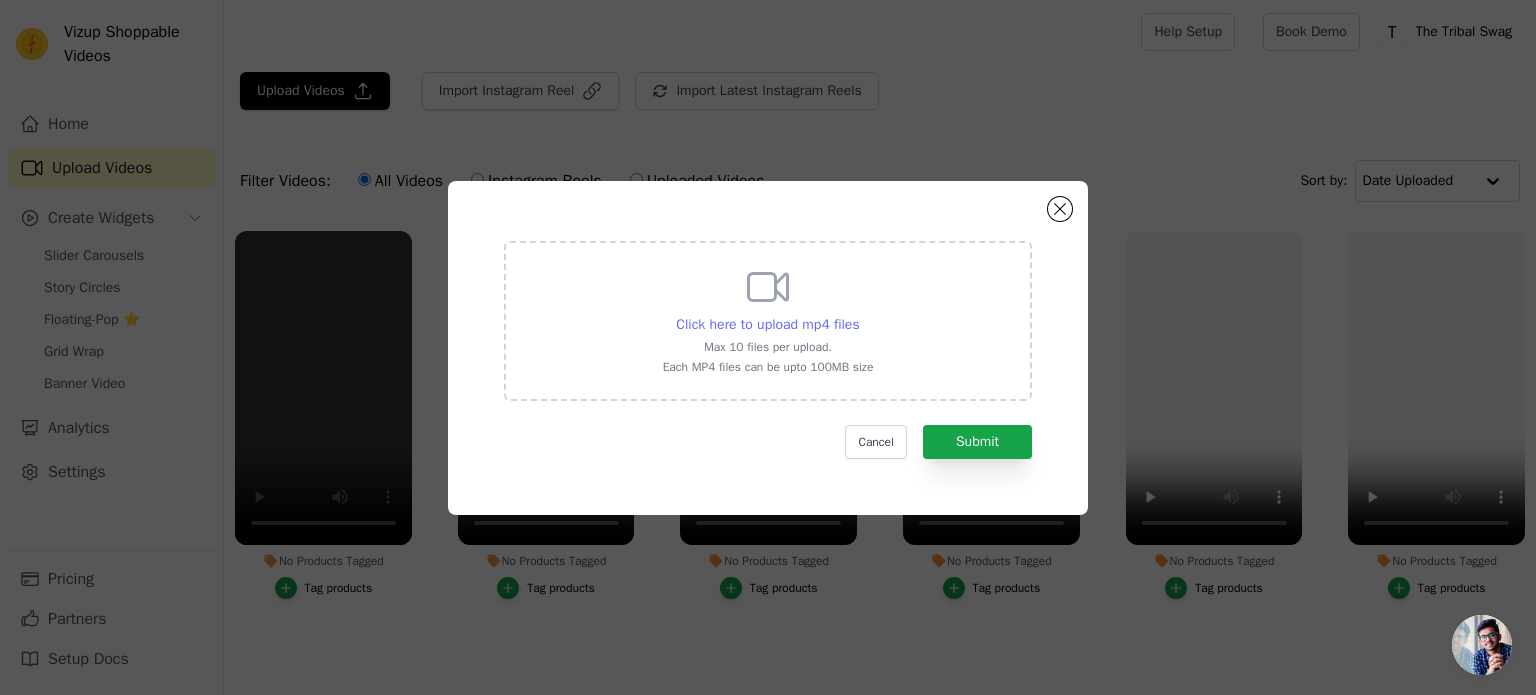 click on "Click here to upload mp4 files" at bounding box center [767, 324] 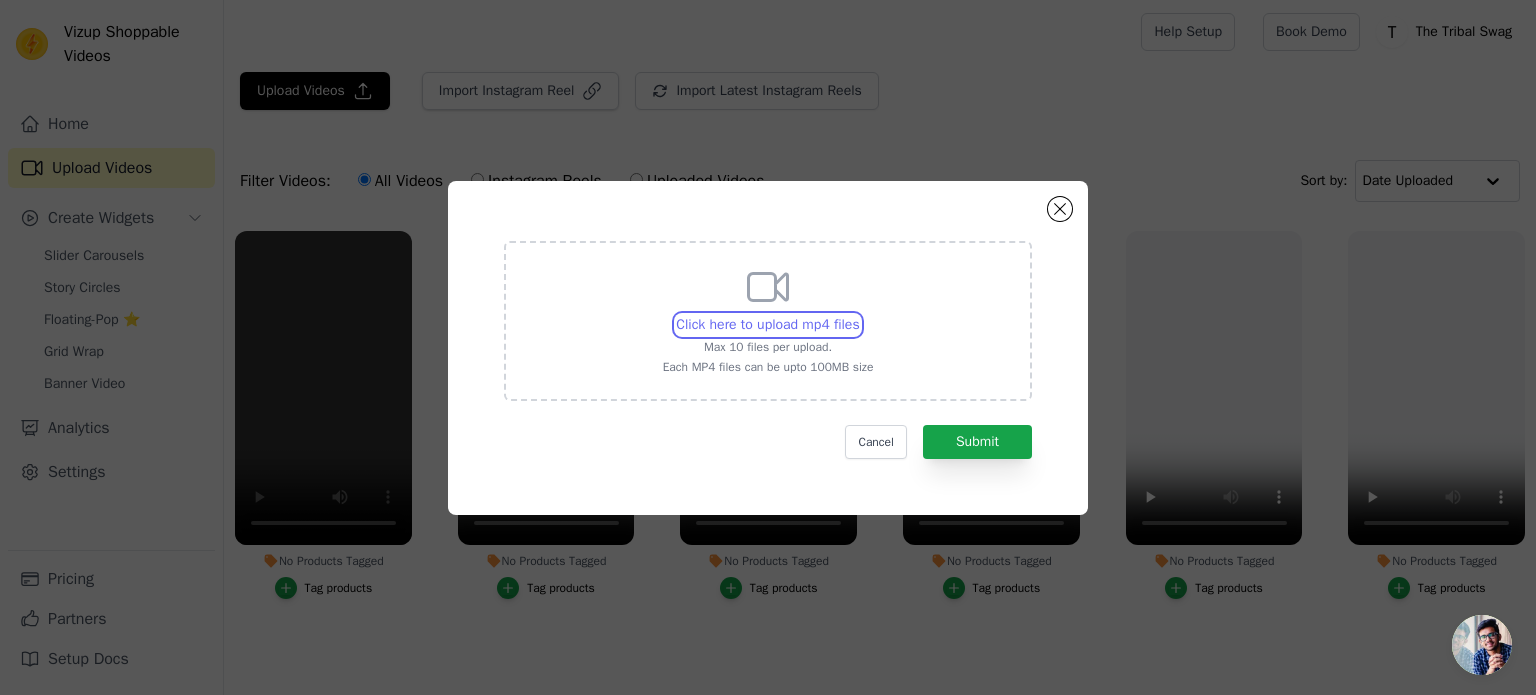 click on "Click here to upload mp4 files     Max 10 files per upload.   Each MP4 files can be upto 100MB size" at bounding box center (859, 314) 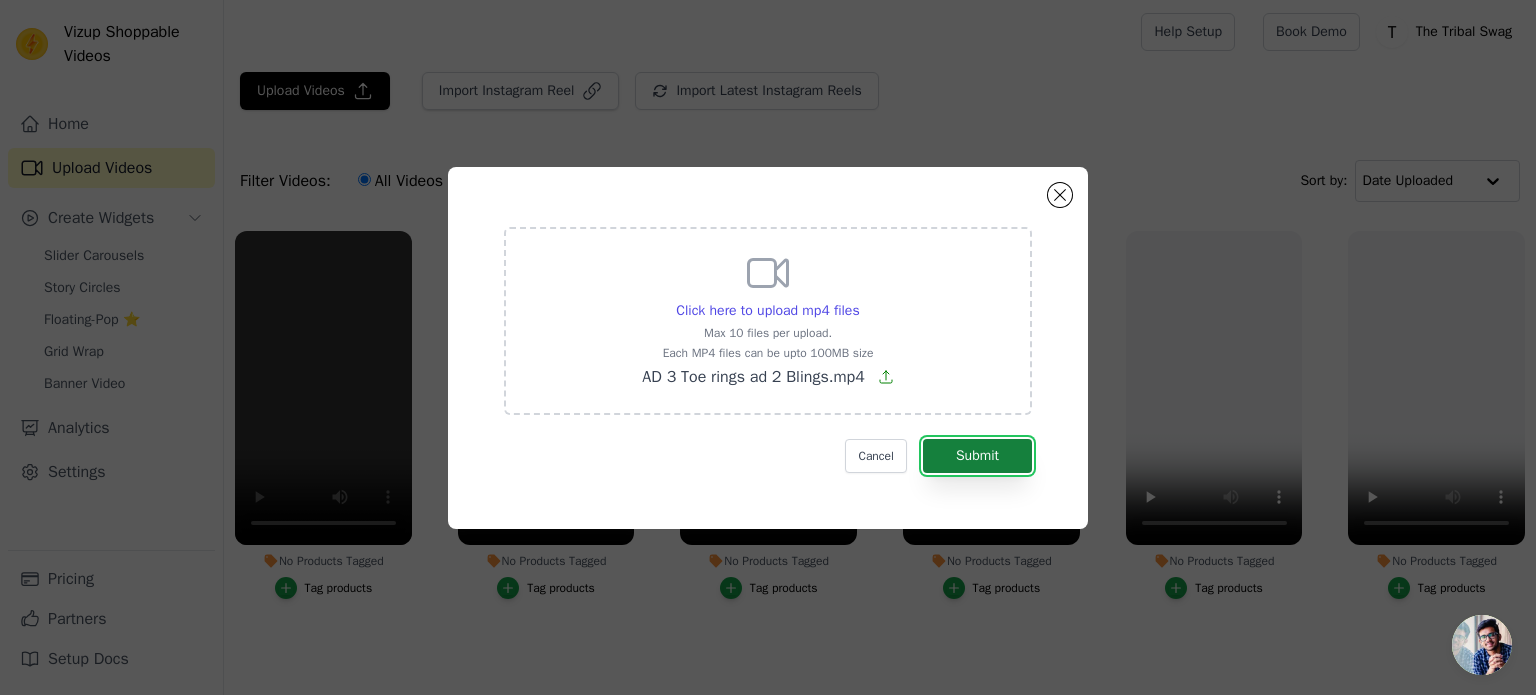 click on "Submit" at bounding box center (977, 456) 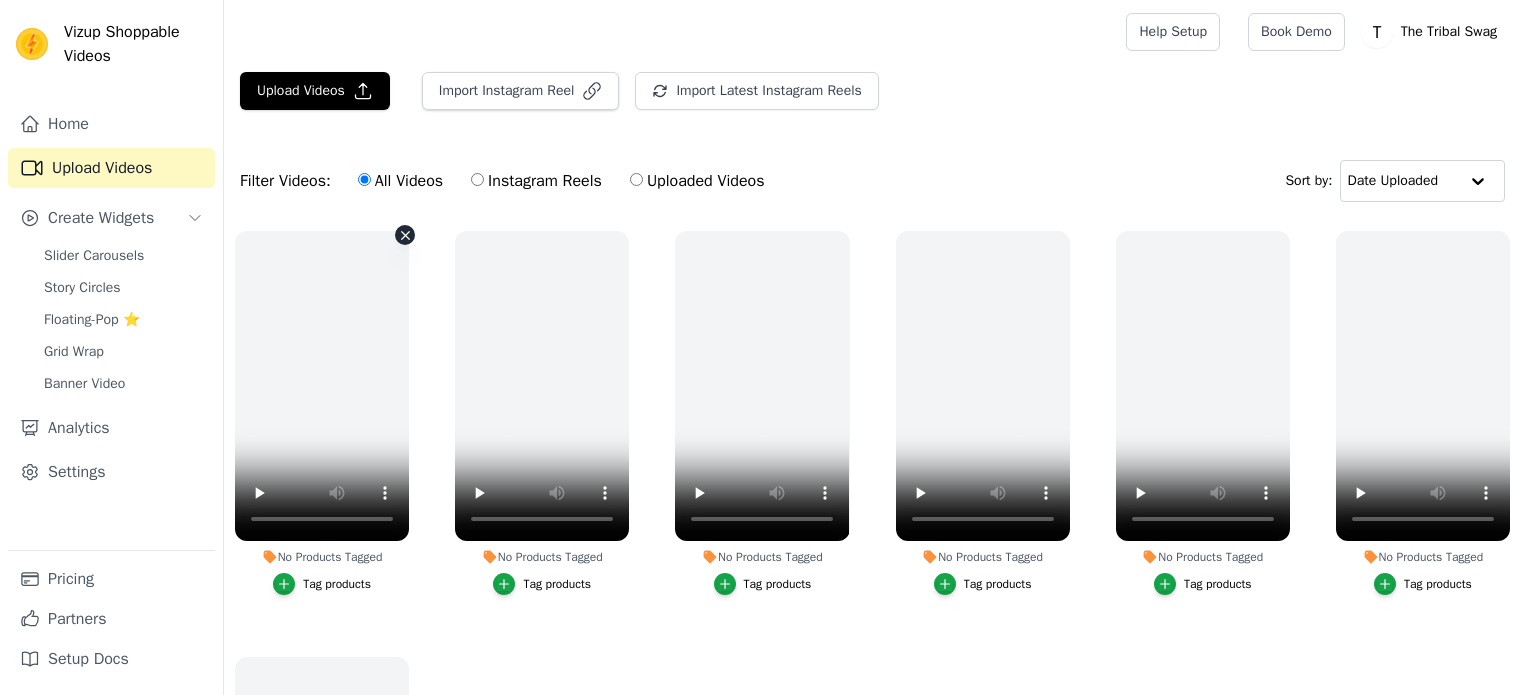 scroll, scrollTop: 0, scrollLeft: 0, axis: both 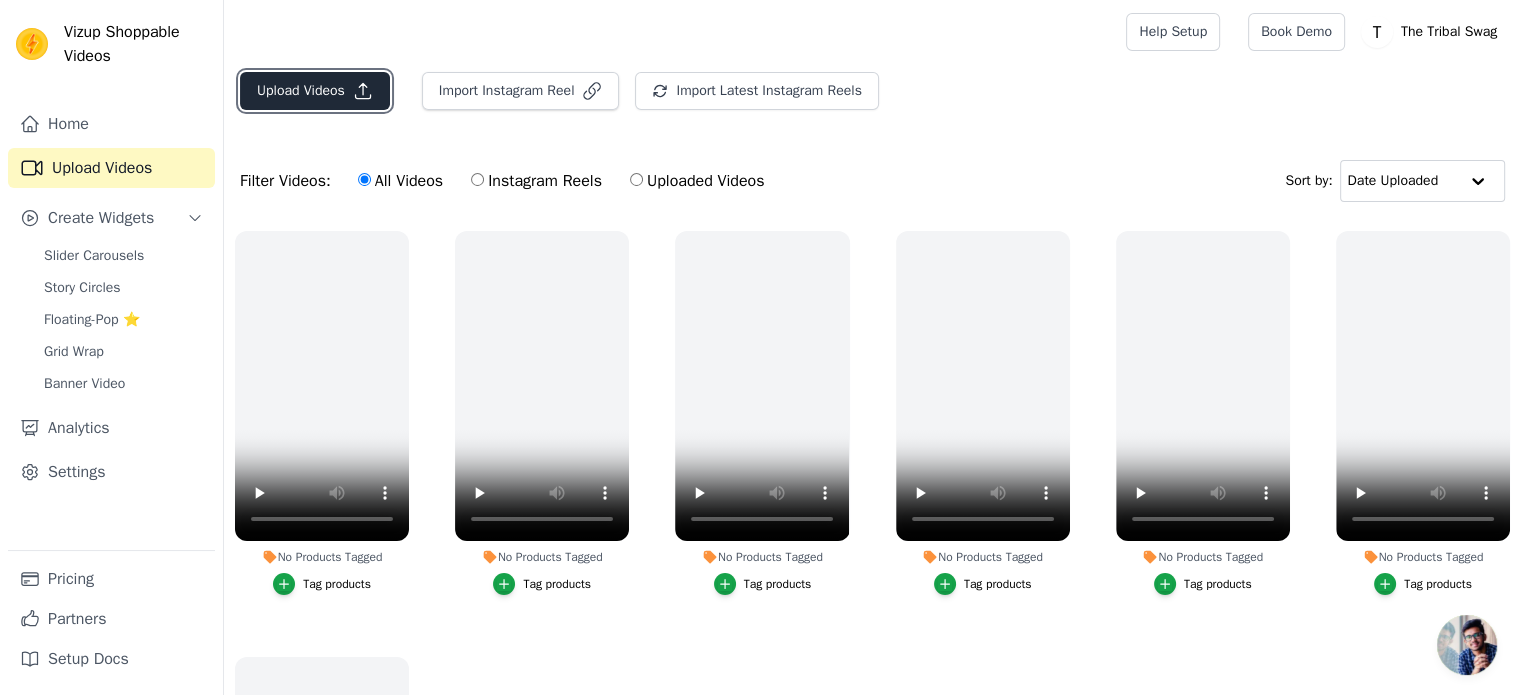 click on "Upload Videos" at bounding box center [315, 91] 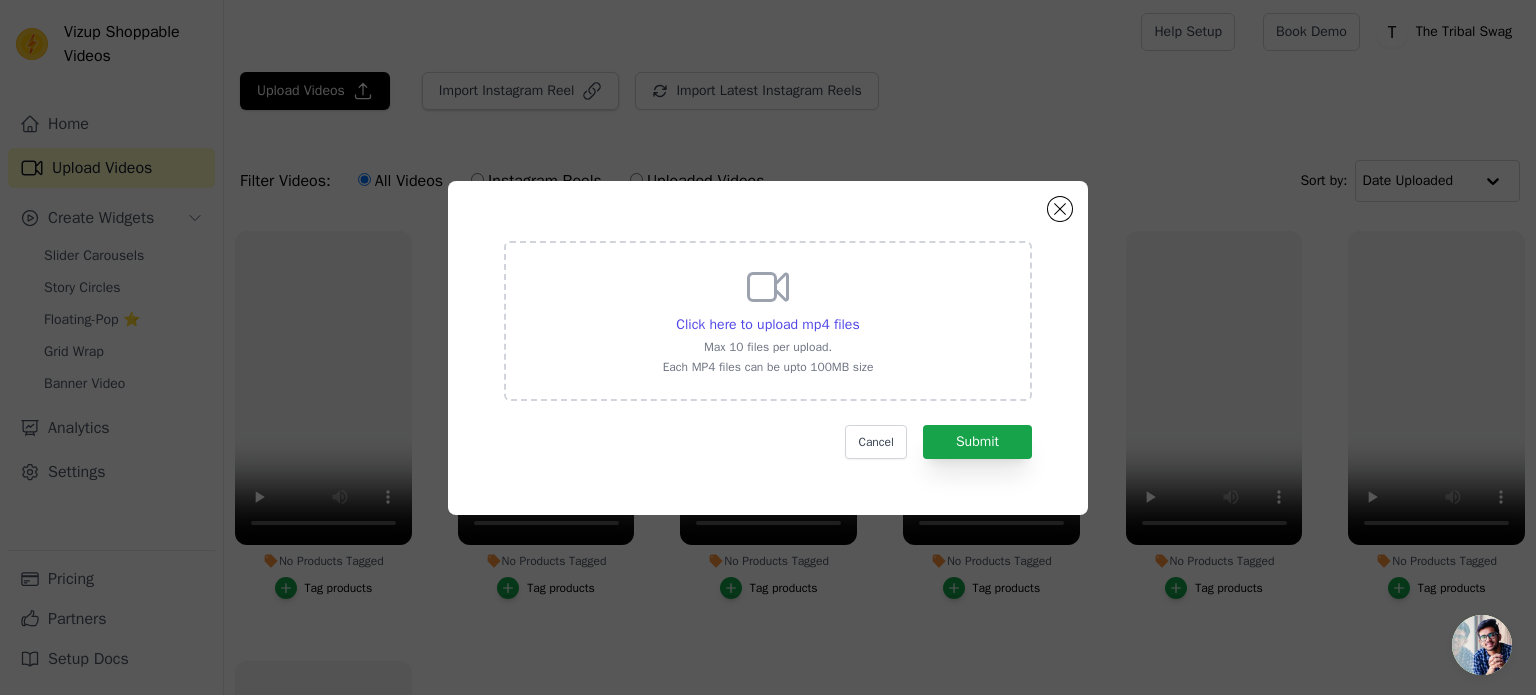 click on "Click here to upload mp4 files     Max 10 files per upload.   Each MP4 files can be upto 100MB size" at bounding box center [768, 319] 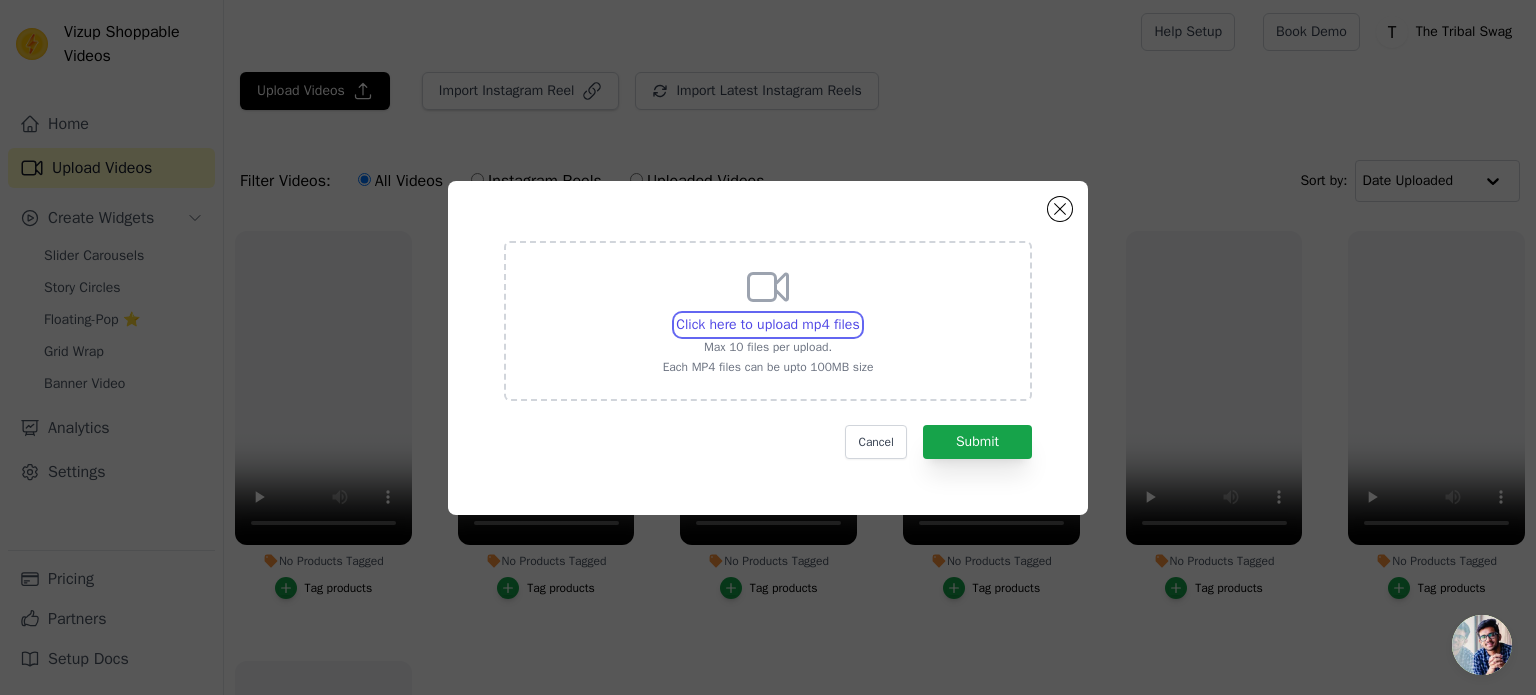 click on "Click here to upload mp4 files     Max 10 files per upload.   Each MP4 files can be upto 100MB size" at bounding box center (859, 314) 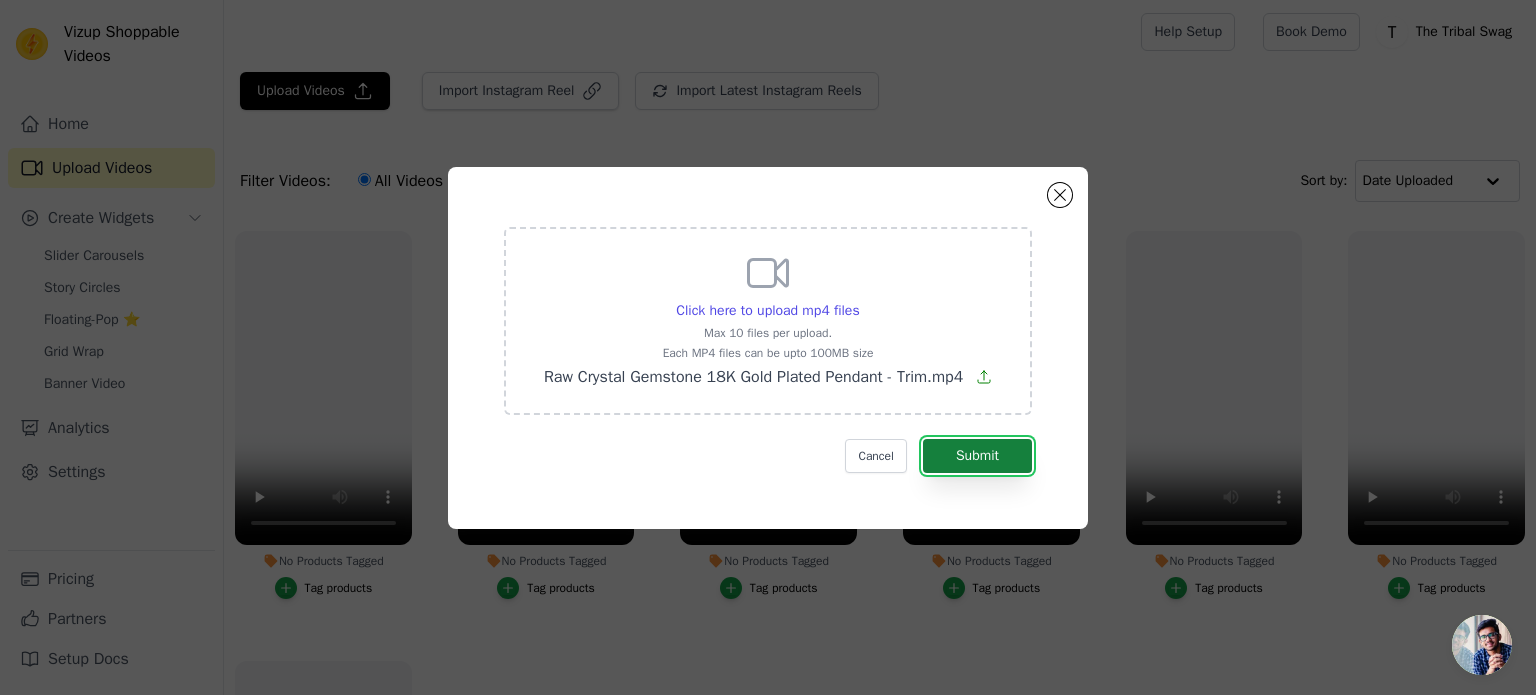 click on "Submit" at bounding box center (977, 456) 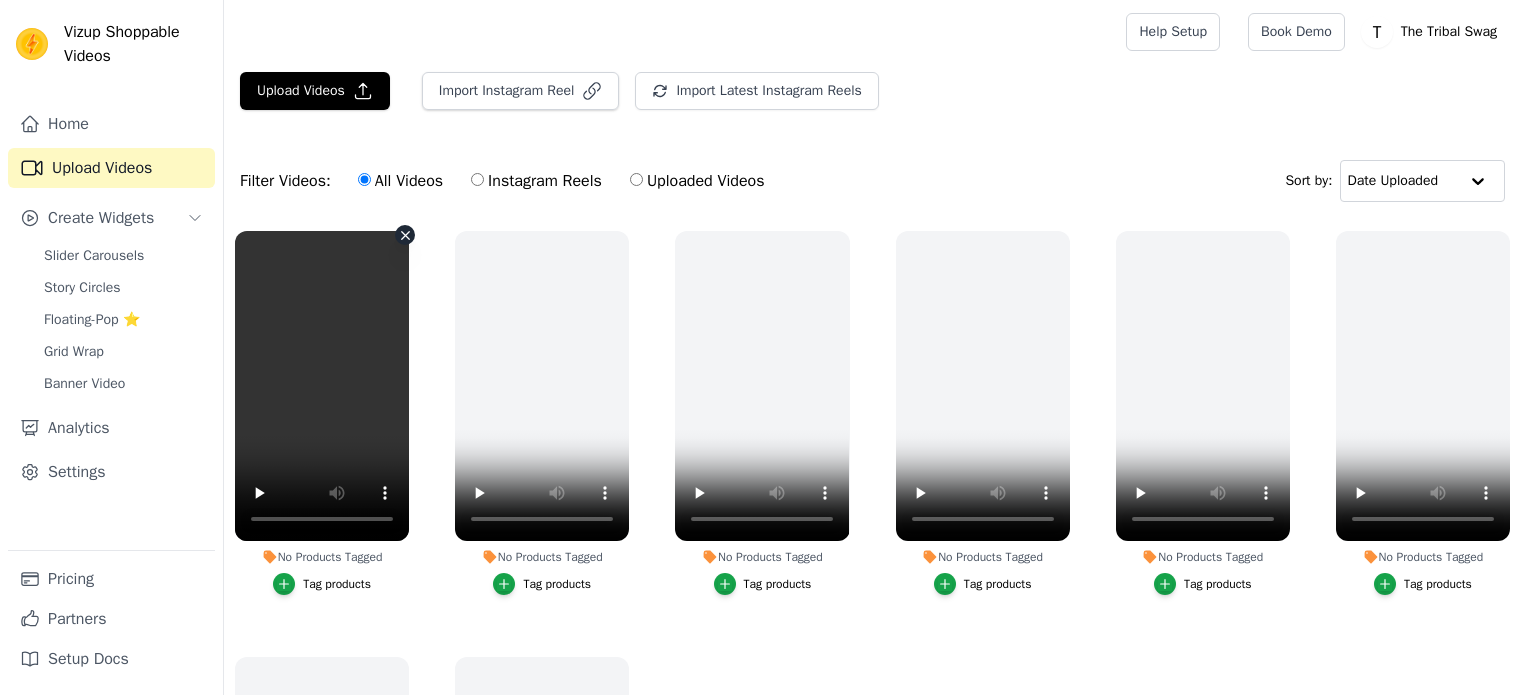 scroll, scrollTop: 0, scrollLeft: 0, axis: both 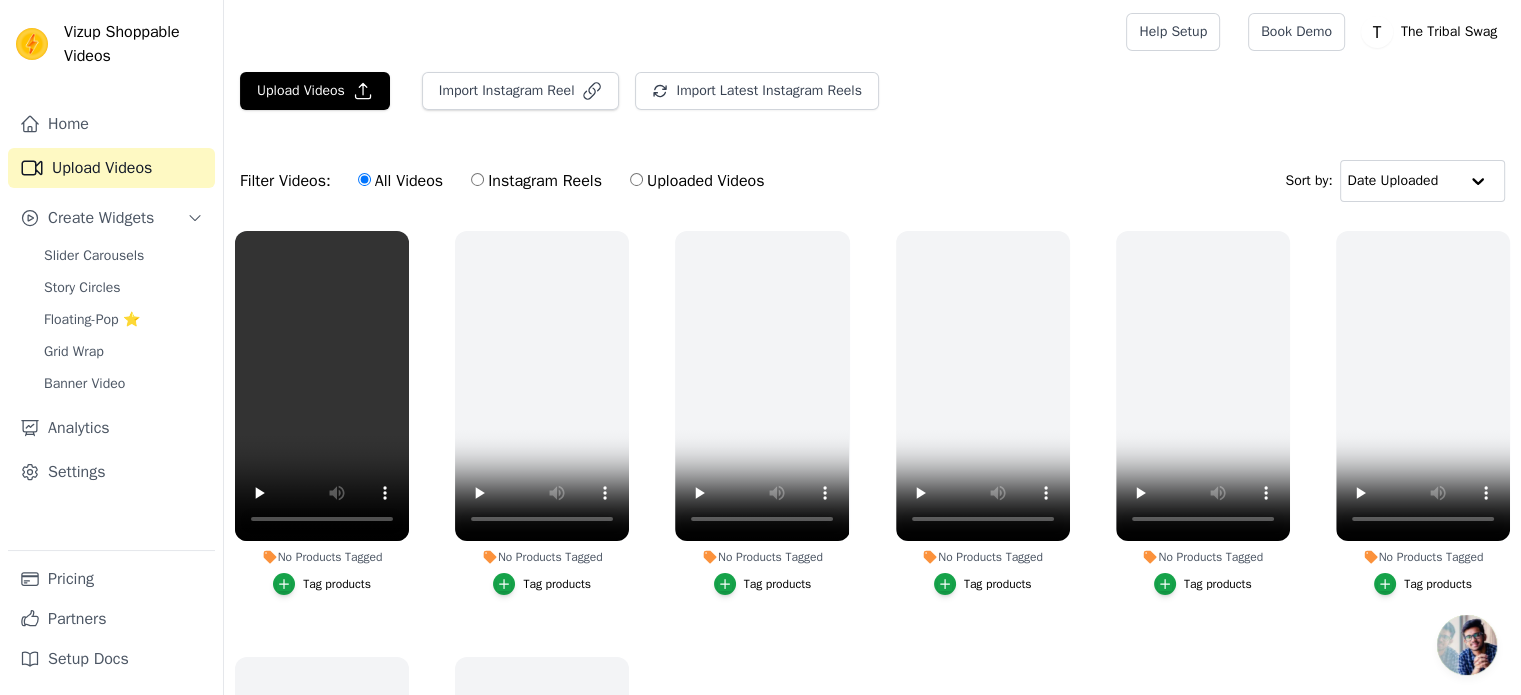 click on "Filter Videos:
All Videos
Instagram Reels
Uploaded Videos   Sort by:
Date Uploaded" at bounding box center [872, 181] 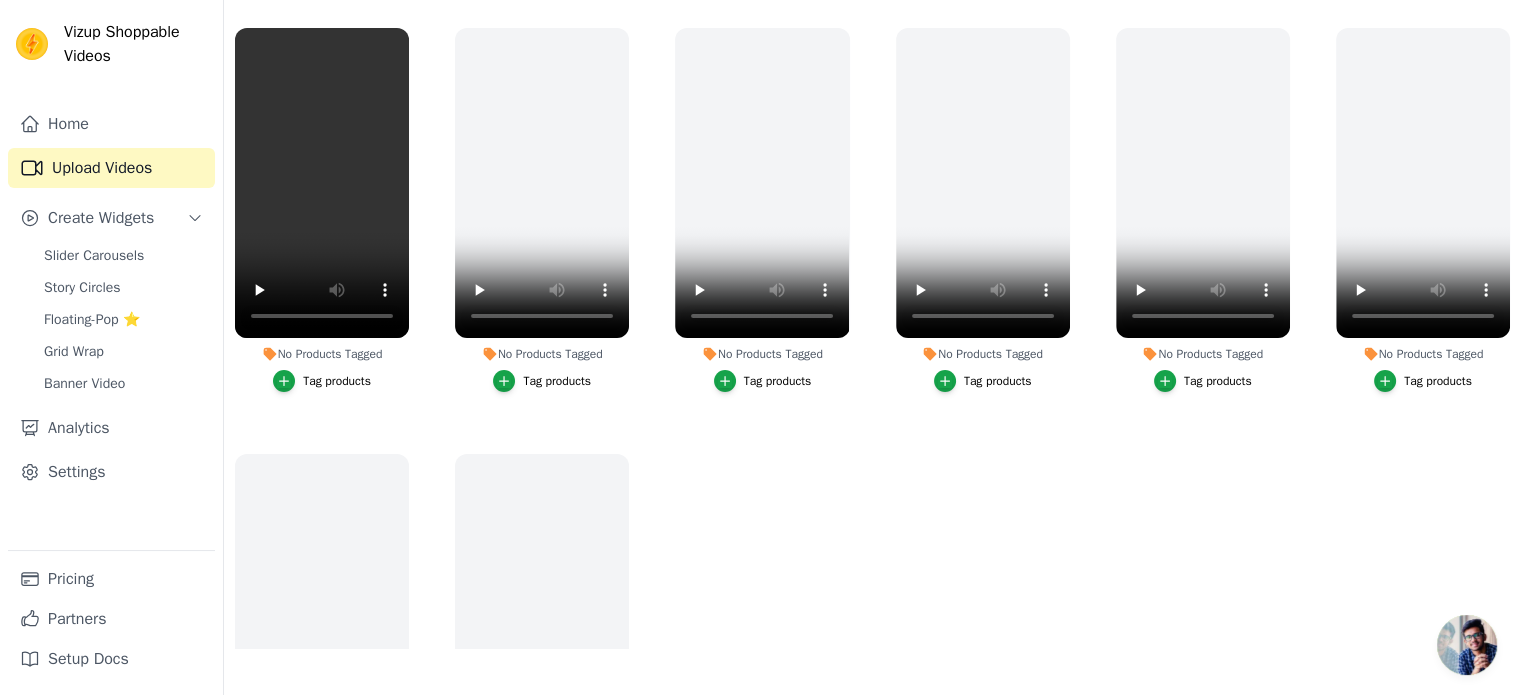 scroll, scrollTop: 0, scrollLeft: 0, axis: both 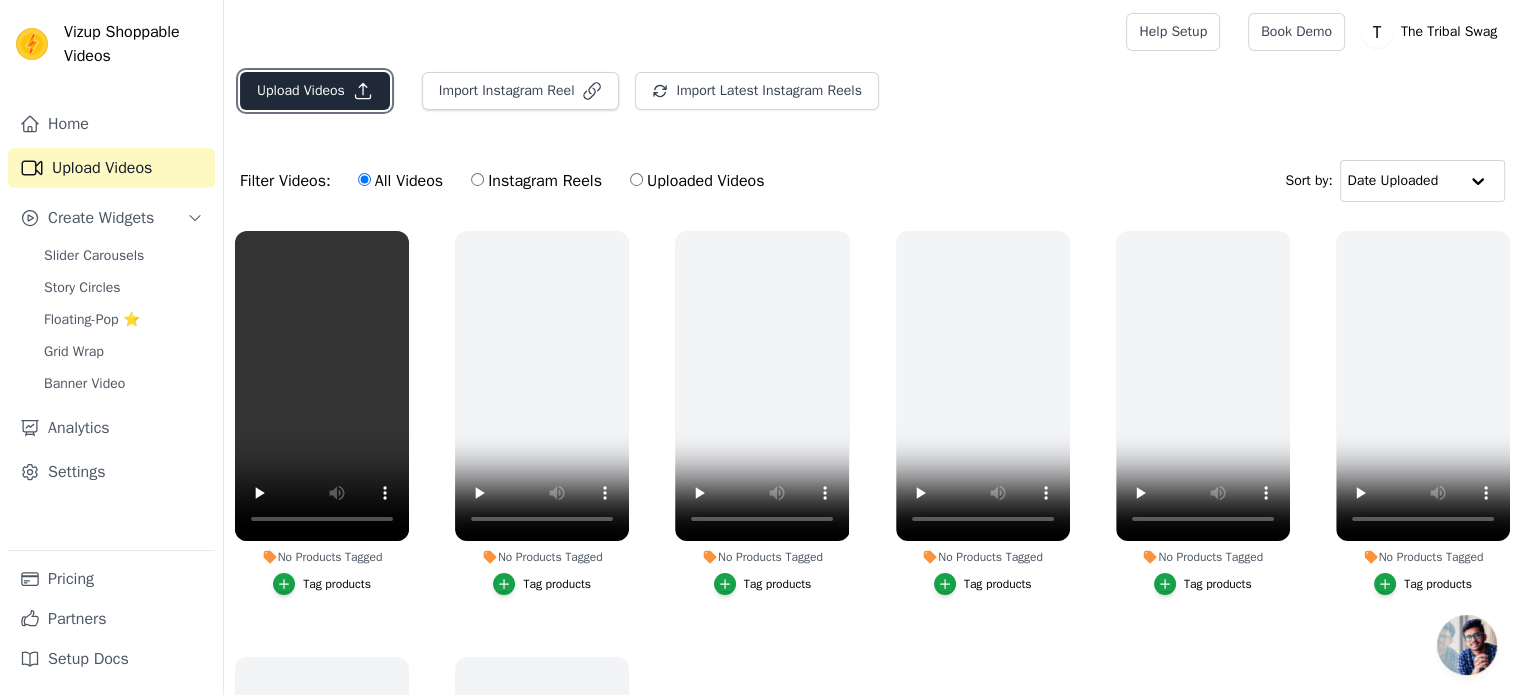 click on "Upload Videos" at bounding box center (315, 91) 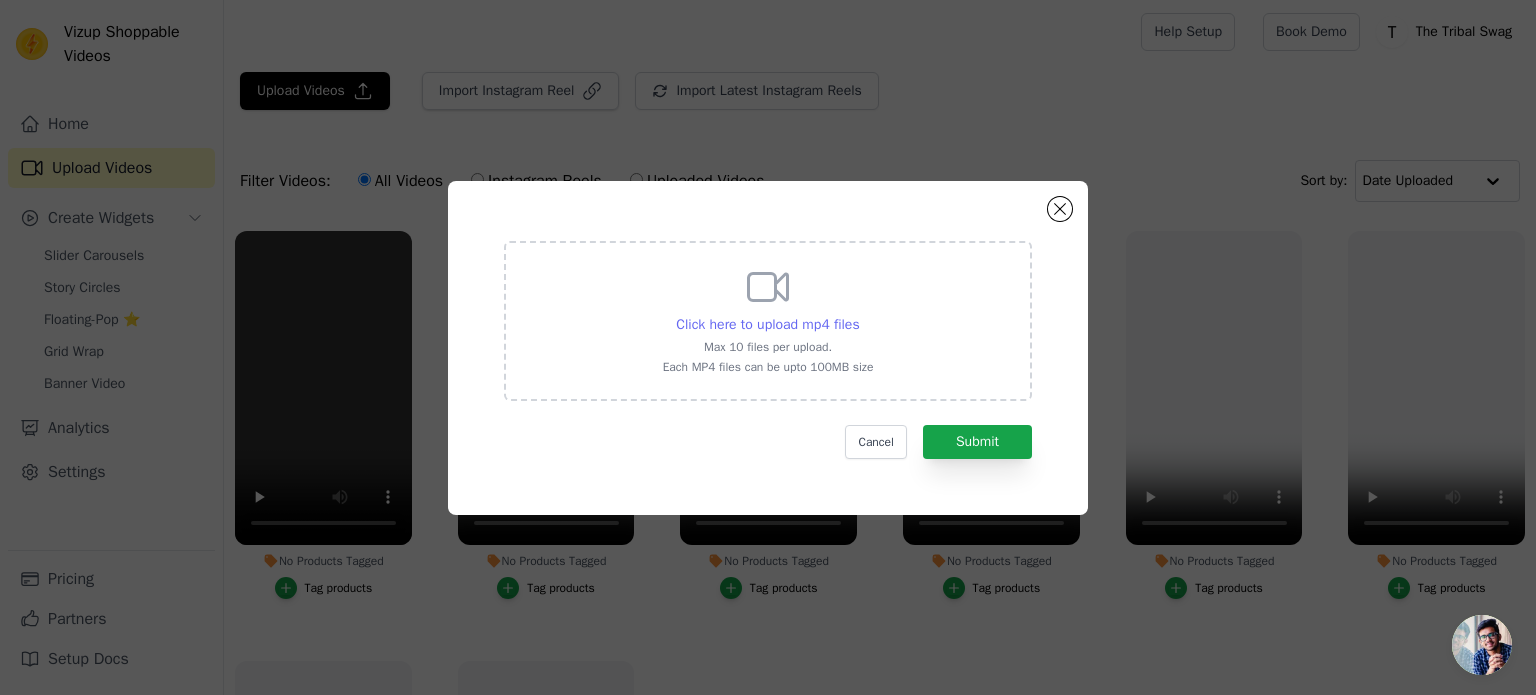 click on "Click here to upload mp4 files" at bounding box center (767, 324) 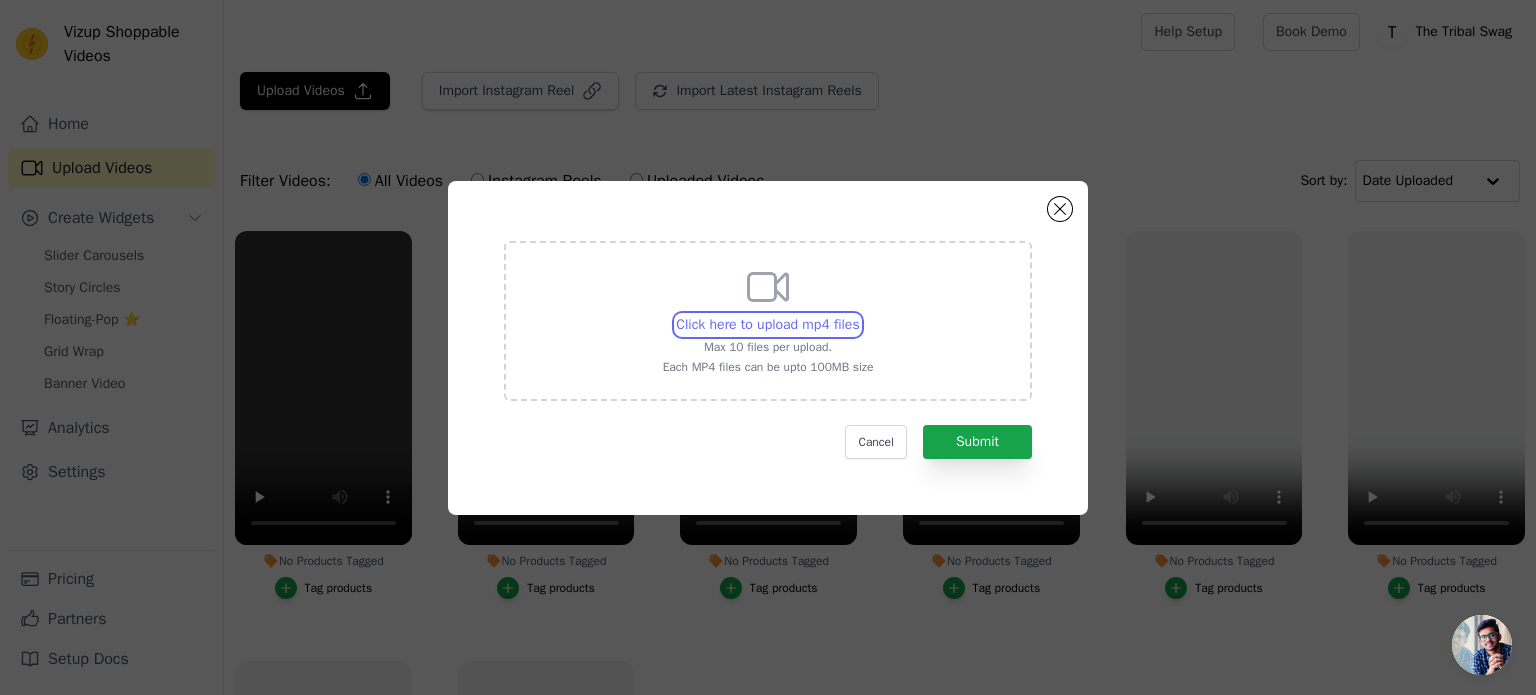 click on "Click here to upload mp4 files     Max 10 files per upload.   Each MP4 files can be upto 100MB size" at bounding box center [859, 314] 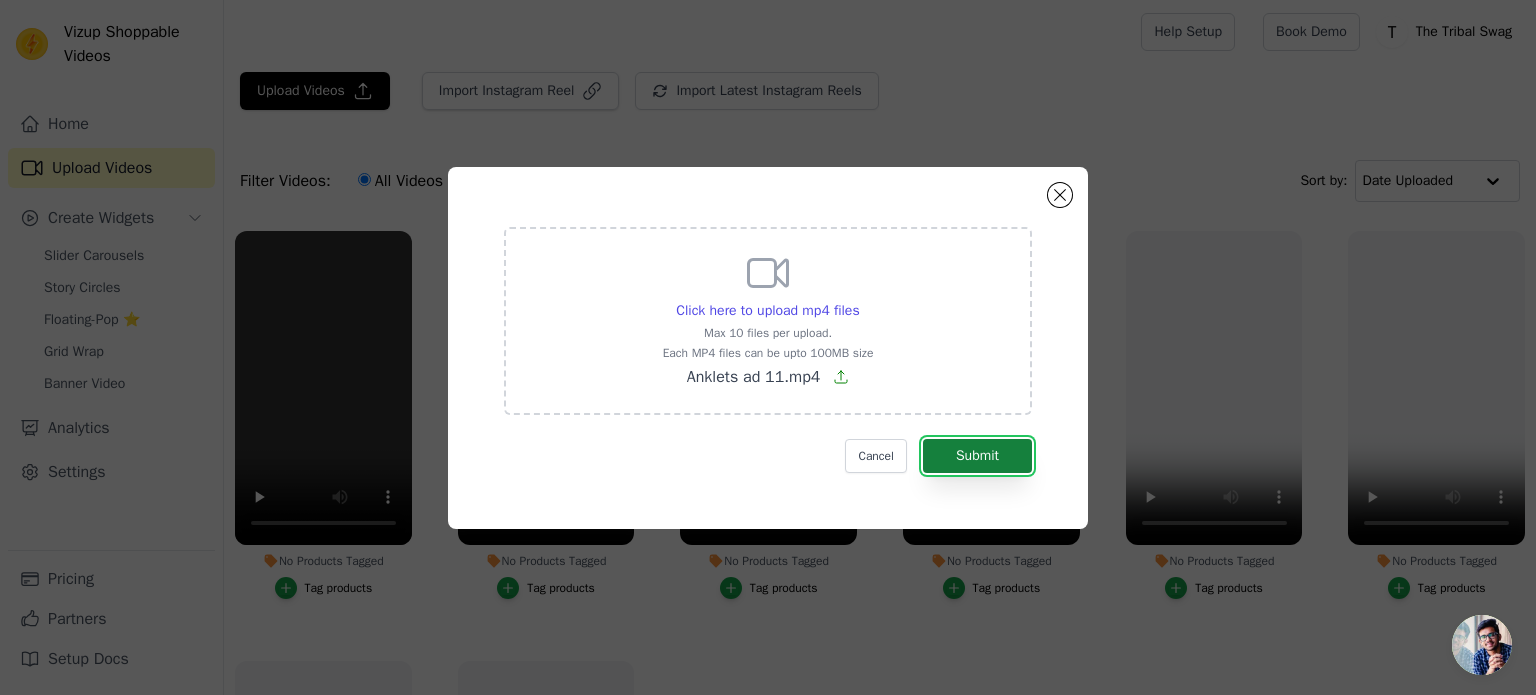 click on "Submit" at bounding box center [977, 456] 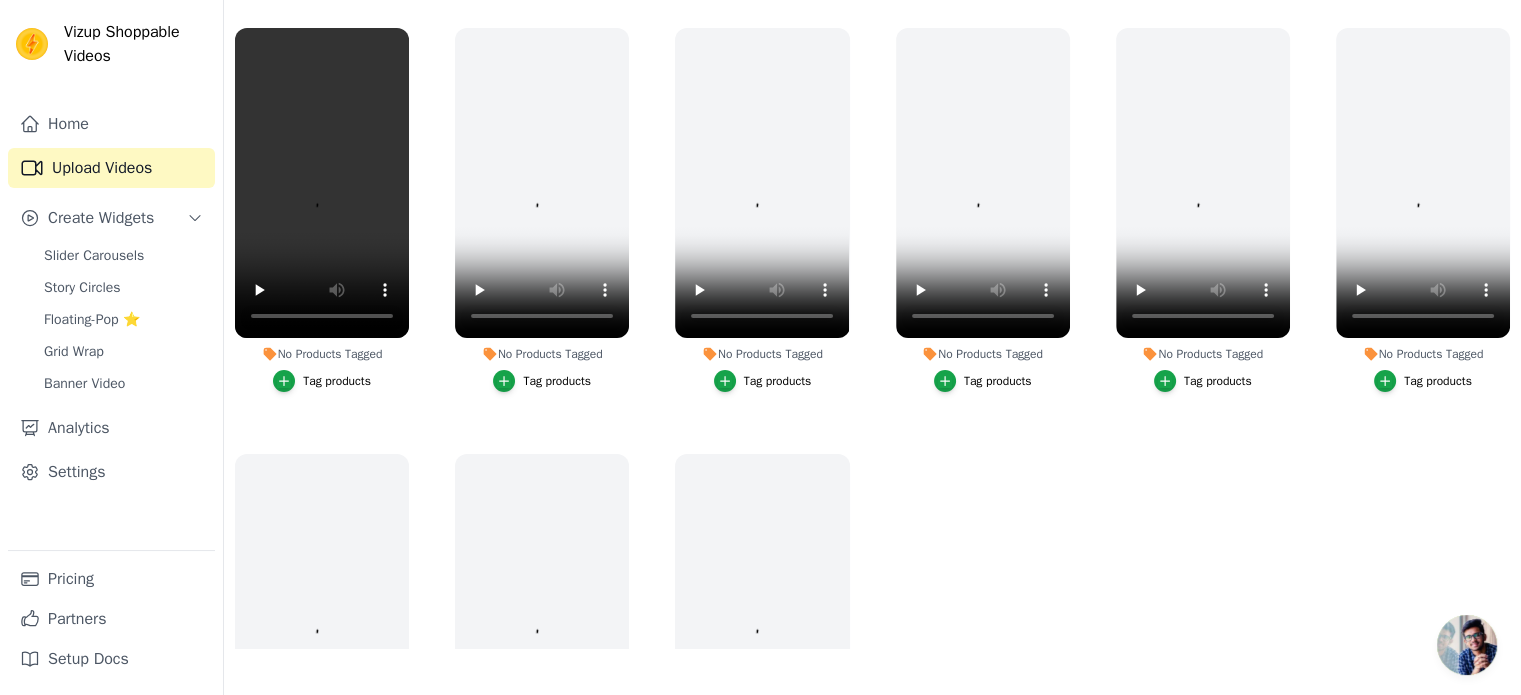 scroll, scrollTop: 0, scrollLeft: 0, axis: both 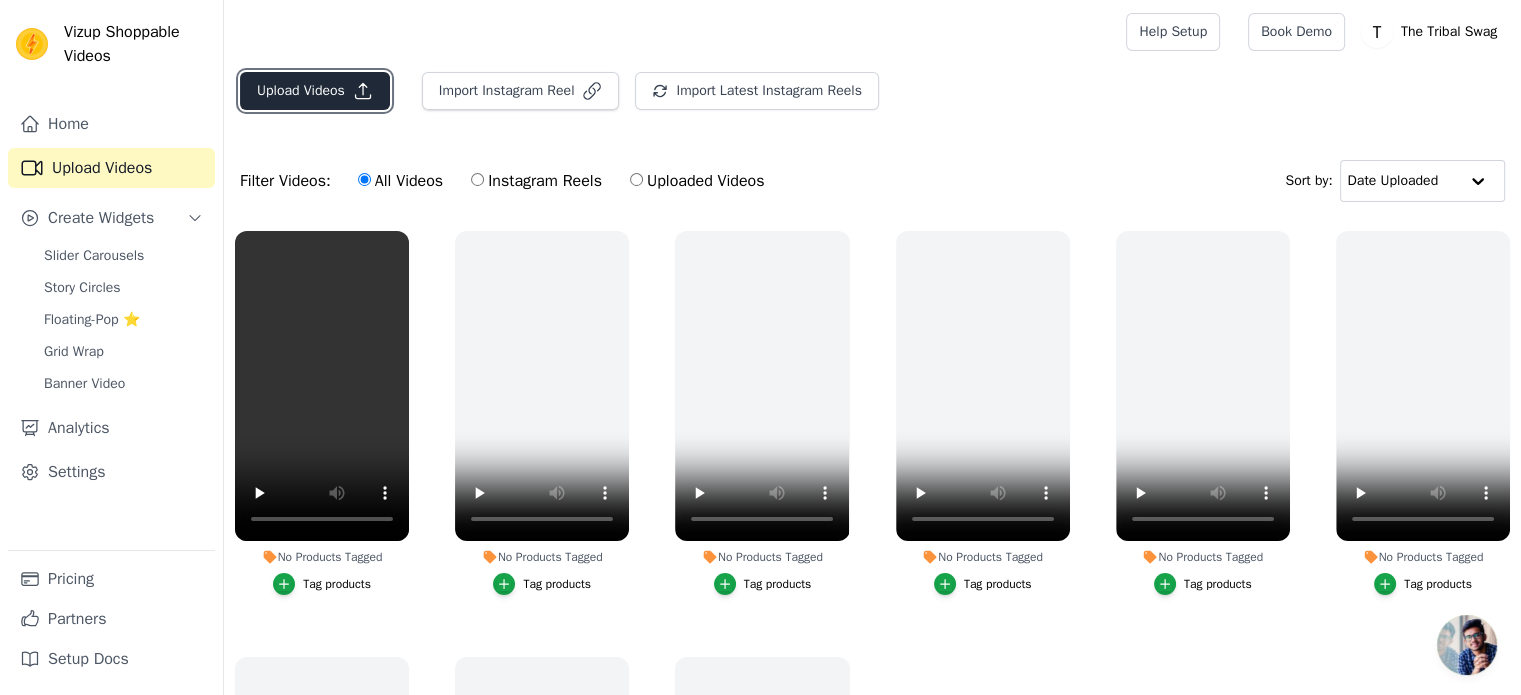click on "Upload Videos" at bounding box center (315, 91) 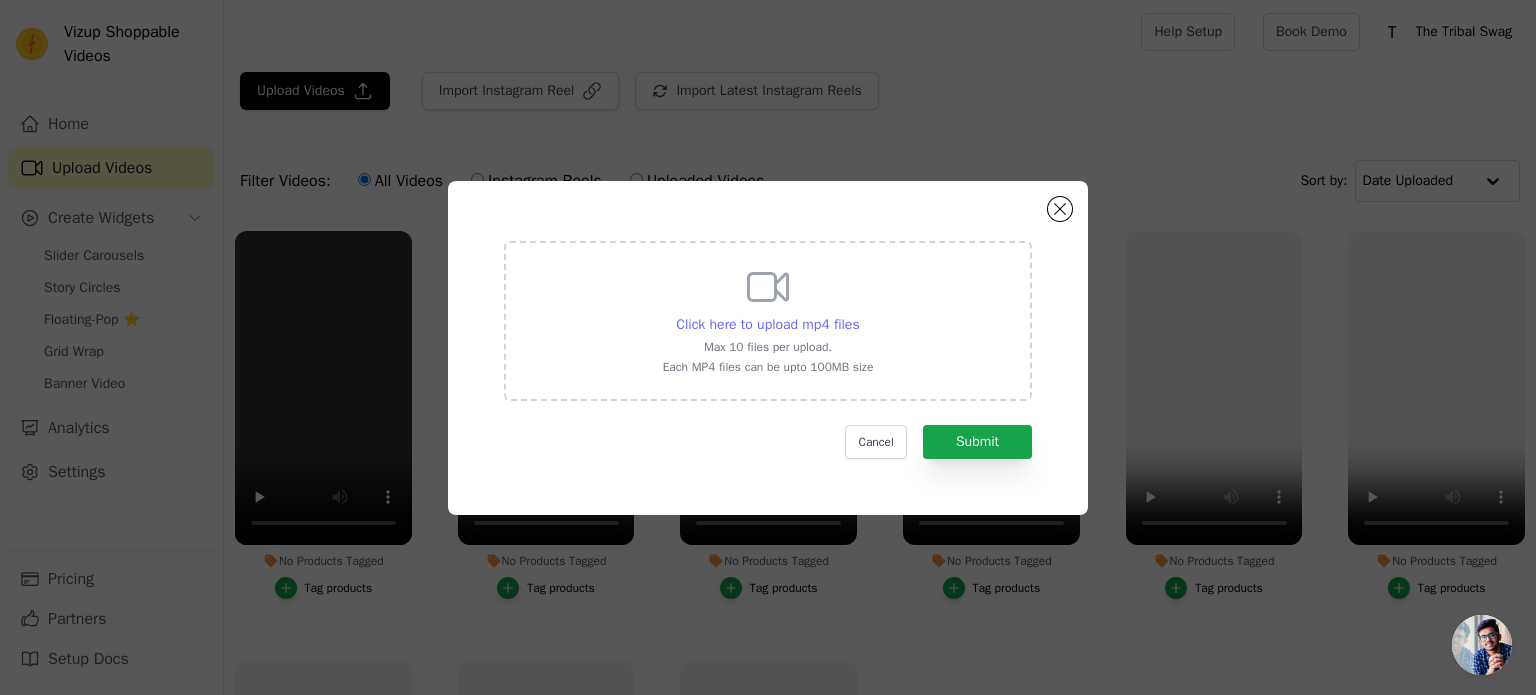 click on "Click here to upload mp4 files" at bounding box center [767, 324] 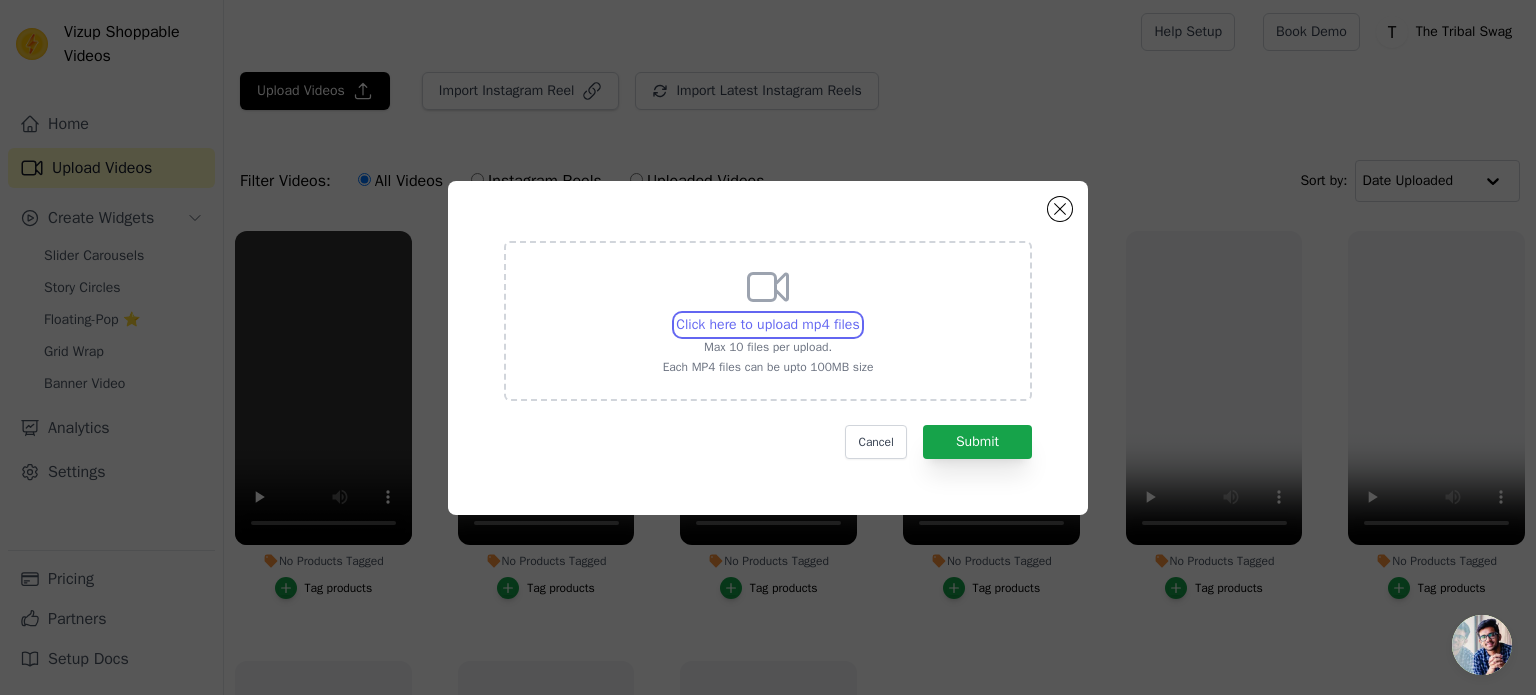 click on "Click here to upload mp4 files     Max 10 files per upload.   Each MP4 files can be upto 100MB size" at bounding box center [859, 314] 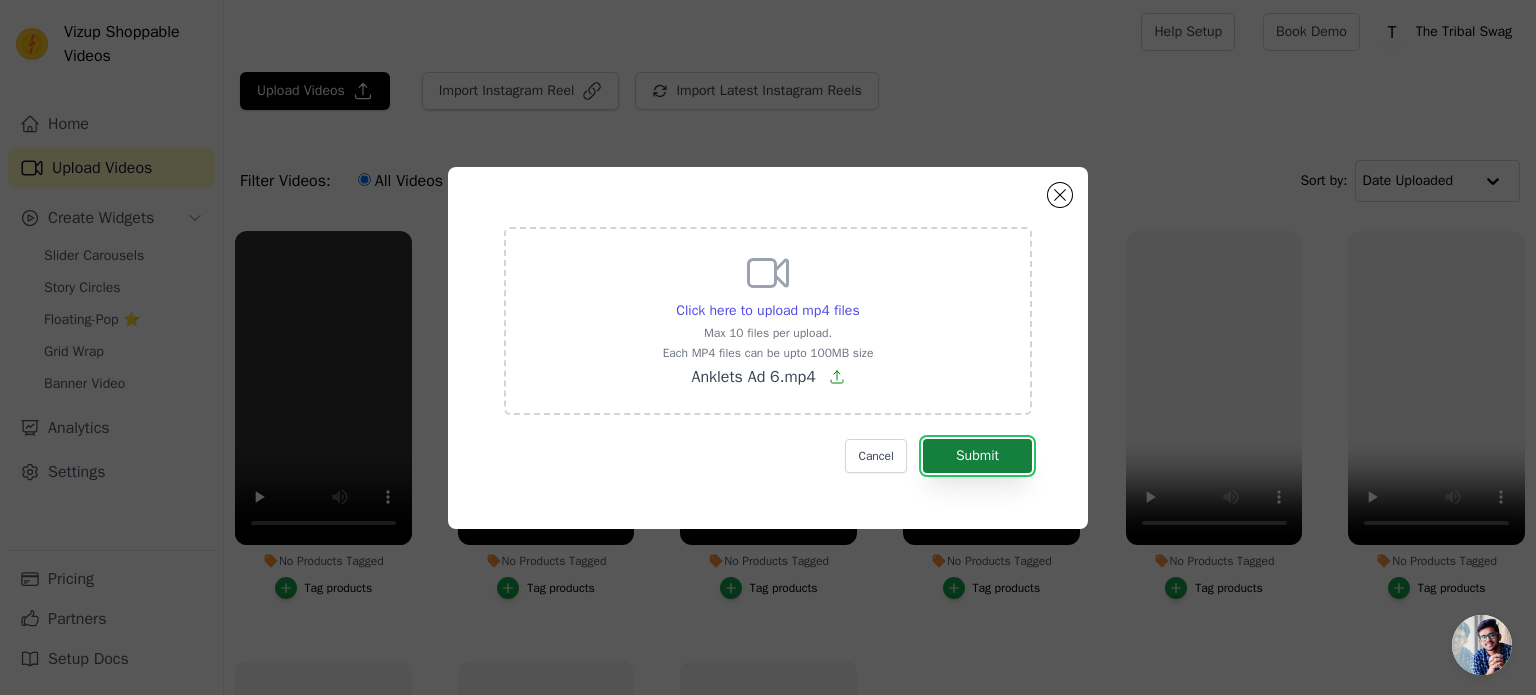 click on "Submit" at bounding box center (977, 456) 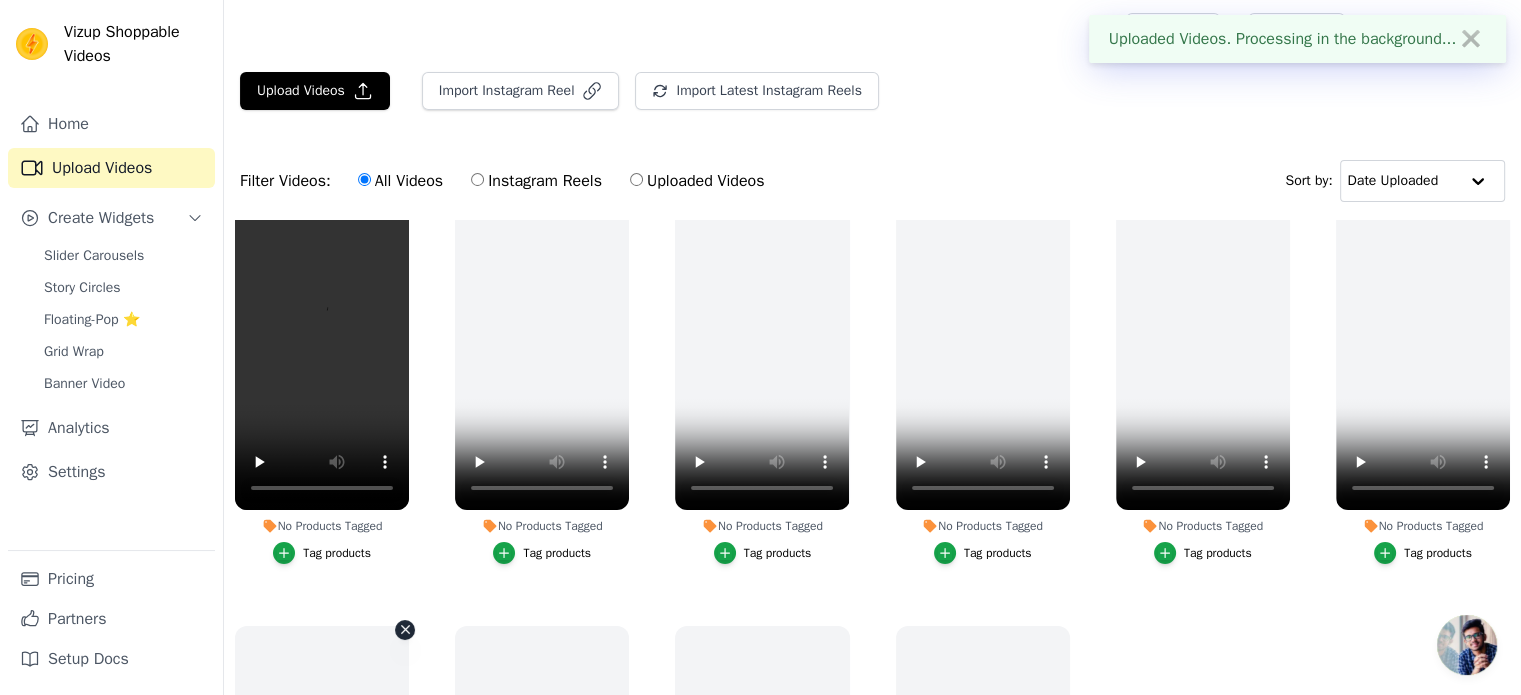 scroll, scrollTop: 24, scrollLeft: 0, axis: vertical 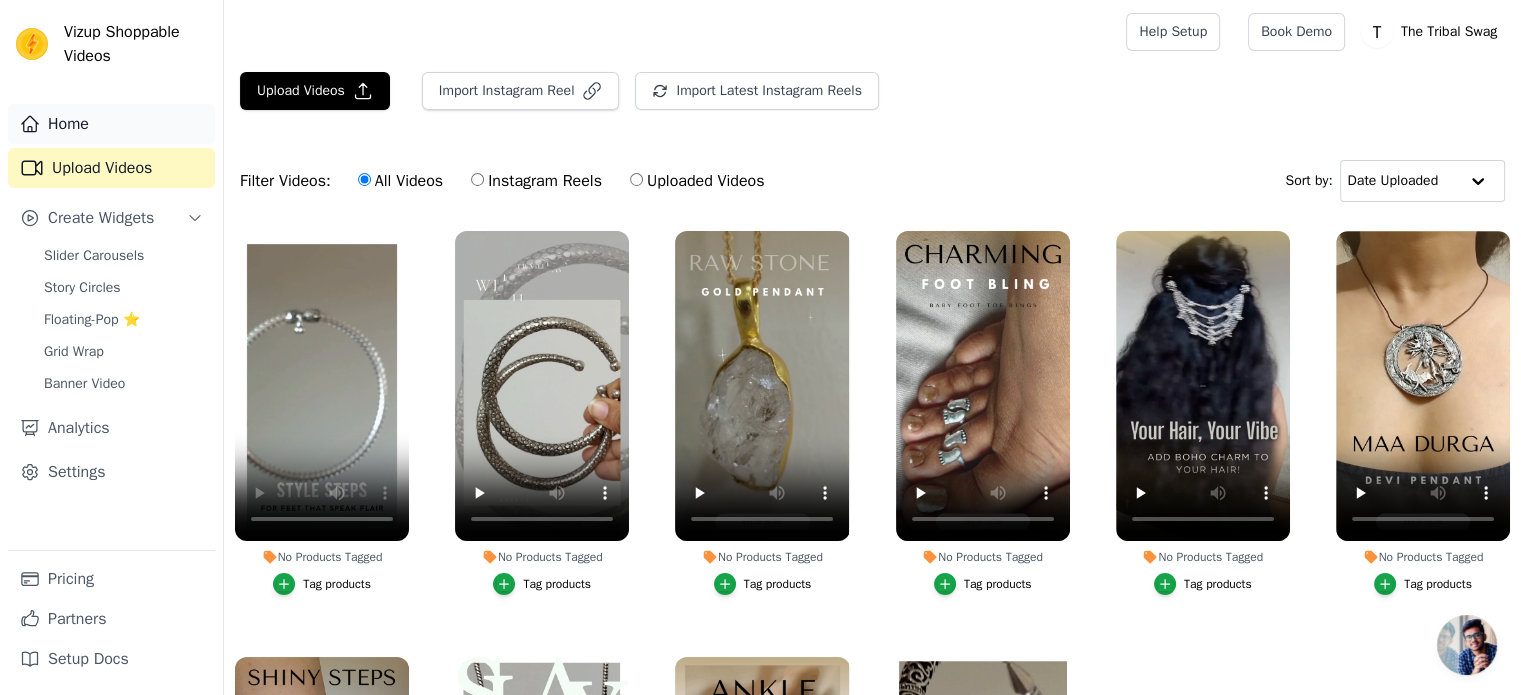 click on "Home" at bounding box center (111, 124) 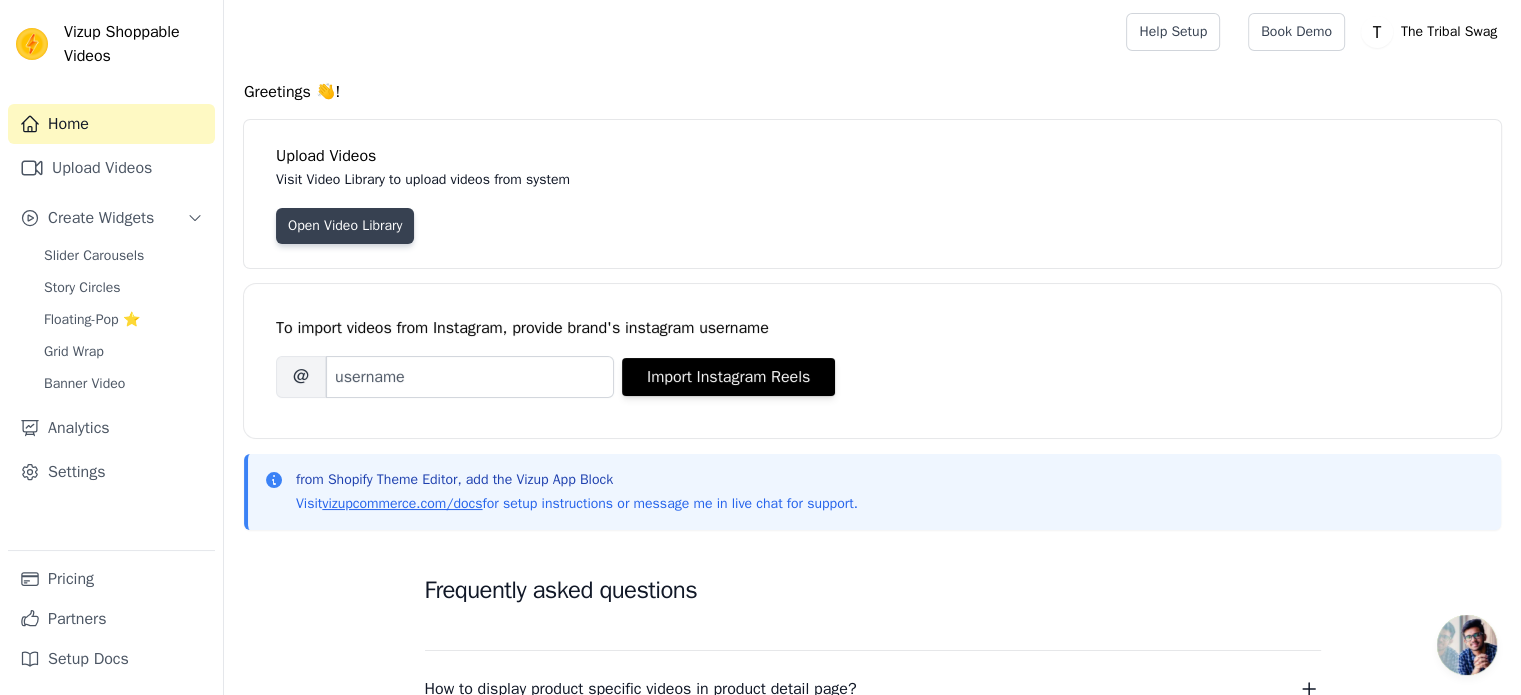 click on "Open Video Library" at bounding box center (345, 226) 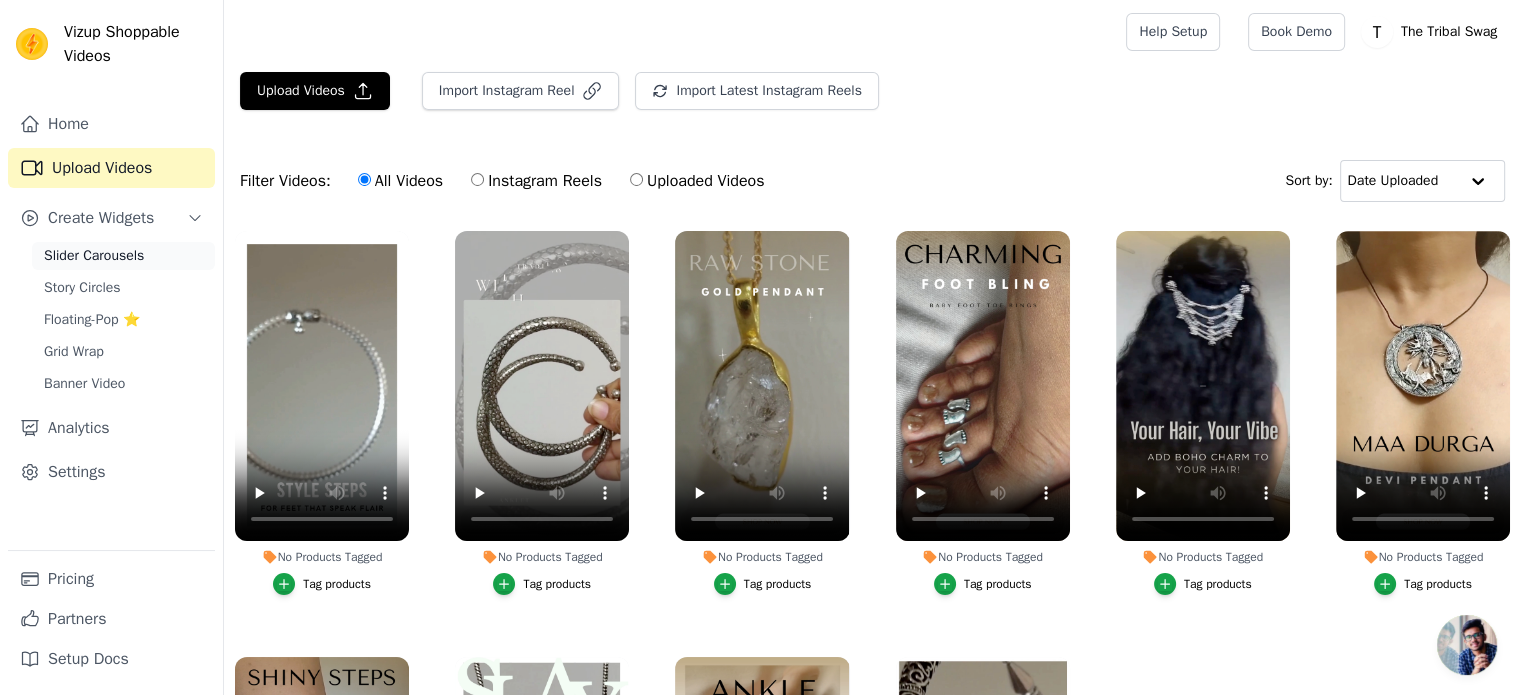 click on "Slider Carousels" at bounding box center [94, 256] 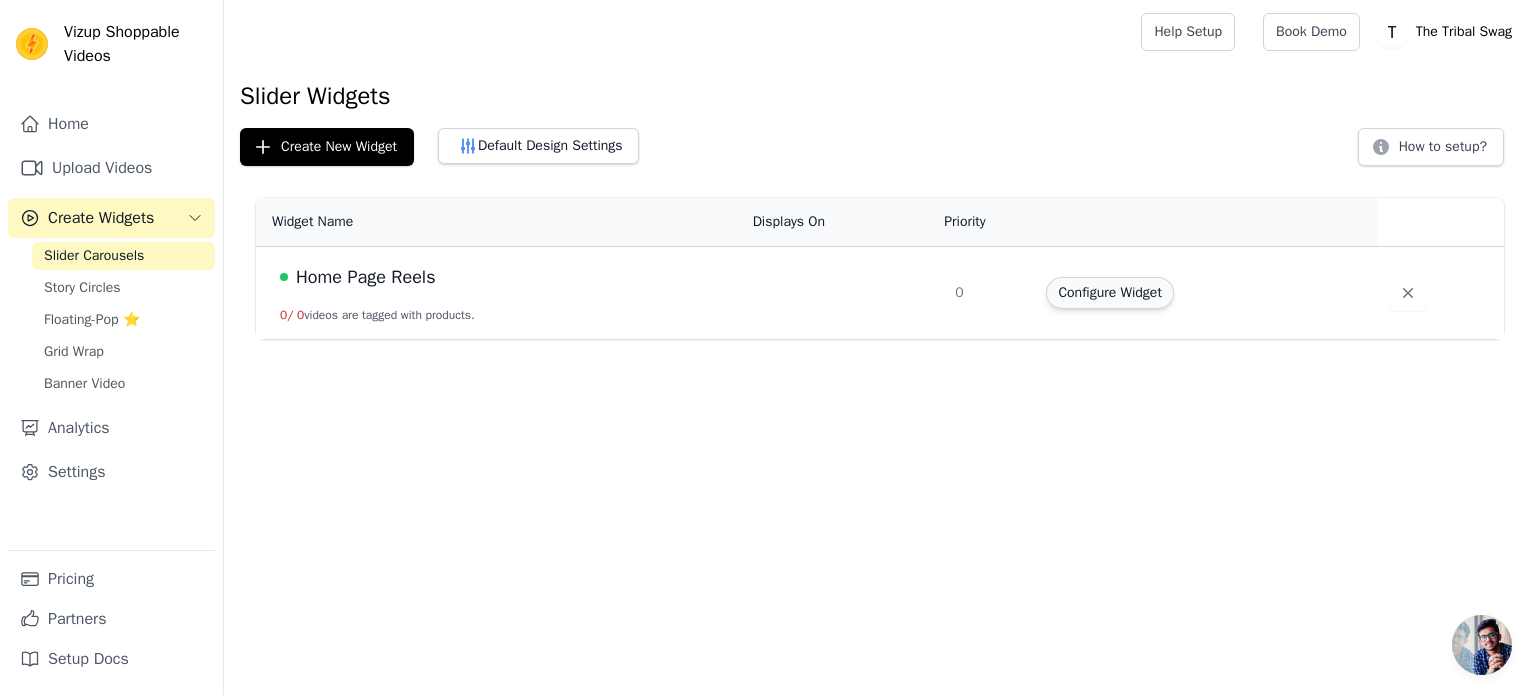 click on "Configure Widget" at bounding box center [1109, 293] 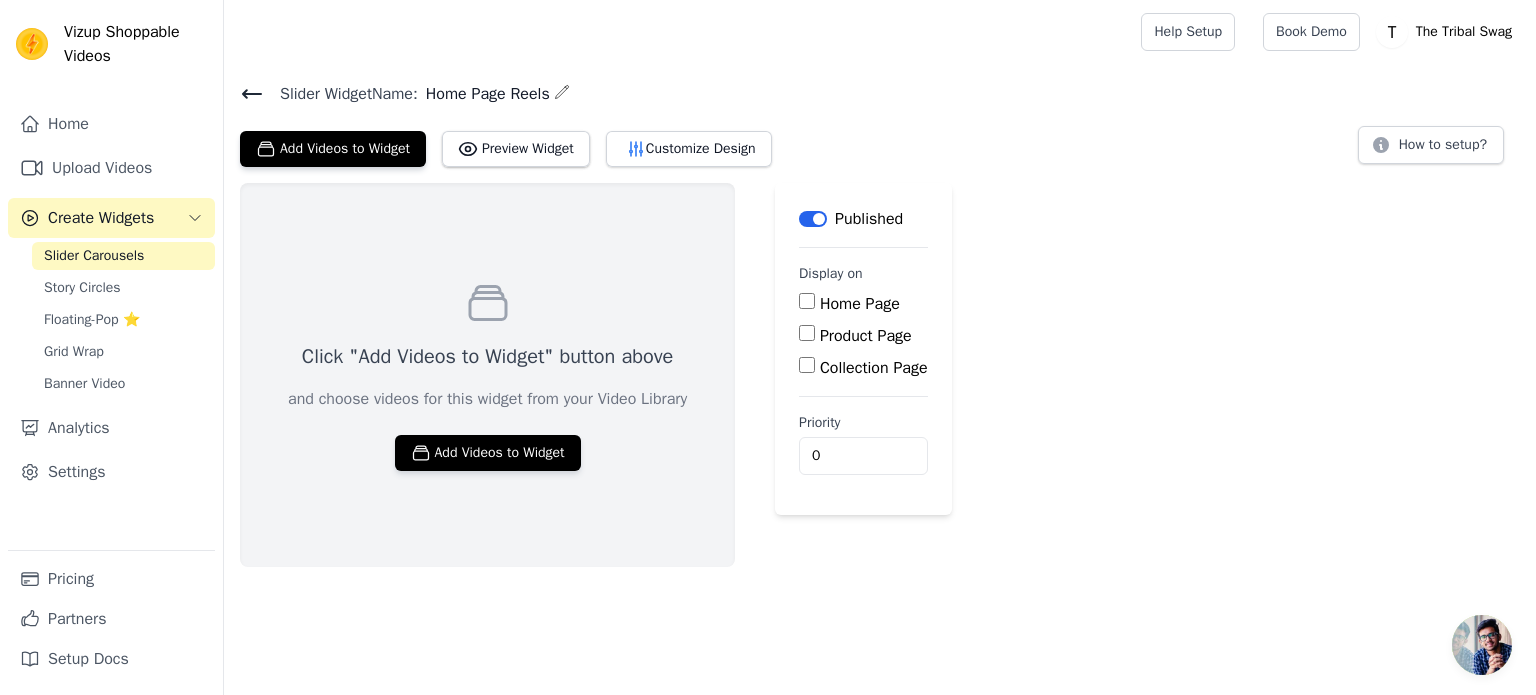 click on "Home Page" at bounding box center (807, 301) 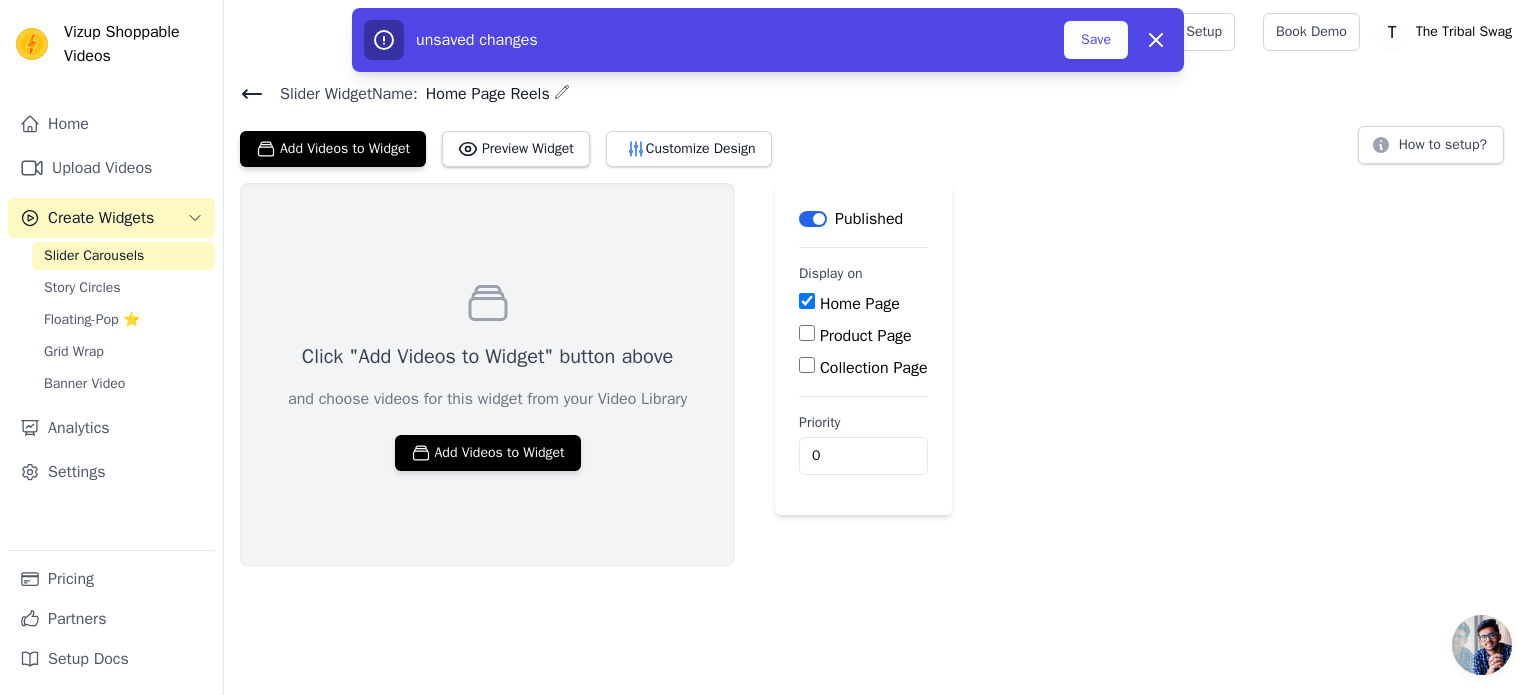 click on "Product Page" at bounding box center (807, 333) 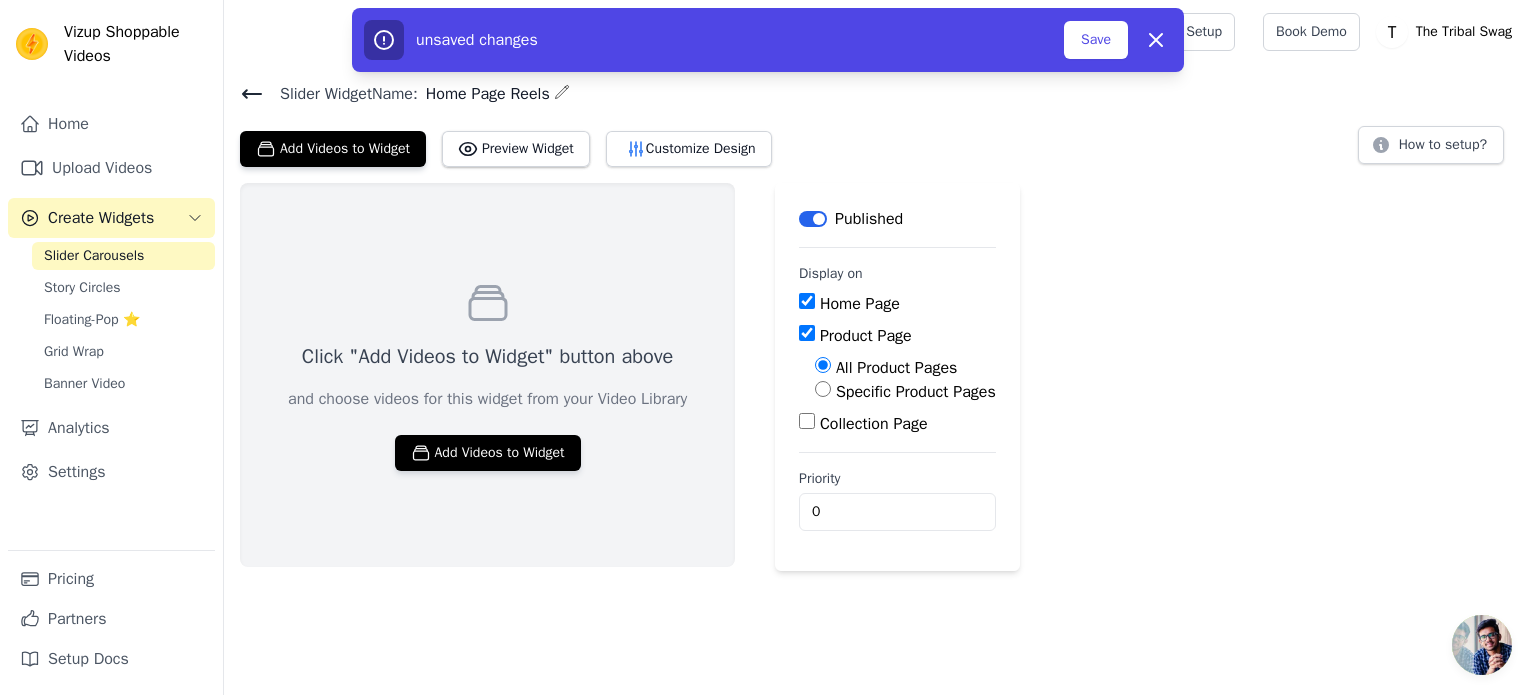 click on "Collection Page" at bounding box center [807, 421] 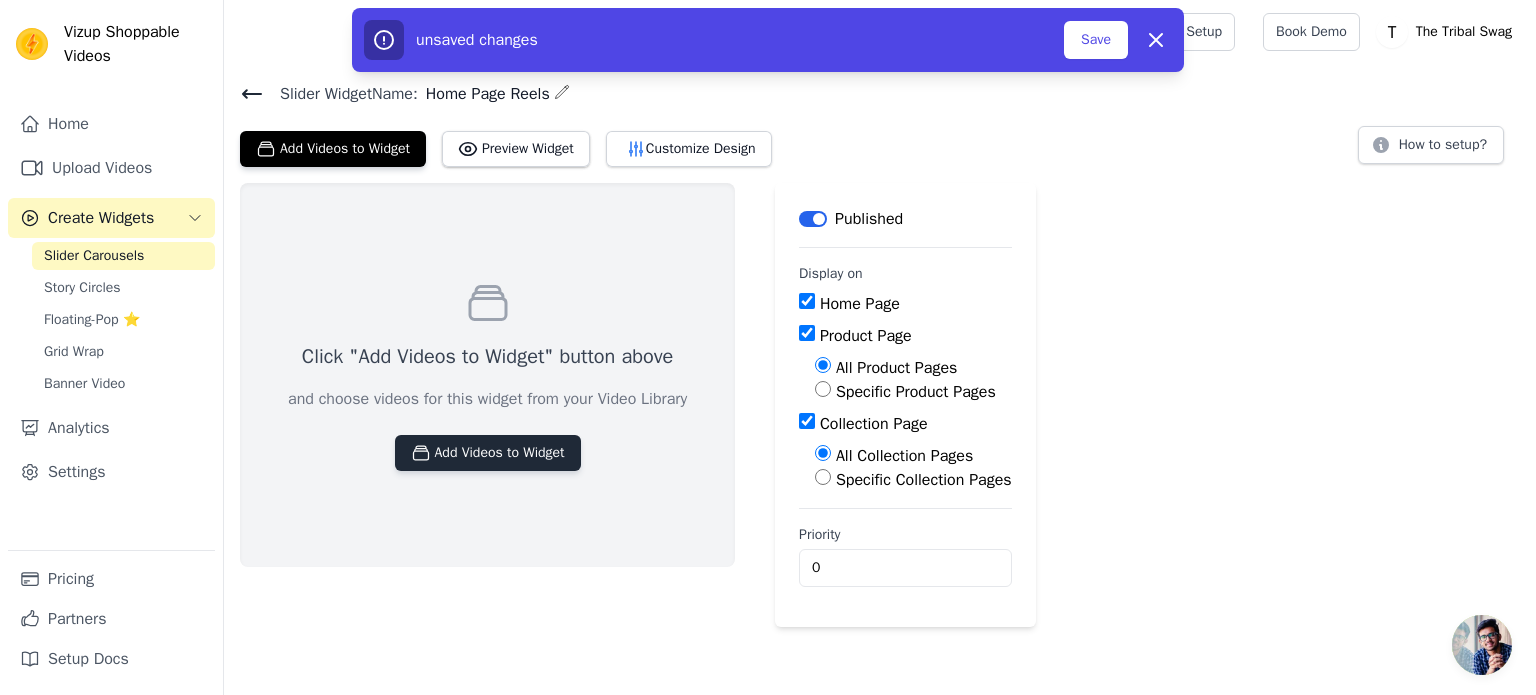 click on "Add Videos to Widget" at bounding box center (488, 453) 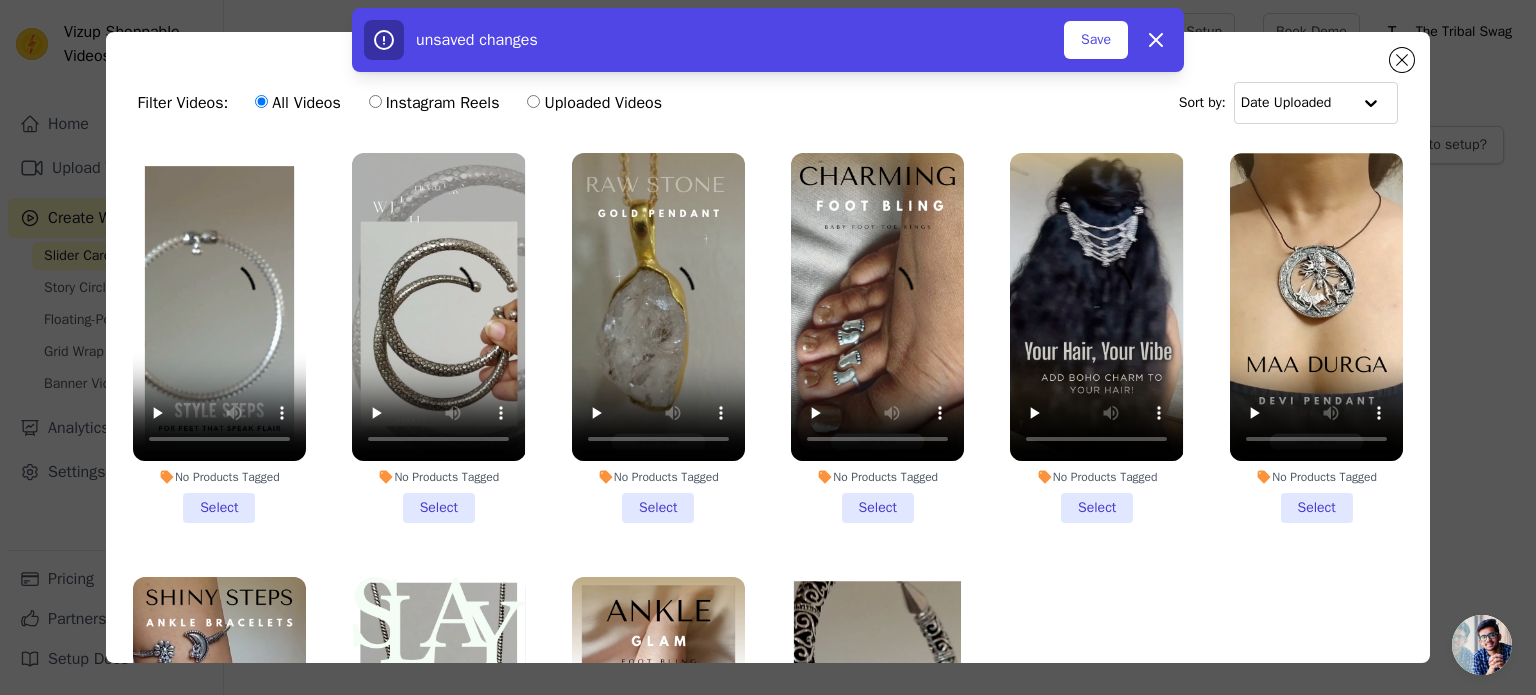 scroll, scrollTop: 212, scrollLeft: 0, axis: vertical 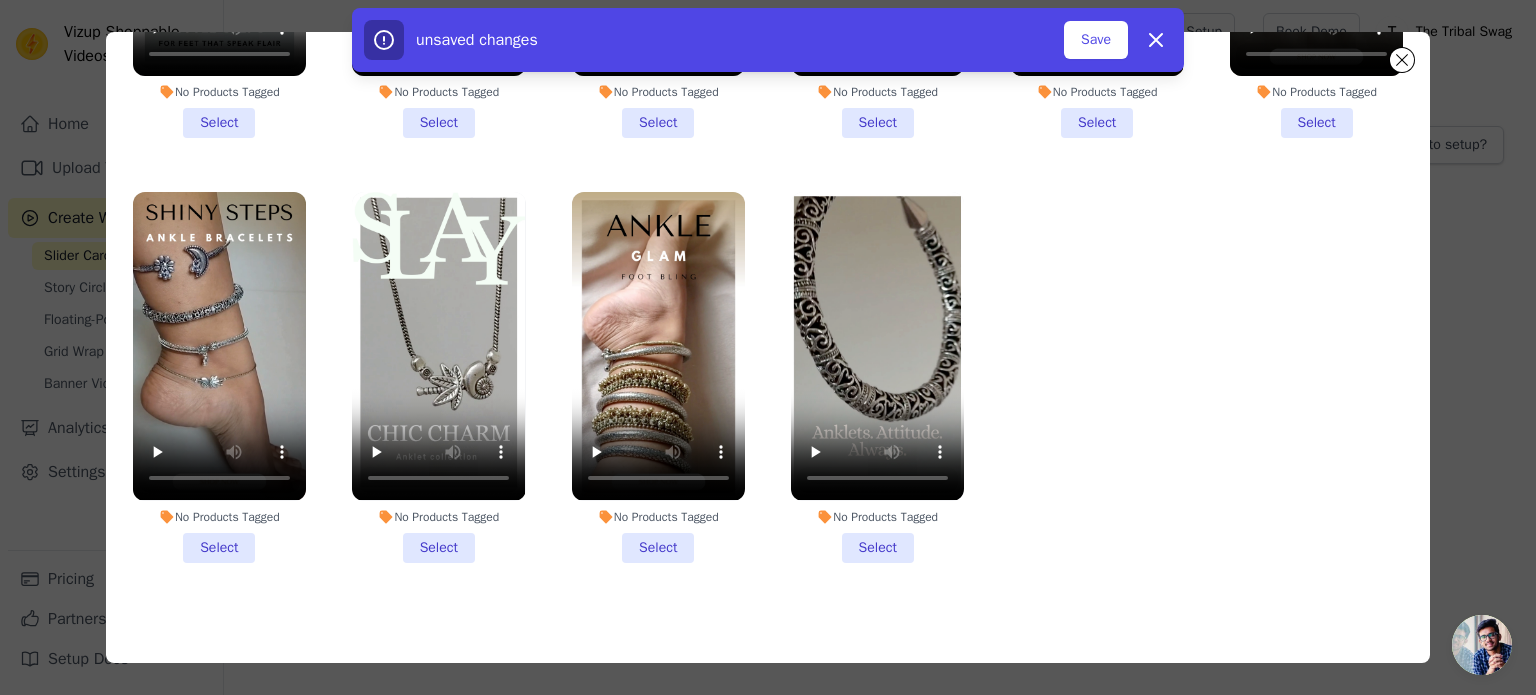 click on "No Products Tagged     Select" at bounding box center [877, 377] 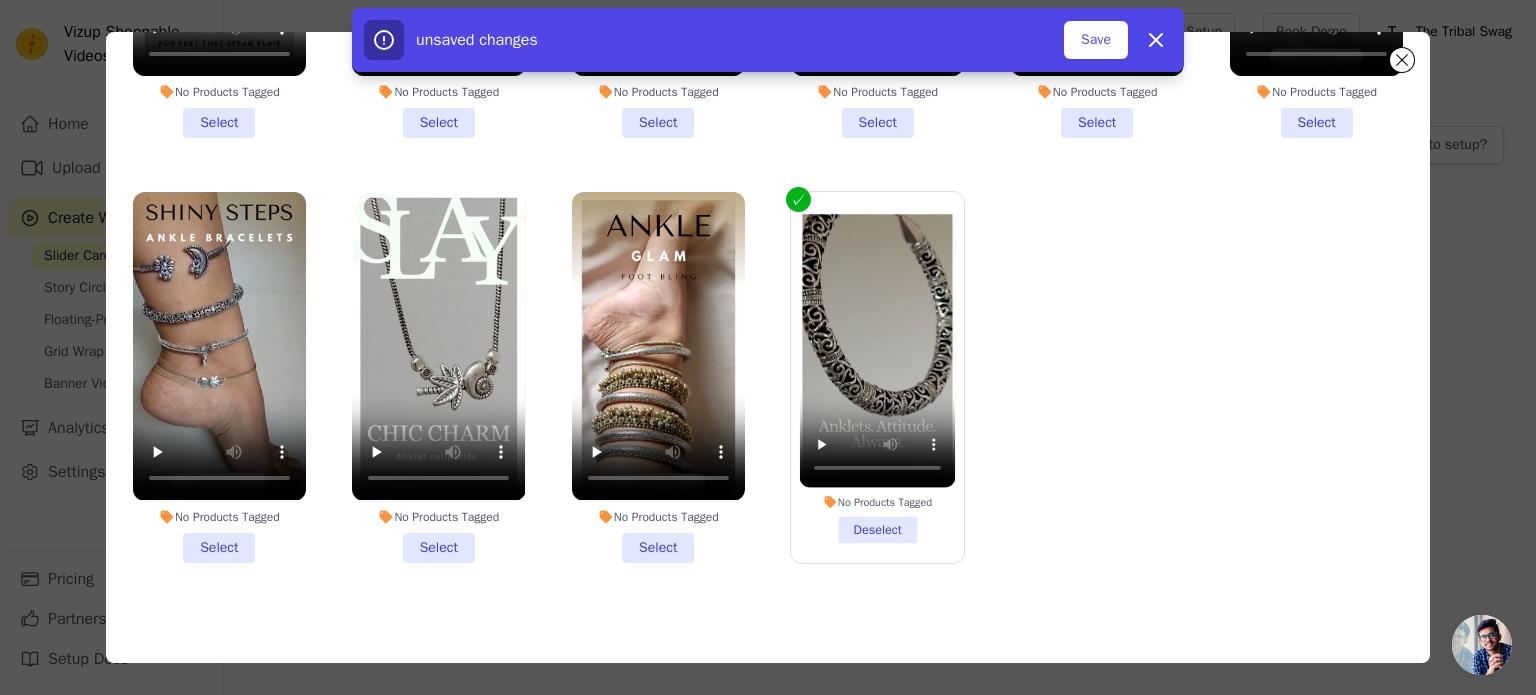 click on "No Products Tagged     Select" at bounding box center [658, 377] 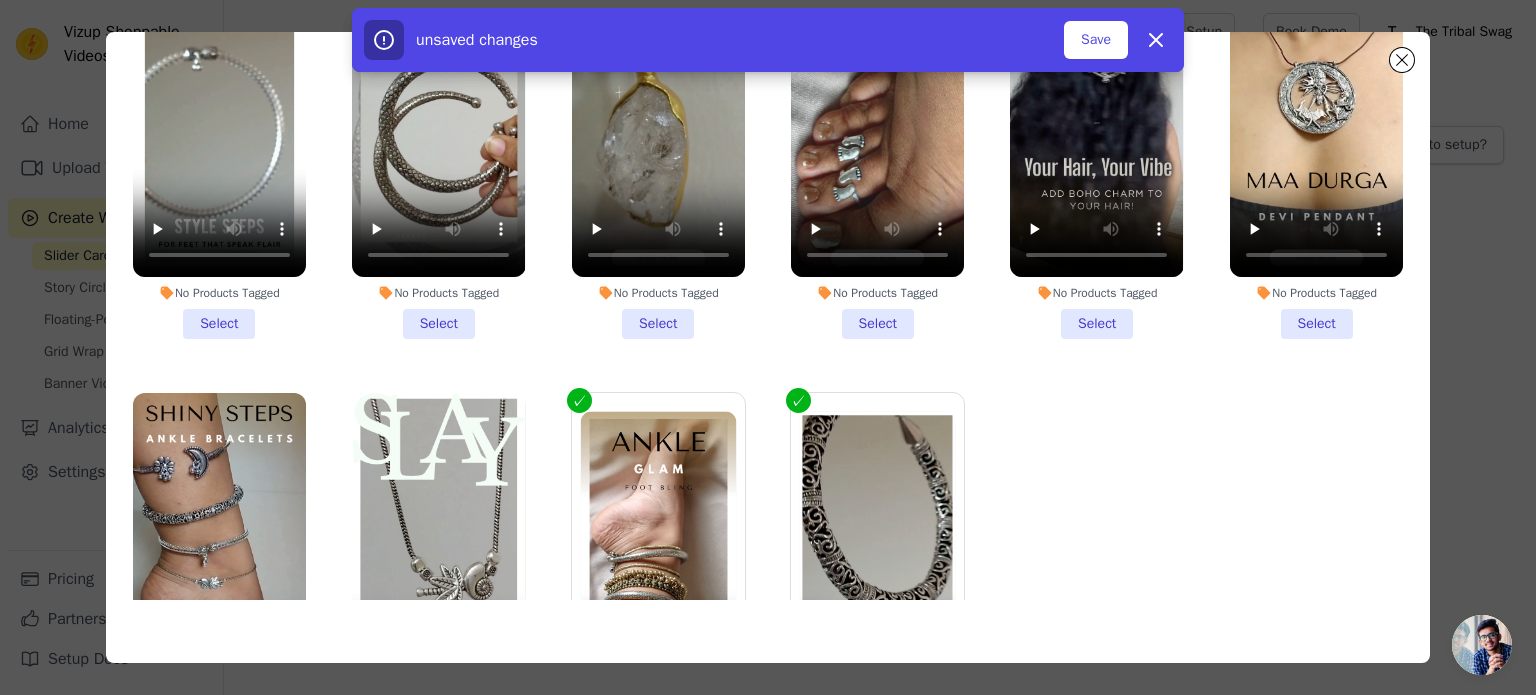 scroll, scrollTop: 0, scrollLeft: 0, axis: both 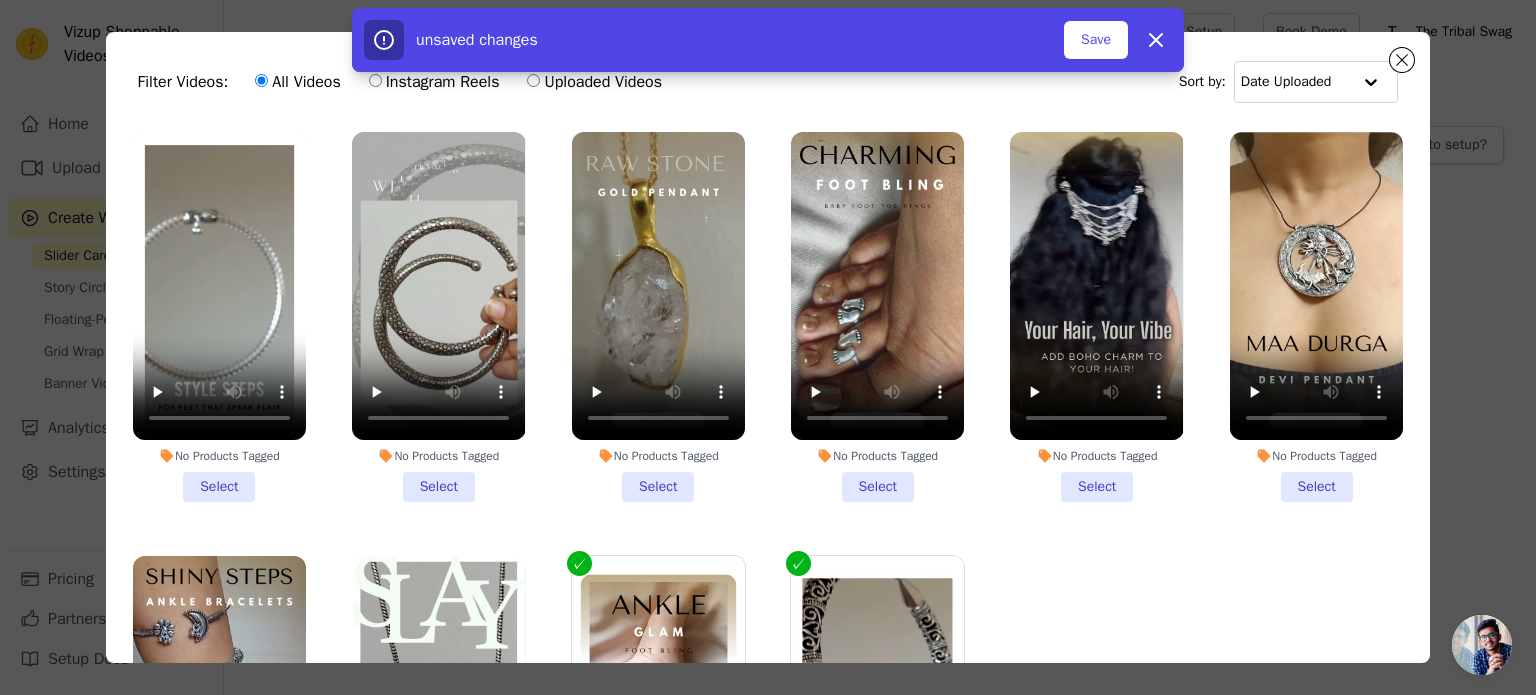 click on "No Products Tagged     Select" at bounding box center (438, 317) 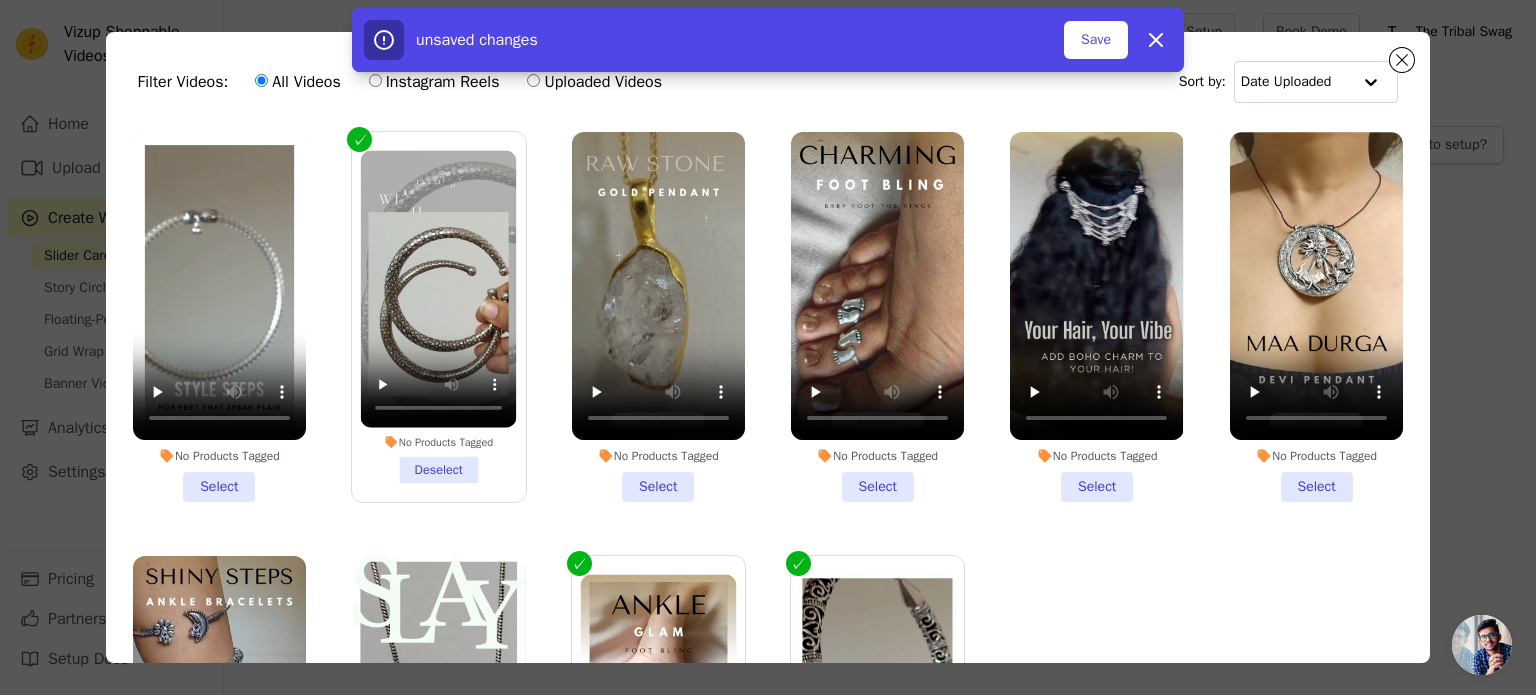 click on "No Products Tagged     Select" at bounding box center [658, 317] 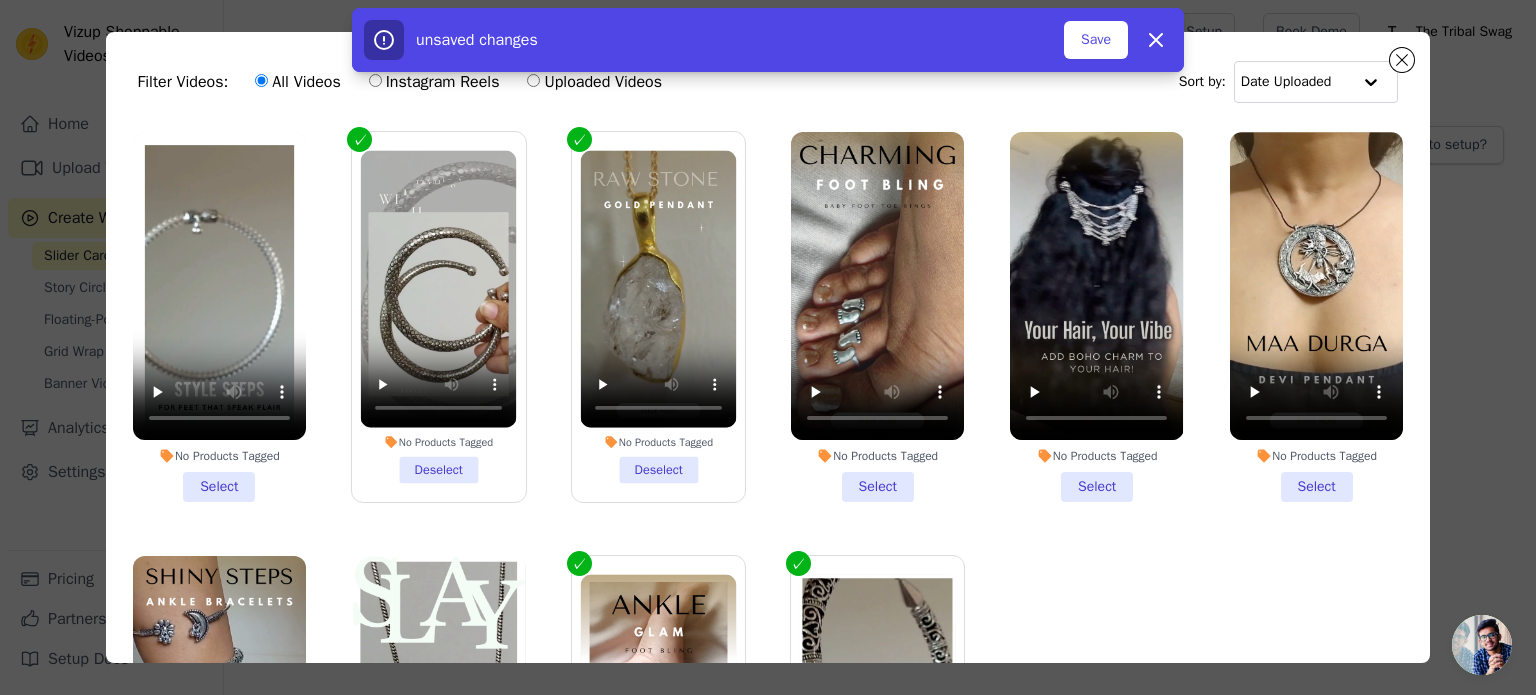 click on "No Products Tagged     Deselect" at bounding box center (439, 317) 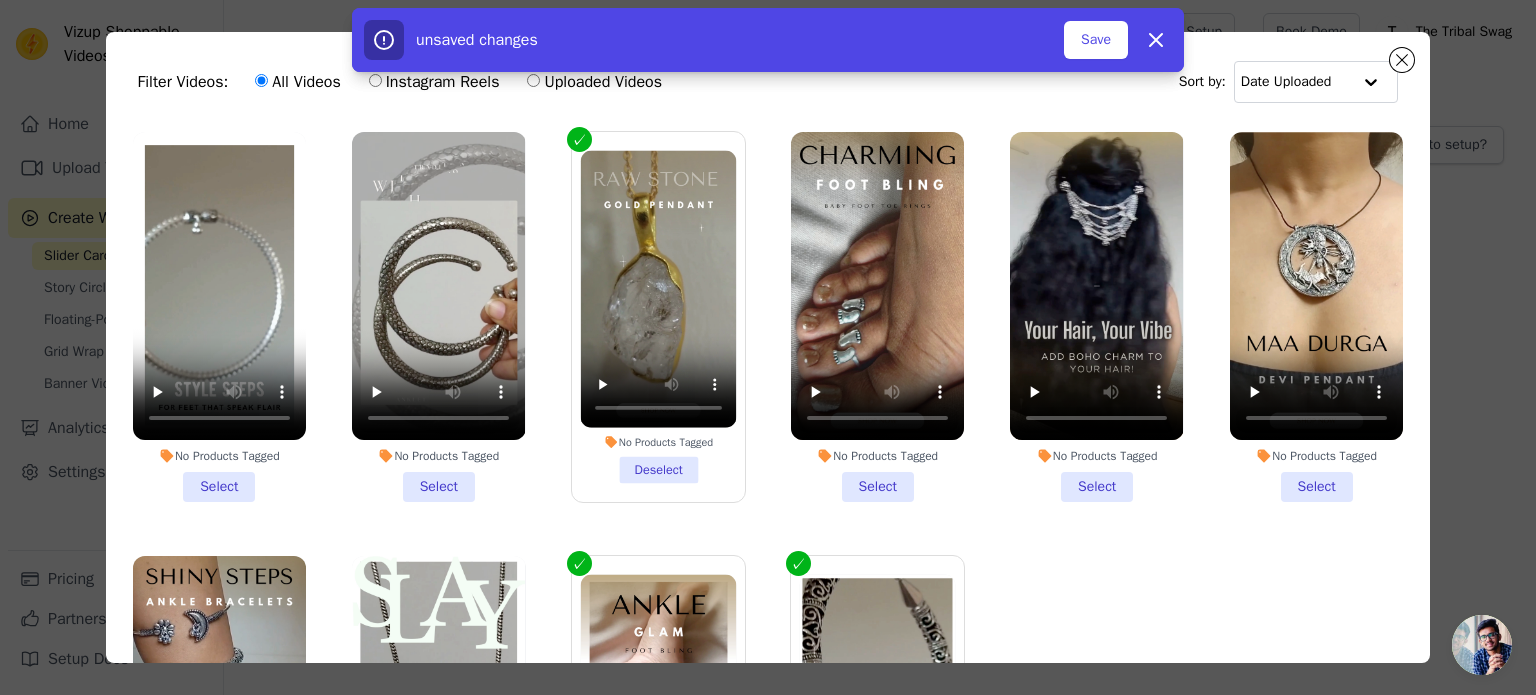 click on "No Products Tagged     Select" at bounding box center [438, 317] 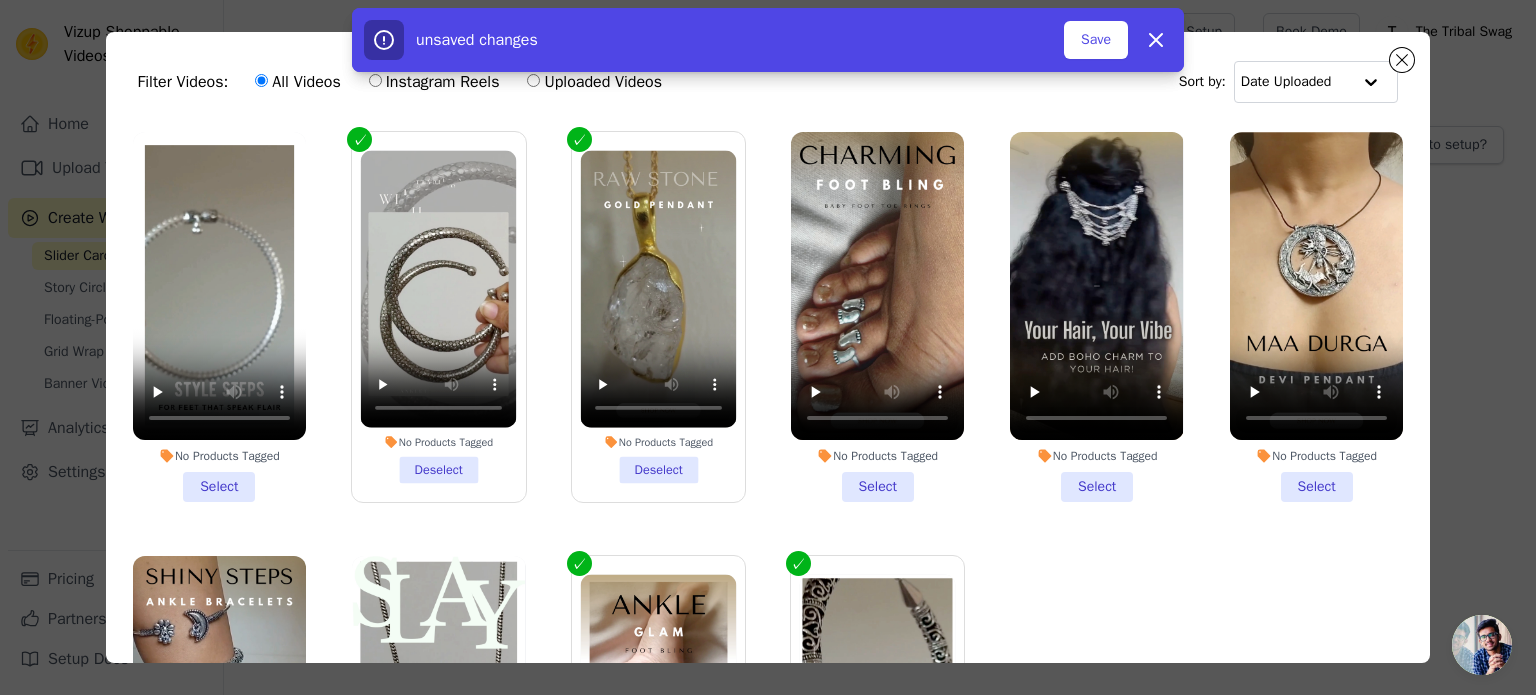 click on "No Products Tagged     Select" at bounding box center (1096, 317) 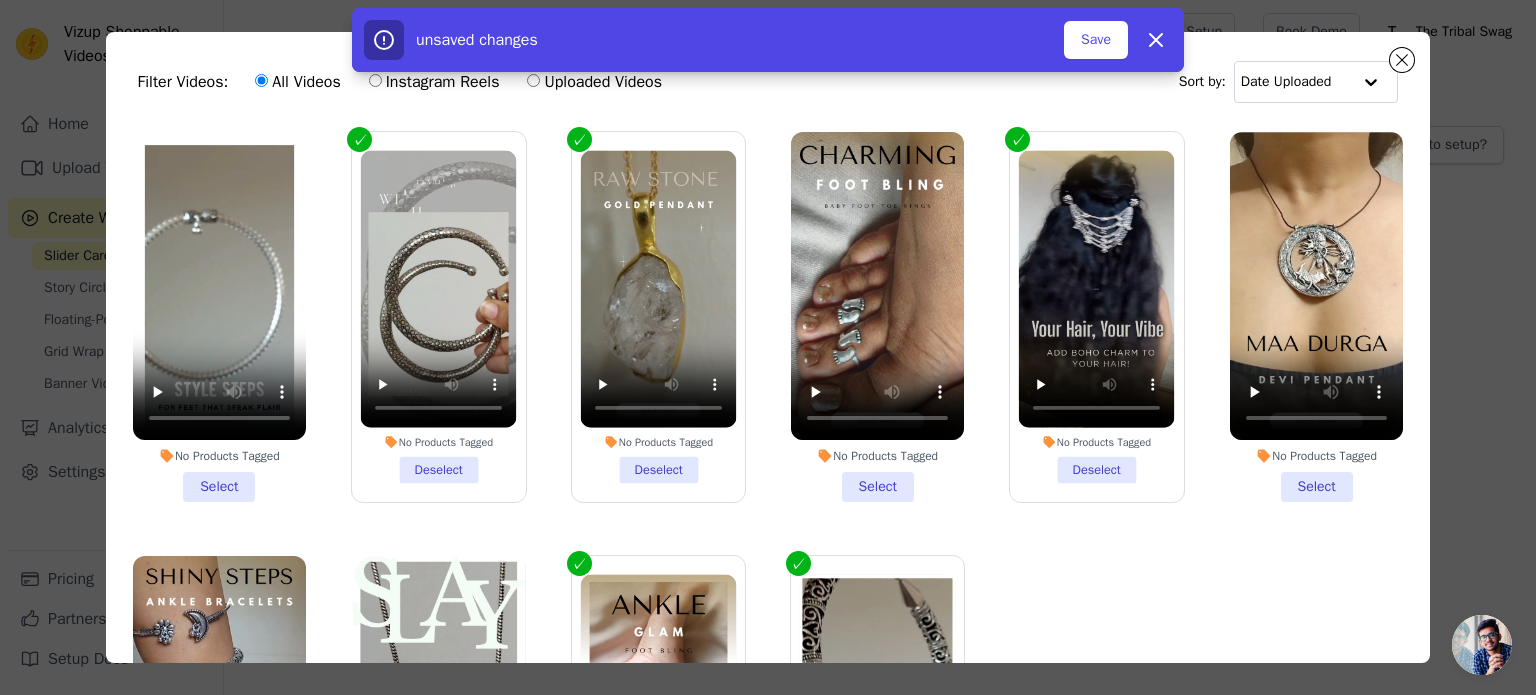 click on "No Products Tagged     Select" at bounding box center (1316, 317) 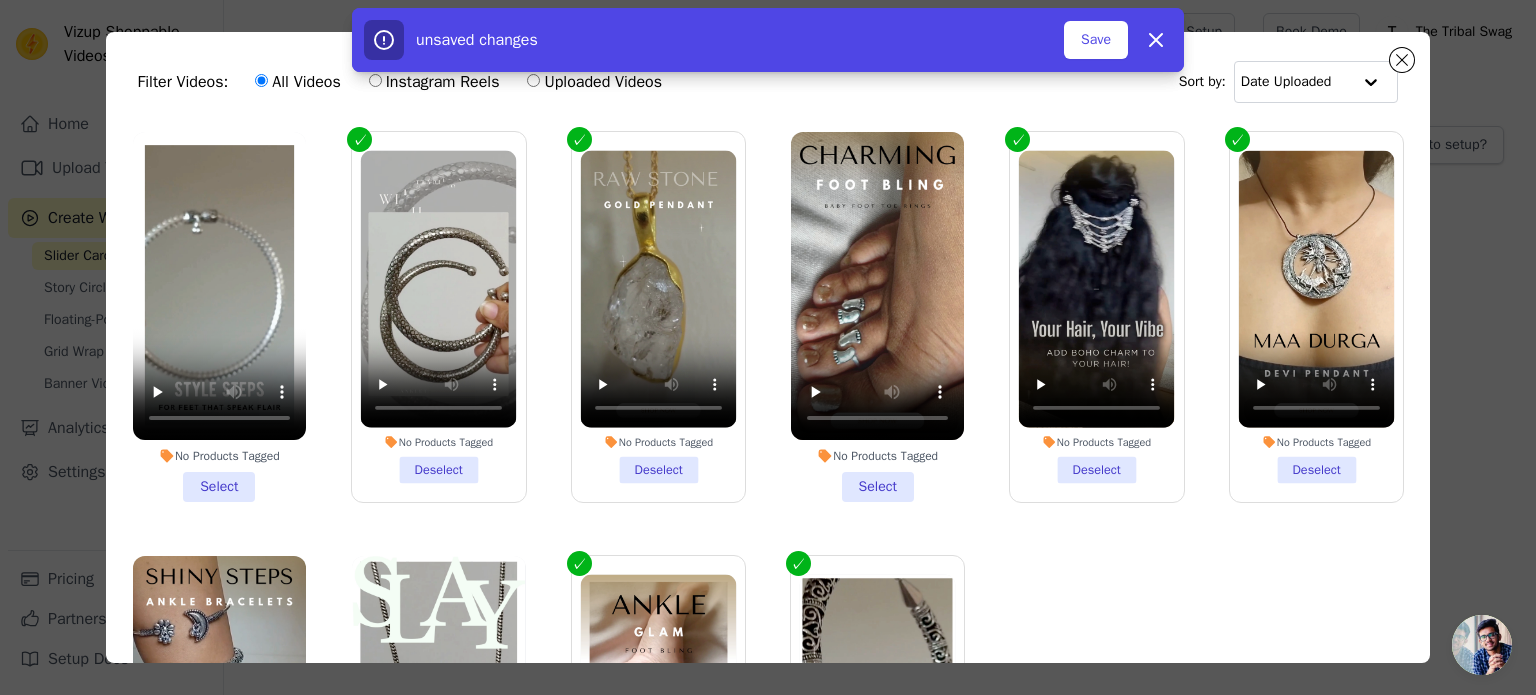 click on "No Products Tagged     Select" at bounding box center [877, 317] 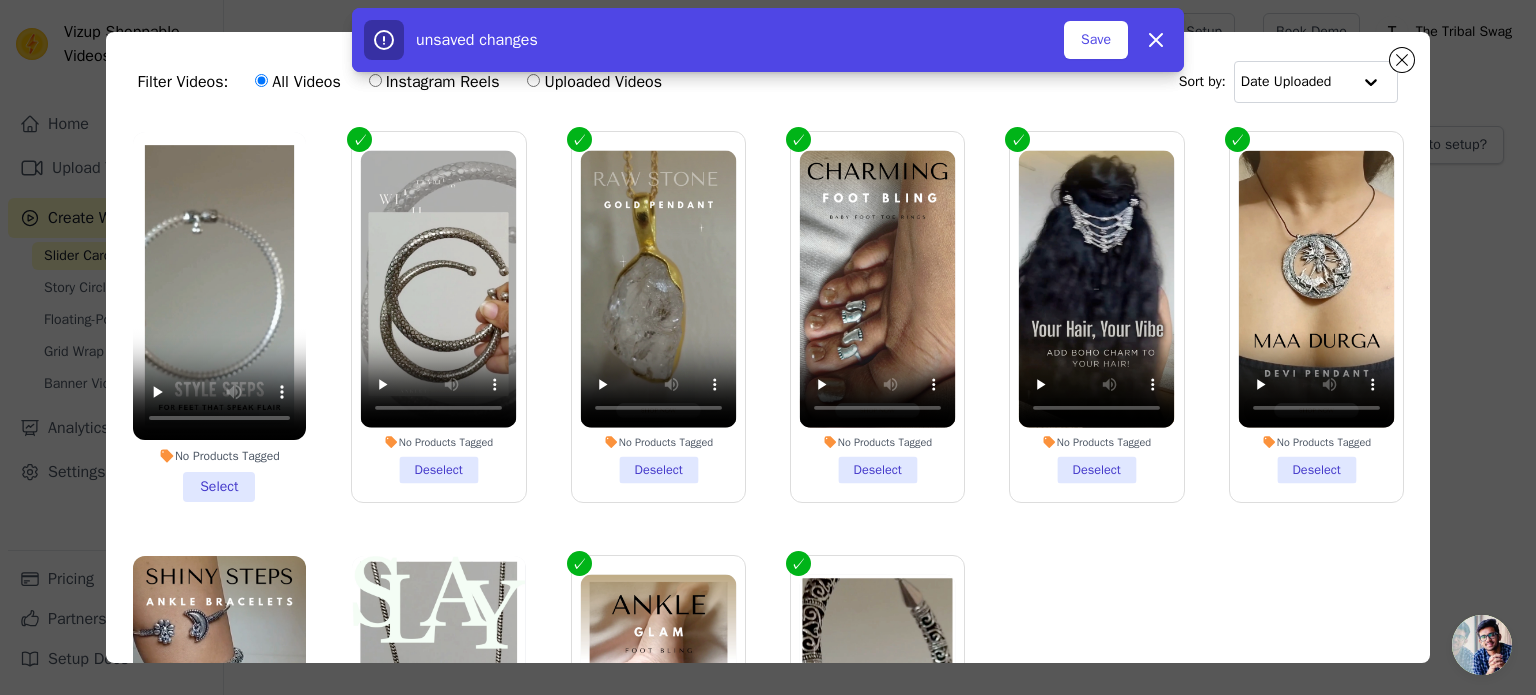 click on "No Products Tagged     Select" at bounding box center (219, 317) 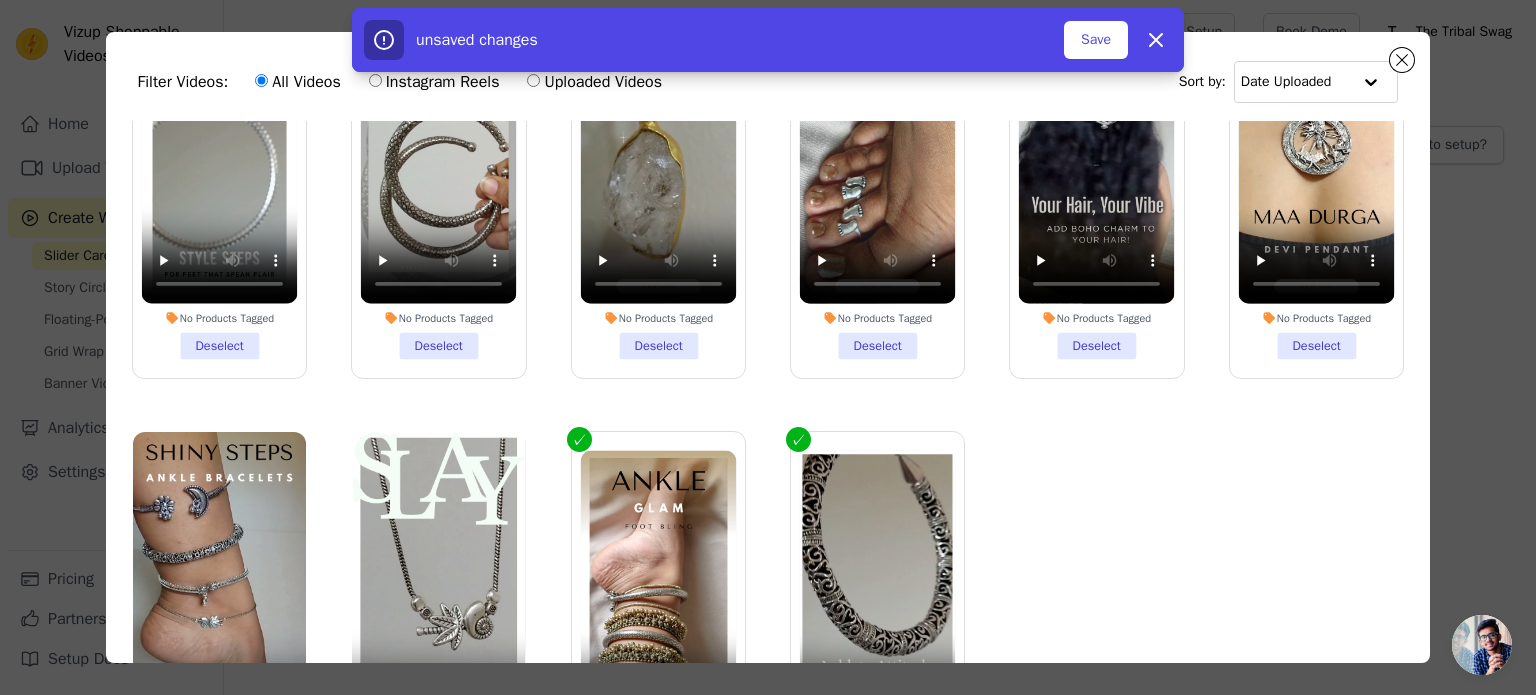 scroll, scrollTop: 212, scrollLeft: 0, axis: vertical 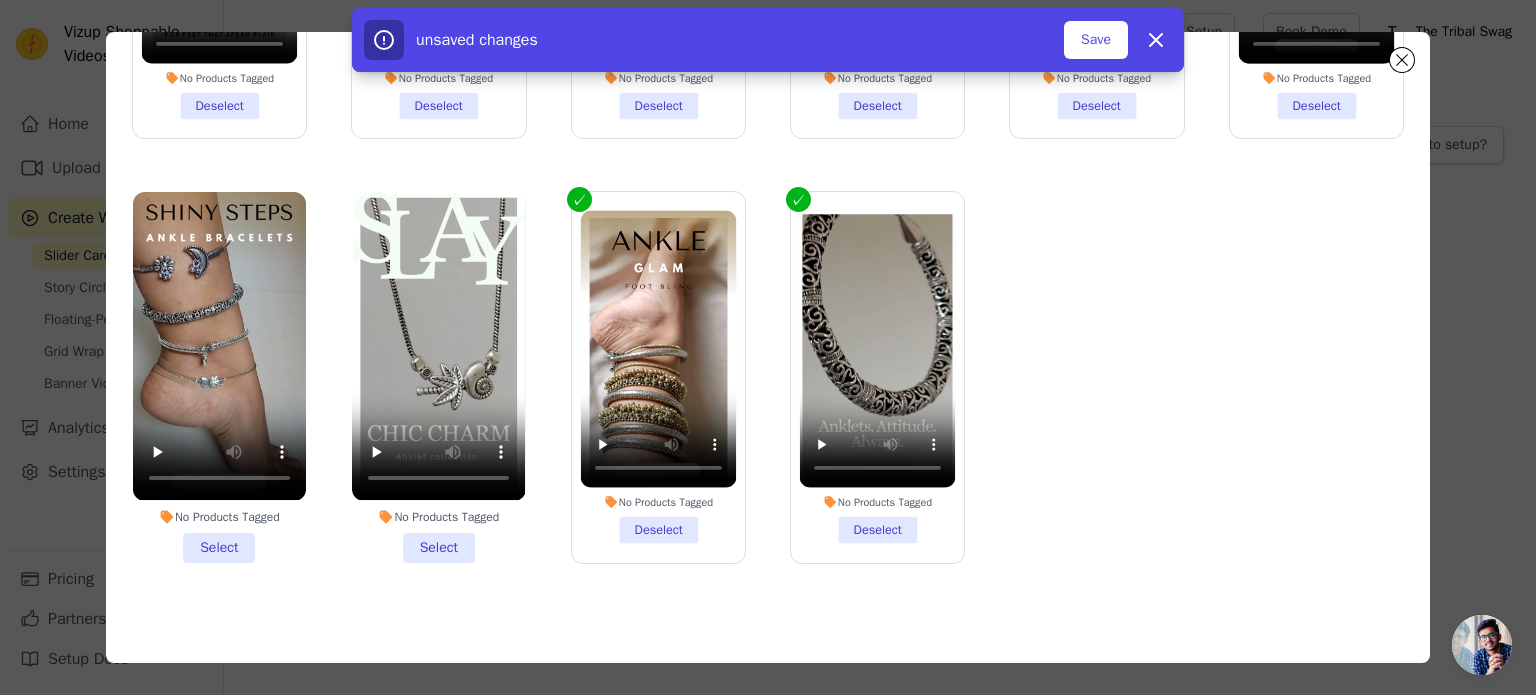 click on "No Products Tagged     Select" at bounding box center [219, 377] 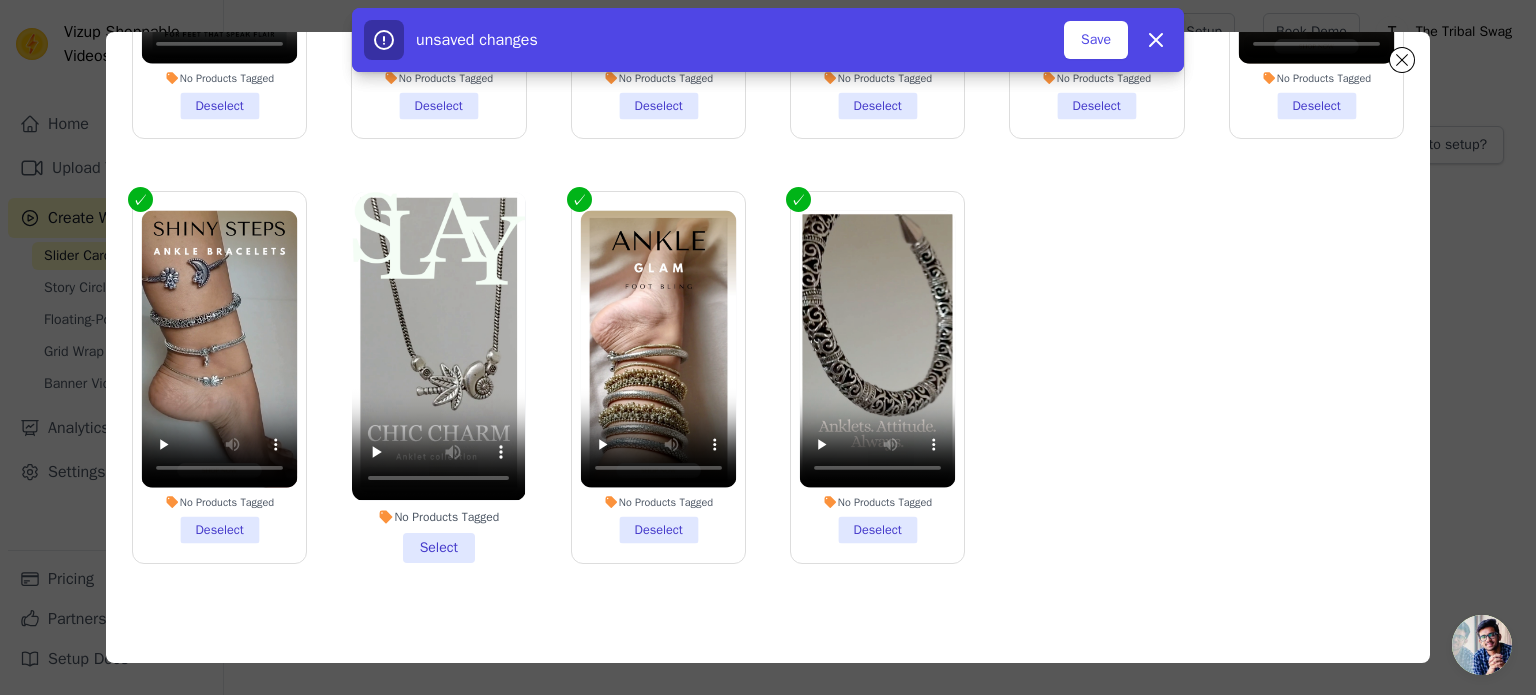 click on "No Products Tagged     Select" at bounding box center (438, 377) 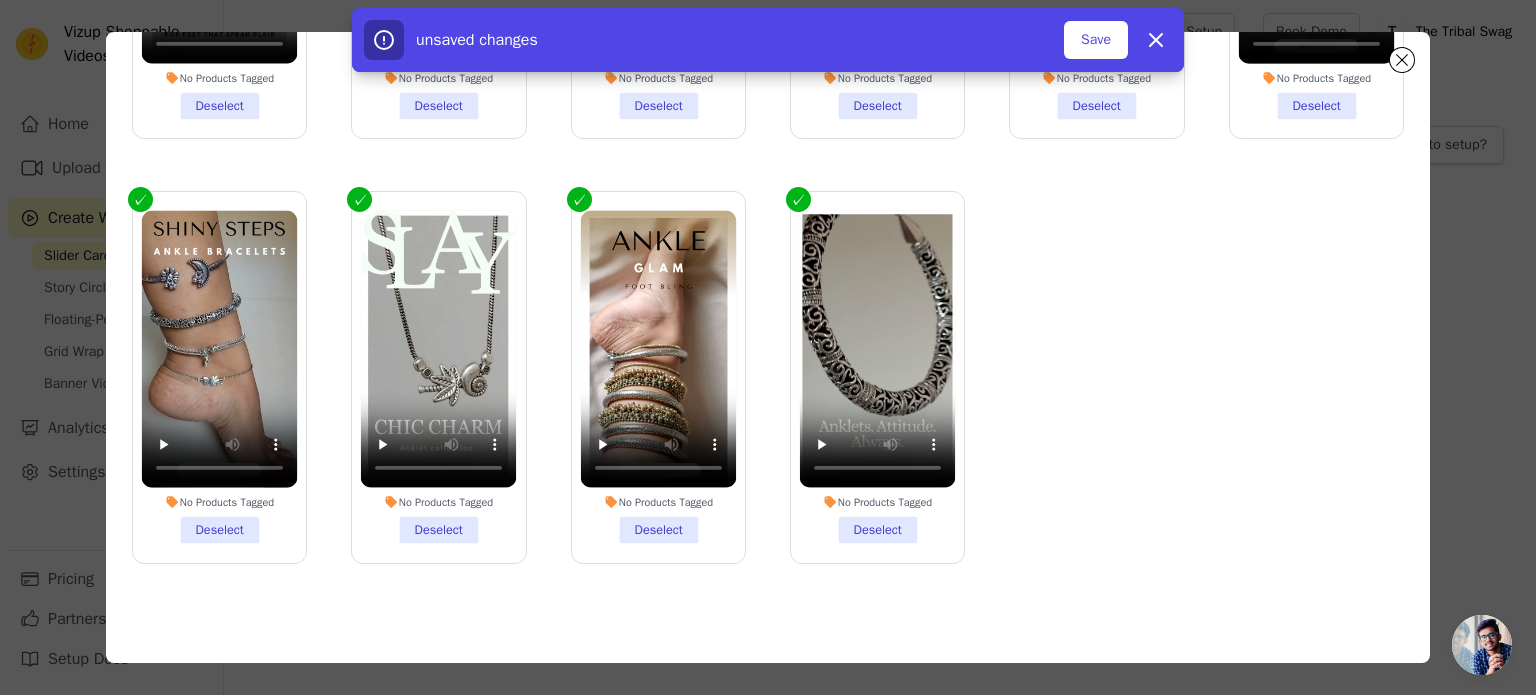 scroll, scrollTop: 0, scrollLeft: 0, axis: both 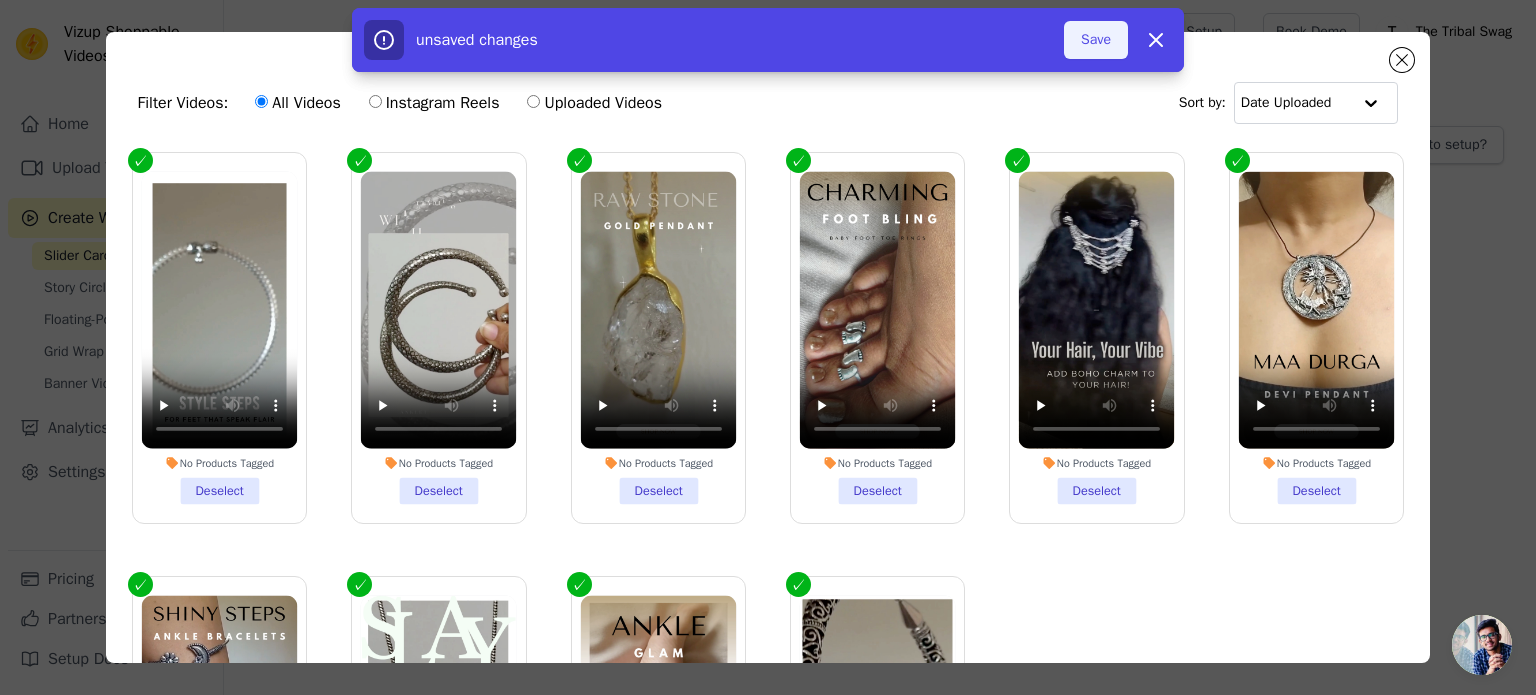 click on "Save" at bounding box center [1096, 40] 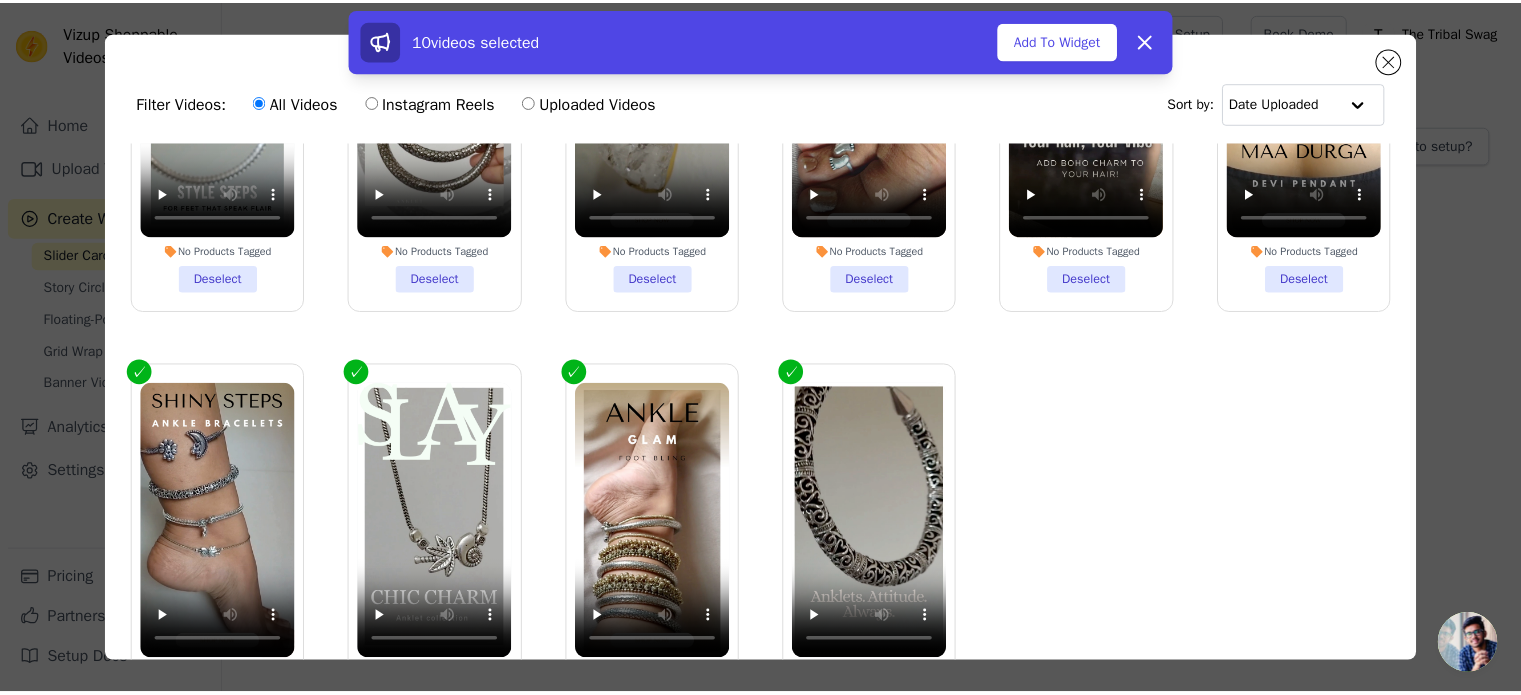 scroll, scrollTop: 0, scrollLeft: 0, axis: both 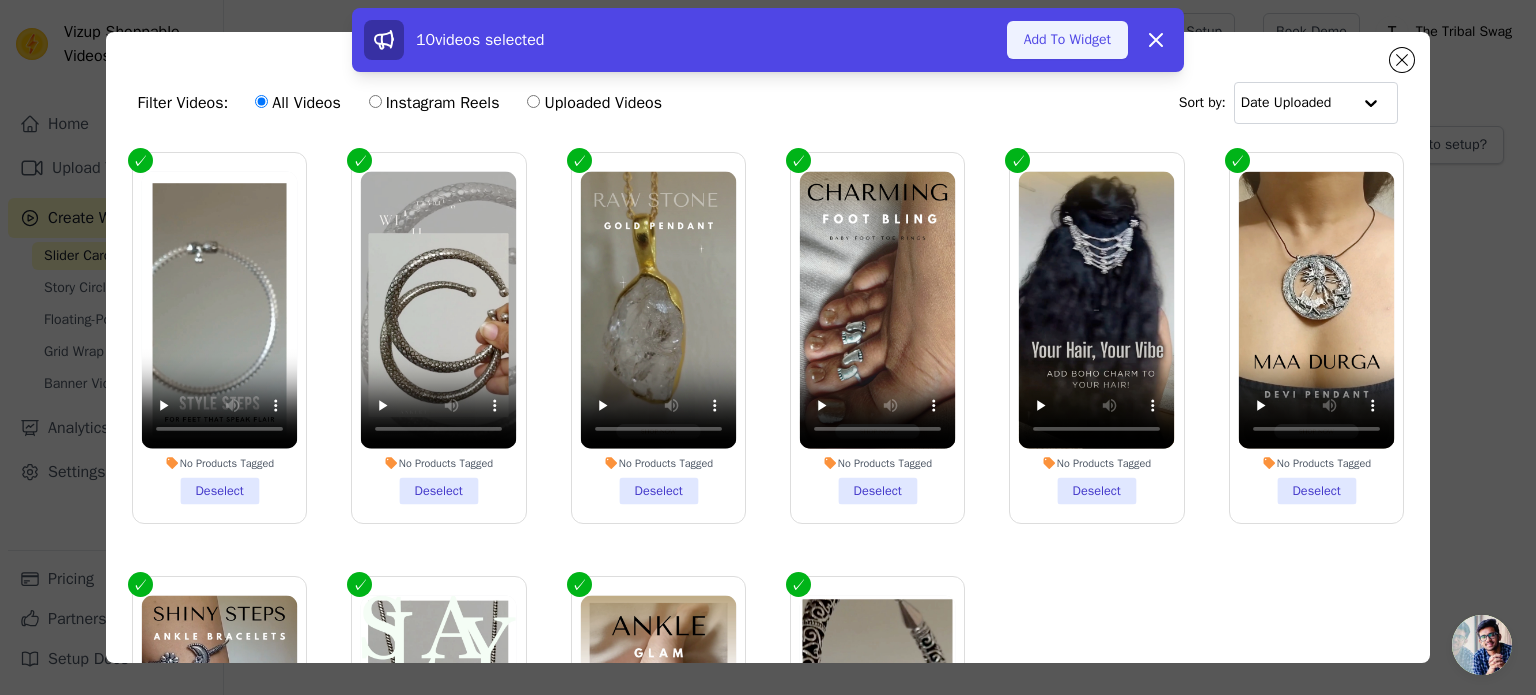 click on "Add To Widget" at bounding box center [1067, 40] 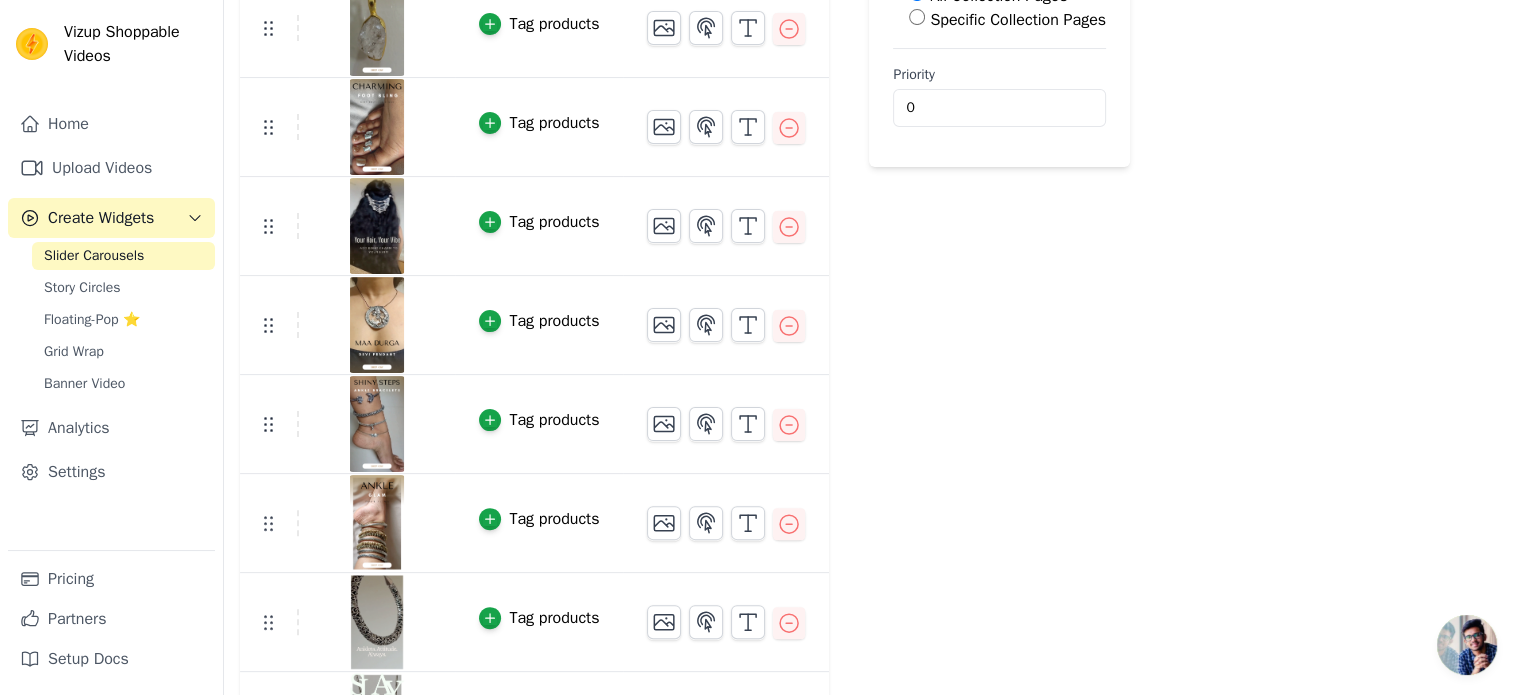 scroll, scrollTop: 468, scrollLeft: 0, axis: vertical 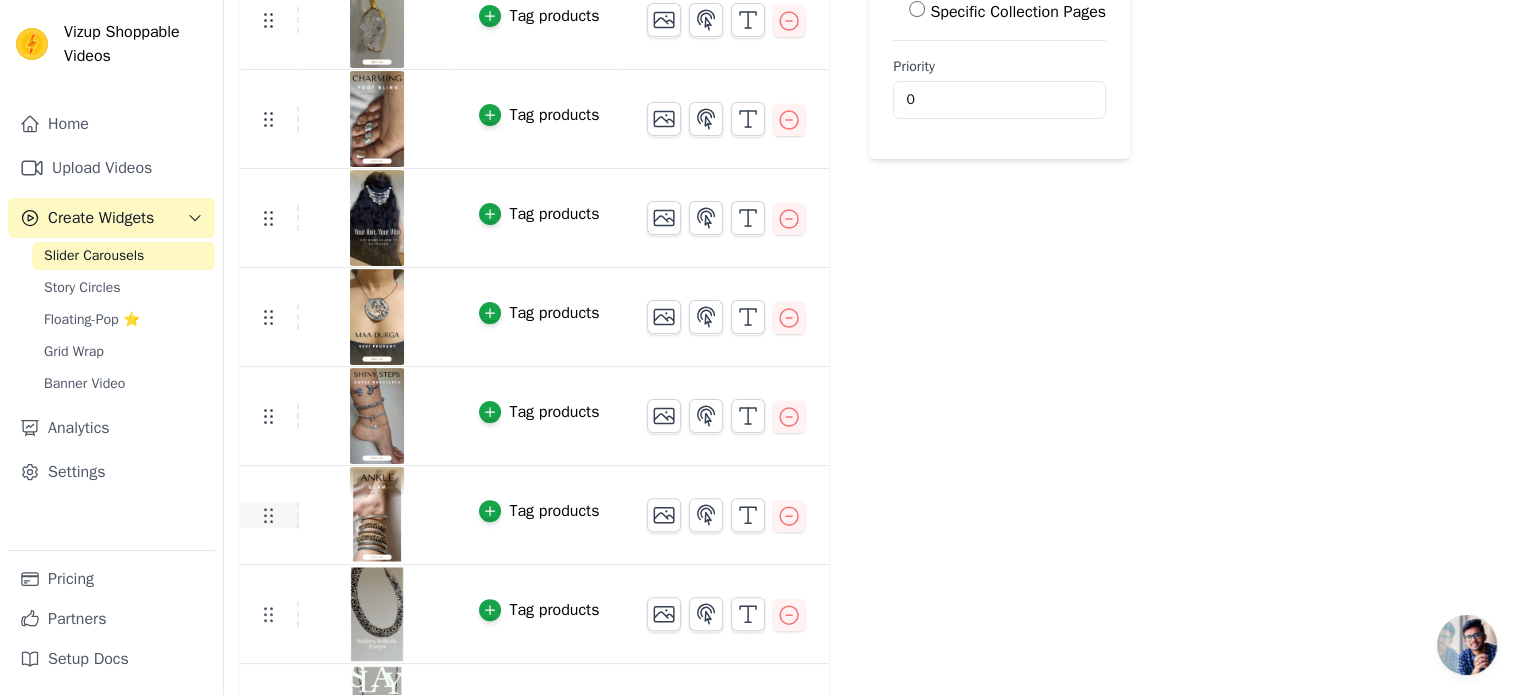click 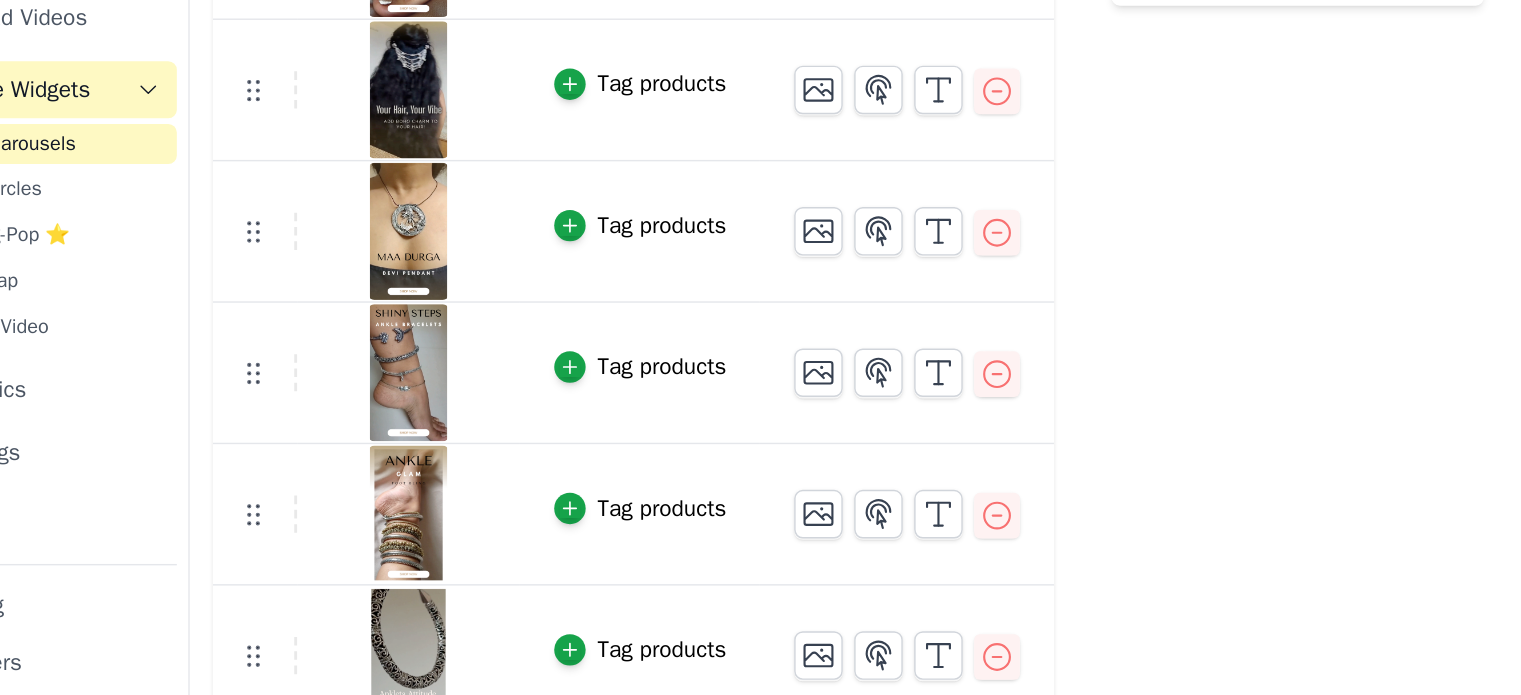 scroll, scrollTop: 468, scrollLeft: 0, axis: vertical 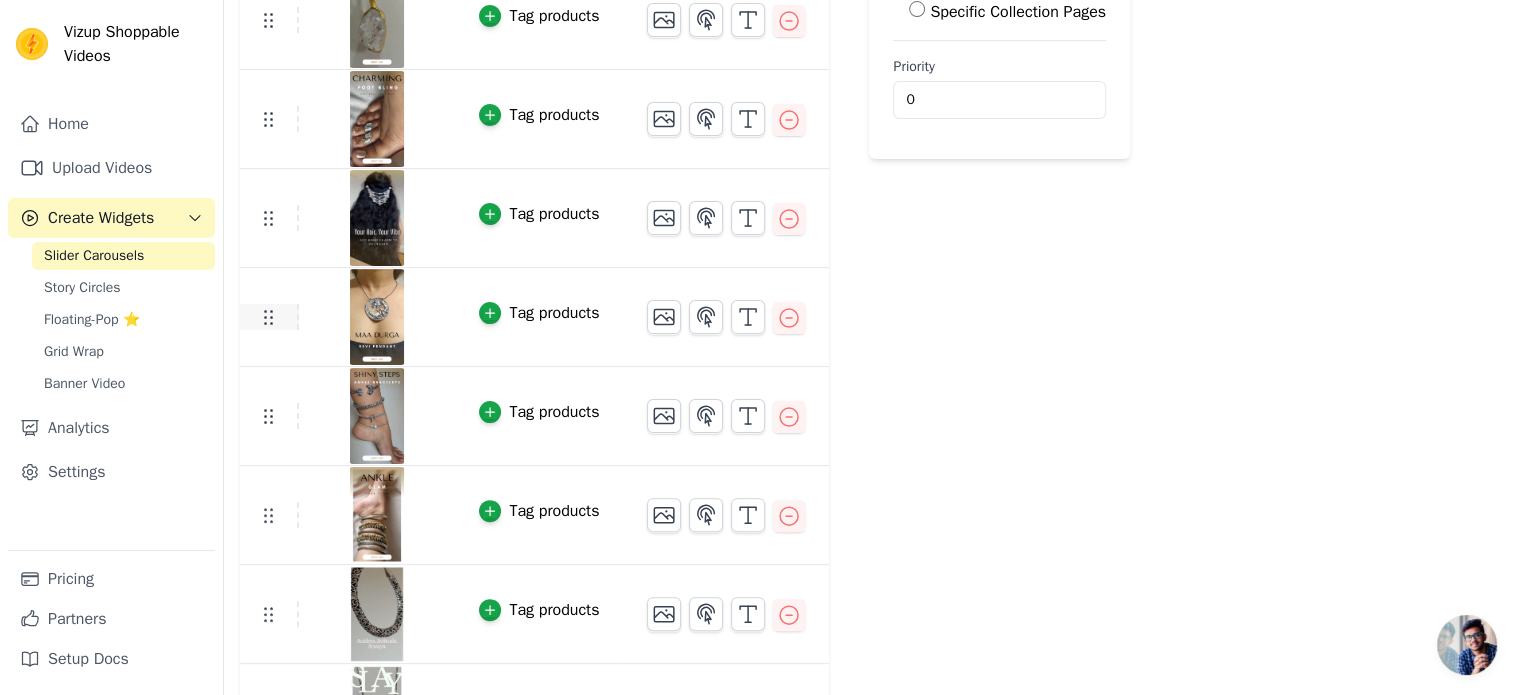 click at bounding box center (269, 317) 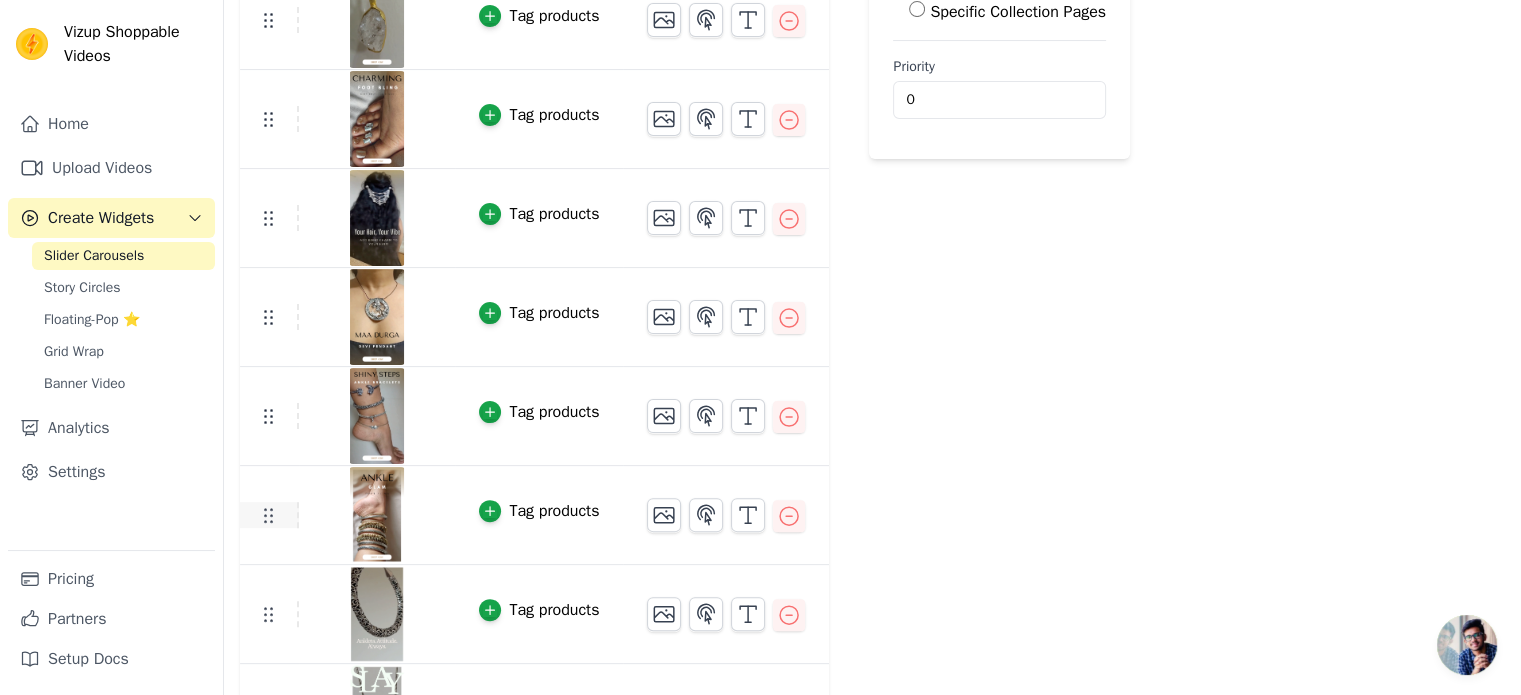 click 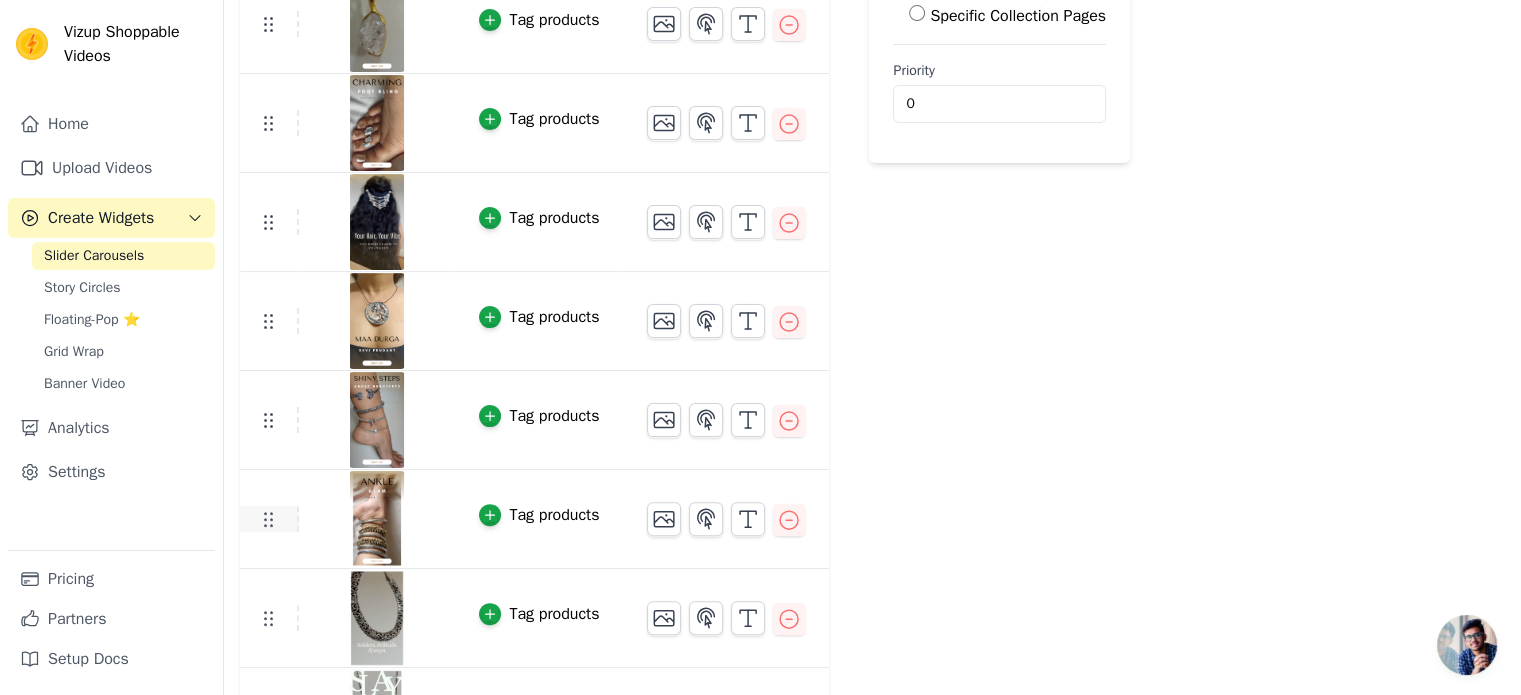 click 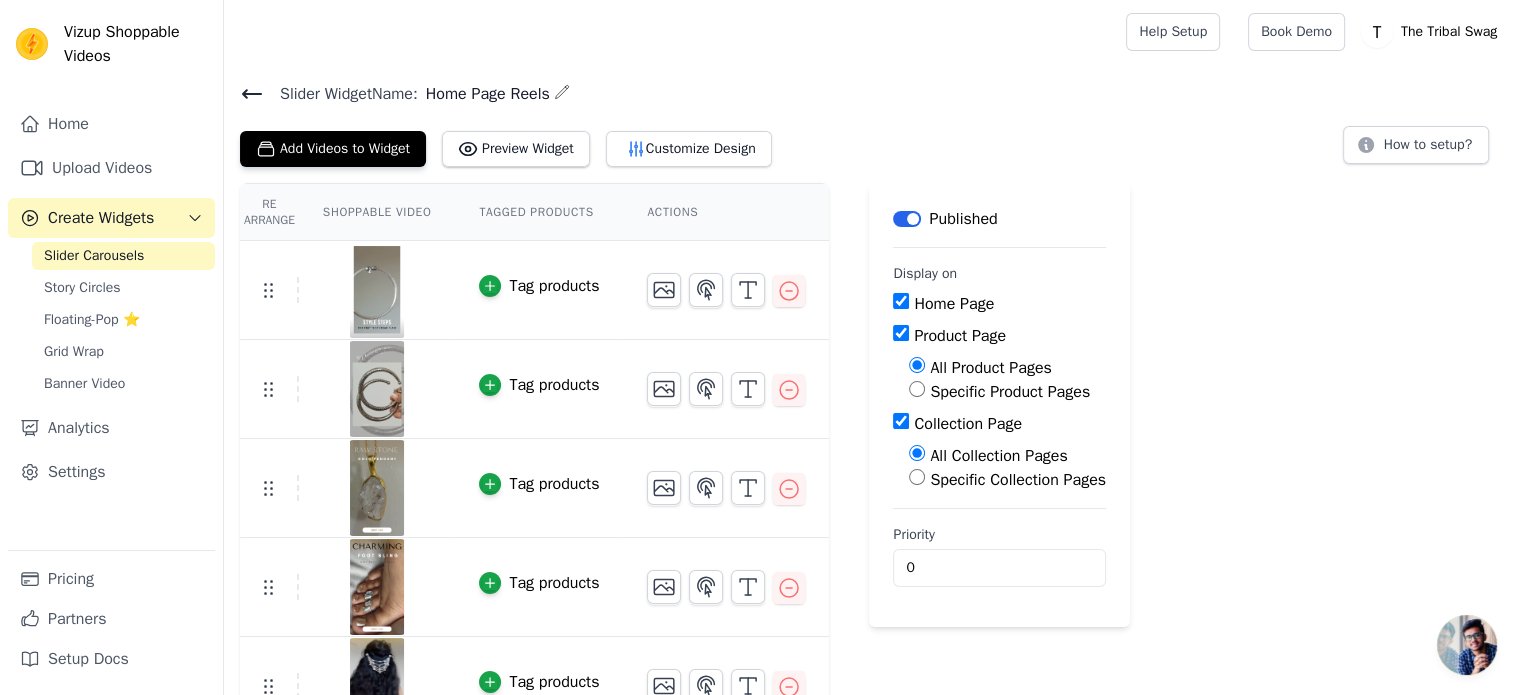 click on "Shoppable Video" at bounding box center (377, 212) 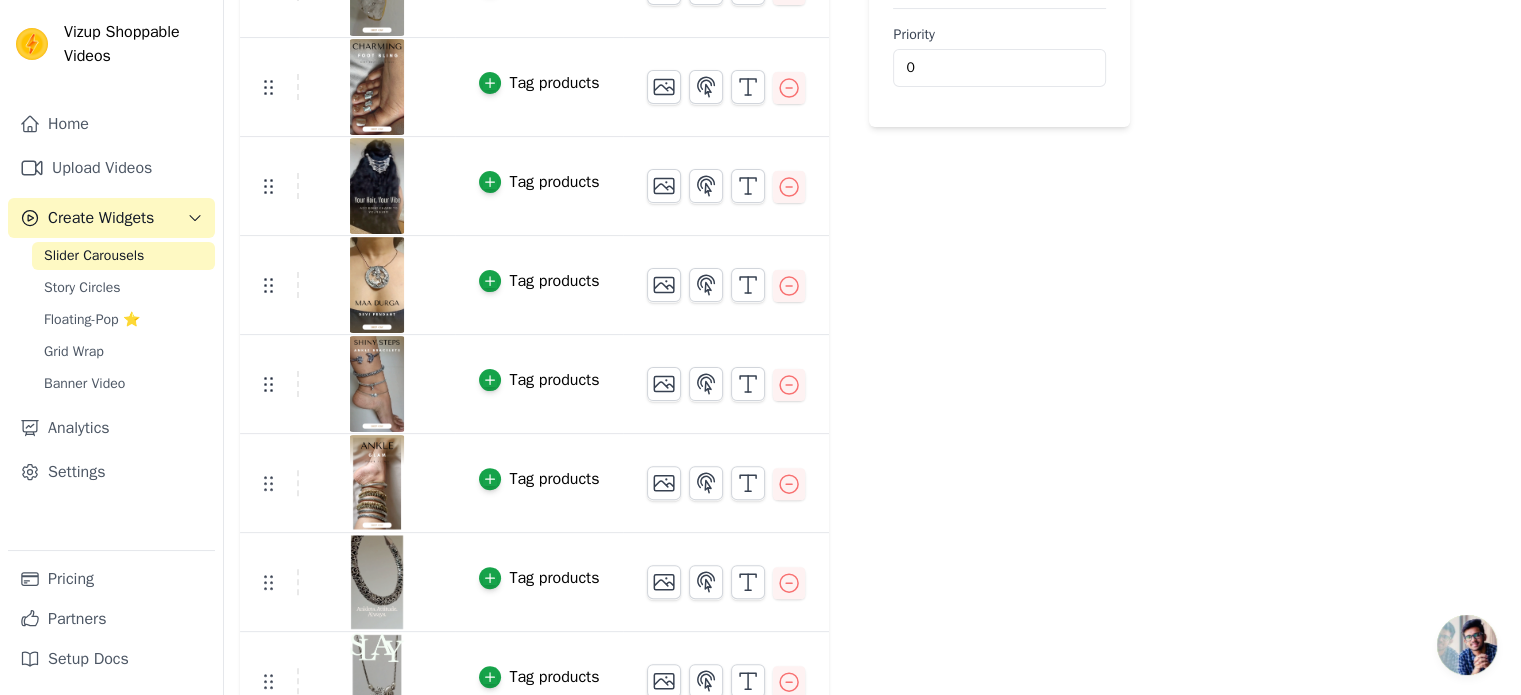 scroll, scrollTop: 532, scrollLeft: 0, axis: vertical 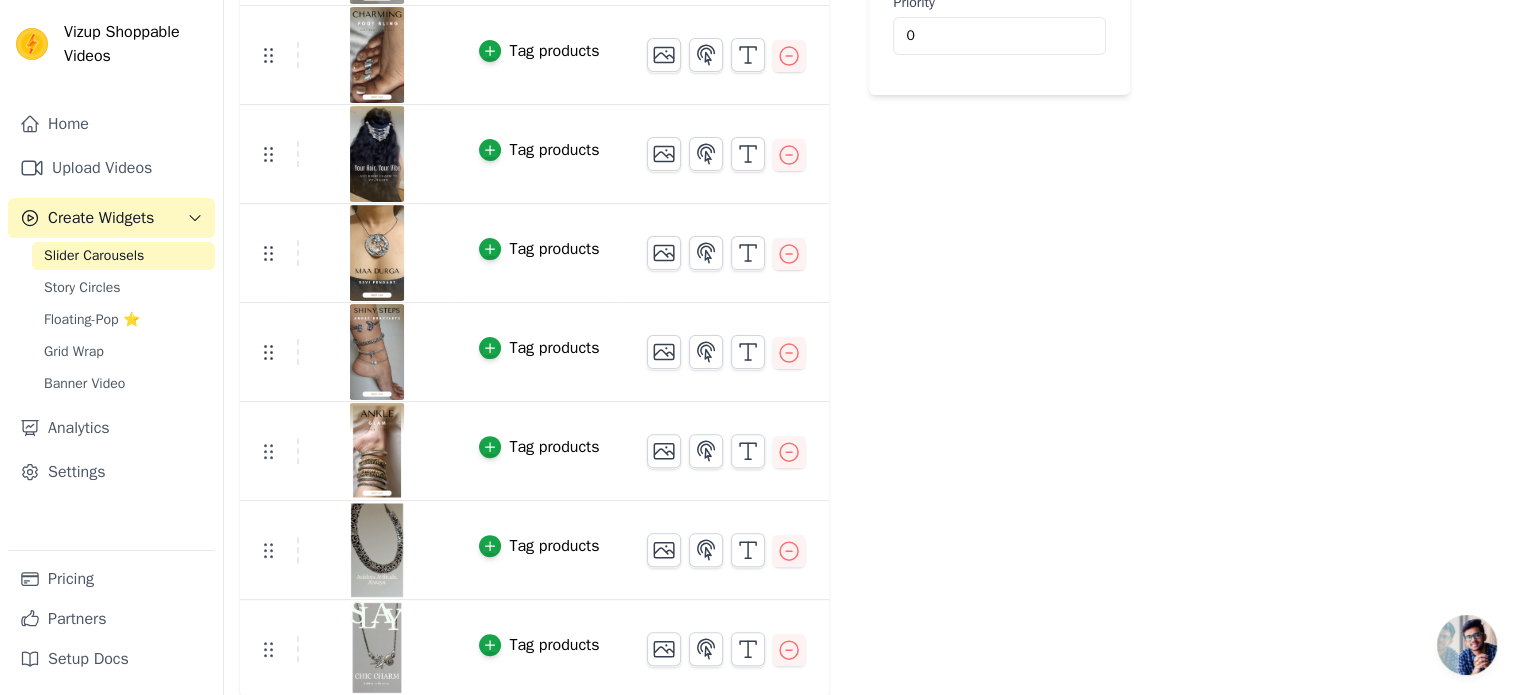 click at bounding box center [377, 550] 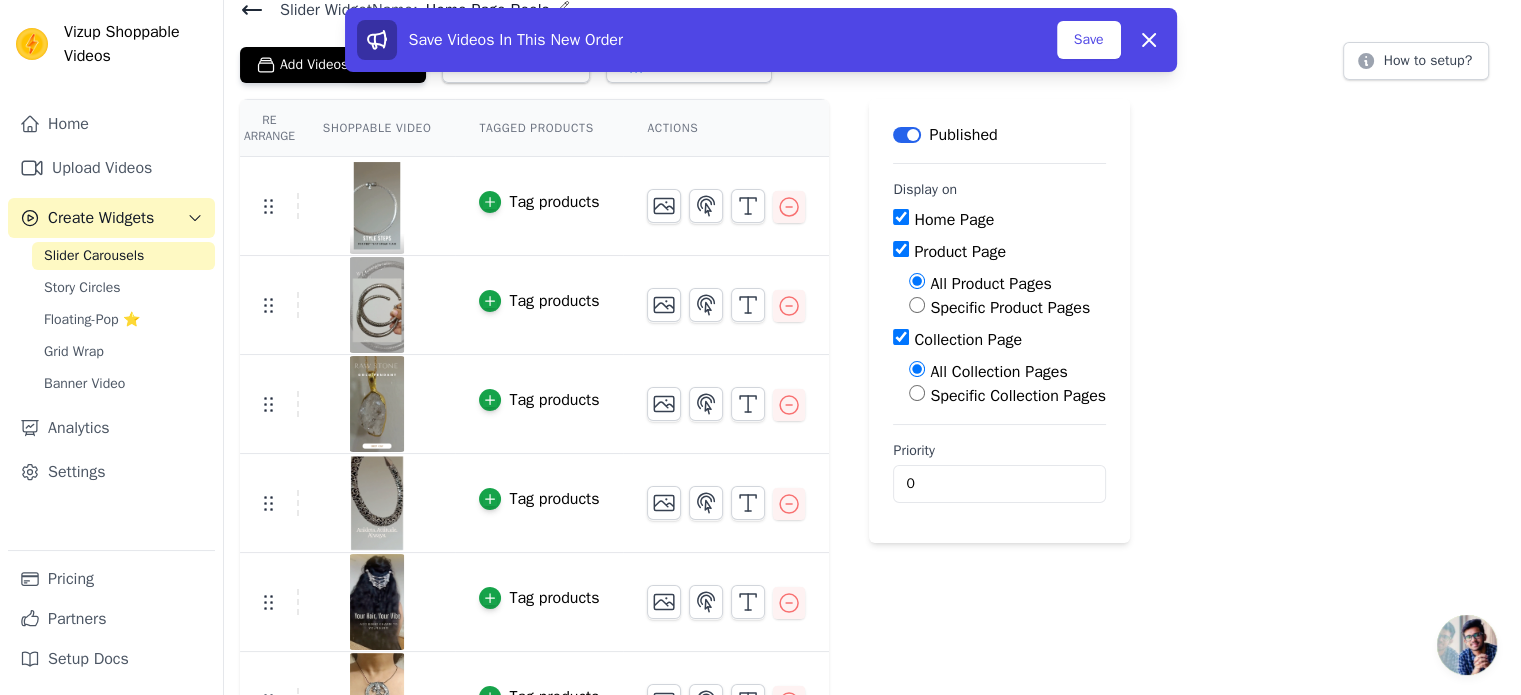 scroll, scrollTop: 85, scrollLeft: 0, axis: vertical 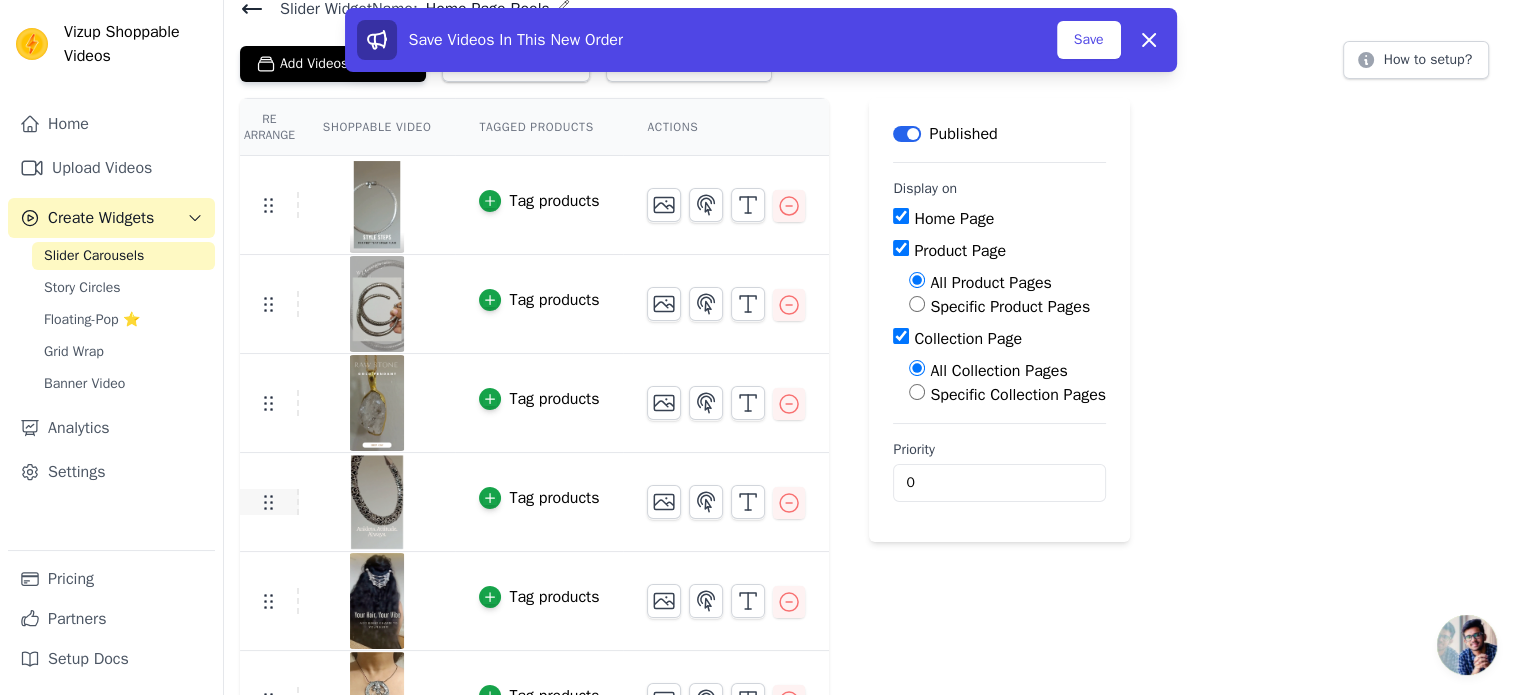 click 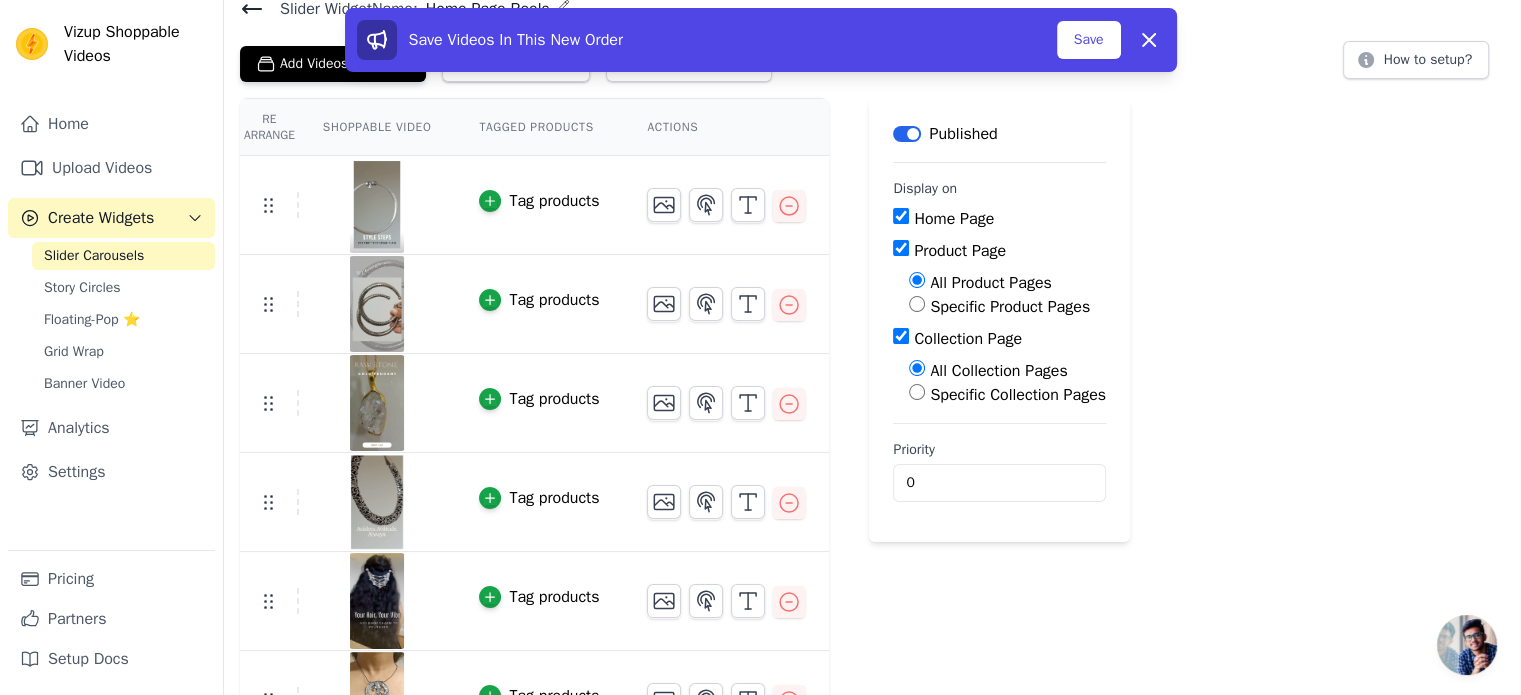 click on "Tag products" at bounding box center [534, 205] 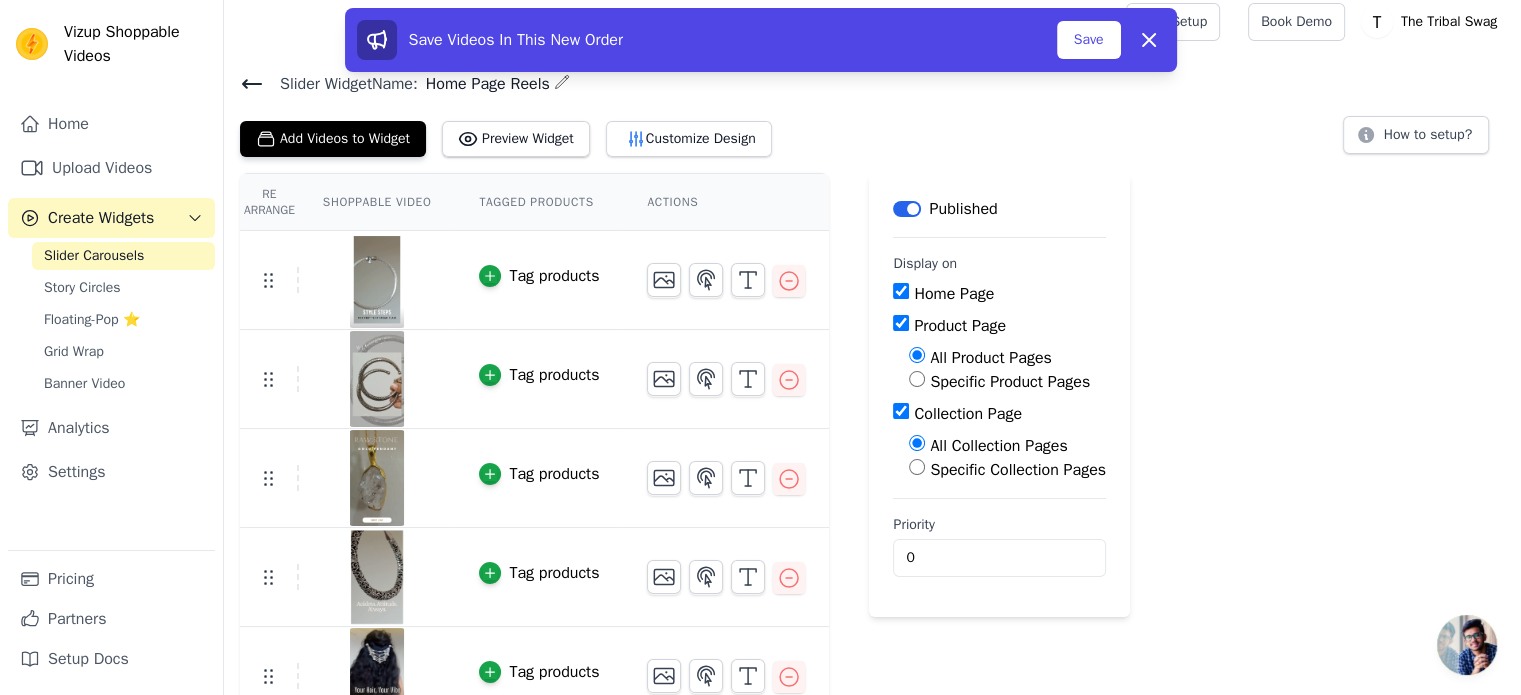 scroll, scrollTop: 8, scrollLeft: 0, axis: vertical 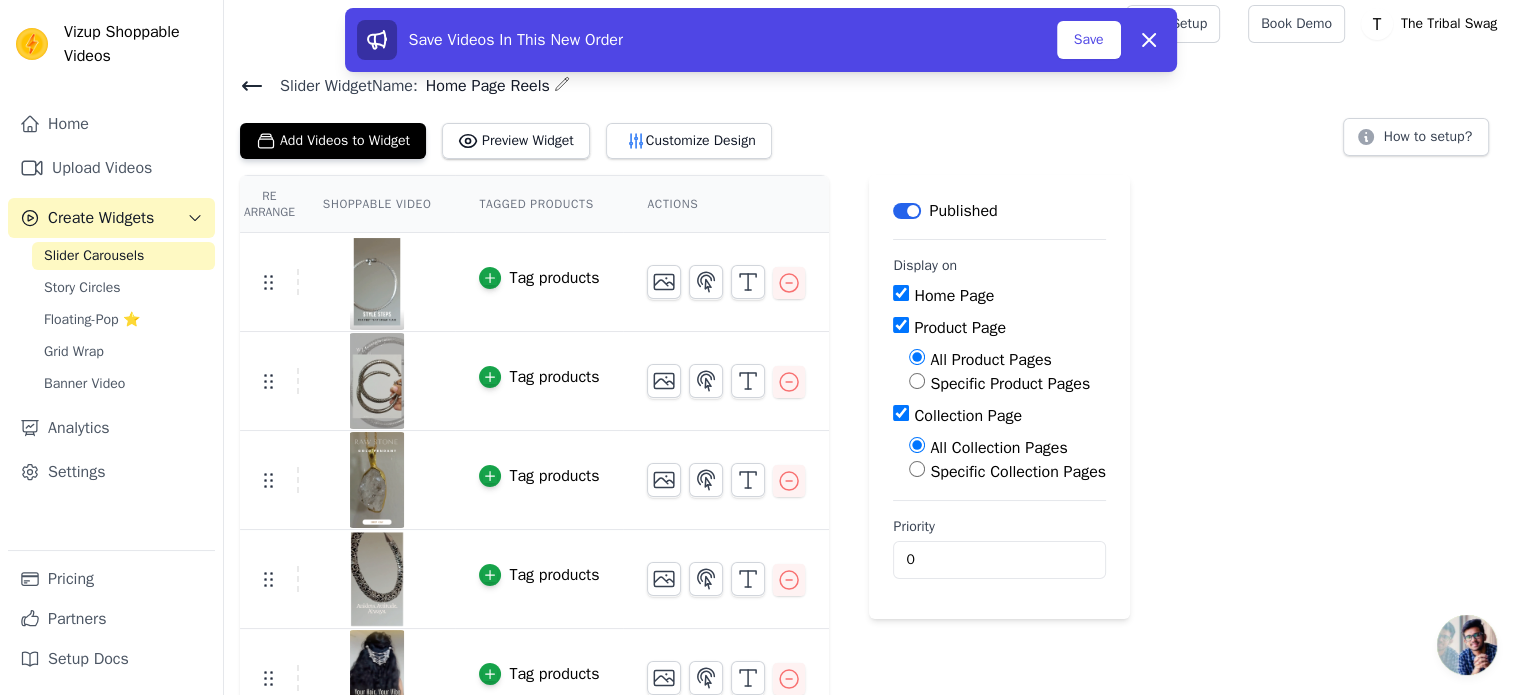 click on "Re Arrange   Shoppable Video   Tagged Products   Actions             Tag products                             Tag products                             Tag products                             Tag products                             Tag products                             Tag products                             Tag products                             Tag products                             Tag products                             Tag products" at bounding box center [534, 698] 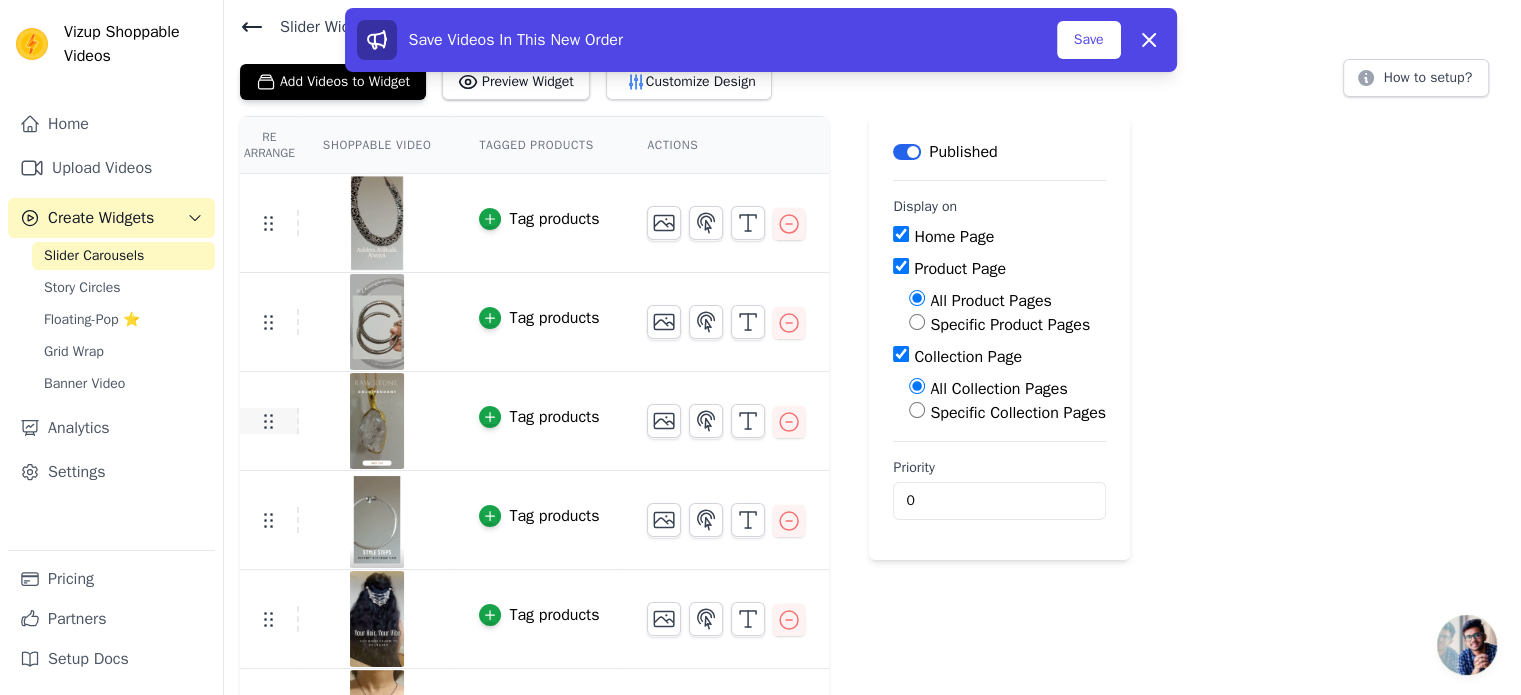 scroll, scrollTop: 68, scrollLeft: 0, axis: vertical 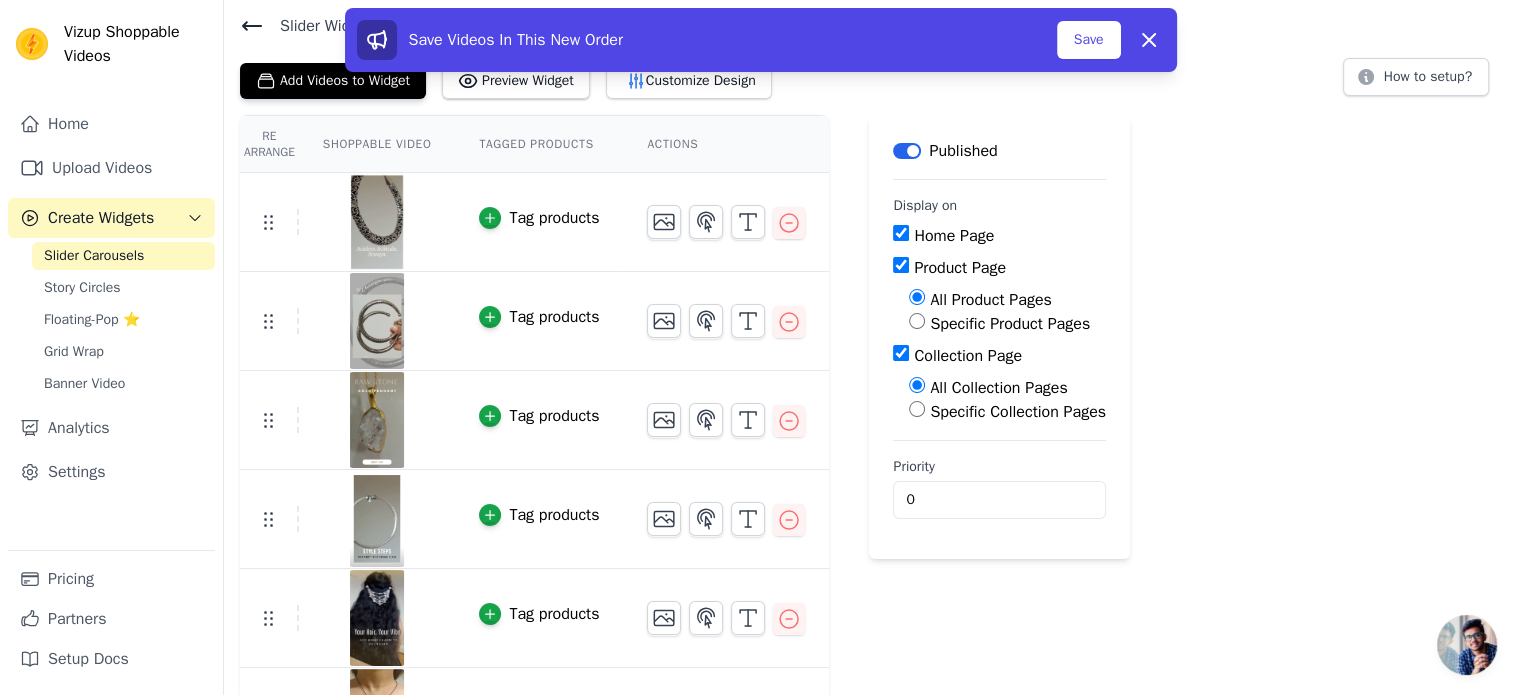 drag, startPoint x: 268, startPoint y: 415, endPoint x: 216, endPoint y: 267, distance: 156.86937 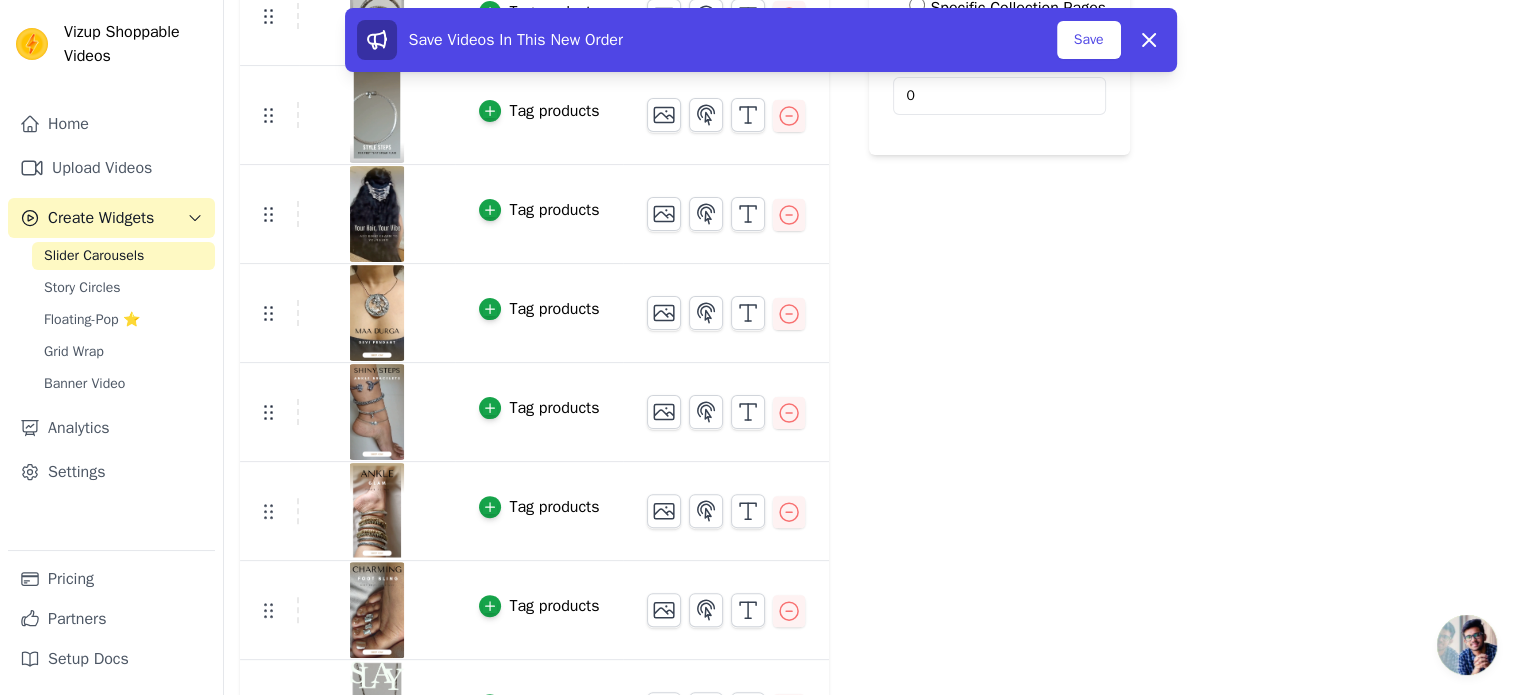 scroll, scrollTop: 472, scrollLeft: 0, axis: vertical 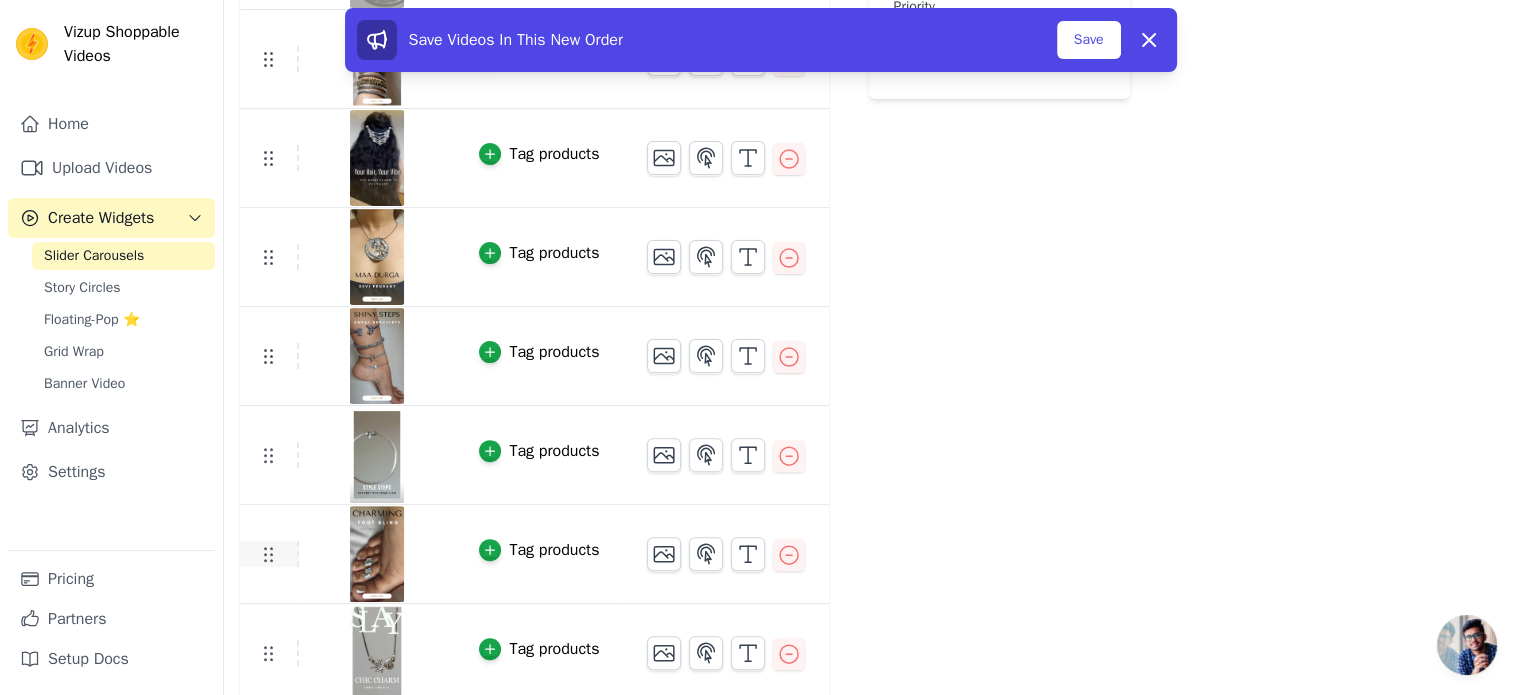 click 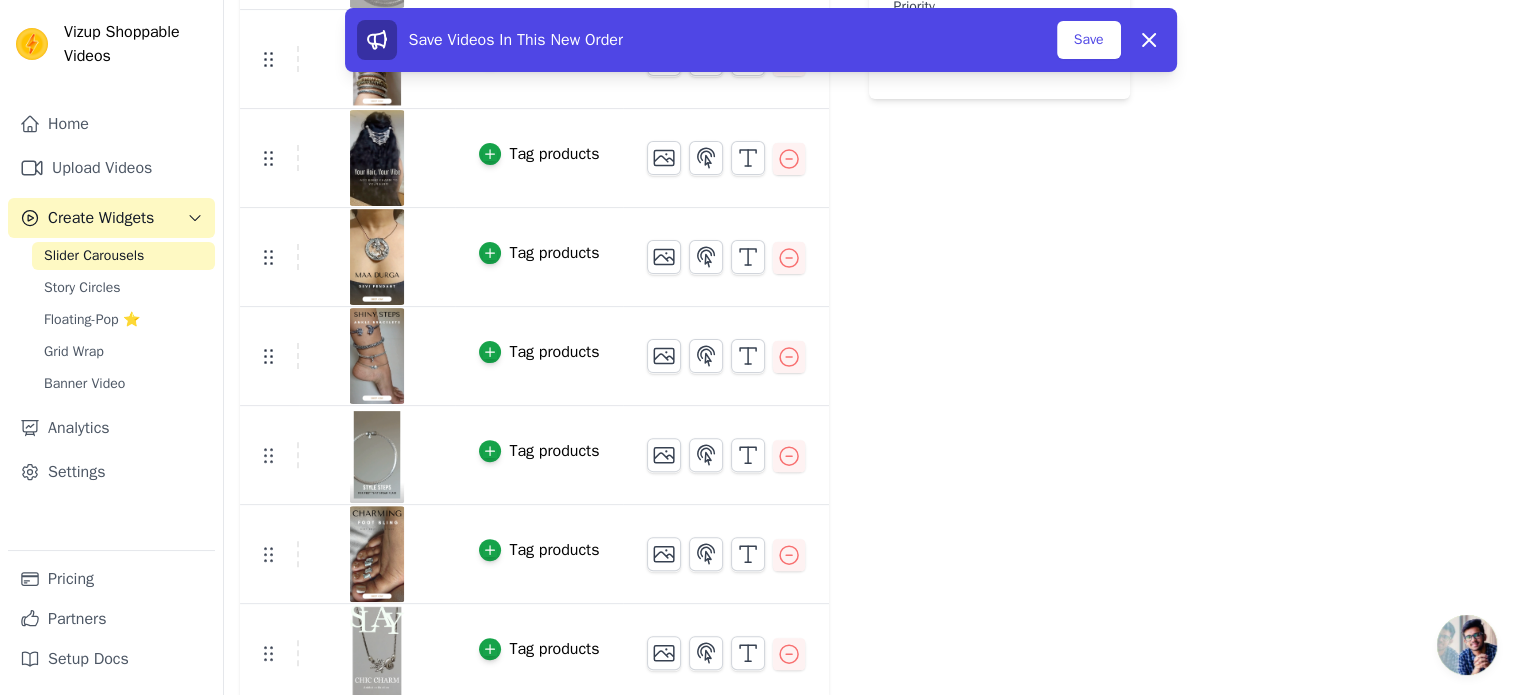 click on "Tag products" at bounding box center [534, 455] 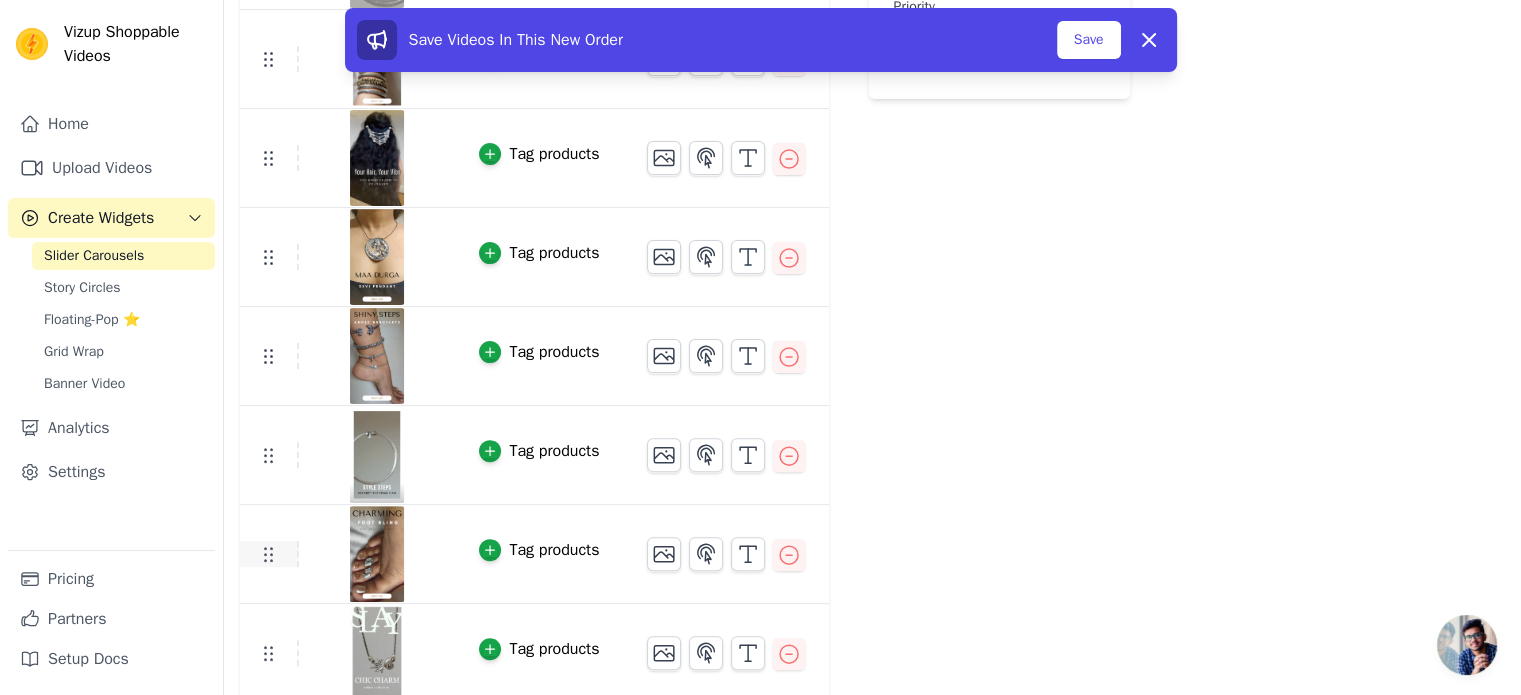 click 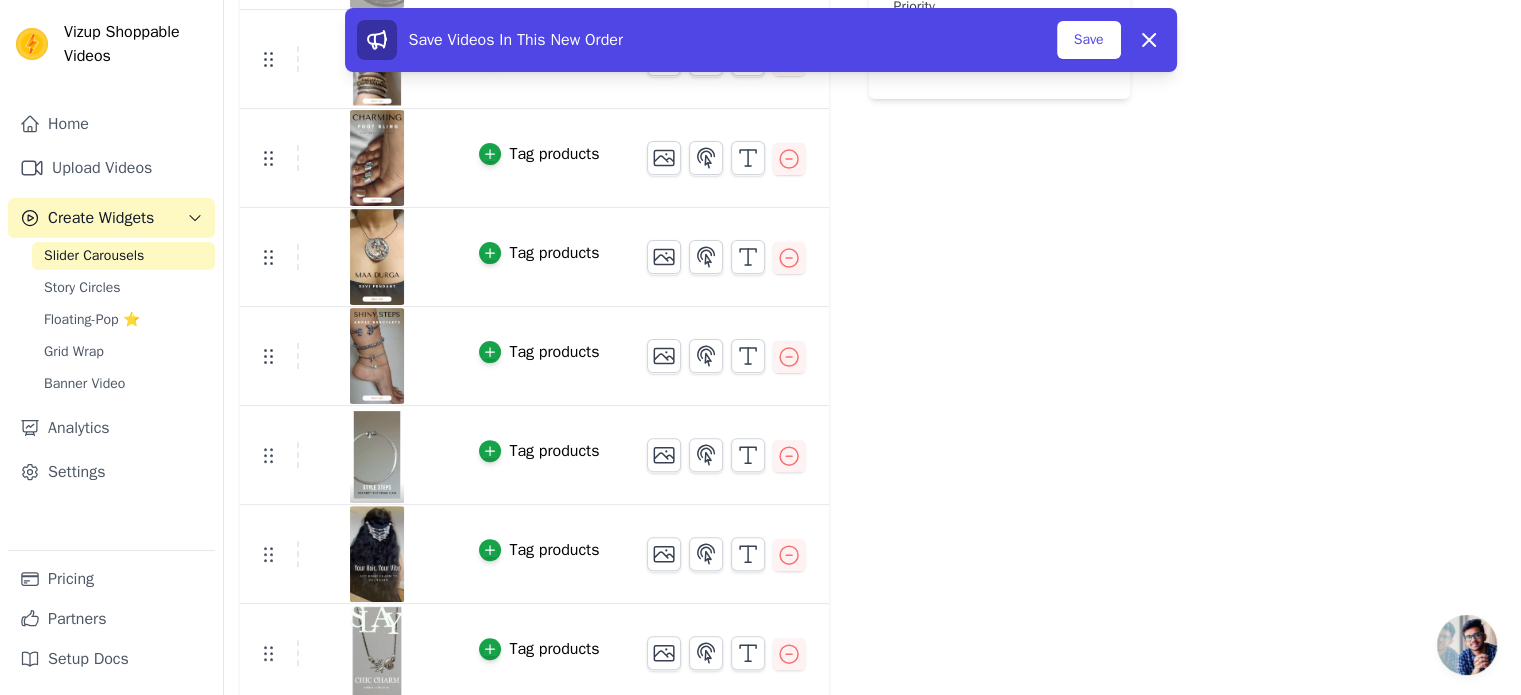 scroll, scrollTop: 532, scrollLeft: 0, axis: vertical 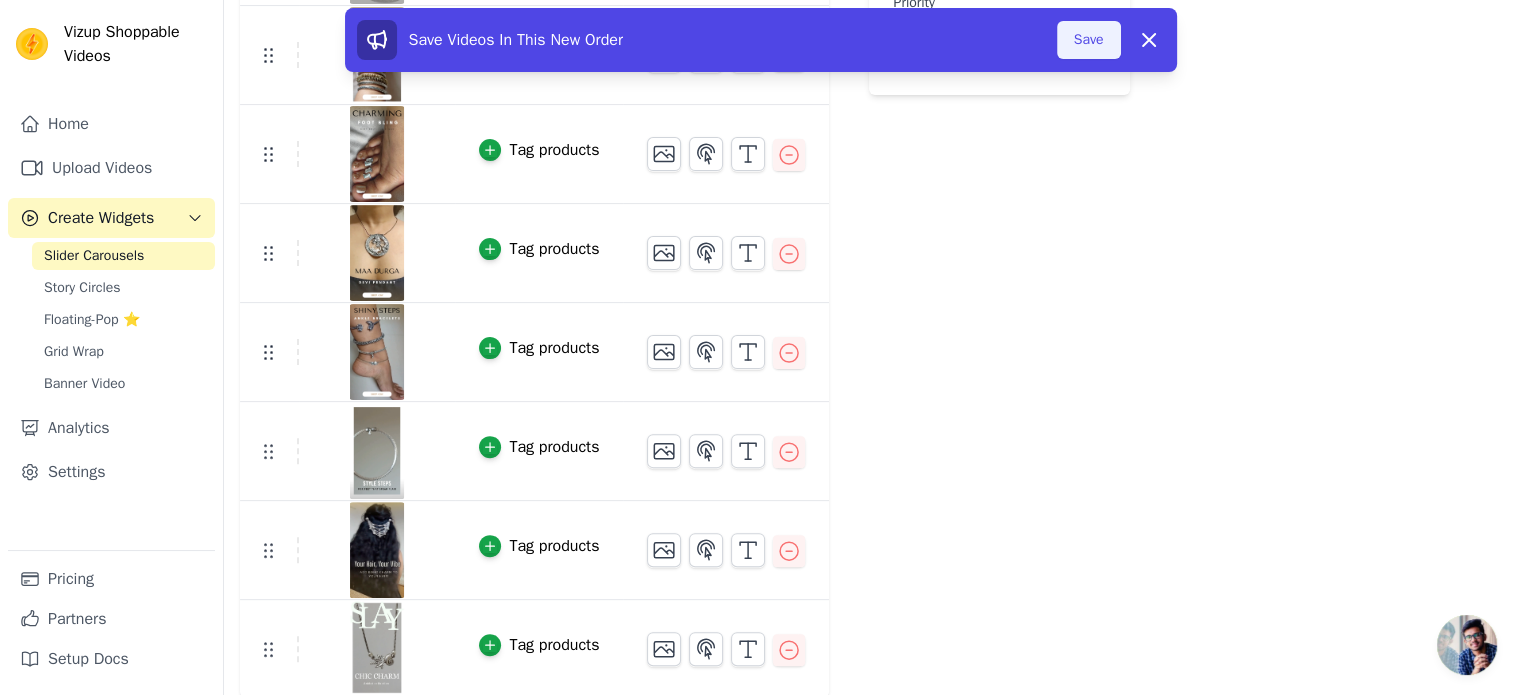 click on "Save" at bounding box center [1089, 40] 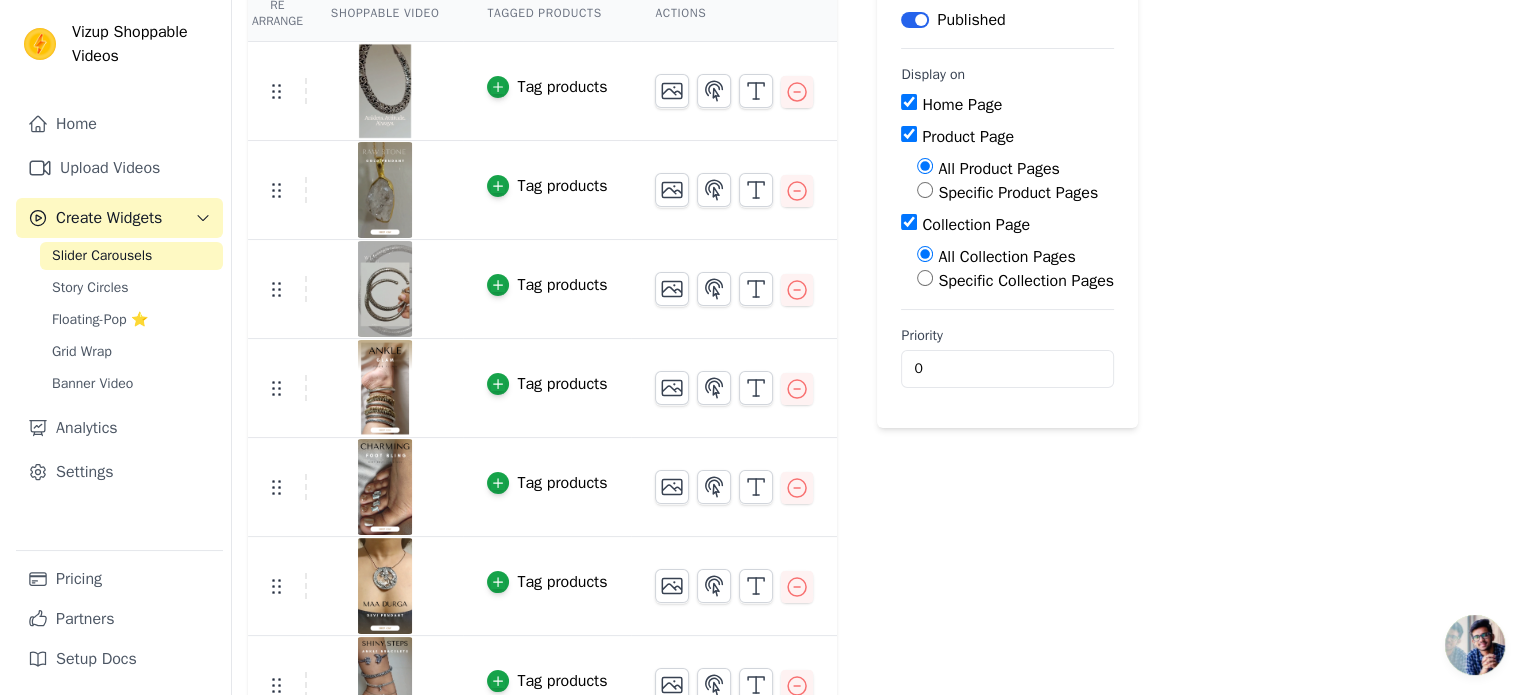 scroll, scrollTop: 0, scrollLeft: 0, axis: both 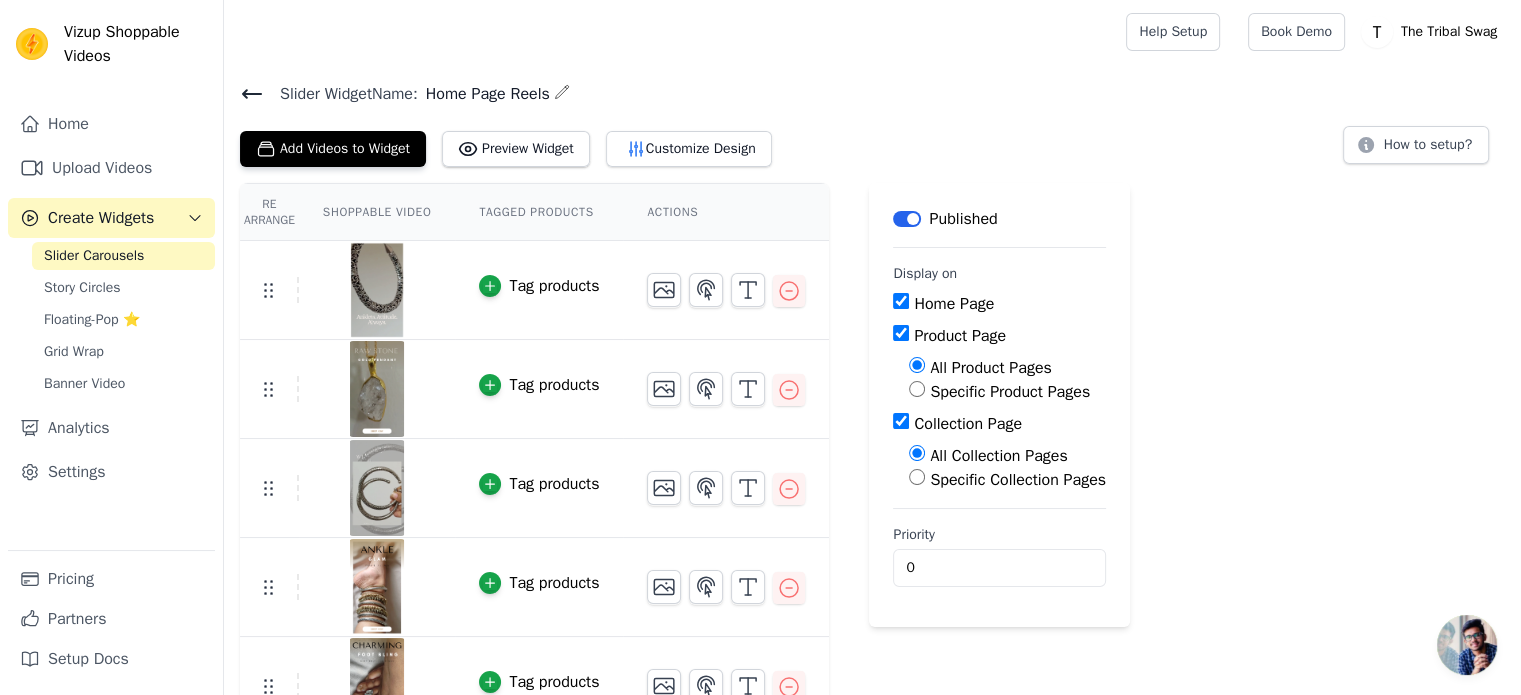 click on "Tag products" at bounding box center (554, 286) 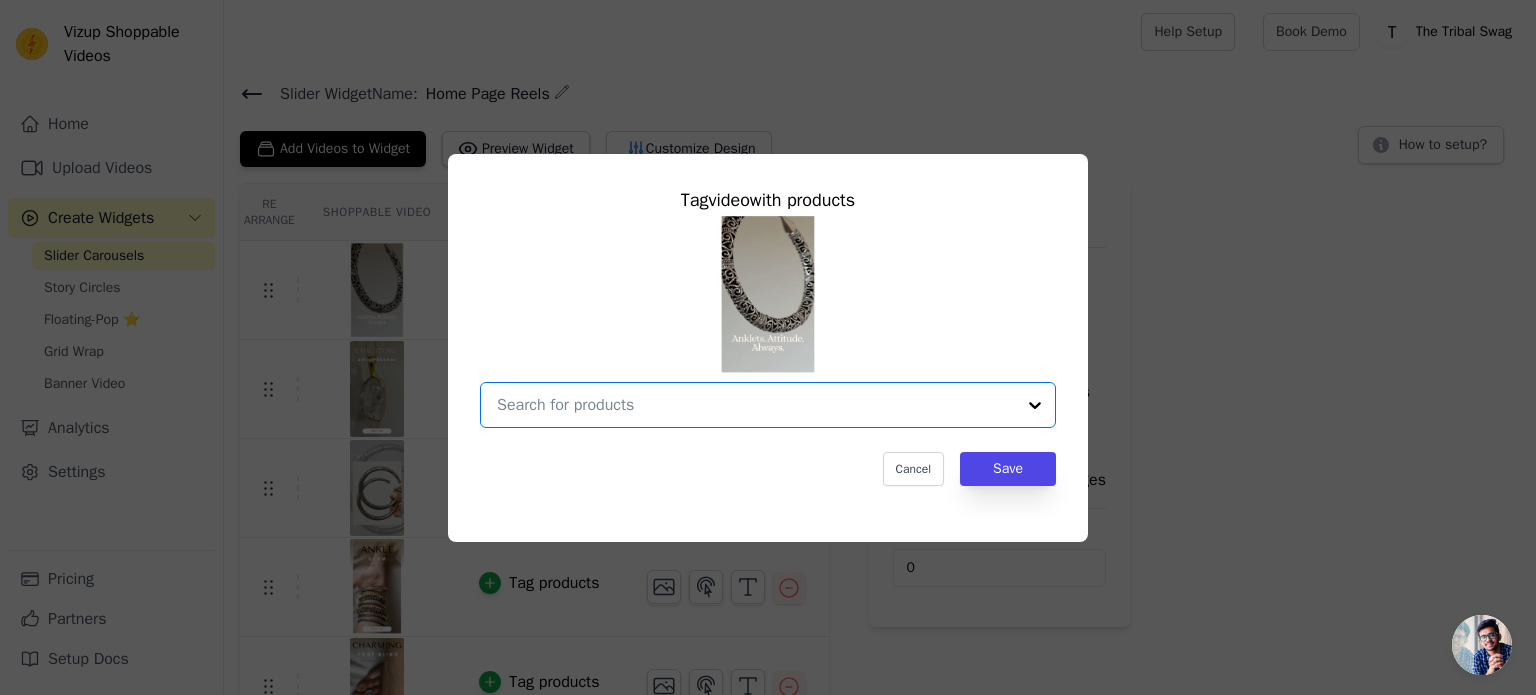 click at bounding box center [756, 405] 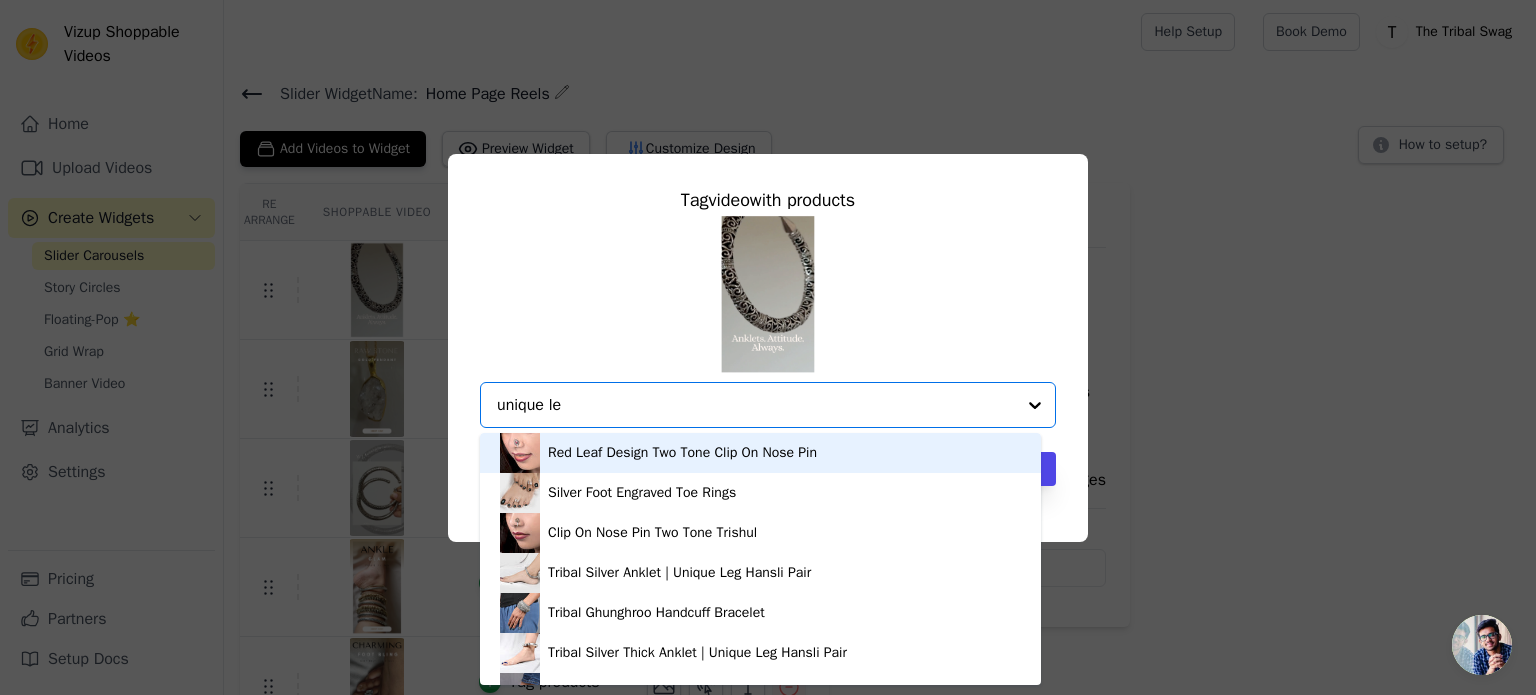 type on "unique leg" 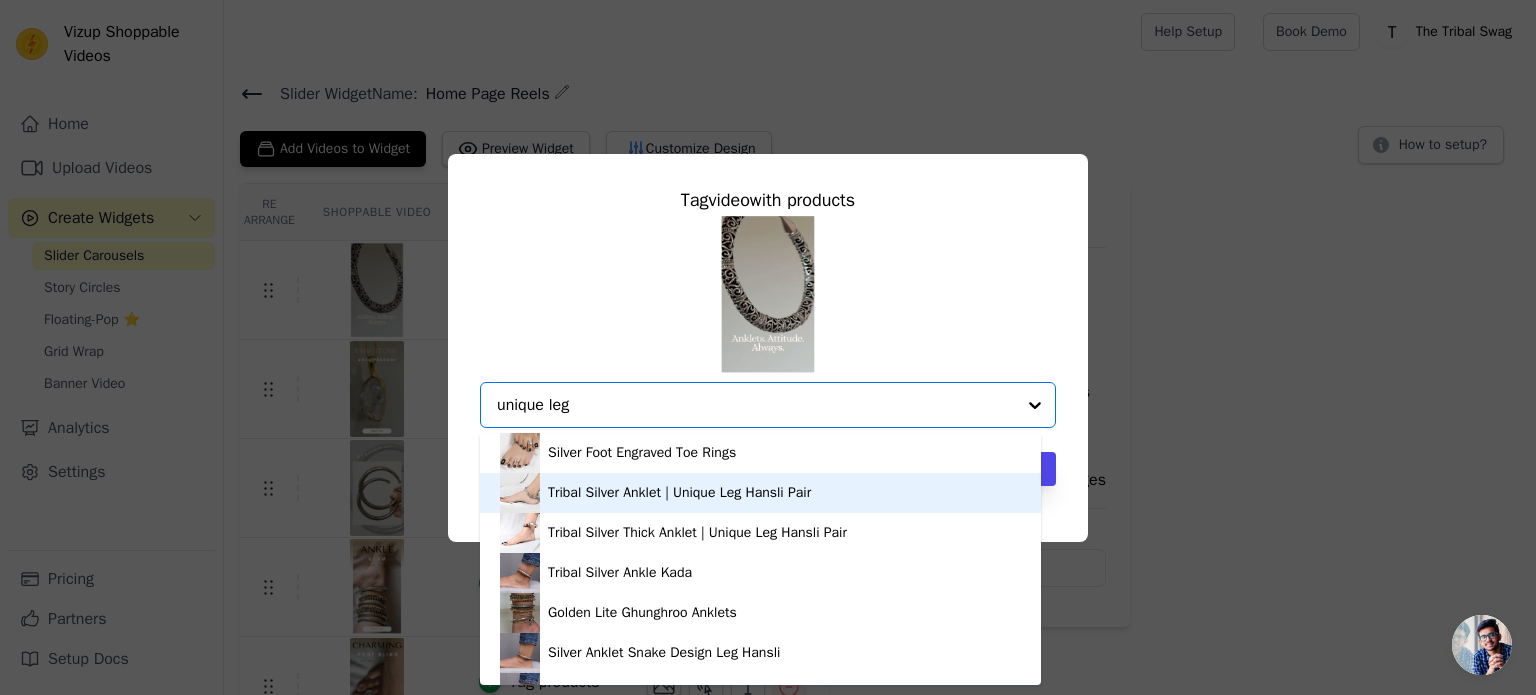 click on "Tribal Silver Anklet | Unique Leg Hansli Pair" at bounding box center [679, 493] 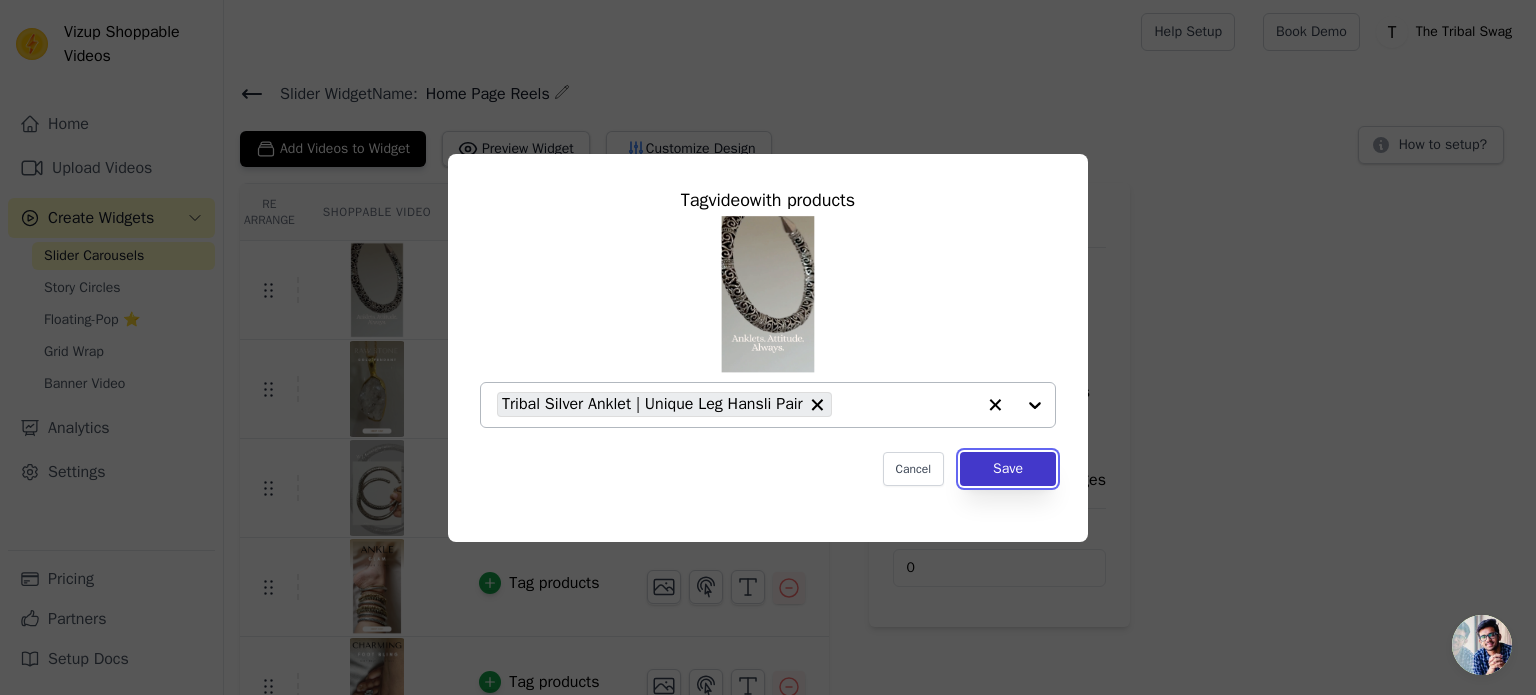 click on "Save" at bounding box center (1008, 469) 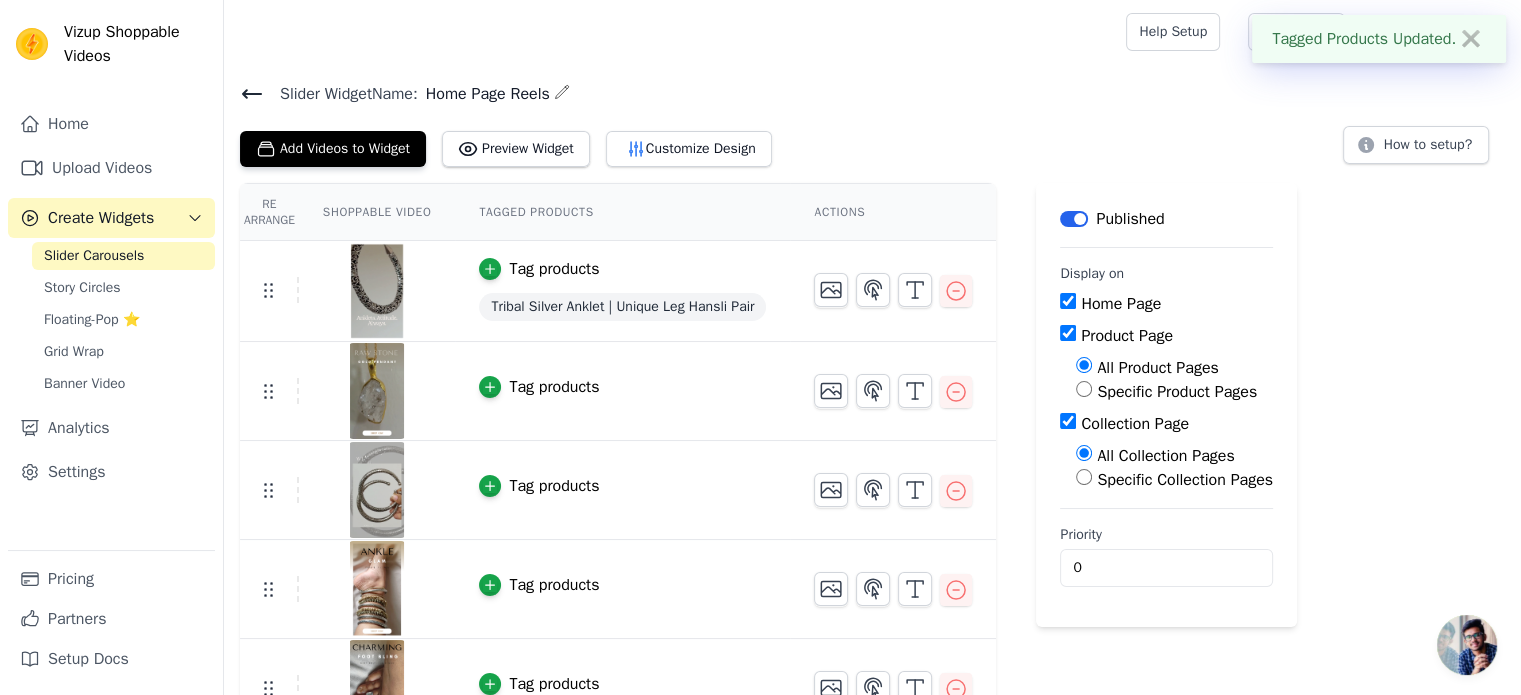 click on "Tag products" at bounding box center (554, 387) 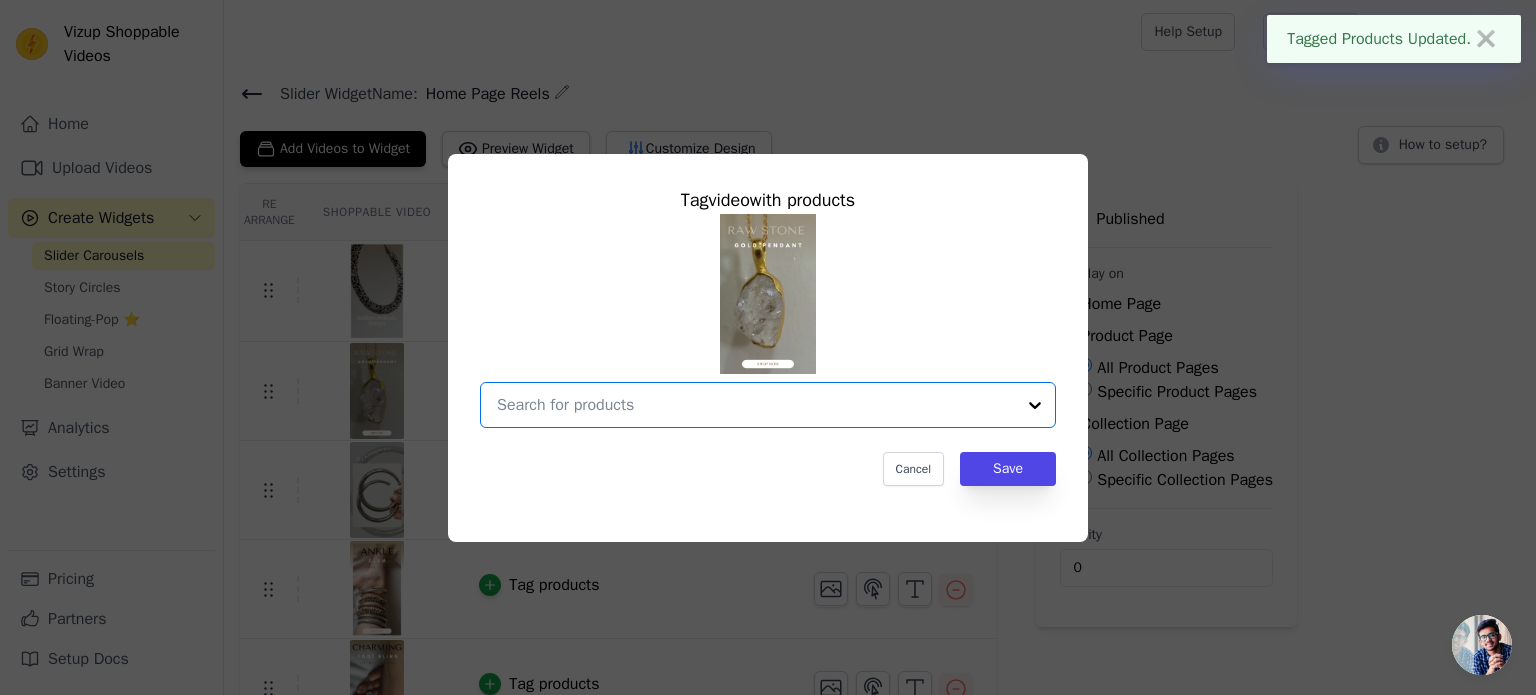 click at bounding box center [756, 405] 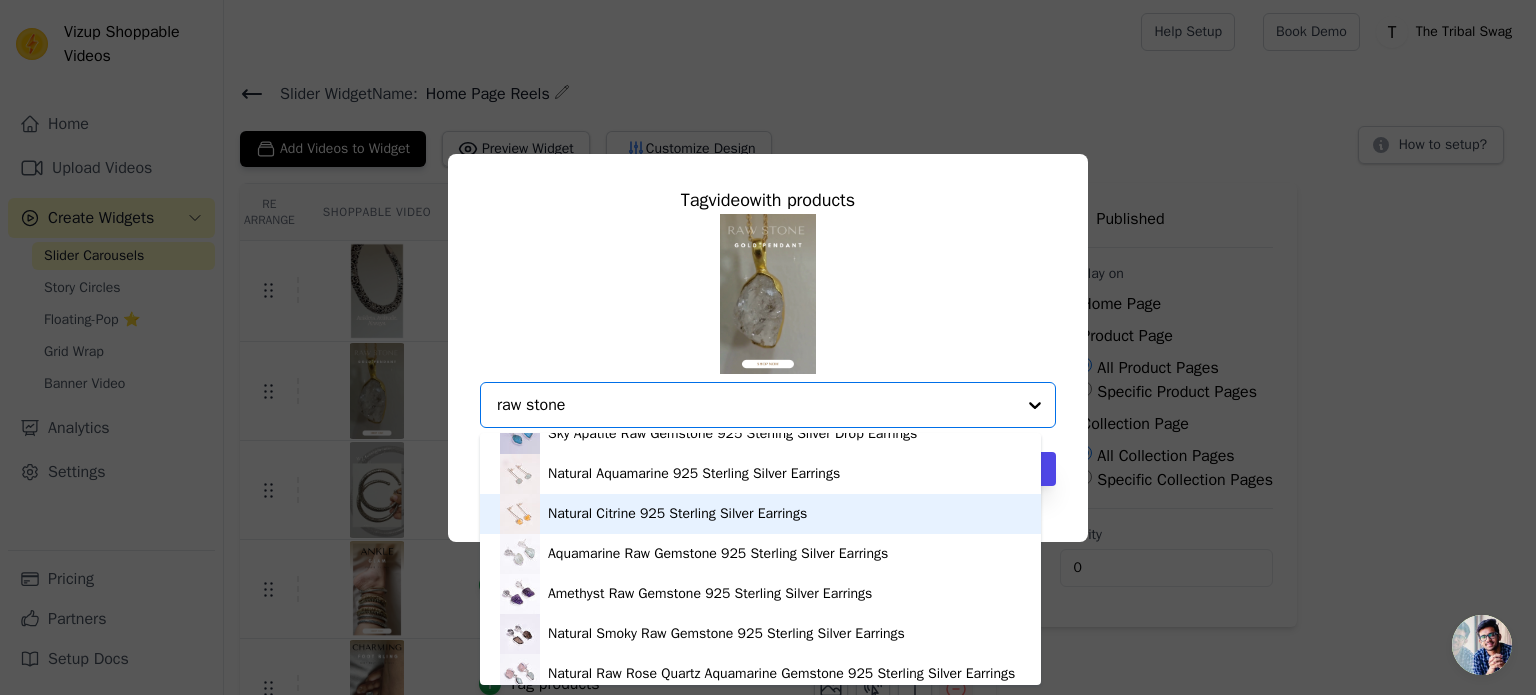 scroll, scrollTop: 0, scrollLeft: 0, axis: both 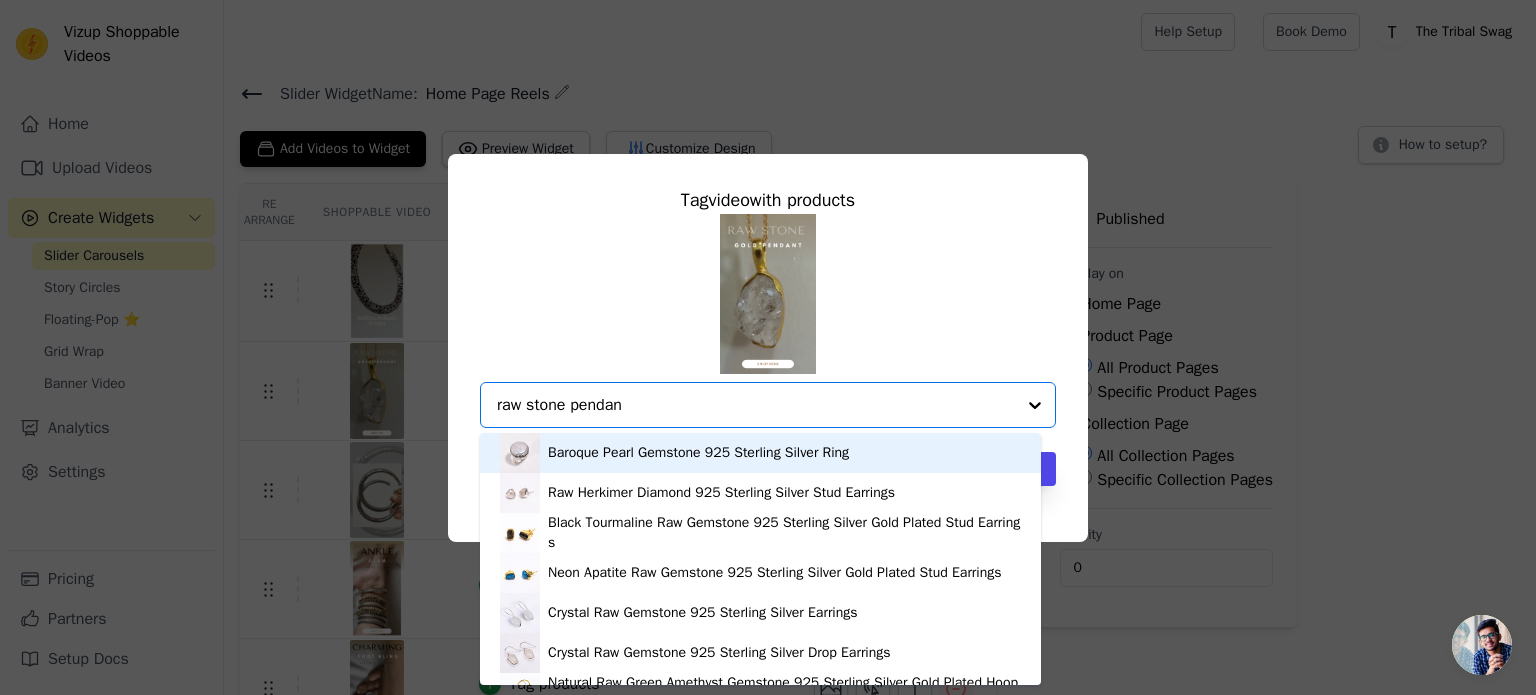 type on "raw stone pendant" 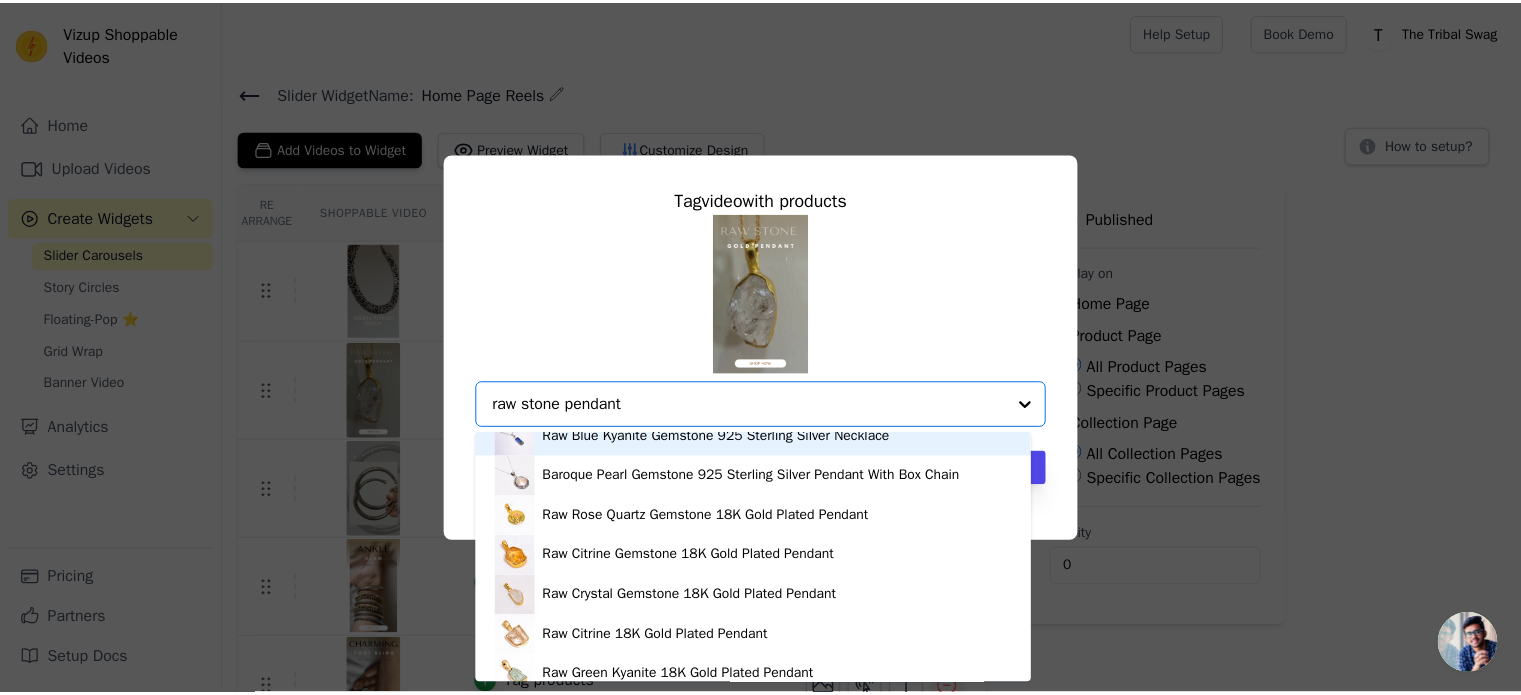 scroll, scrollTop: 153, scrollLeft: 0, axis: vertical 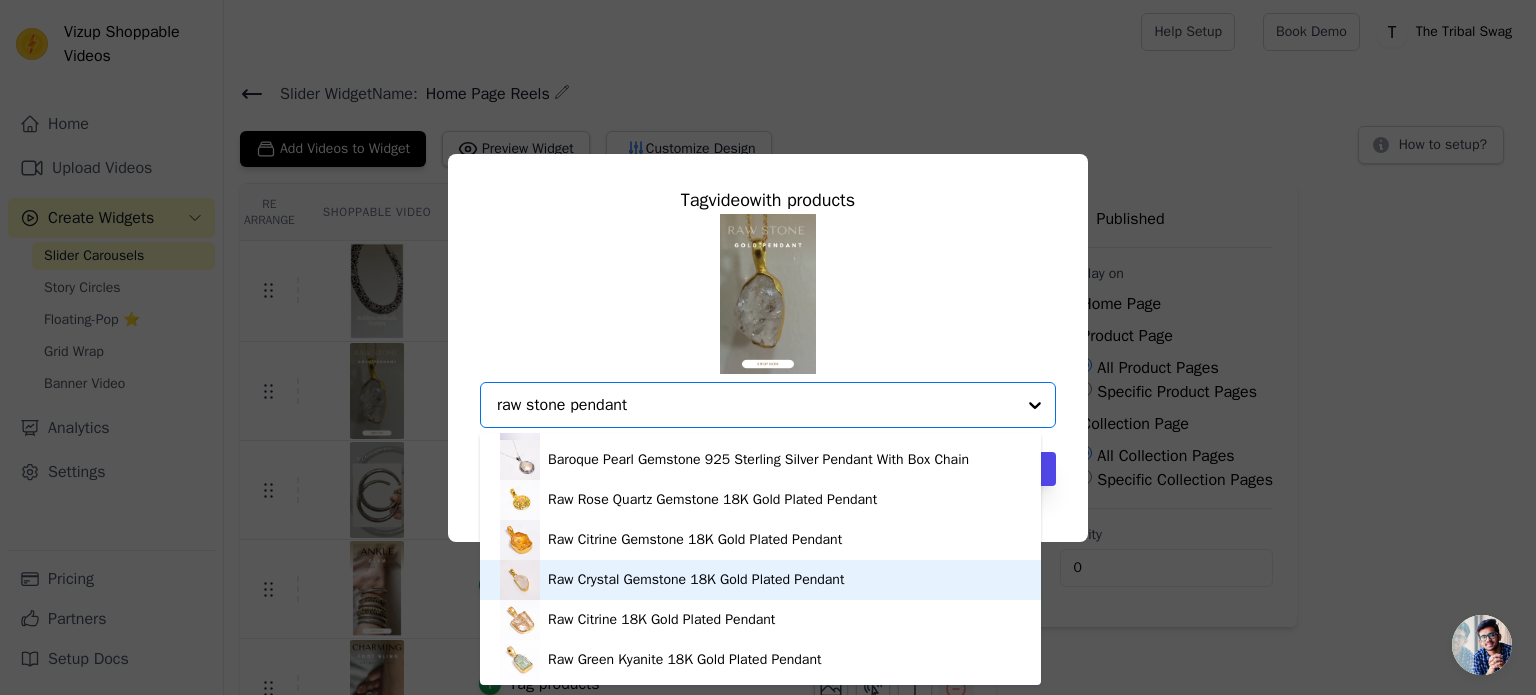 click on "Raw Crystal Gemstone 18K Gold Plated Pendant" at bounding box center (696, 580) 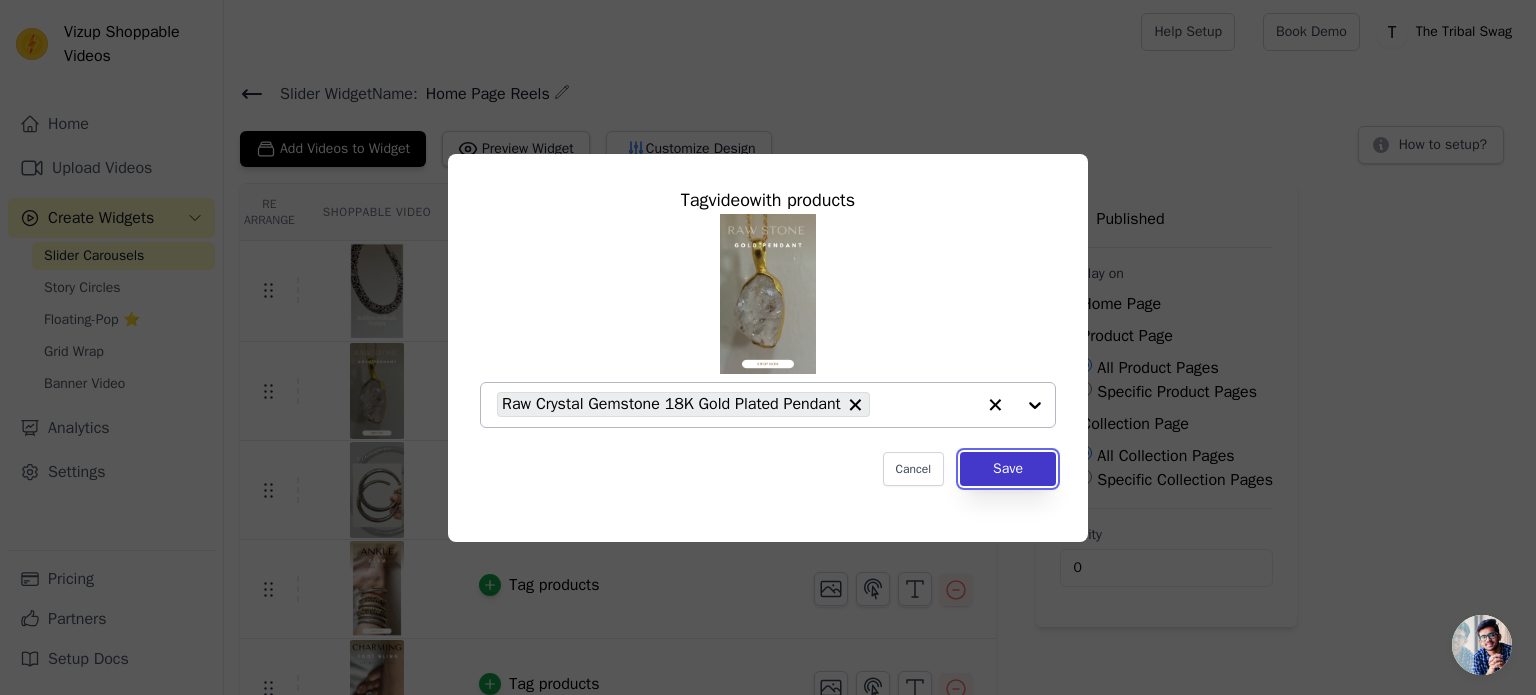 click on "Save" at bounding box center [1008, 469] 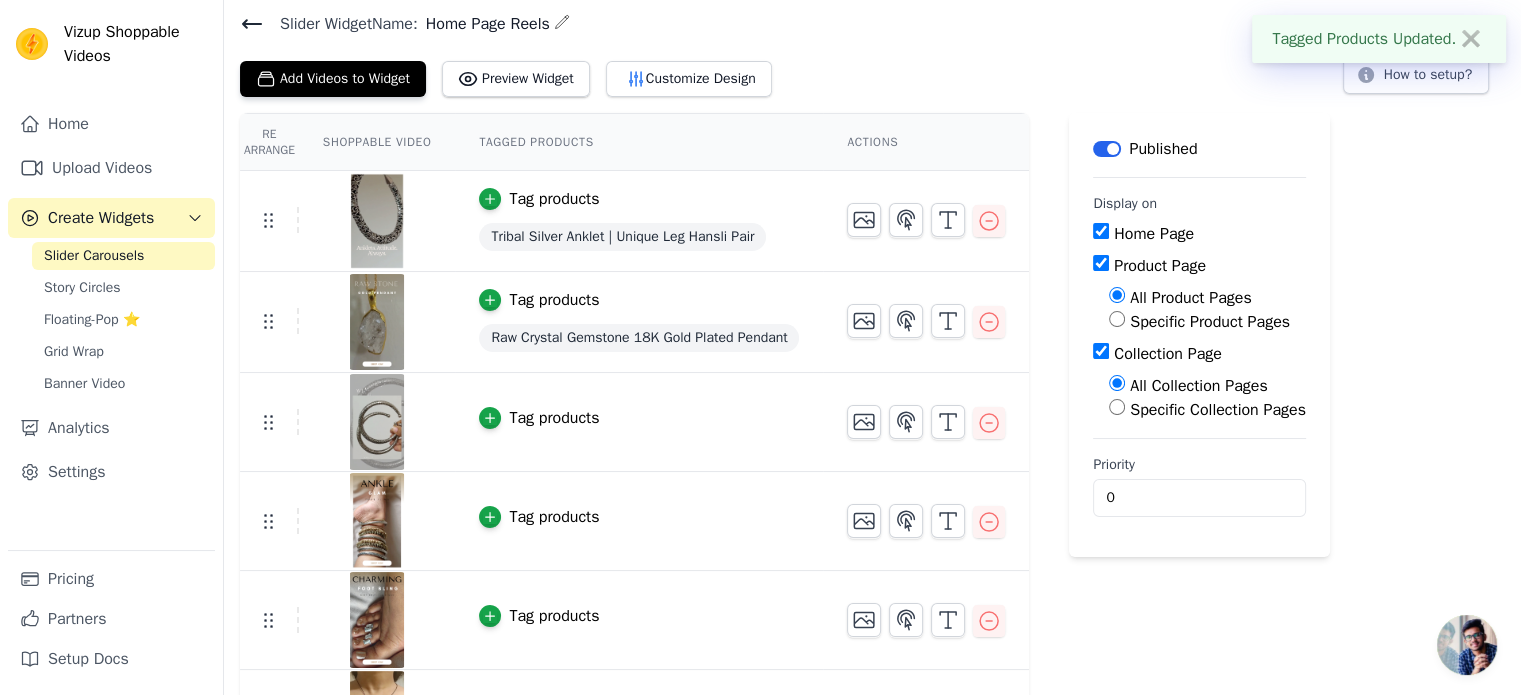 scroll, scrollTop: 74, scrollLeft: 0, axis: vertical 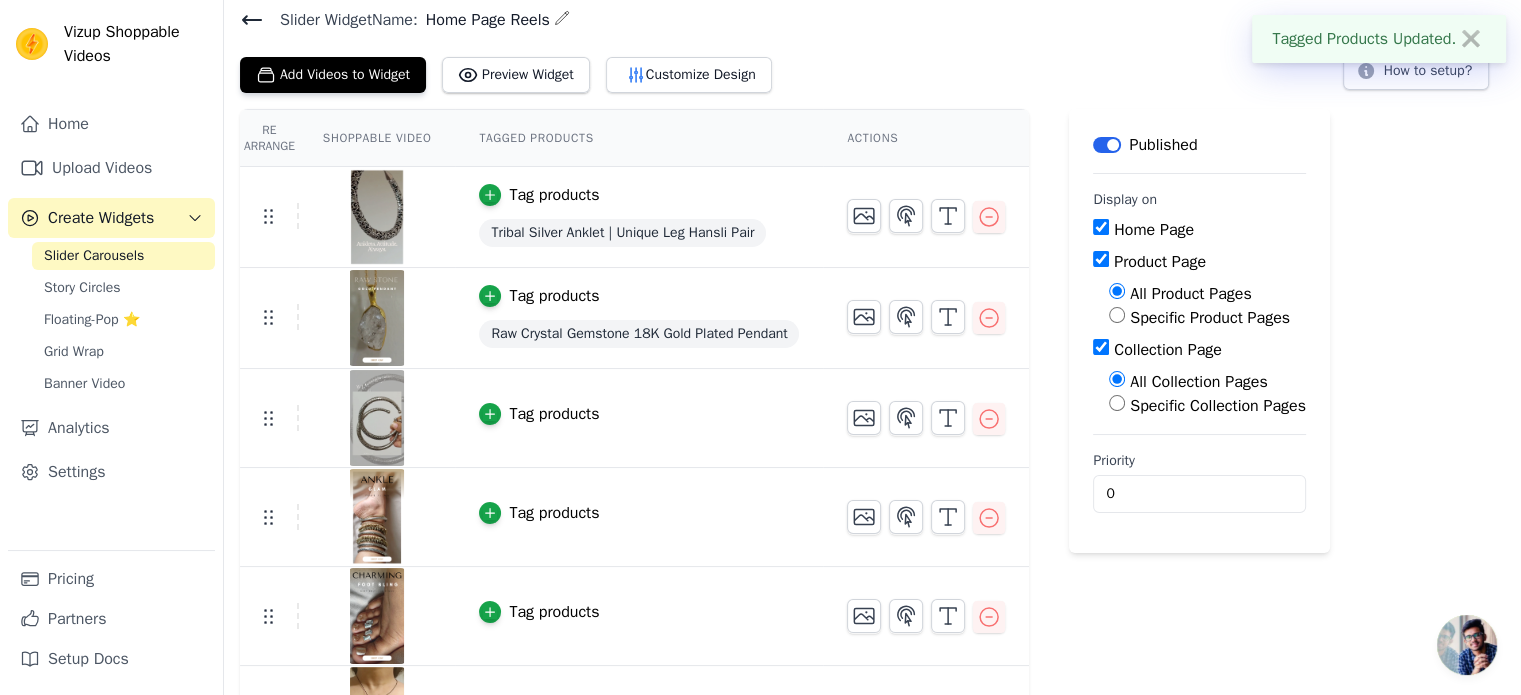 click on "Tag products" at bounding box center [554, 414] 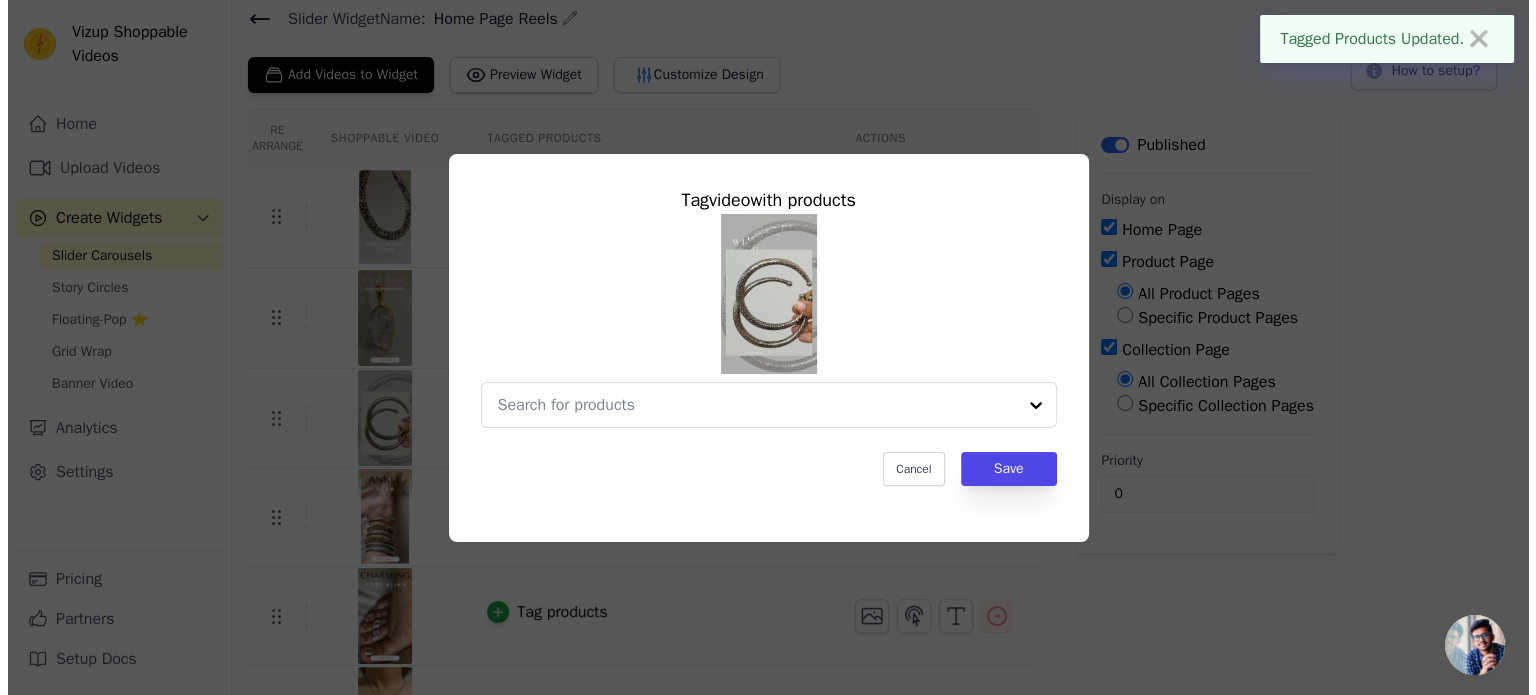 scroll, scrollTop: 0, scrollLeft: 0, axis: both 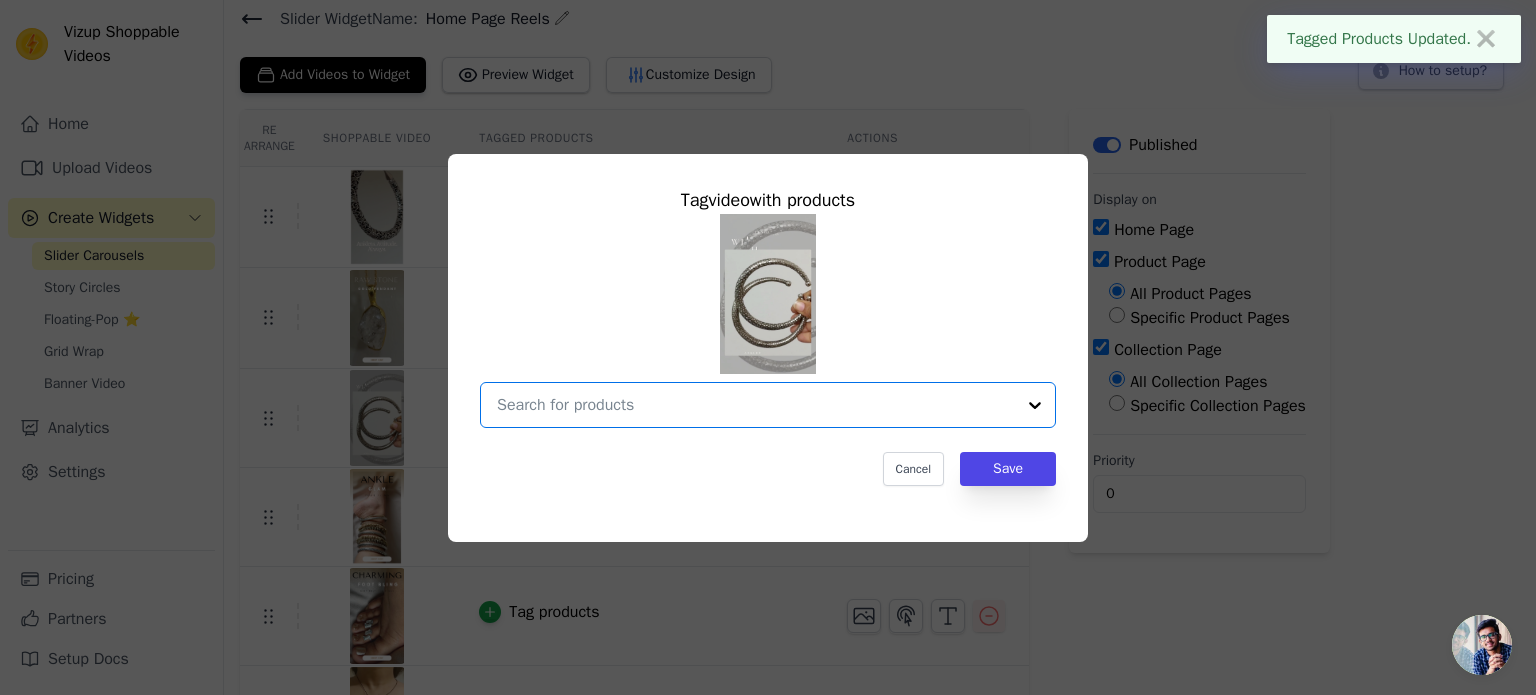 click at bounding box center [756, 405] 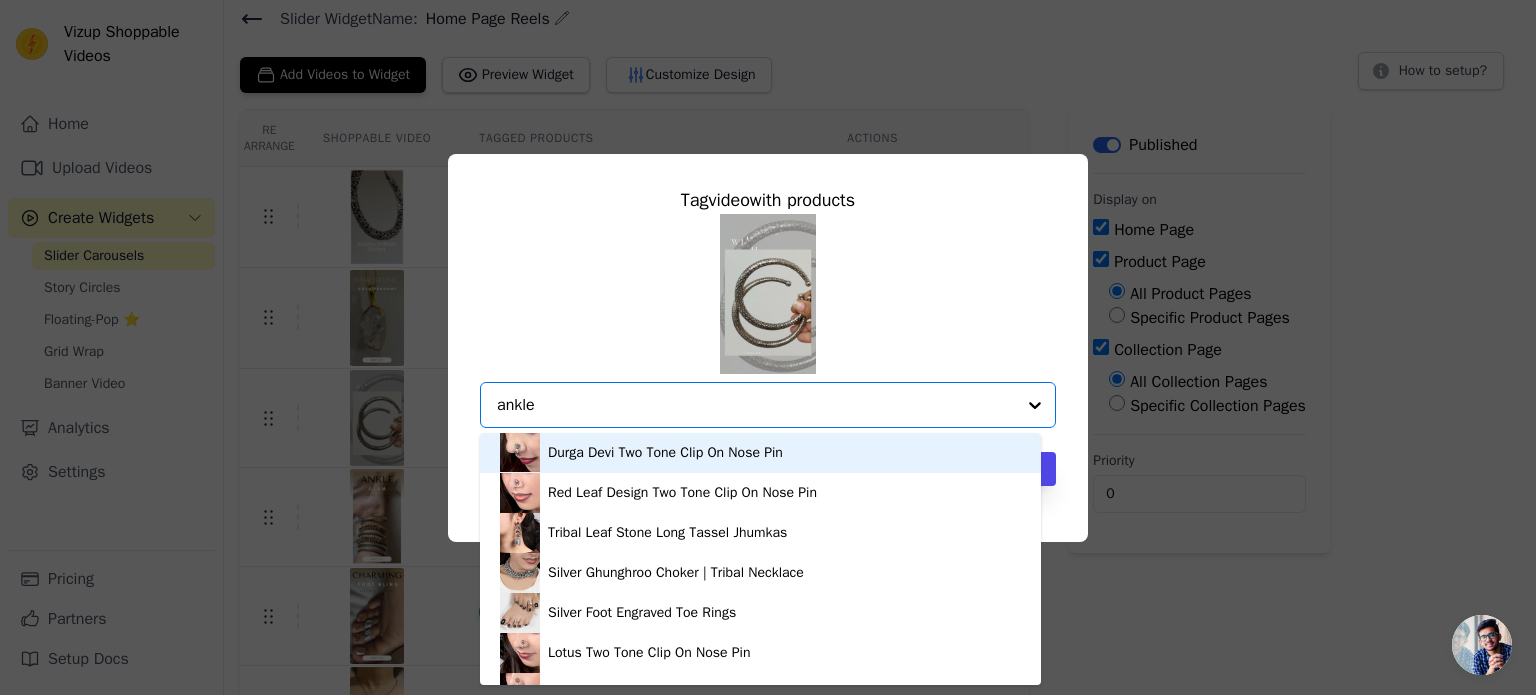 type on "anklet" 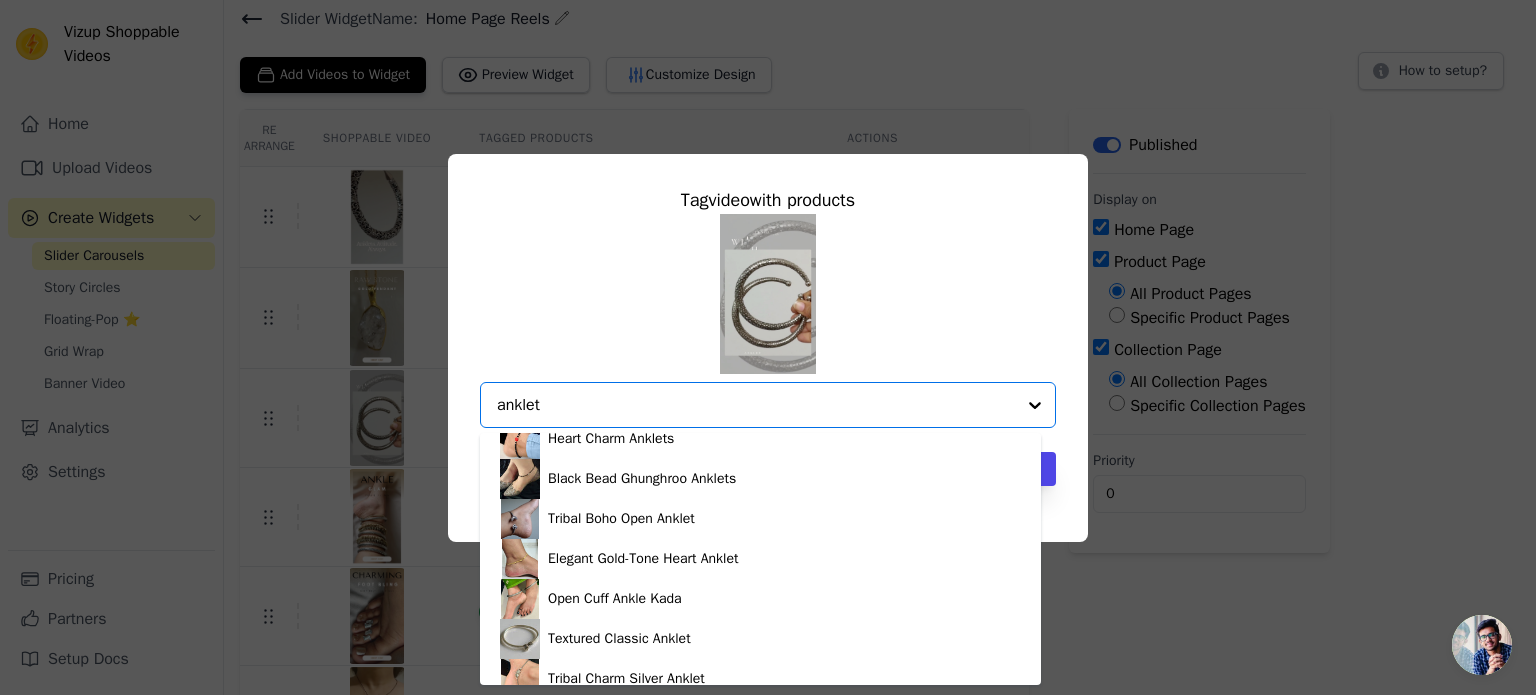 scroll, scrollTop: 553, scrollLeft: 0, axis: vertical 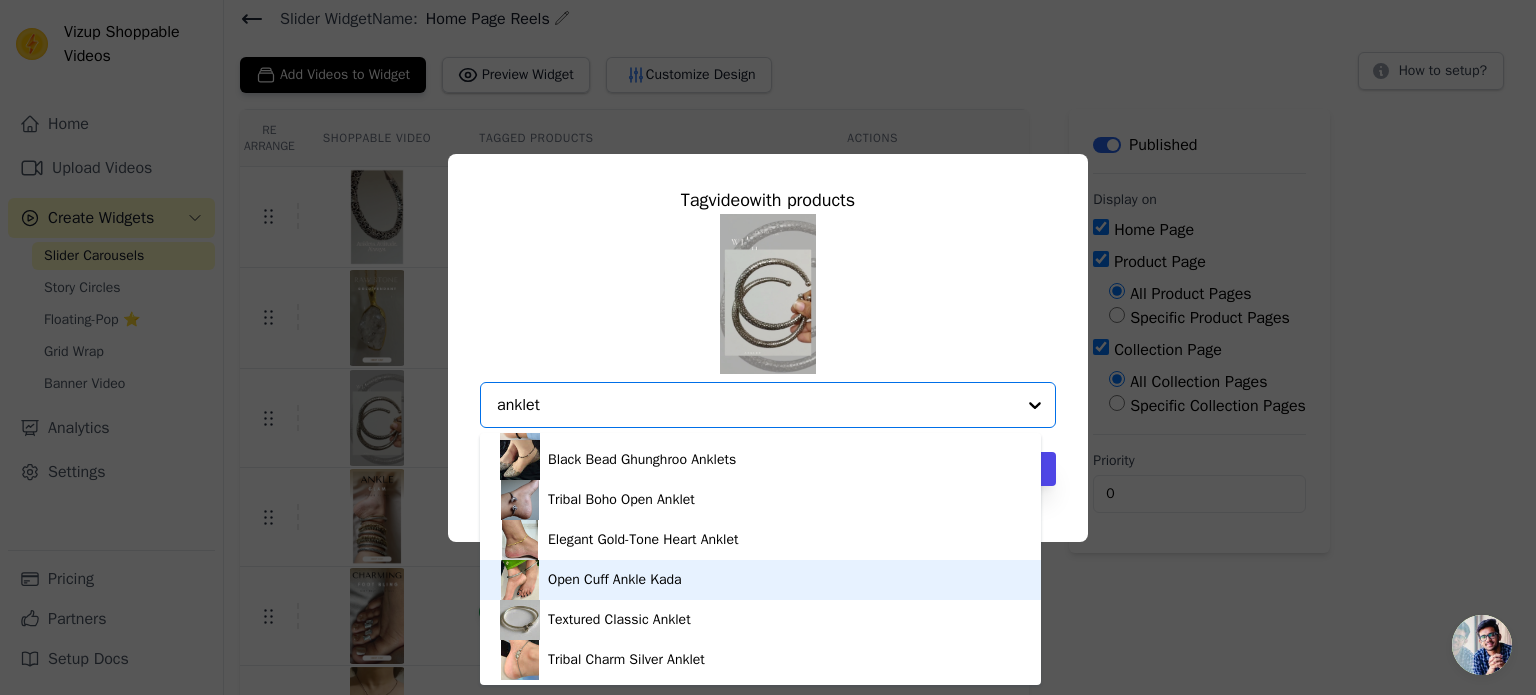 click on "Open Cuff Ankle Kada" at bounding box center (615, 580) 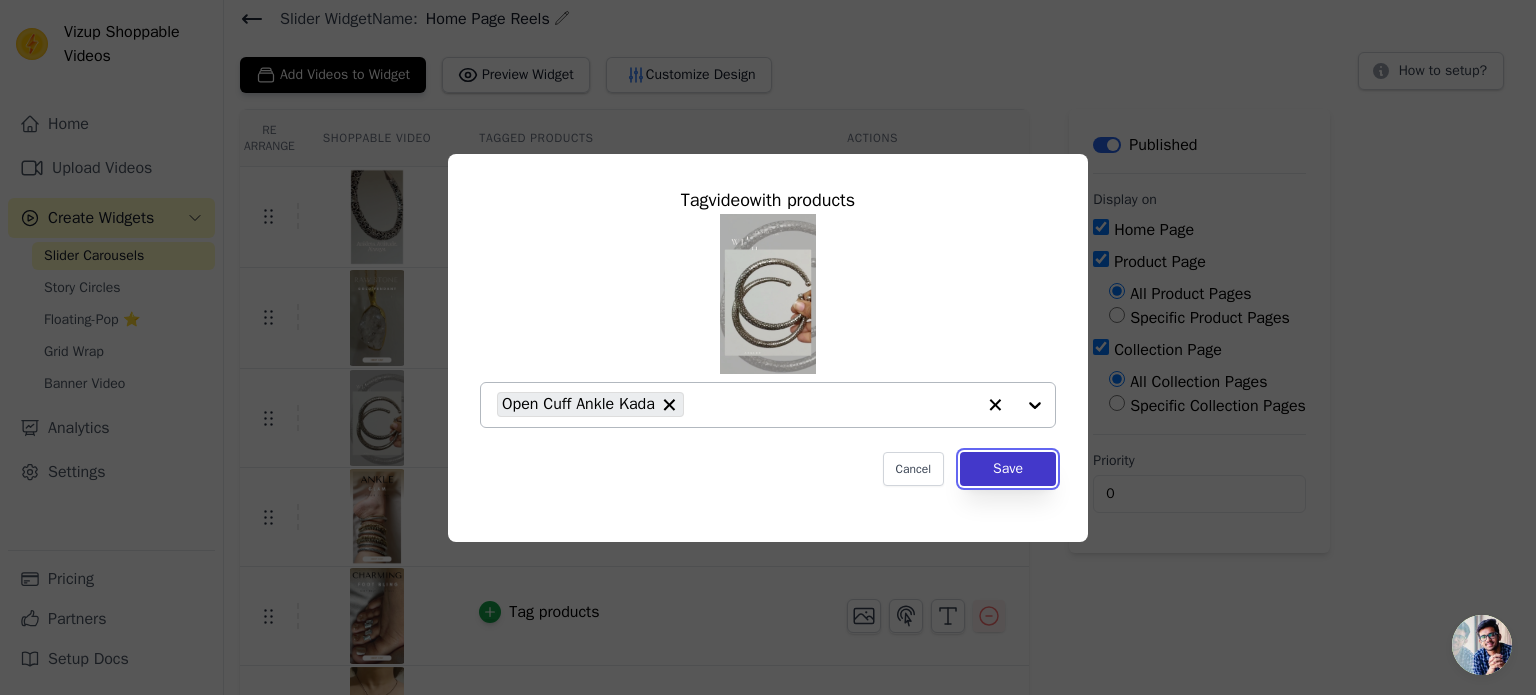 click on "Save" at bounding box center (1008, 469) 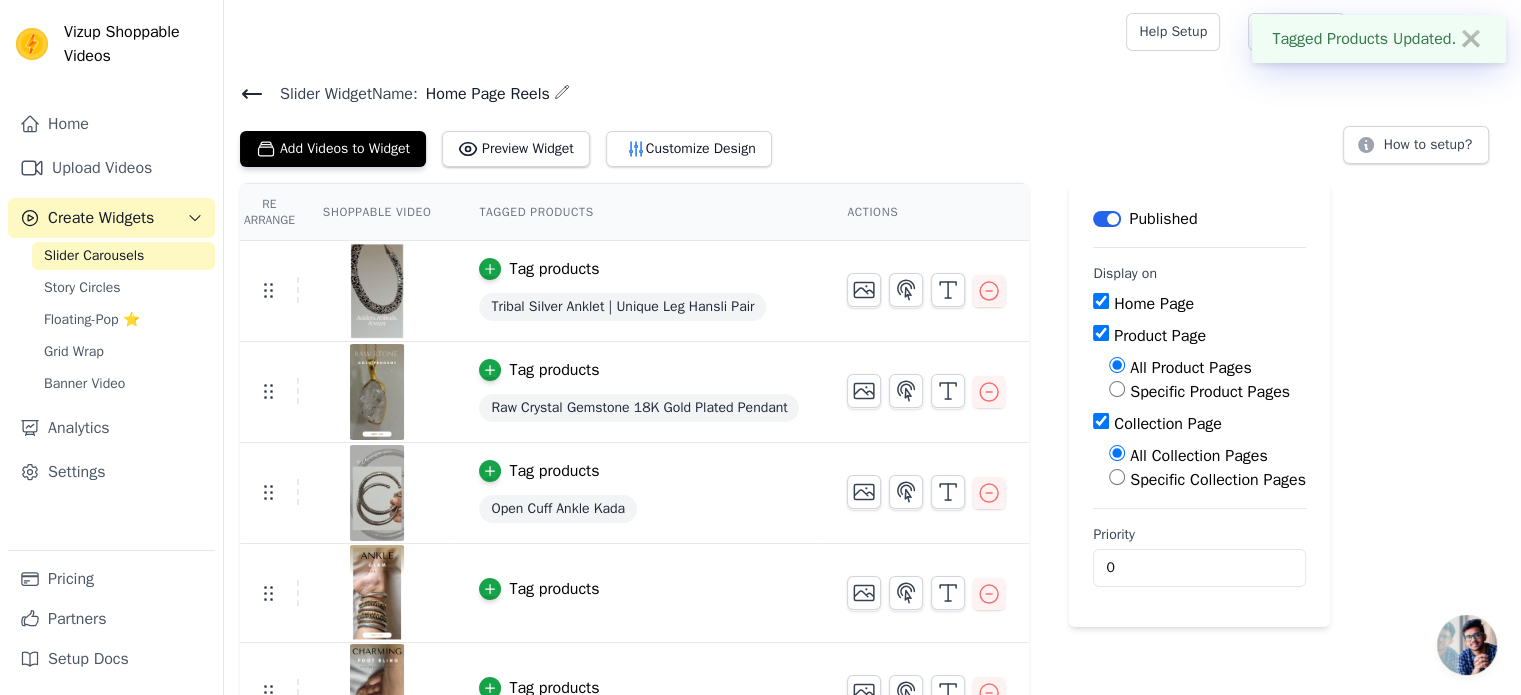 click on "Tag products" at bounding box center (554, 589) 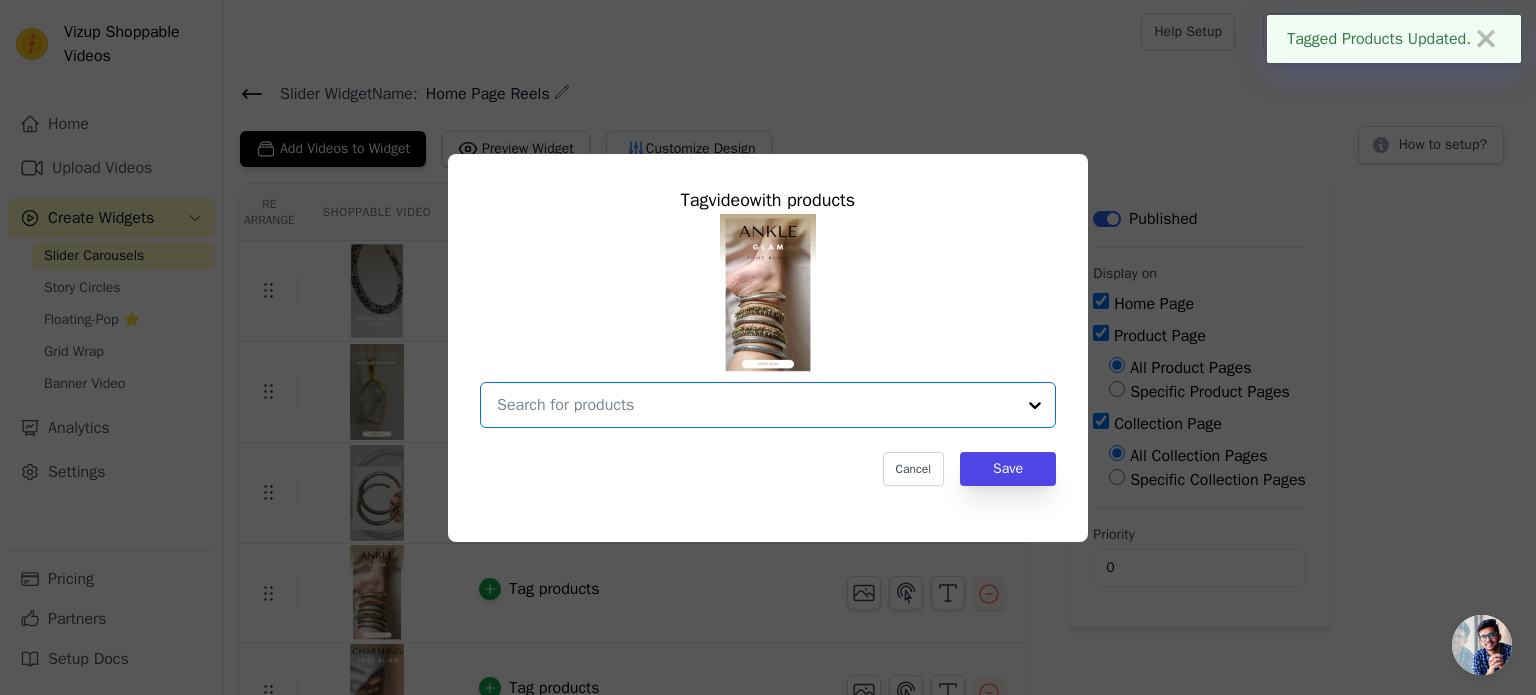click at bounding box center [756, 405] 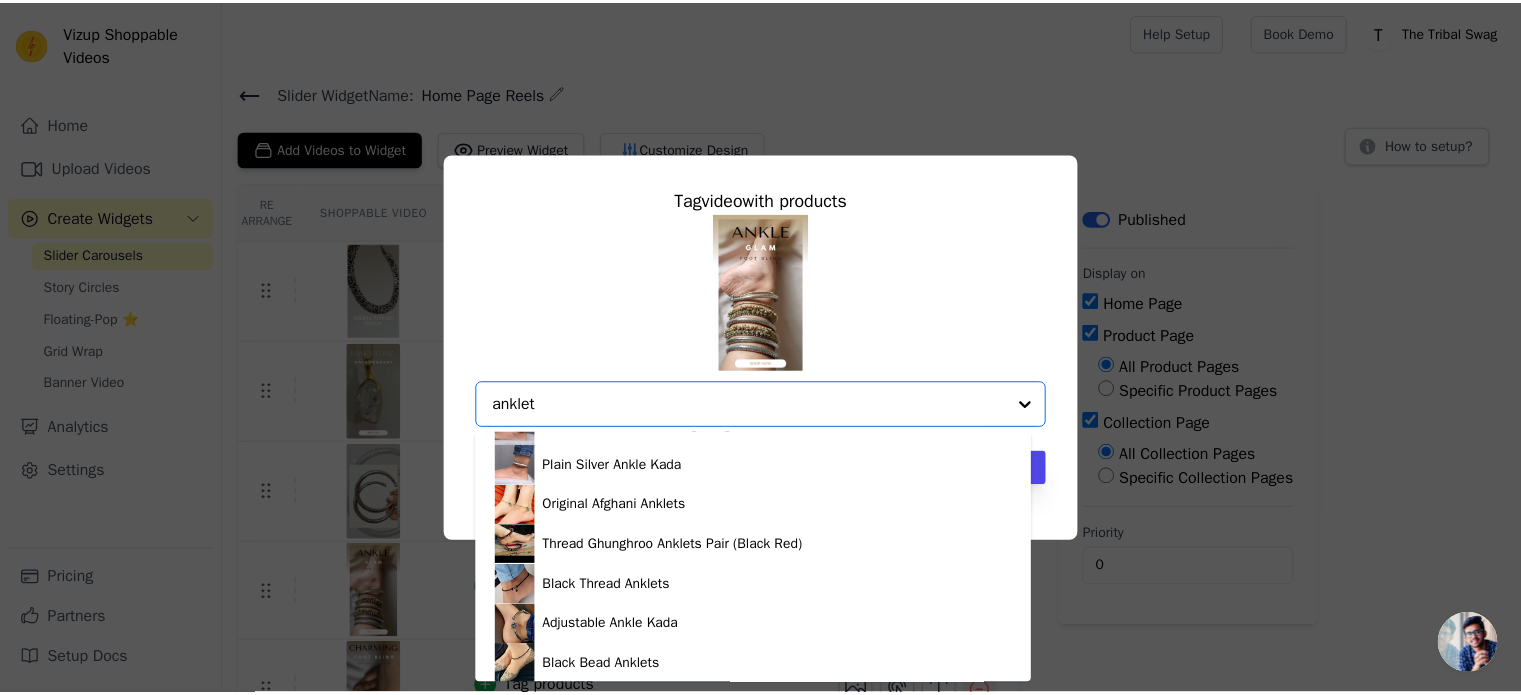 scroll, scrollTop: 200, scrollLeft: 0, axis: vertical 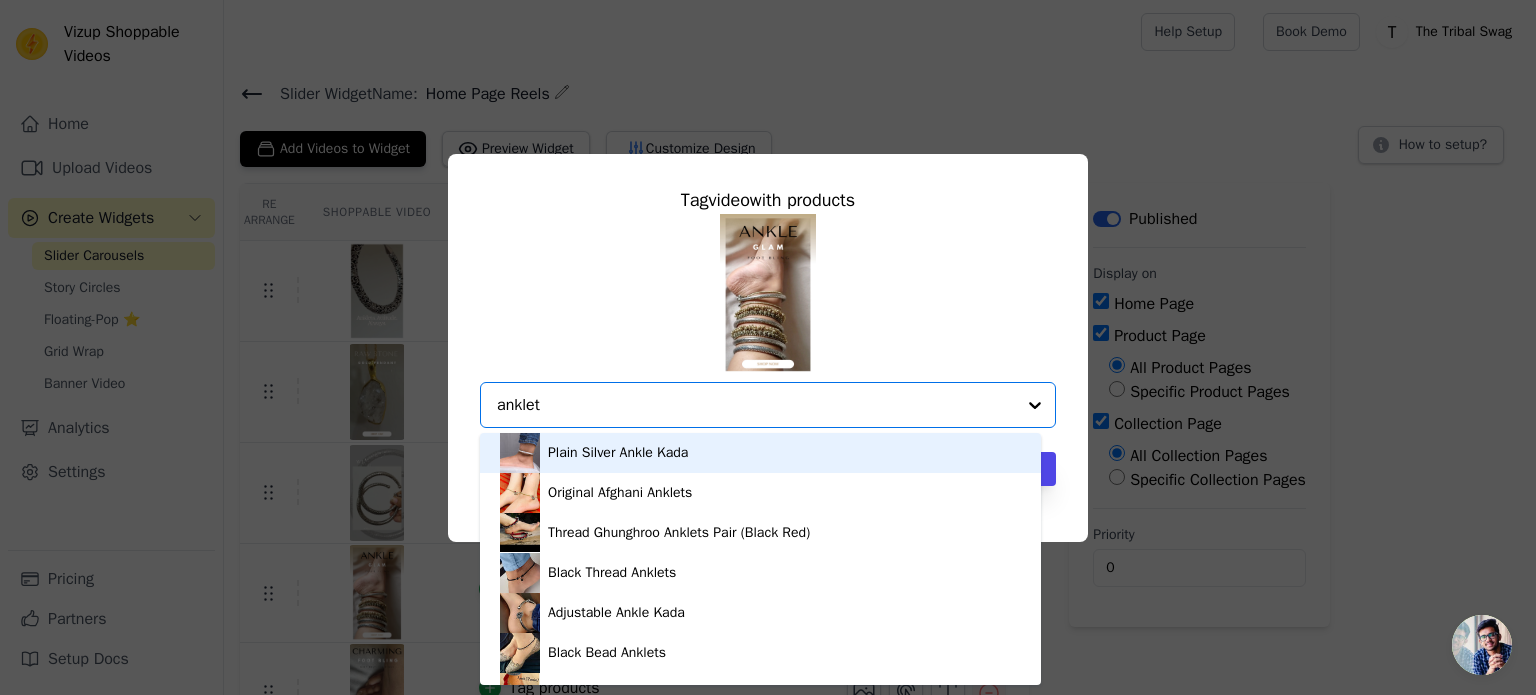 type on "anklet" 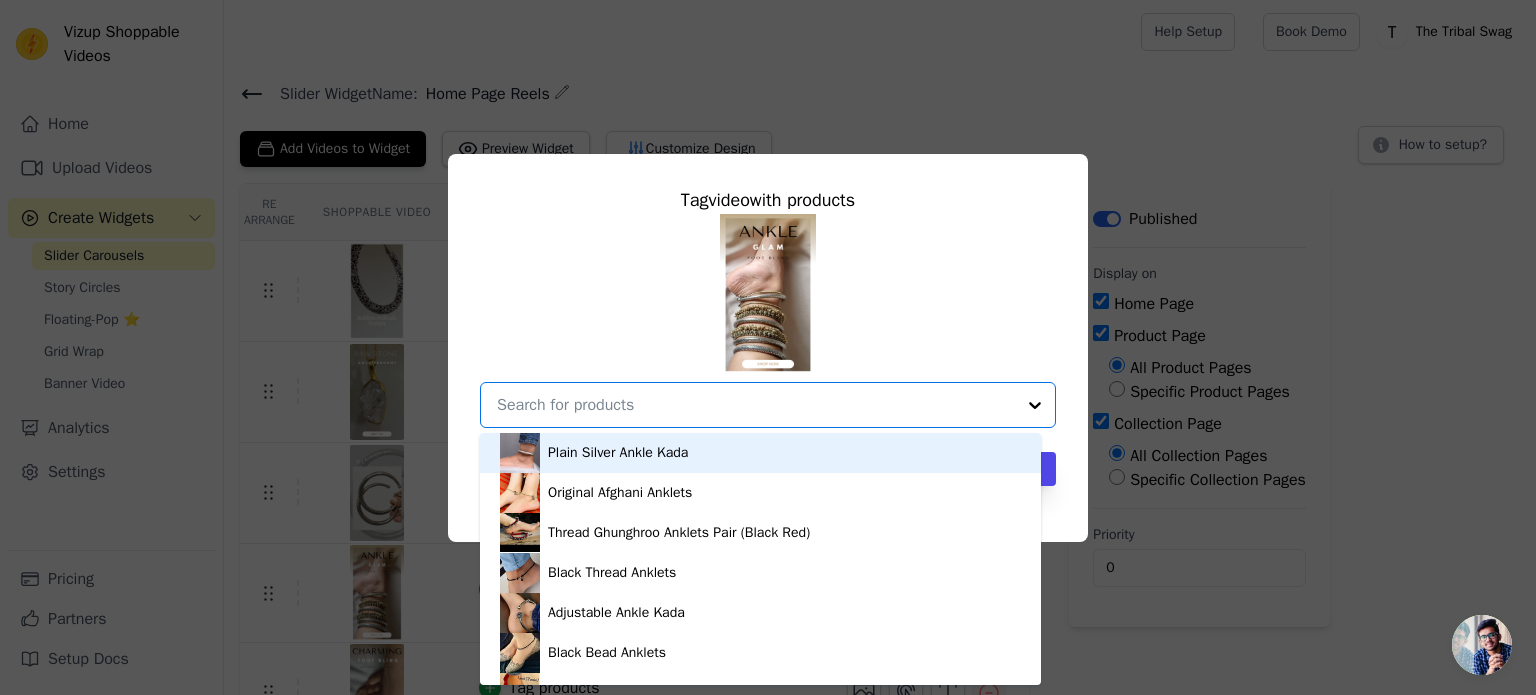 click on "Tribal Silver Anklet | Unique Leg Hansli Pair     Tribal Silver Thick Anklet | Unique Leg Hansli Pair     Tribal Silver Ankle Kada     Golden Lite Ghunghroo Anklets     Silver Anklet Snake Design Leg Hansli     Plain Silver Ankle Kada     Original Afghani Anklets     Thread Ghunghroo Anklets Pair (Black Red)     Black Thread Anklets     Adjustable Ankle Kada     Black Bead Anklets     Designer Anklets     Leaf Adjustable Ankle Kada     Heart Charm Anklets     Black Bead Ghunghroo Anklets     Tribal Boho Open Anklet     Elegant Gold-Tone Heart Anklet     Open Cuff Ankle Kada     Textured Classic Anklet     Tribal Charm Silver Anklet       Option undefined, selected.   You are currently focused on option Plain Silver Ankle Kada. There are 20 results available." at bounding box center (768, 321) 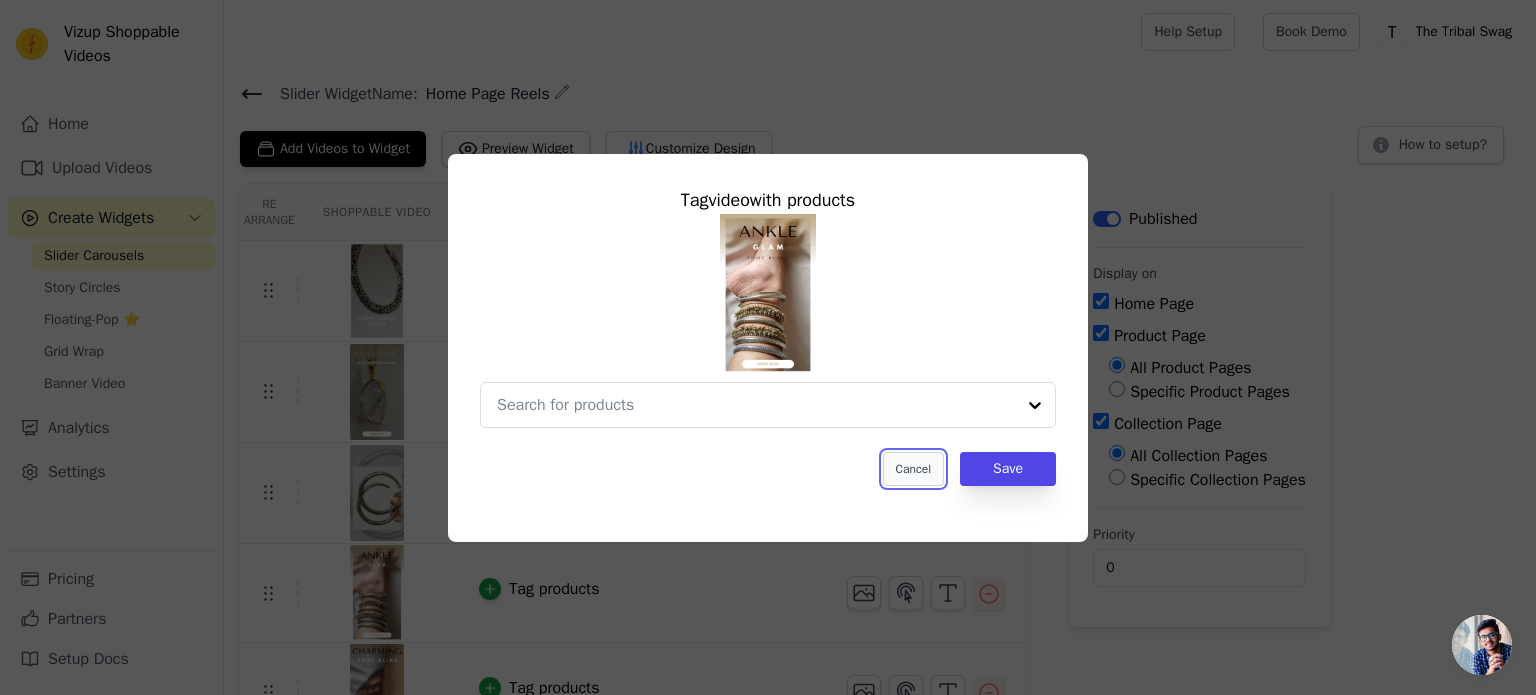 click on "Cancel" at bounding box center [913, 469] 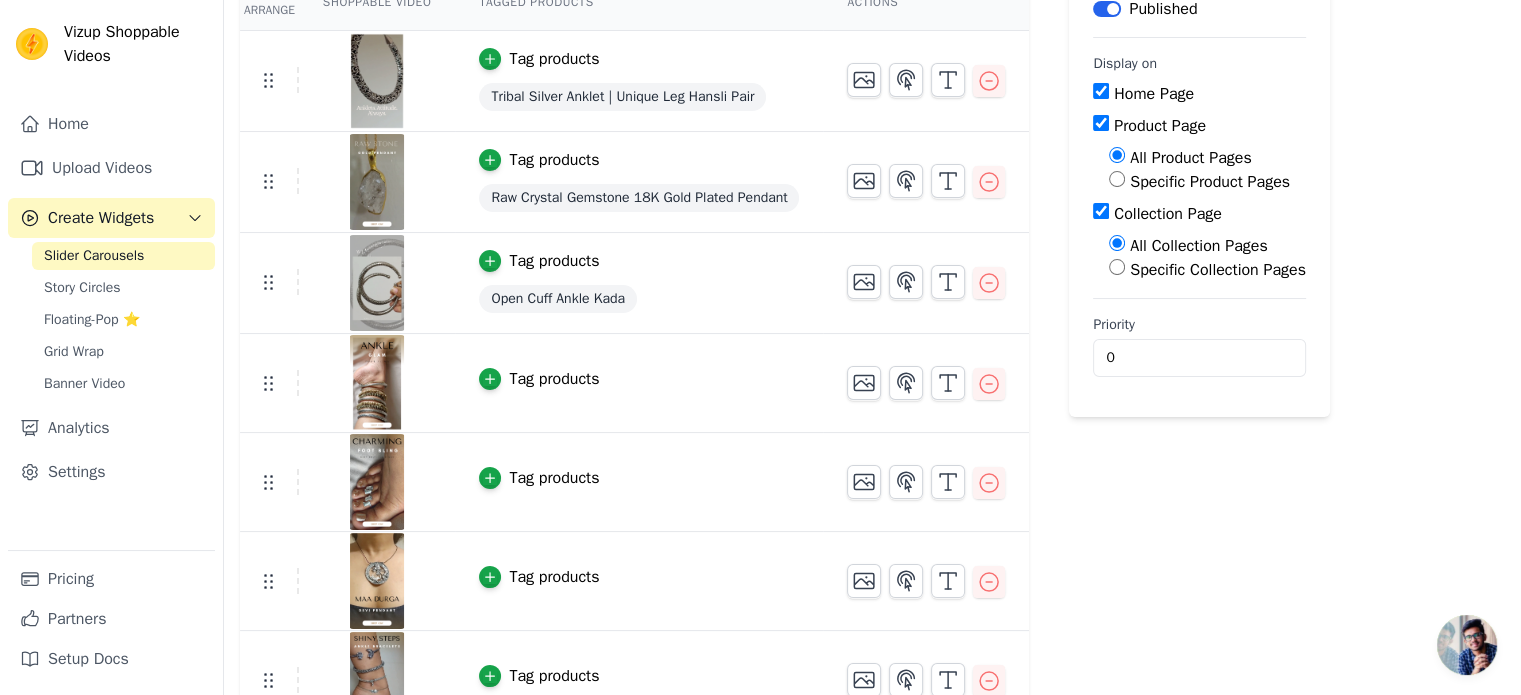 scroll, scrollTop: 223, scrollLeft: 0, axis: vertical 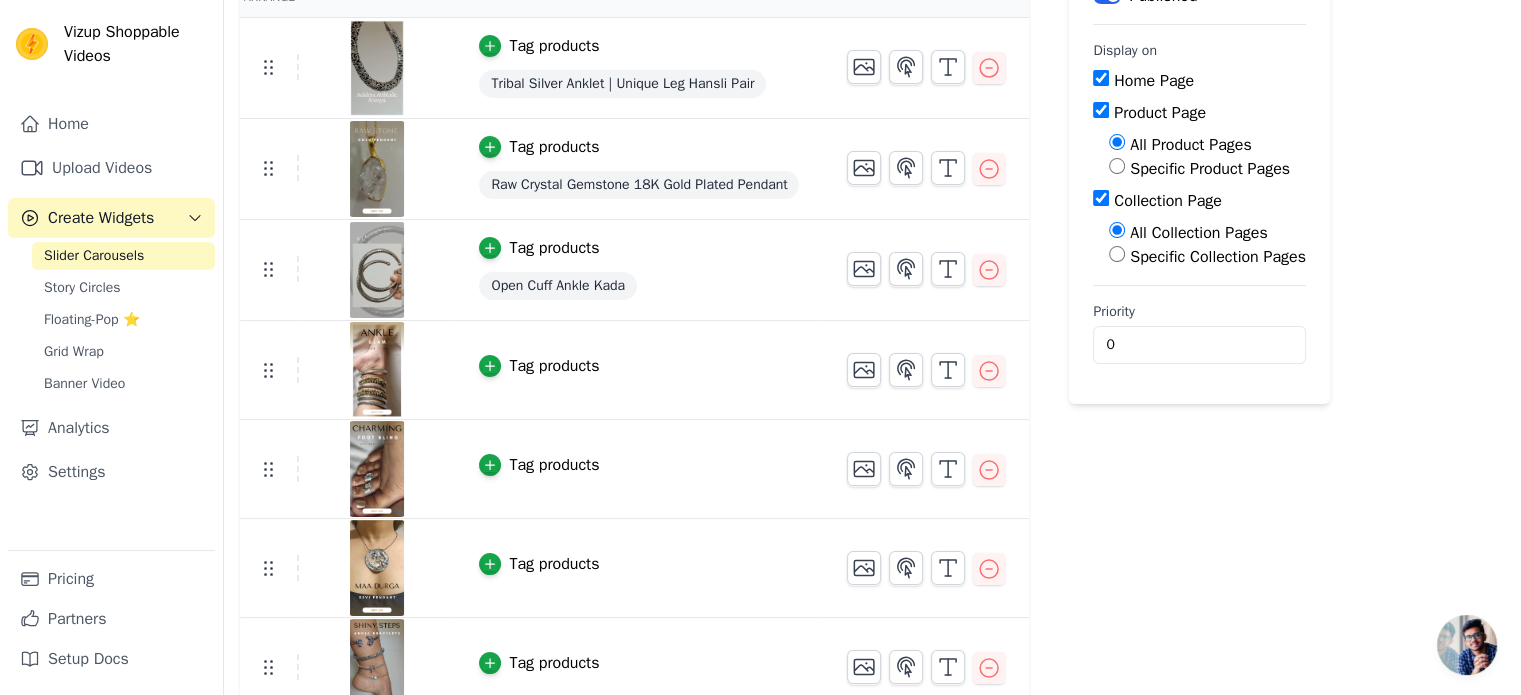 click on "Tag products" at bounding box center [554, 465] 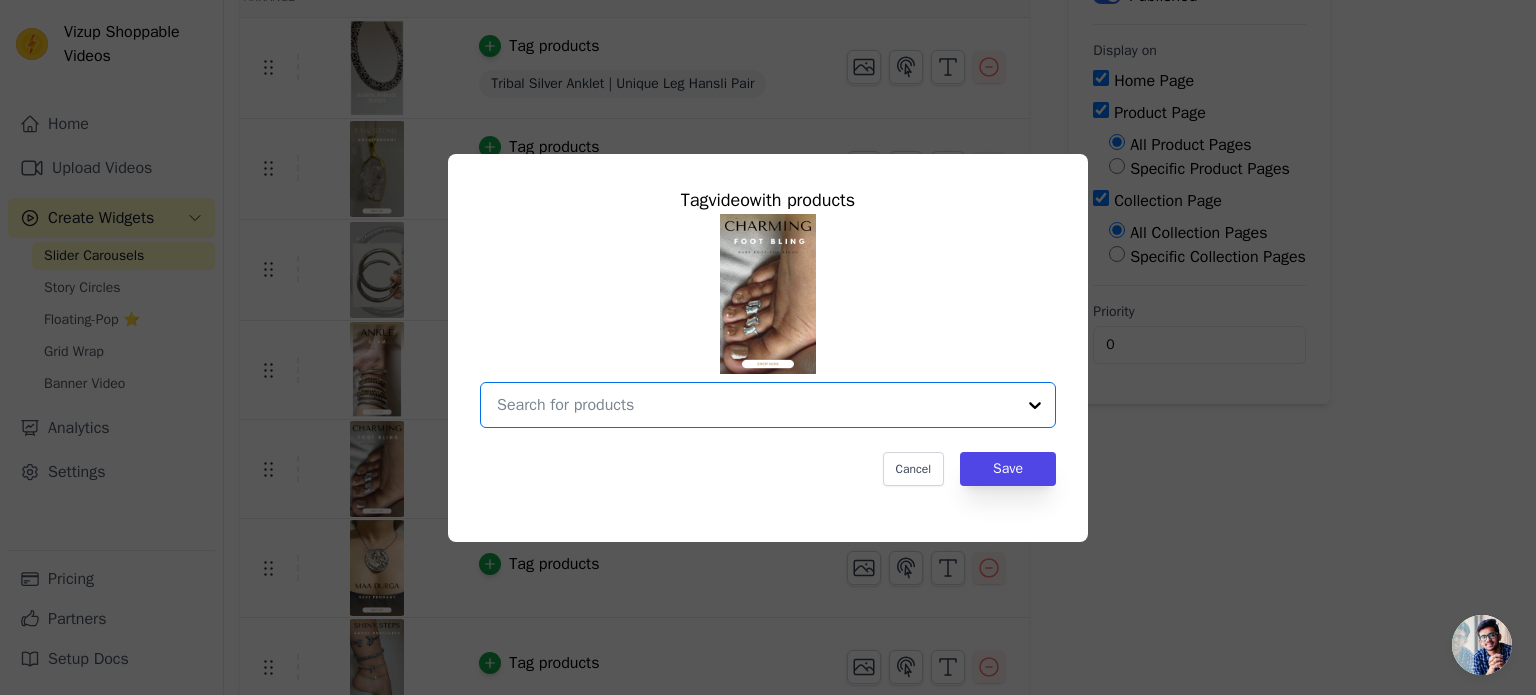 click at bounding box center [756, 405] 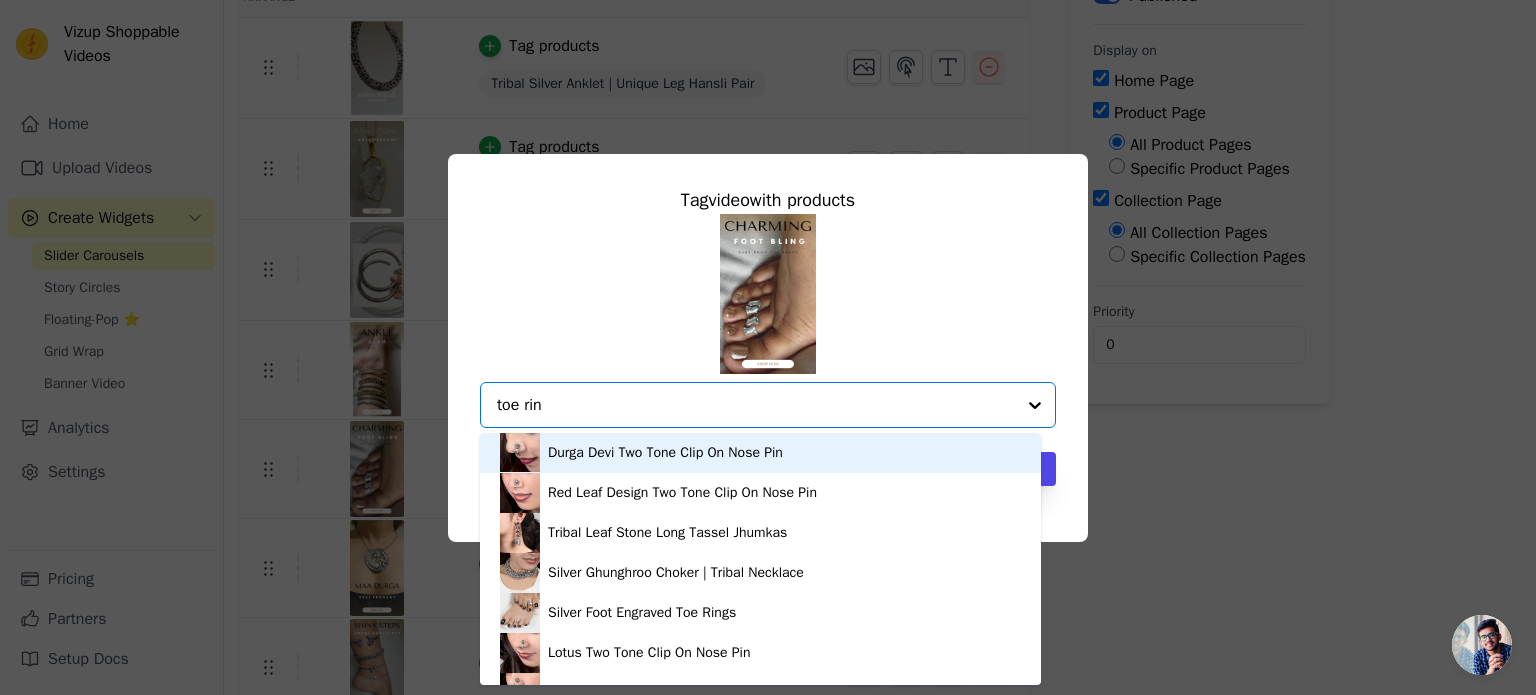 type on "toe ring" 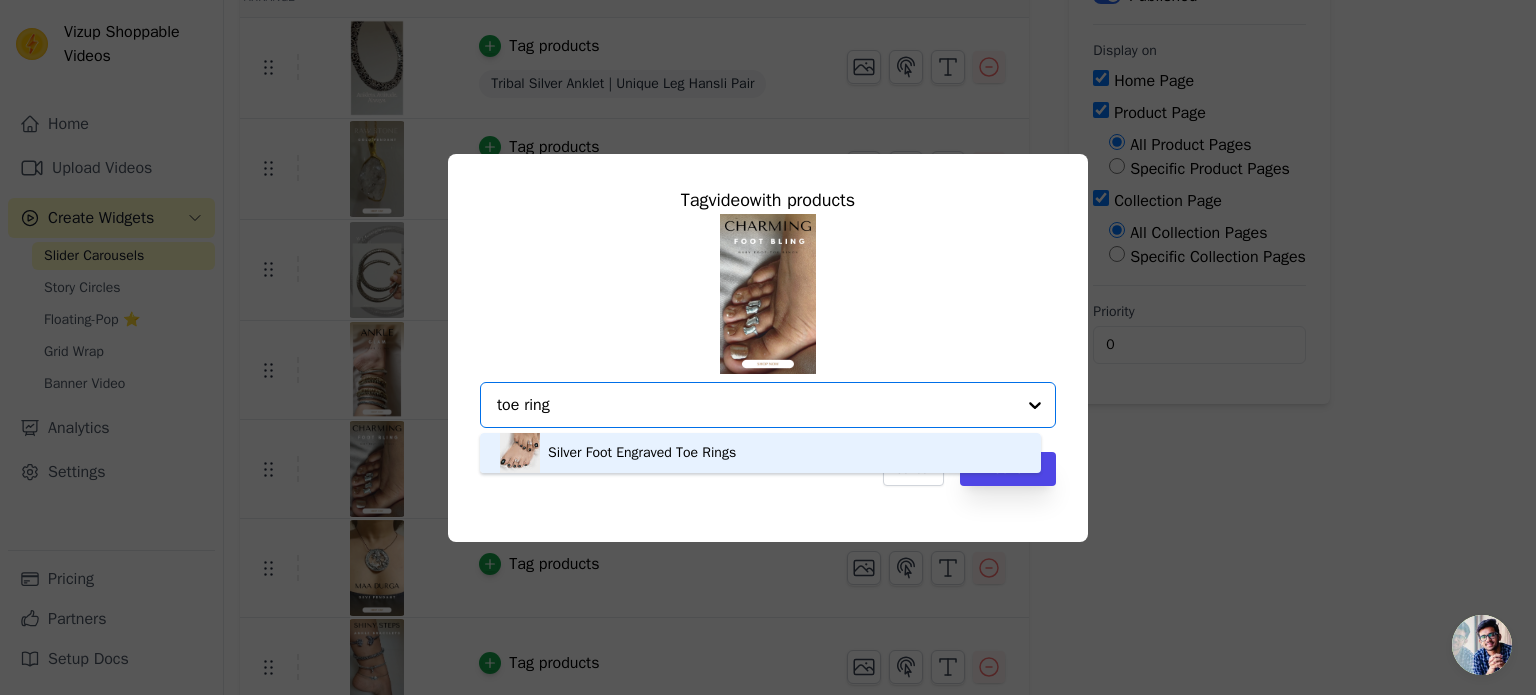click on "Silver Foot Engraved Toe Rings" at bounding box center [642, 453] 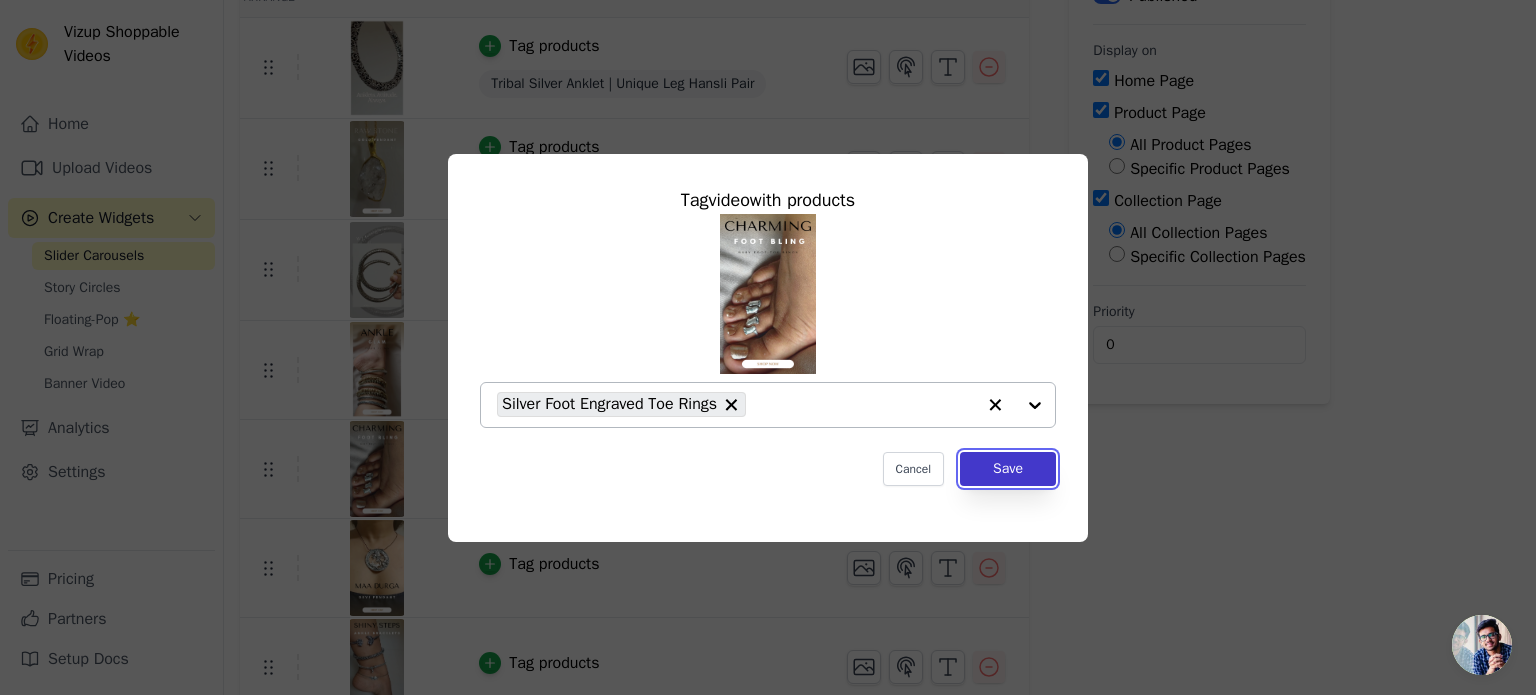click on "Save" at bounding box center [1008, 469] 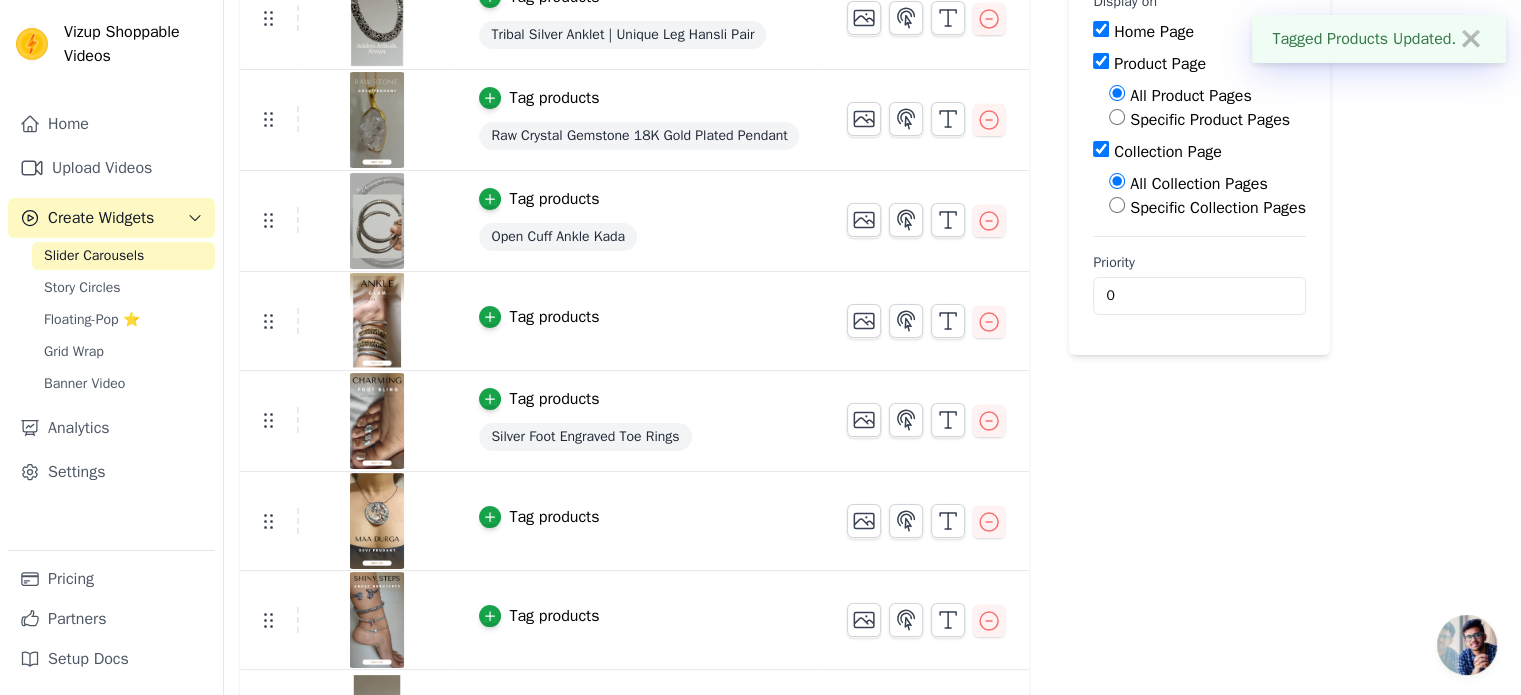 scroll, scrollTop: 272, scrollLeft: 0, axis: vertical 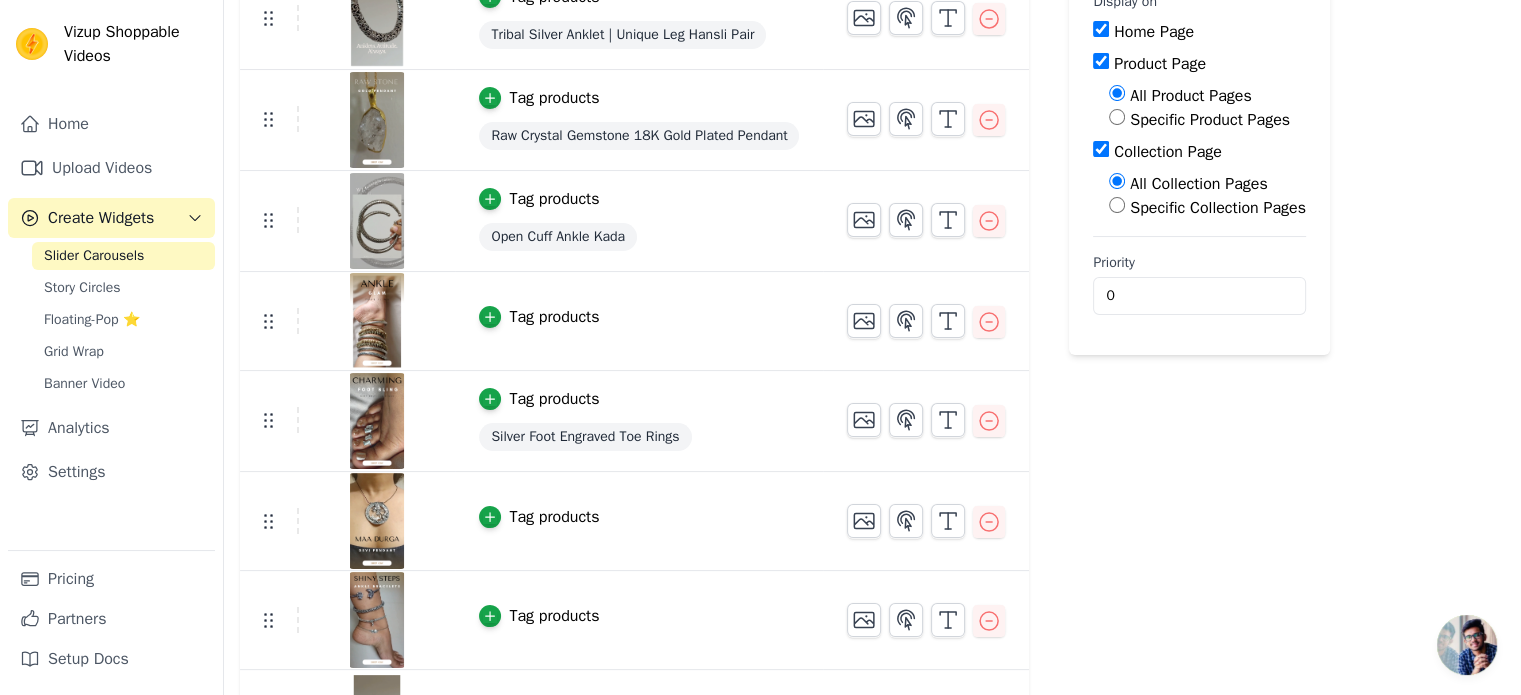 click on "Tag products" at bounding box center [554, 517] 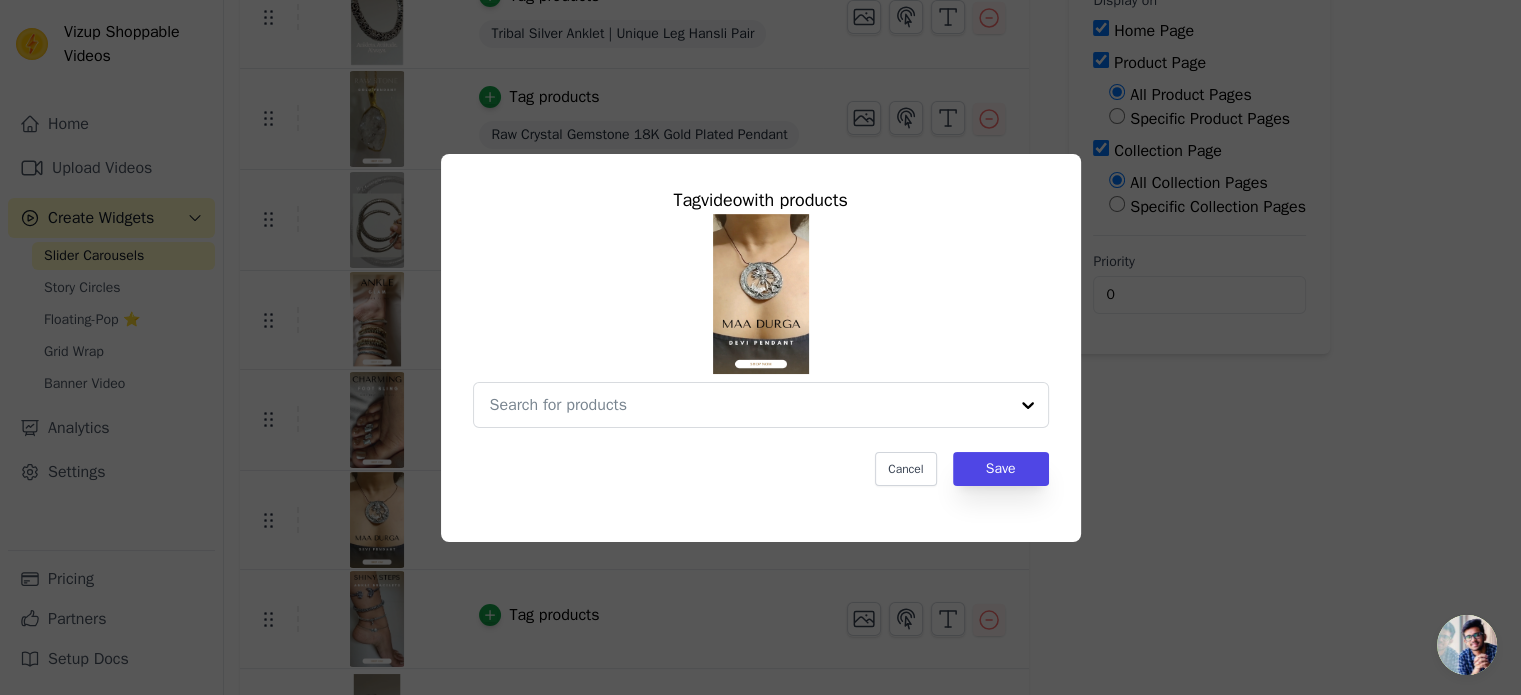 scroll, scrollTop: 0, scrollLeft: 0, axis: both 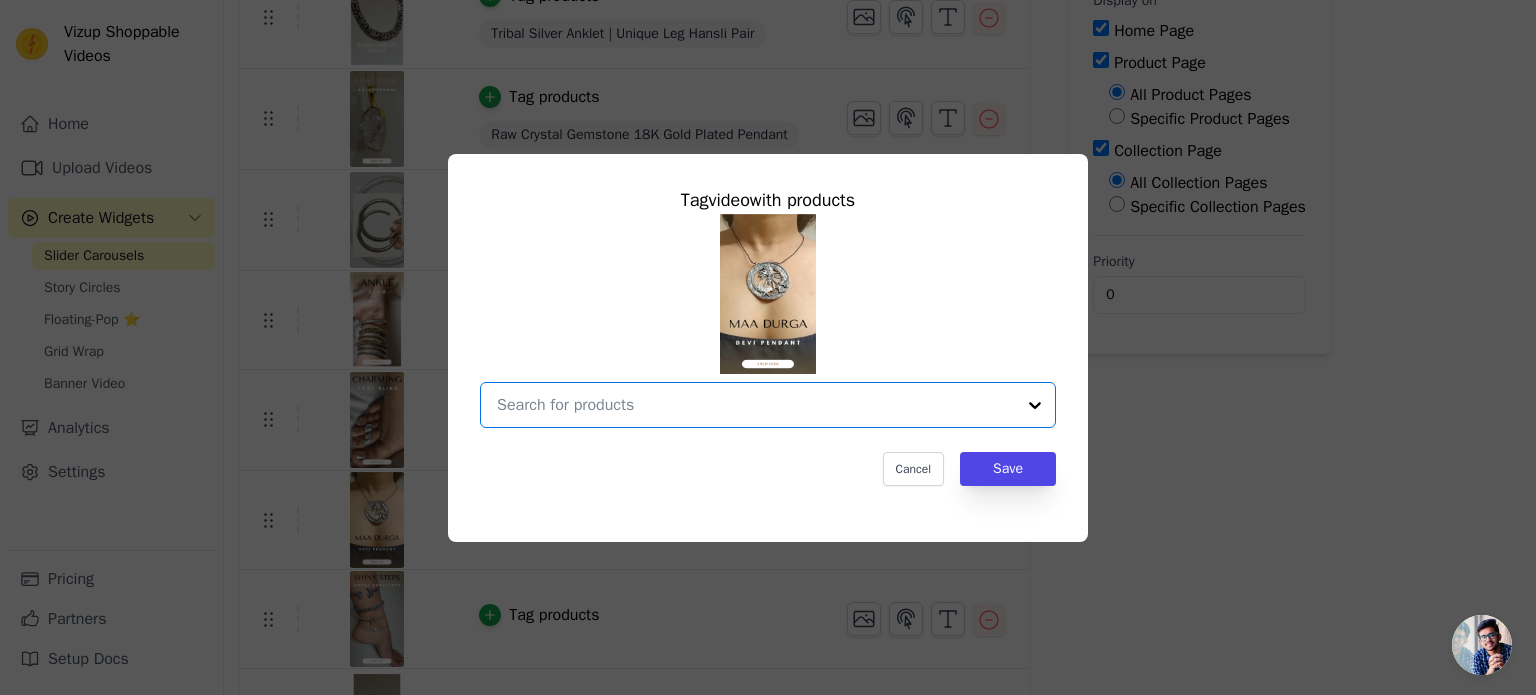 click at bounding box center (756, 405) 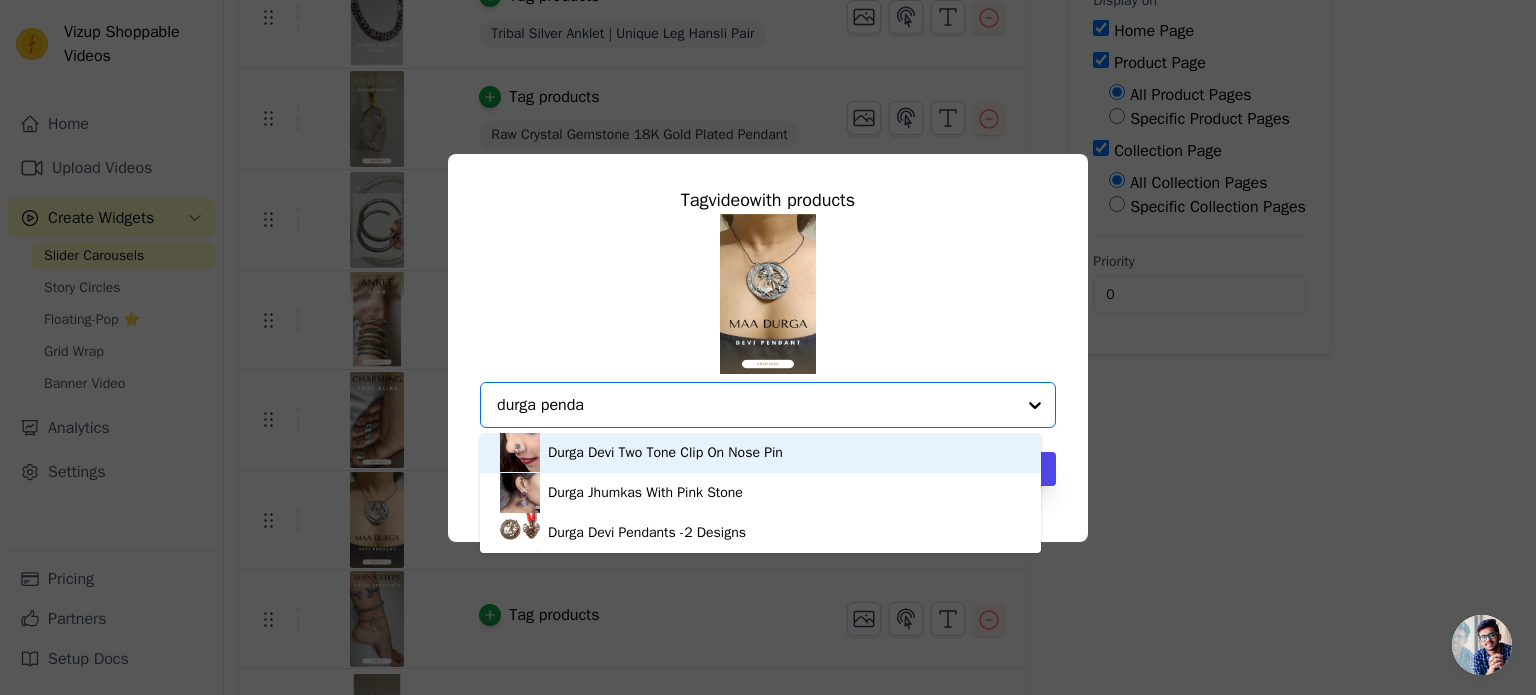 type on "durga pendan" 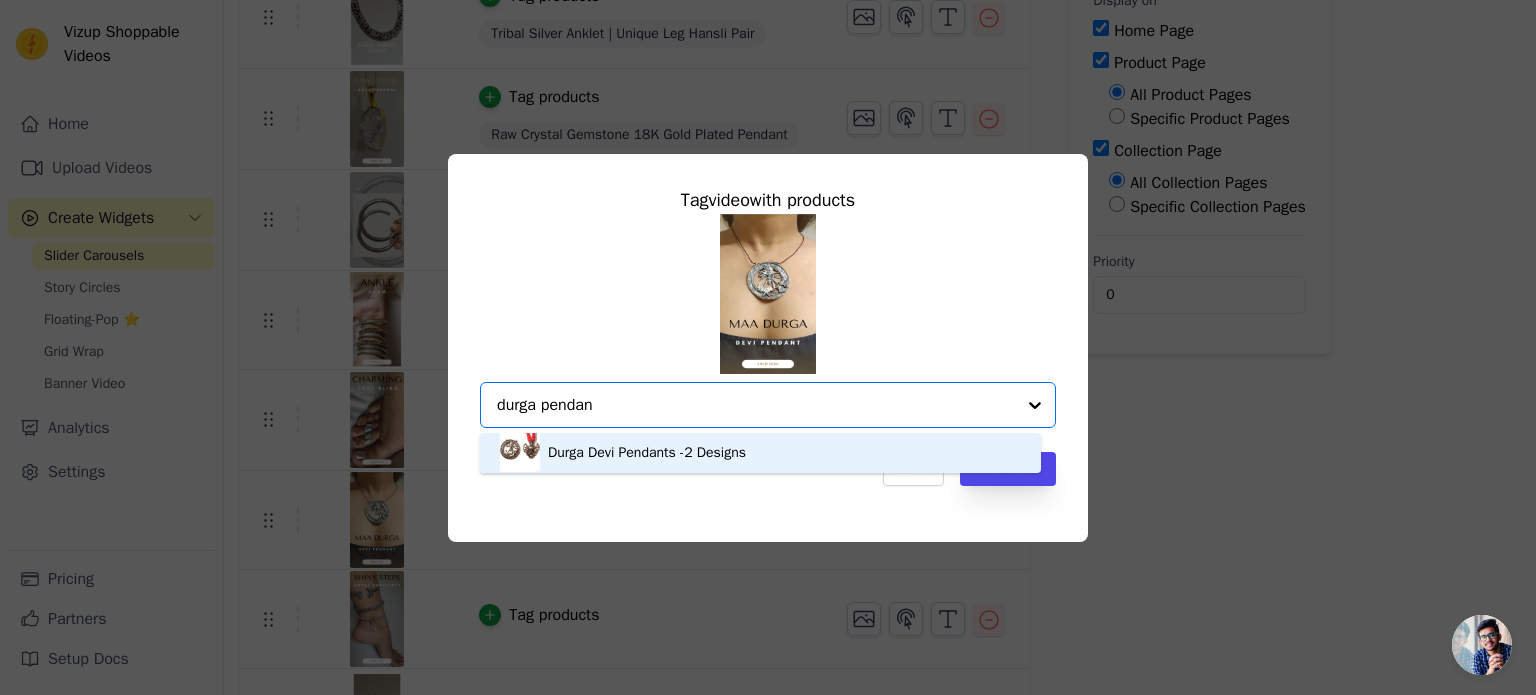 click on "Durga Devi Pendants -2 Designs" at bounding box center (647, 453) 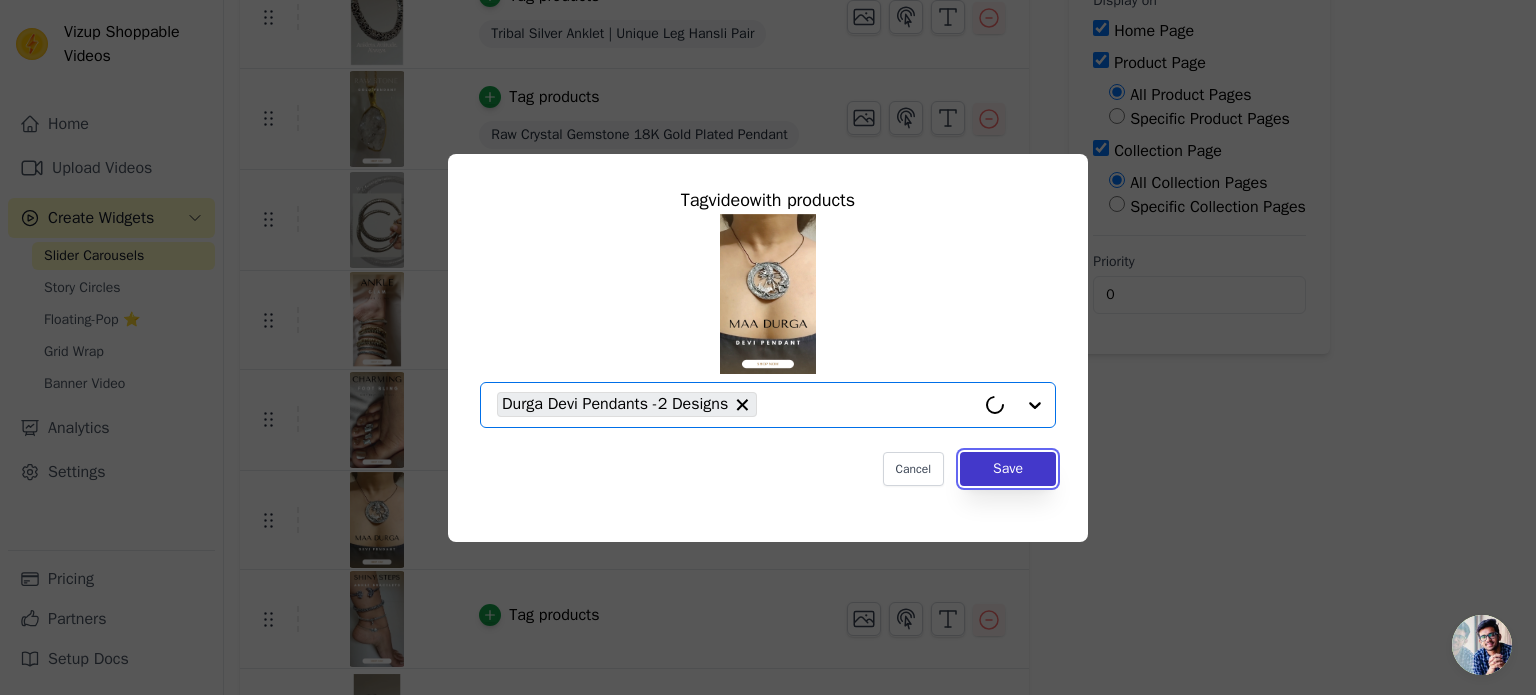 click on "Save" at bounding box center [1008, 469] 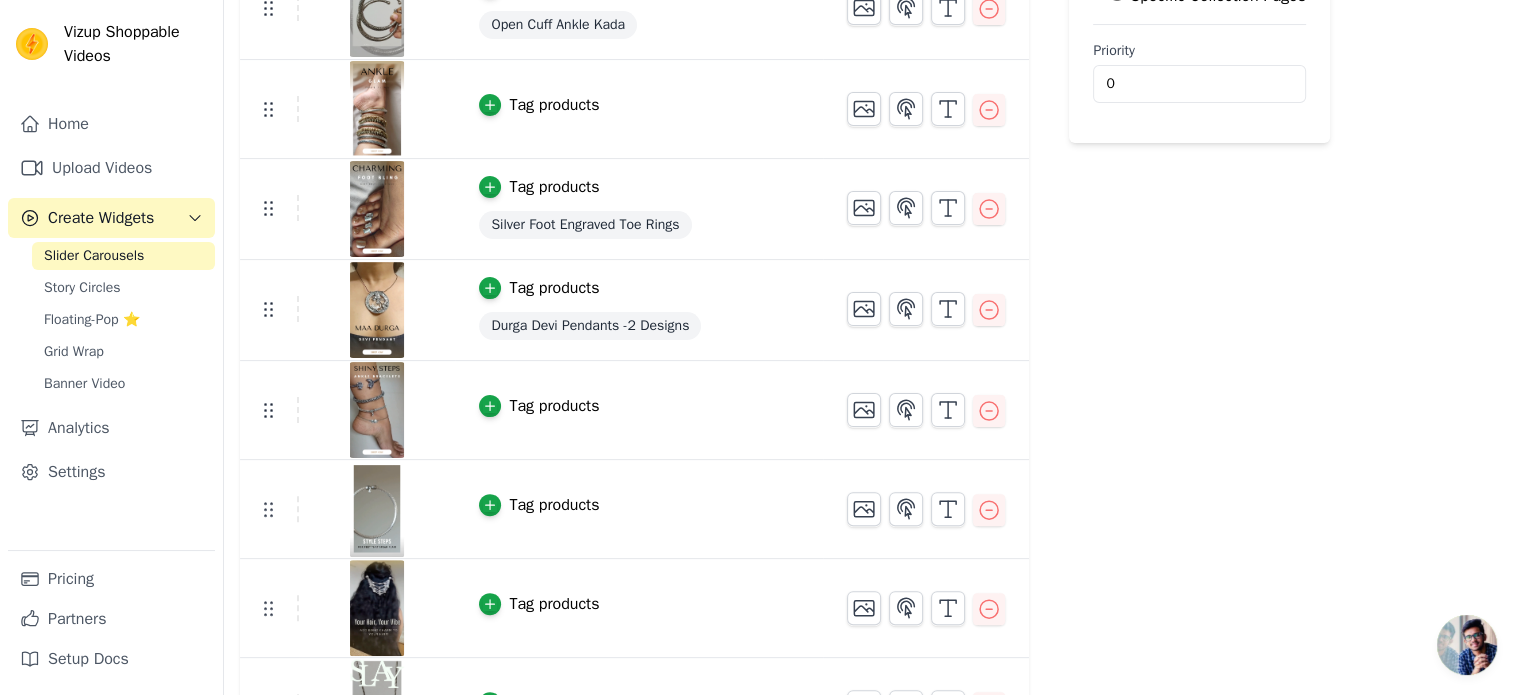 scroll, scrollTop: 542, scrollLeft: 0, axis: vertical 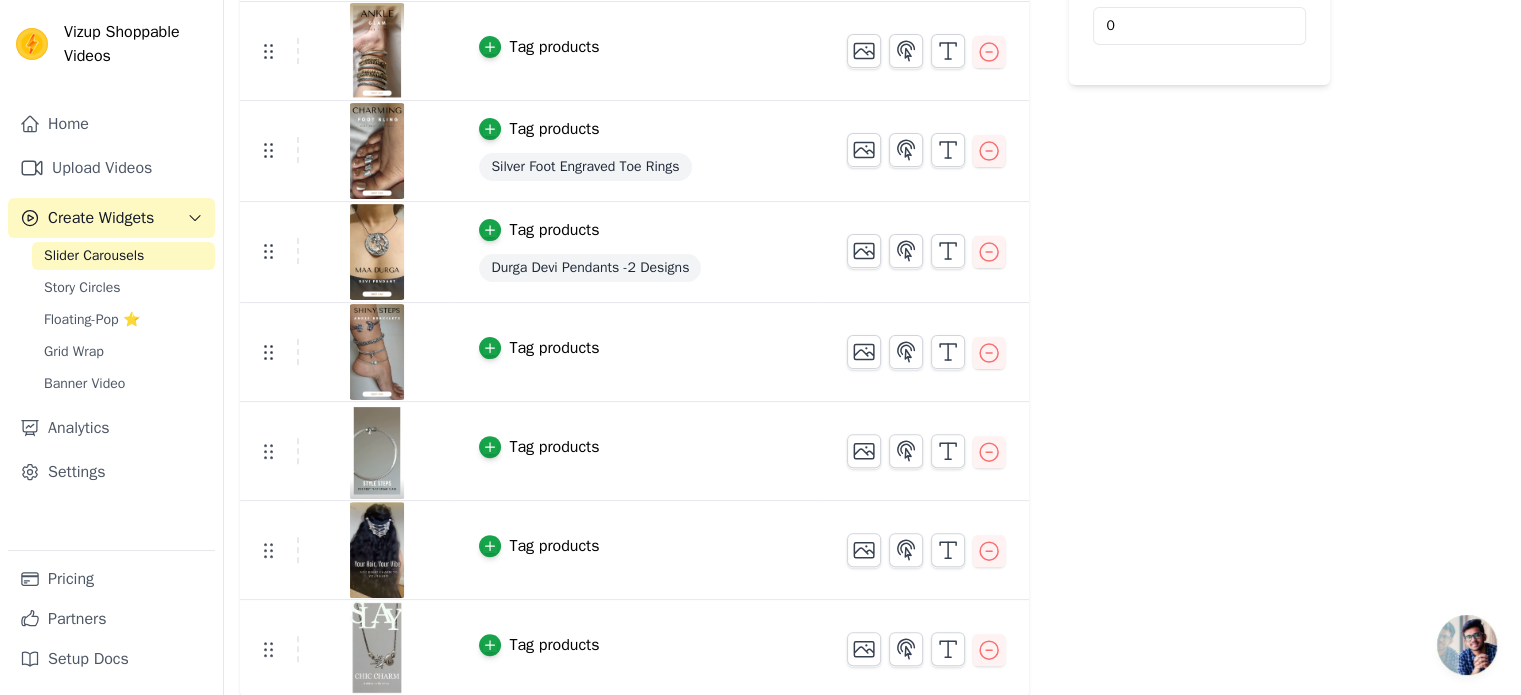 click on "Tag products" at bounding box center (554, 447) 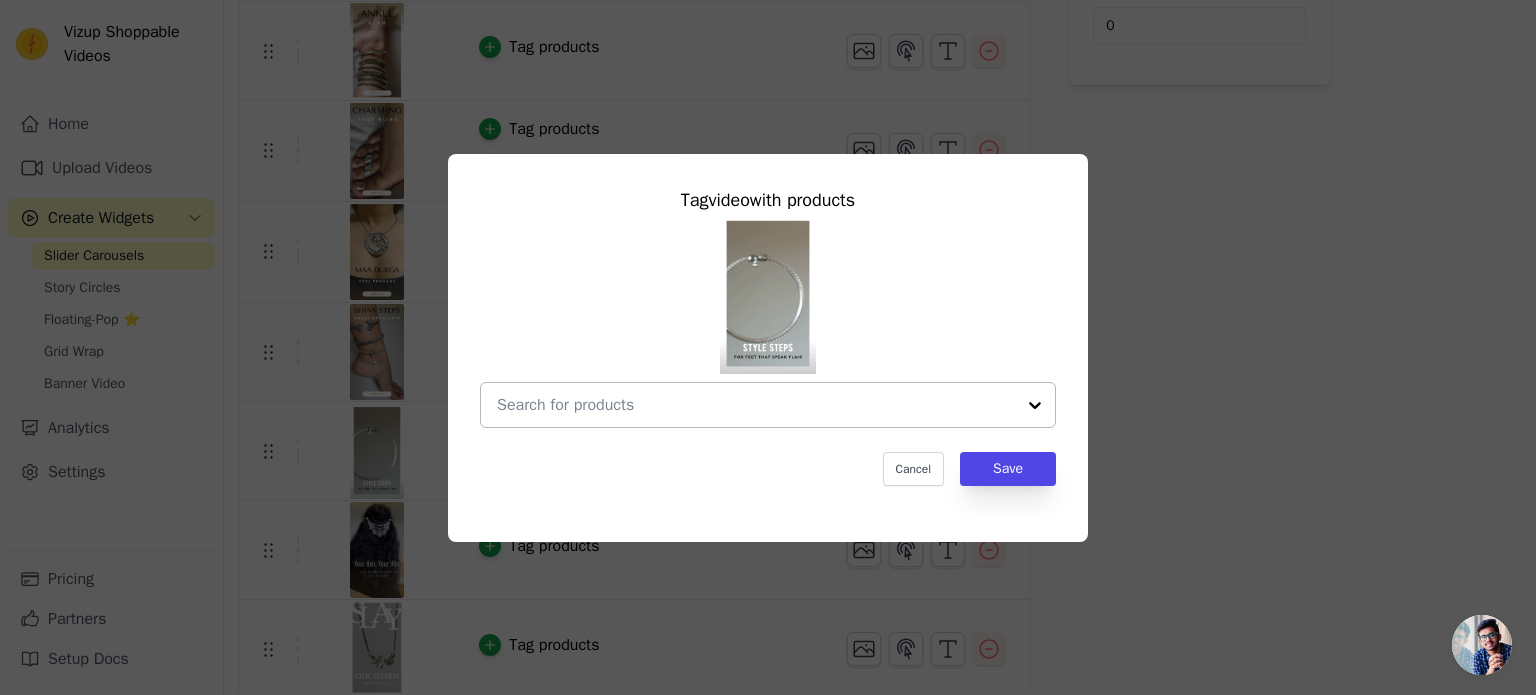 type 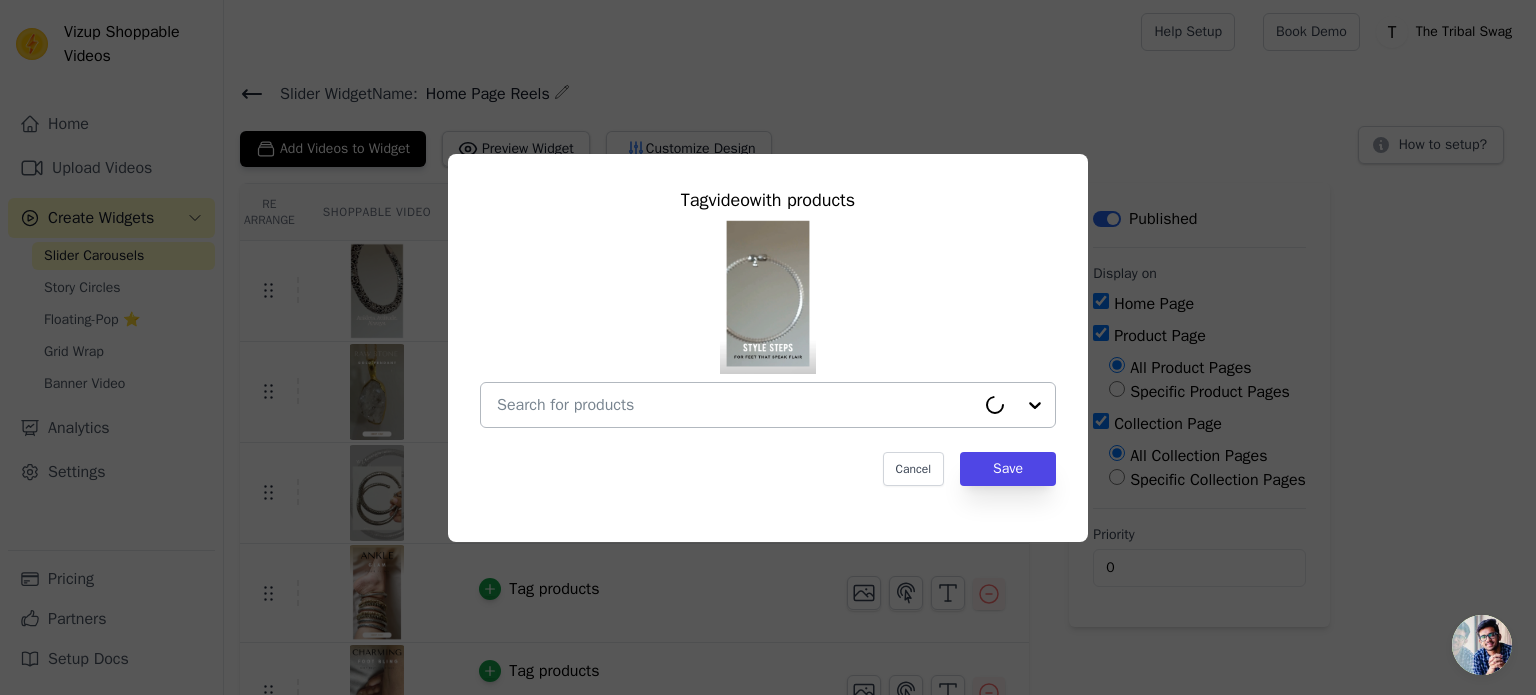 click at bounding box center (736, 405) 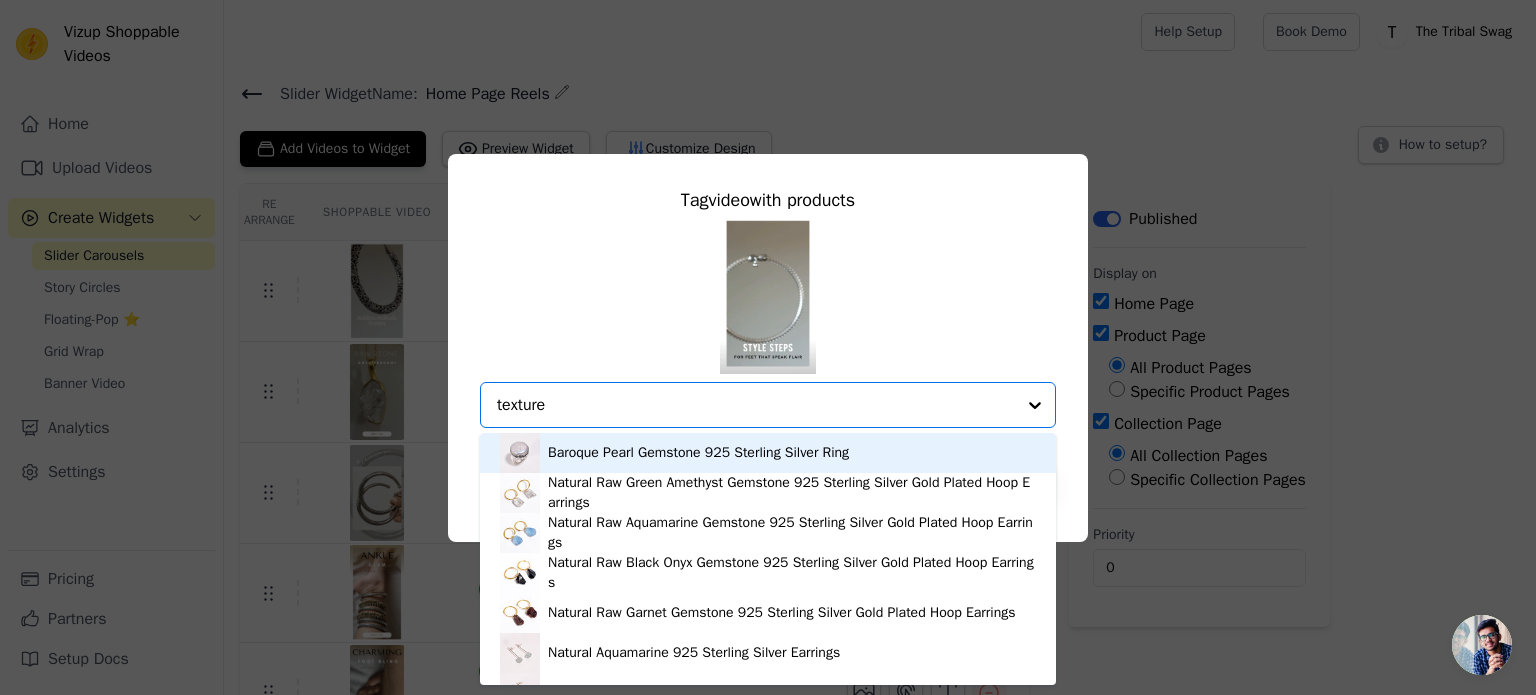 type on "textured" 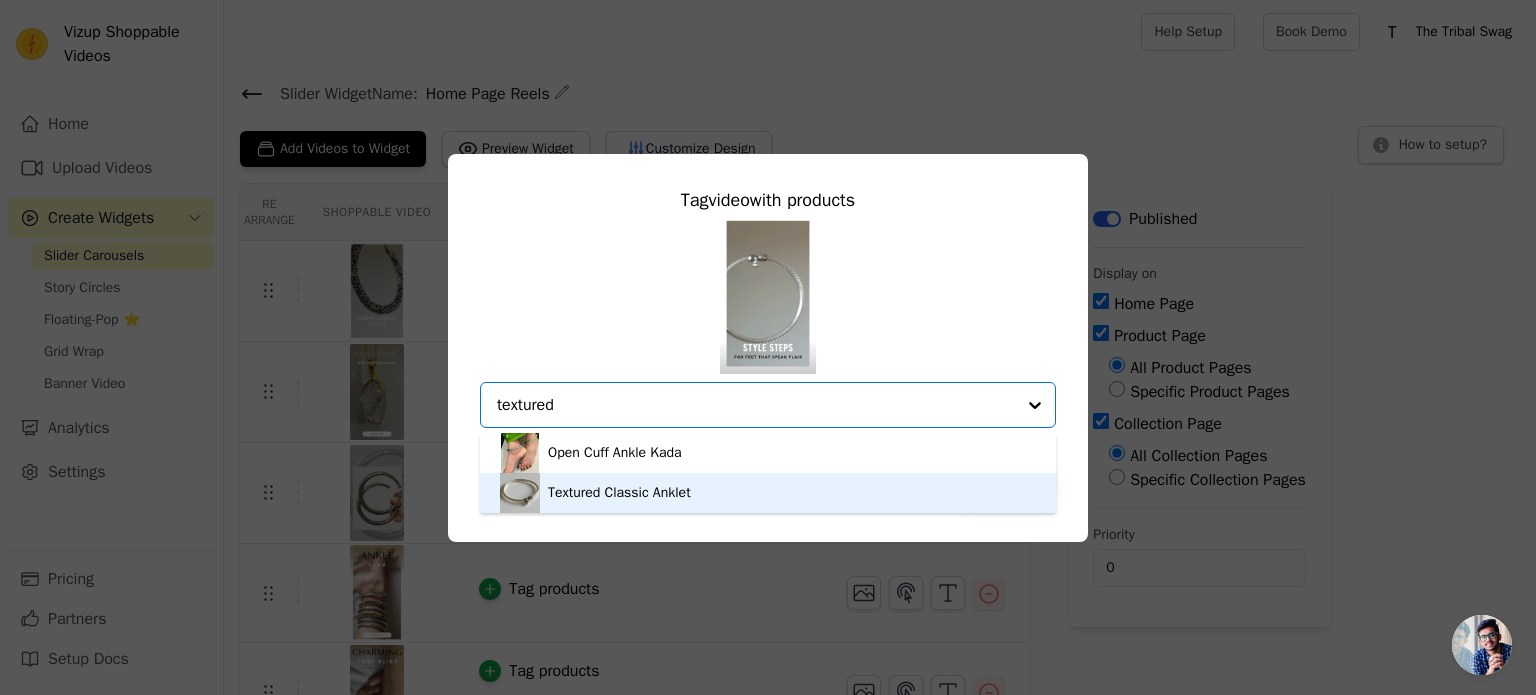 click on "Textured Classic Anklet" at bounding box center (768, 493) 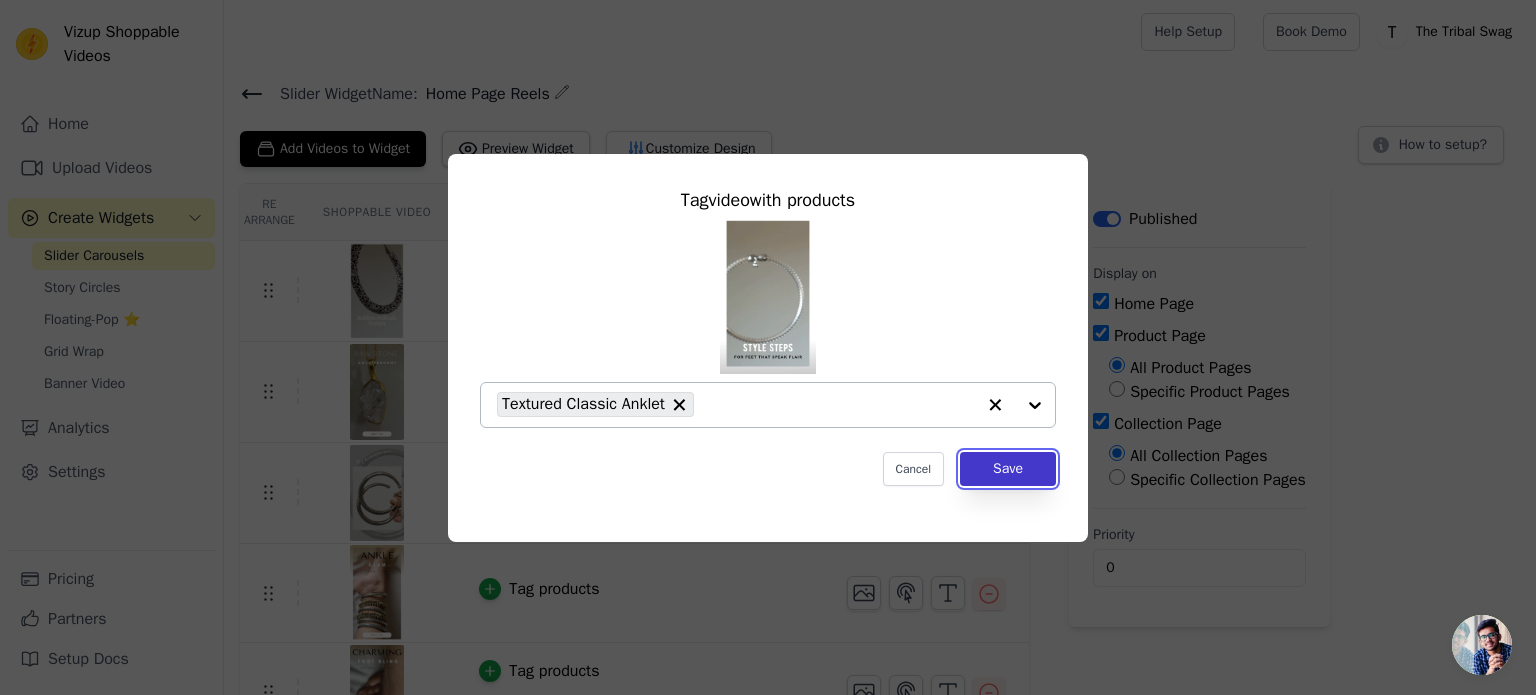 click on "Save" at bounding box center [1008, 469] 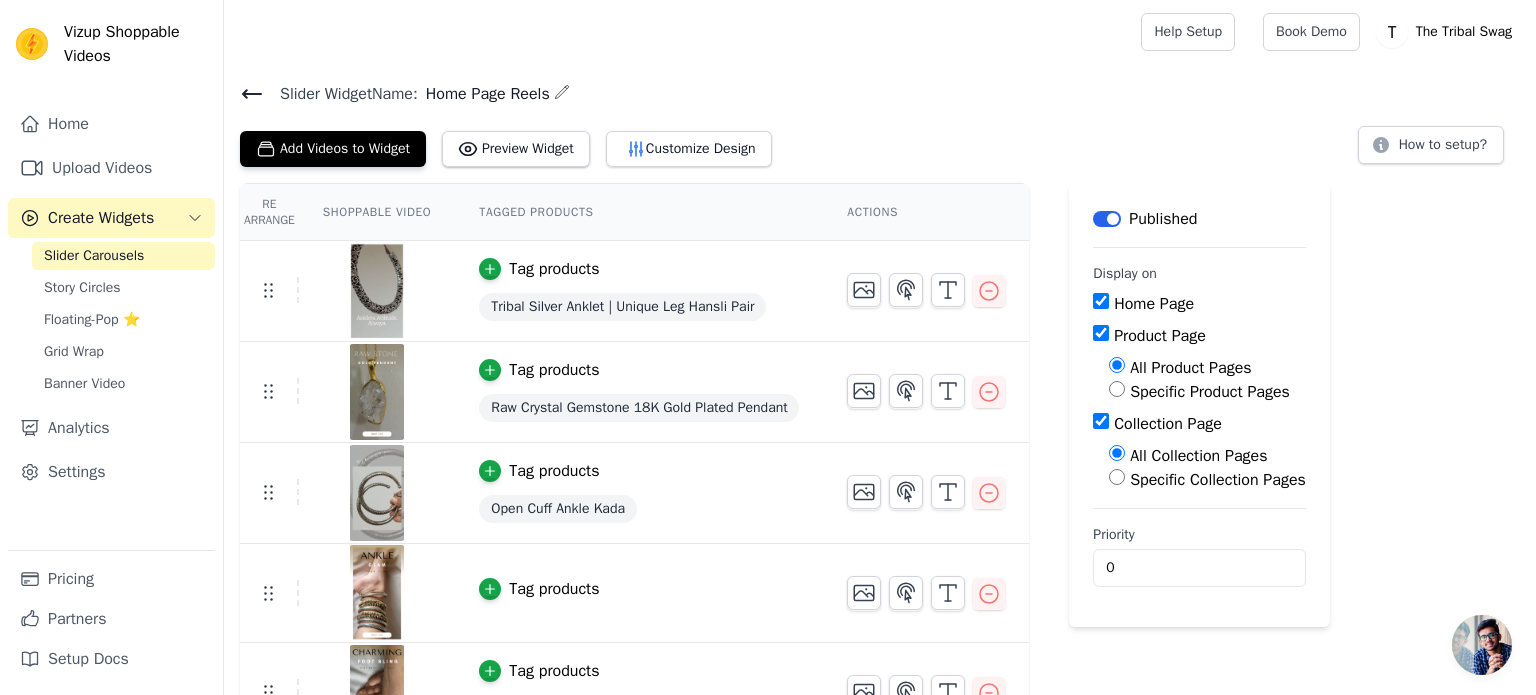 click on "Re Arrange   Shoppable Video   Tagged Products   Actions             Tag products   Tribal Silver Anklet | Unique Leg Hansli Pair                             Tag products   Raw Crystal Gemstone 18K Gold Plated Pendant                             Tag products   Open Cuff Ankle Kada                             Tag products                             Tag products   Silver Foot Engraved Toe Rings                             Tag products   Durga Devi Pendants -2 Designs                             Tag products                             Tag products   Textured Classic Anklet                             Tag products                             Tag products                       Save Videos In This New Order   Save   Dismiss     Label     Published     Display on     Home Page     Product Page     All Product Pages     Specific Product Pages       Collection Page     All Collection Pages     Specific Collection Pages       Priority   0" at bounding box center [880, 713] 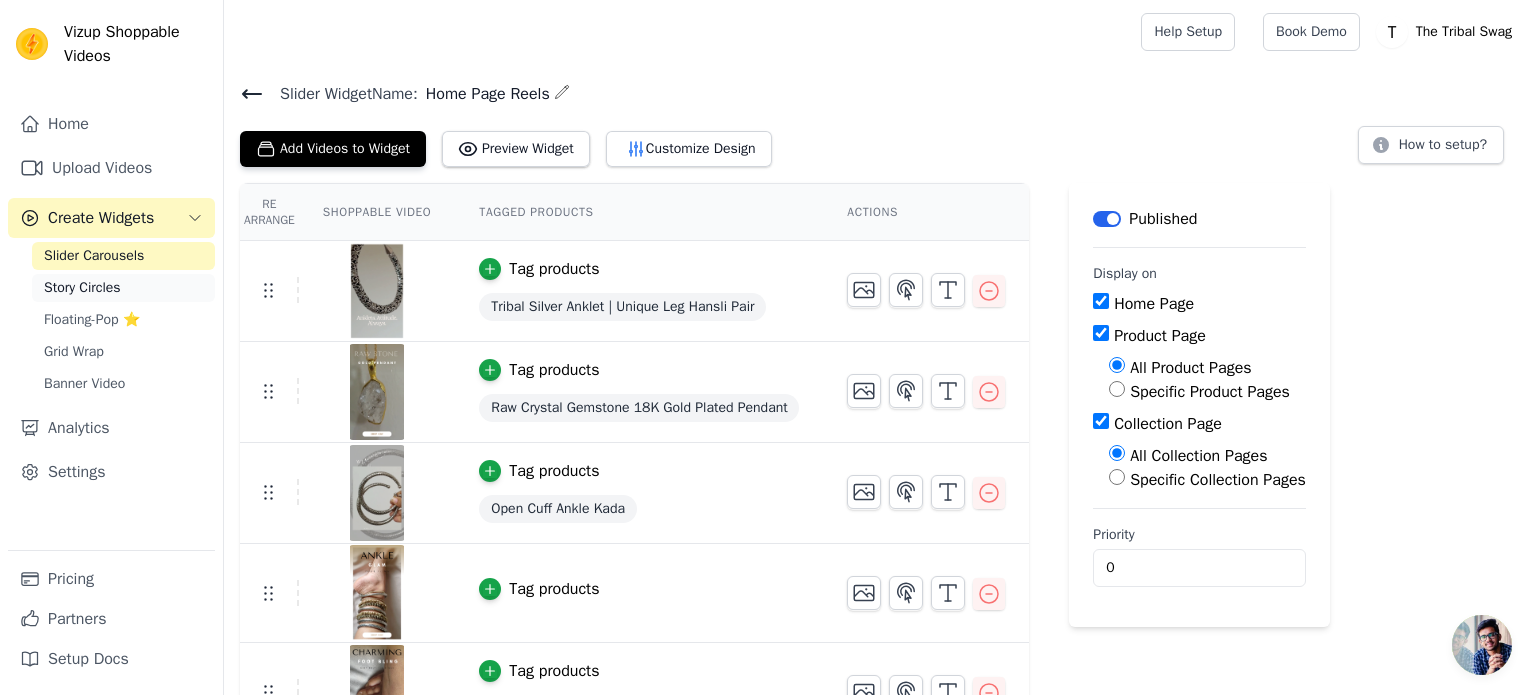 click on "Story Circles" at bounding box center (82, 288) 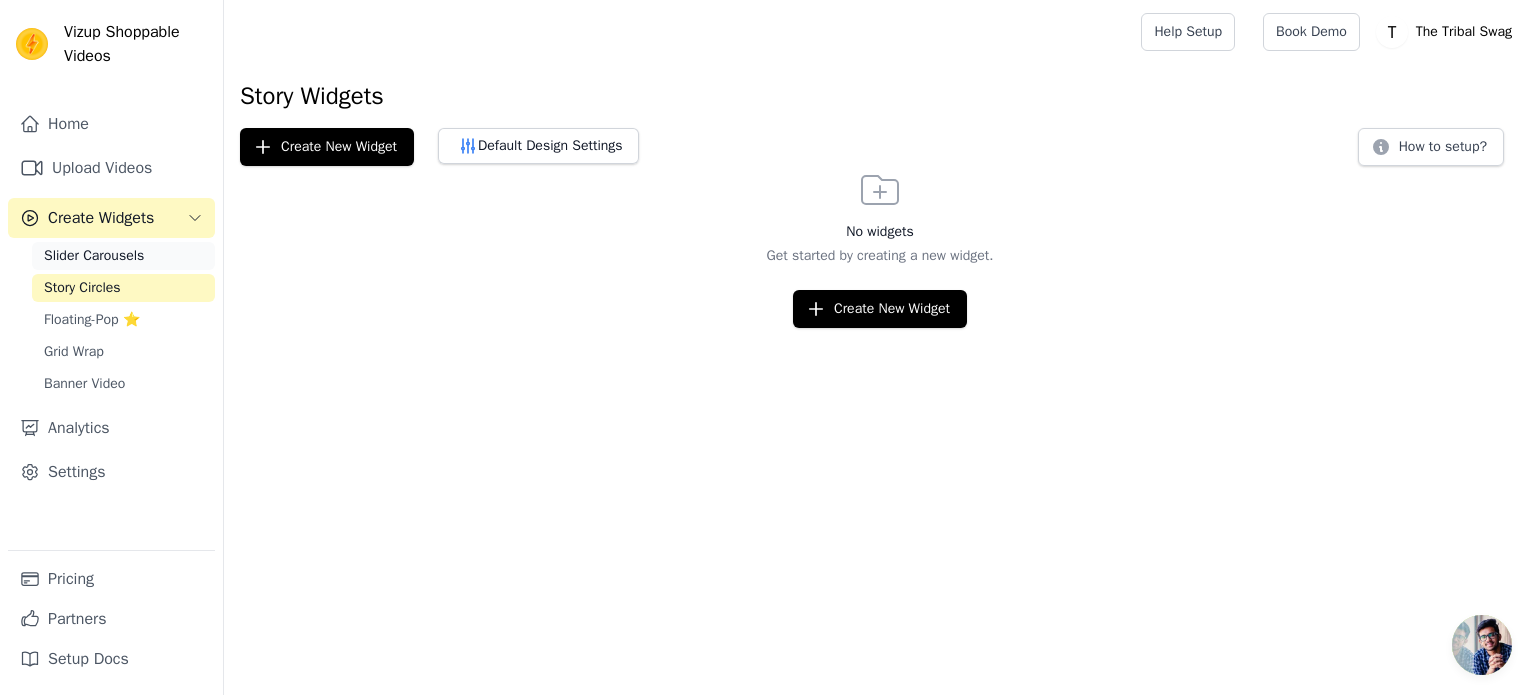 click on "Slider Carousels" at bounding box center (94, 256) 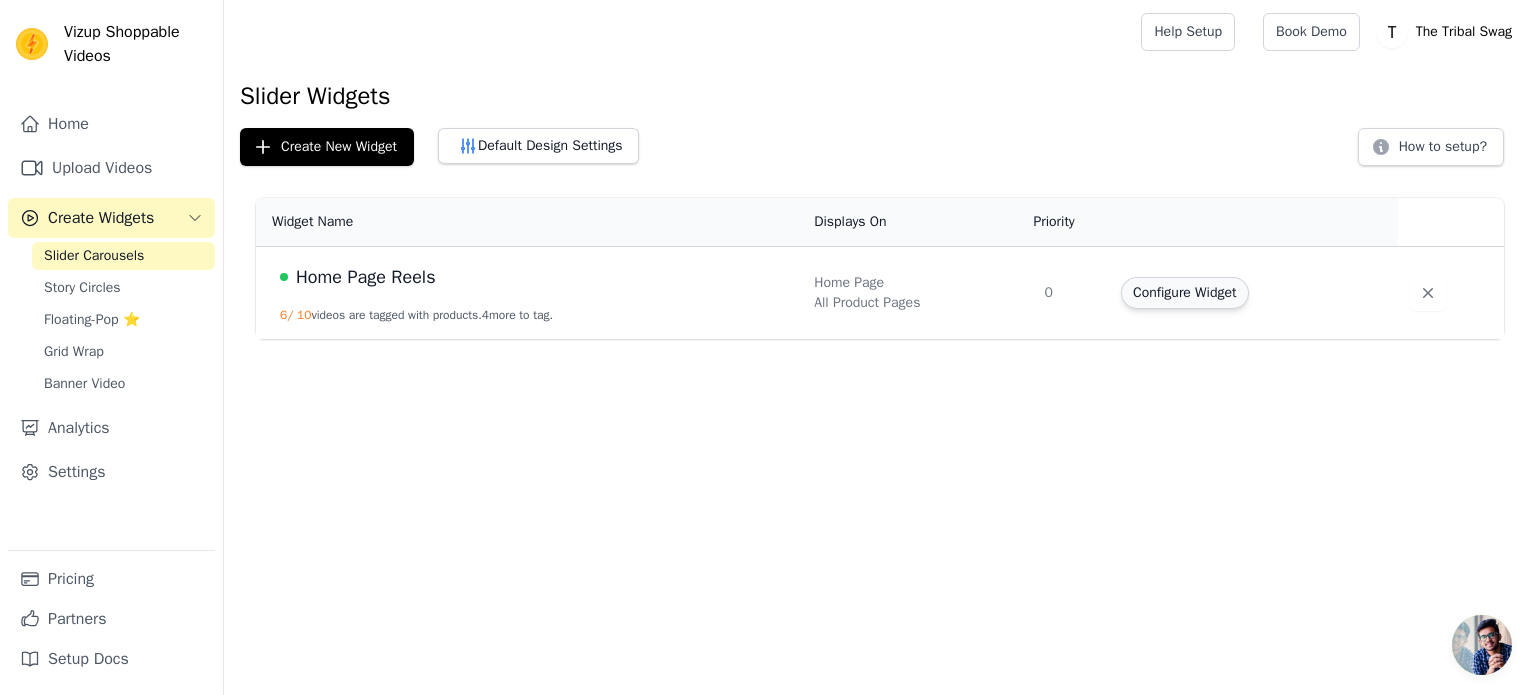 click on "Configure Widget" at bounding box center [1184, 293] 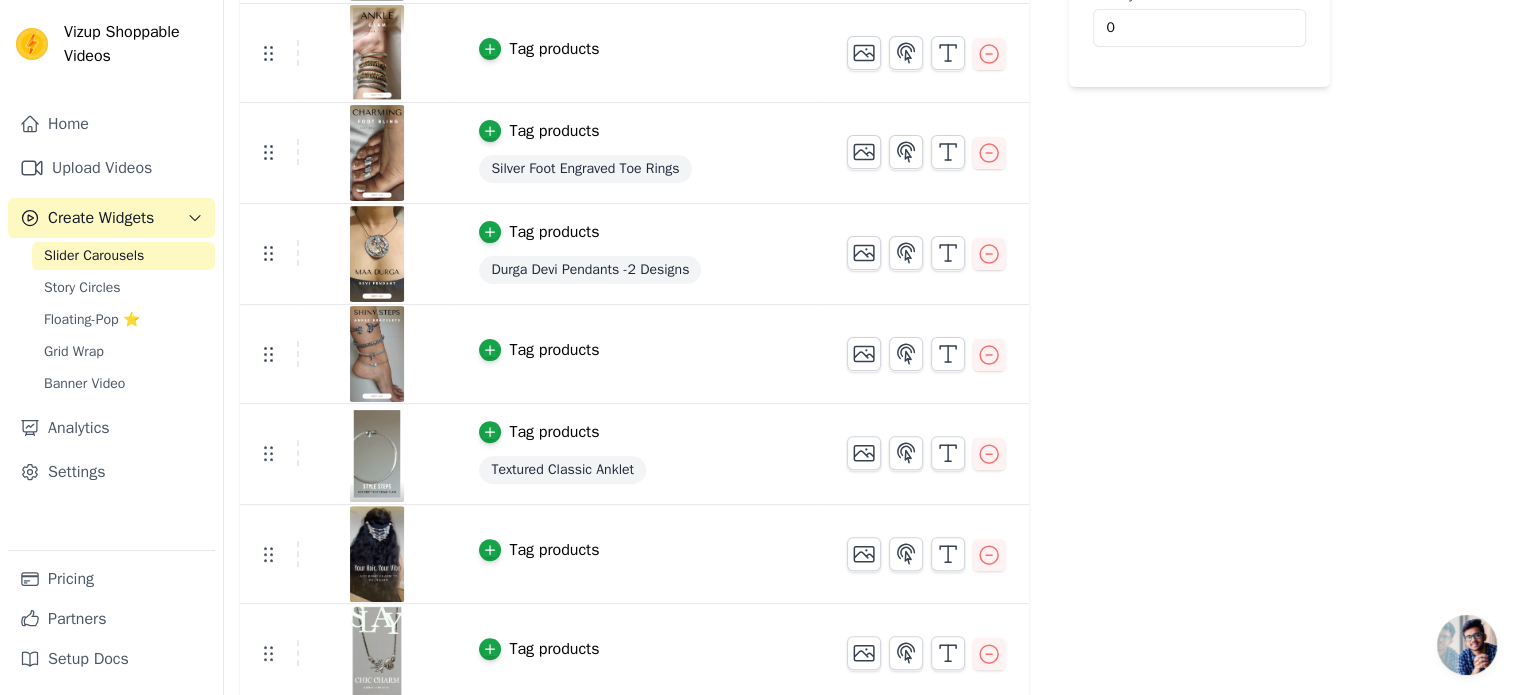 scroll, scrollTop: 544, scrollLeft: 0, axis: vertical 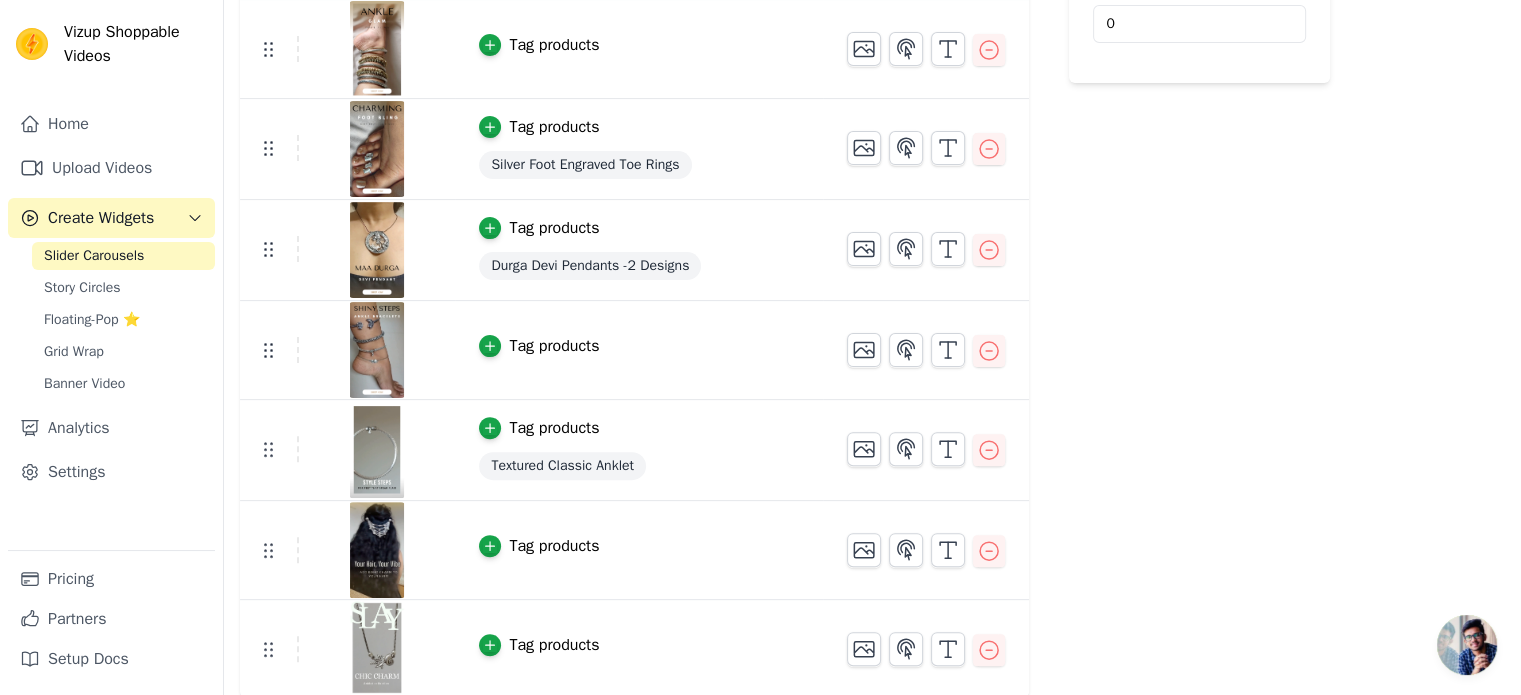click on "Tag products" at bounding box center (554, 546) 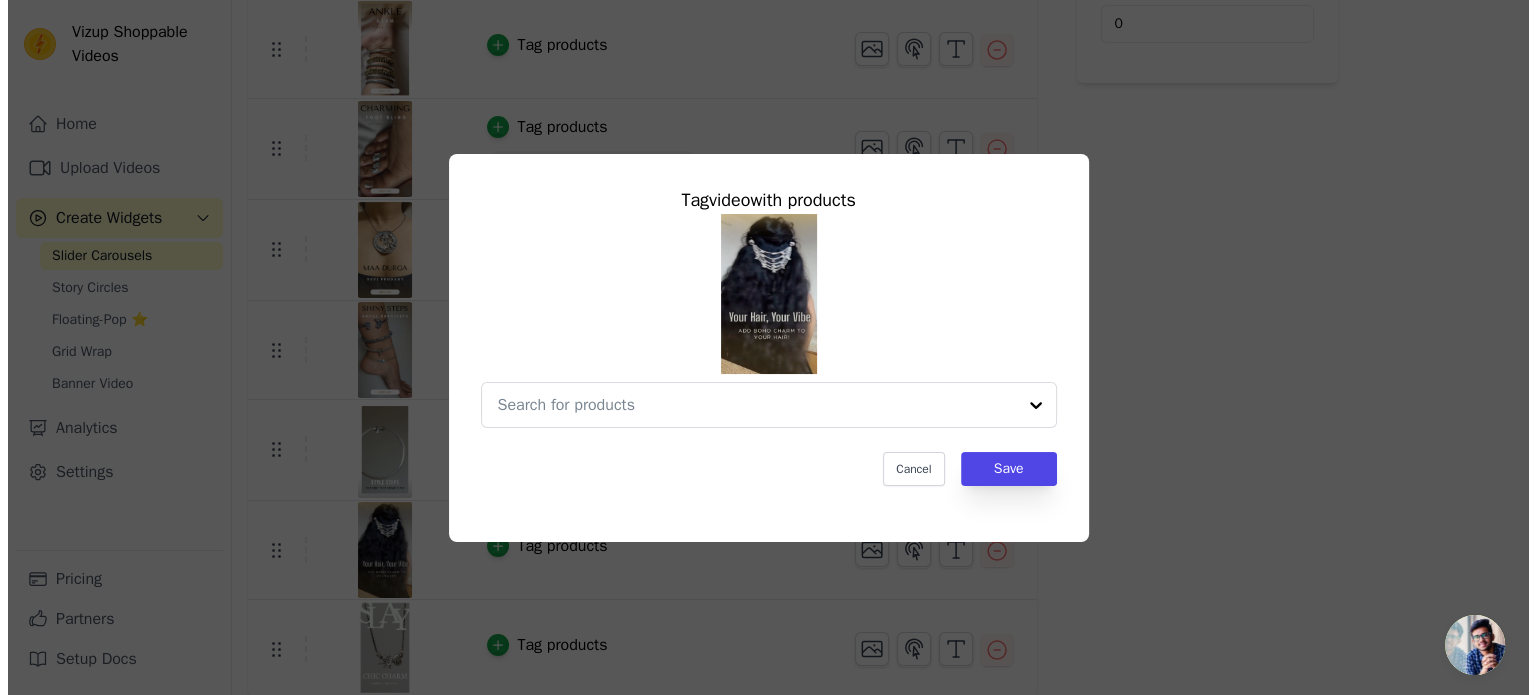 scroll, scrollTop: 0, scrollLeft: 0, axis: both 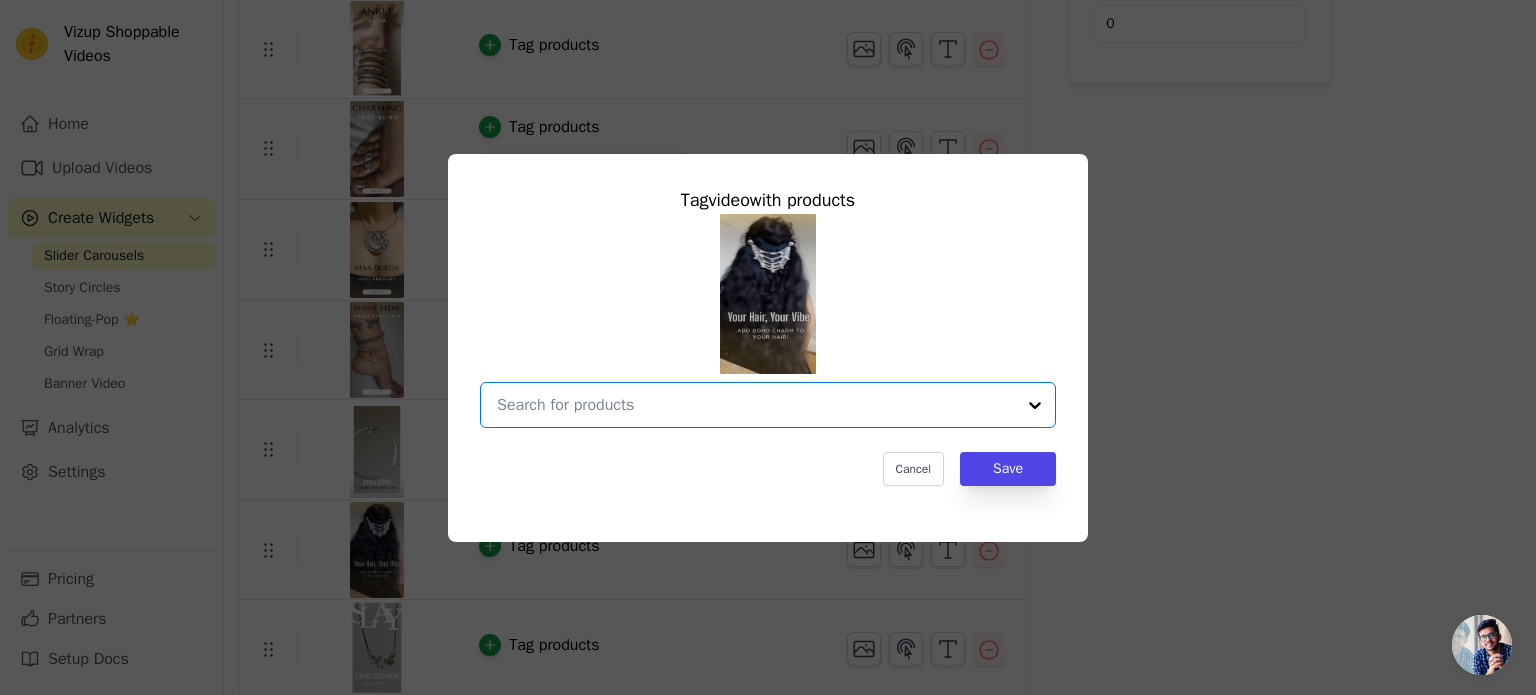 click at bounding box center (756, 405) 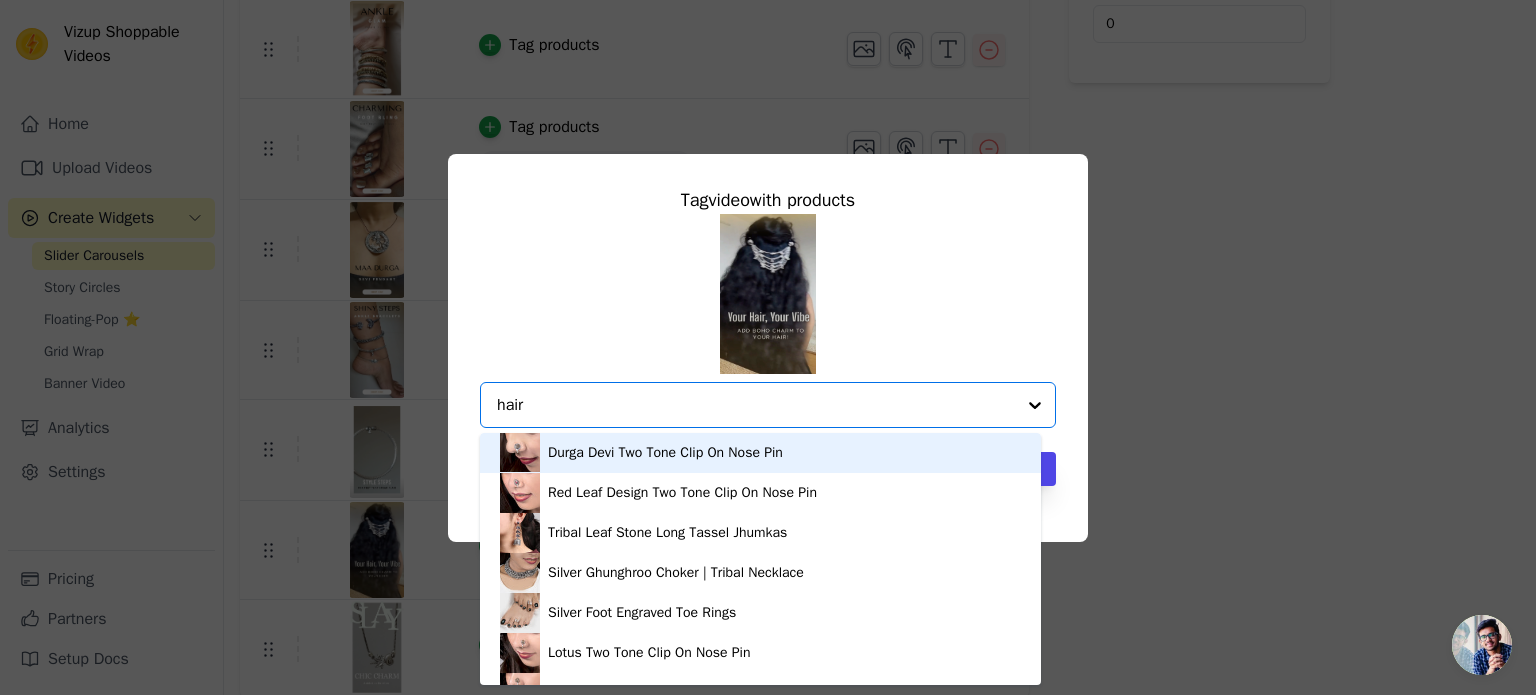 type on "hair" 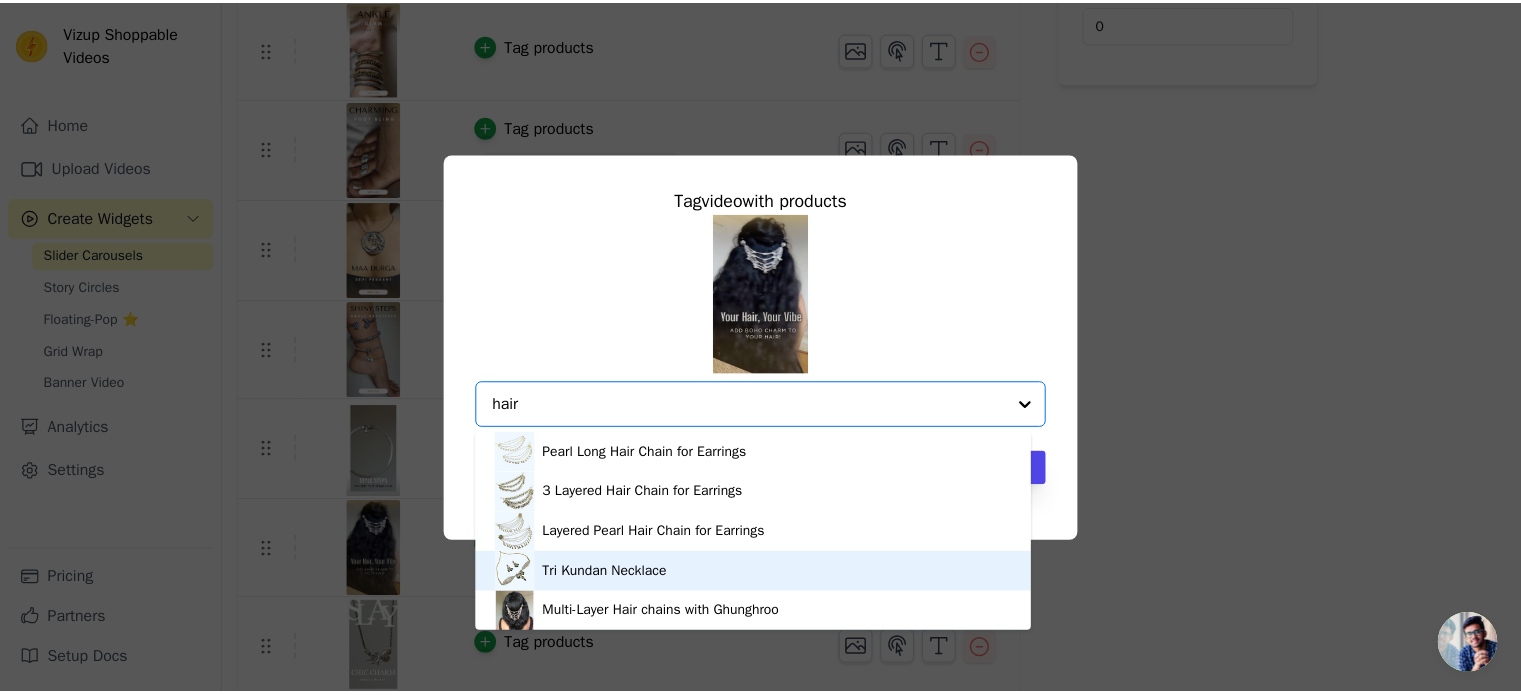 scroll, scrollTop: 5, scrollLeft: 0, axis: vertical 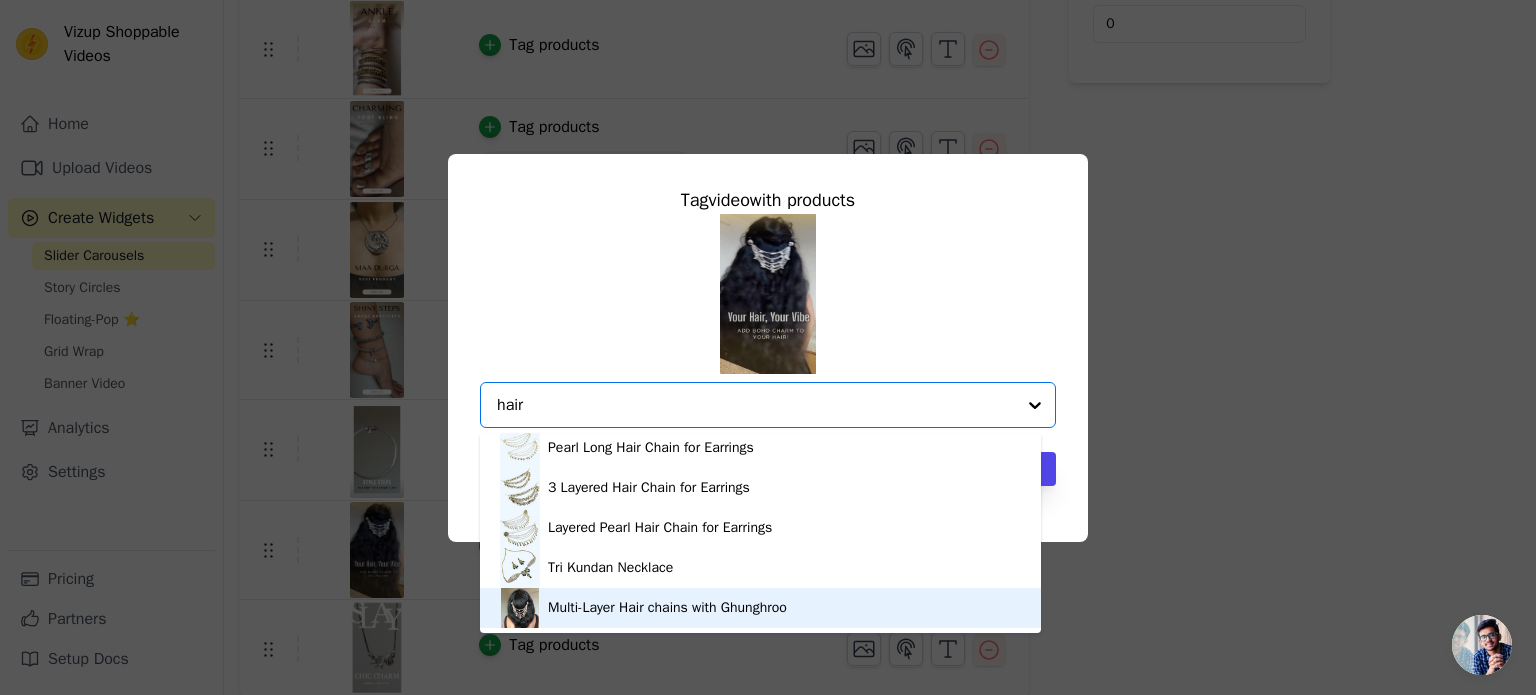 click on "Multi-Layer Hair chains with Ghunghroo" at bounding box center (667, 608) 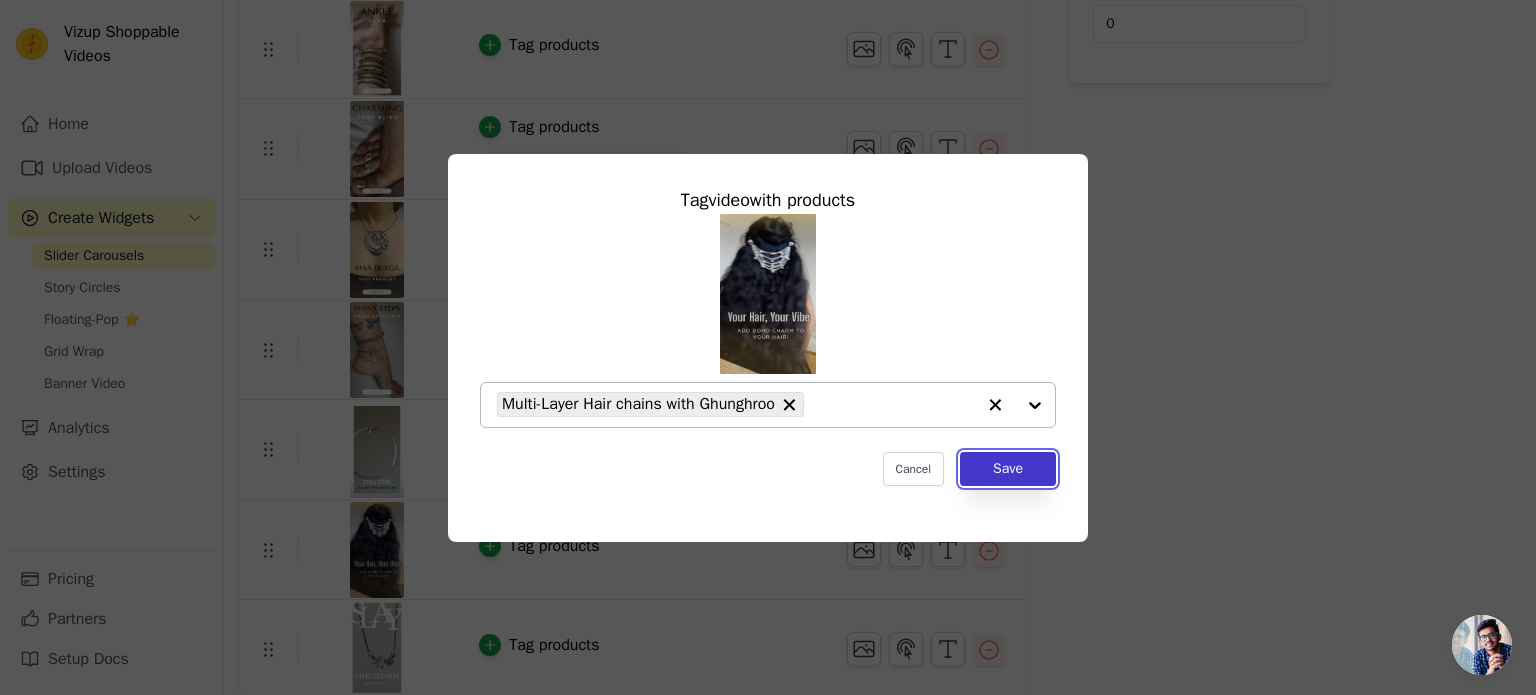click on "Save" at bounding box center (1008, 469) 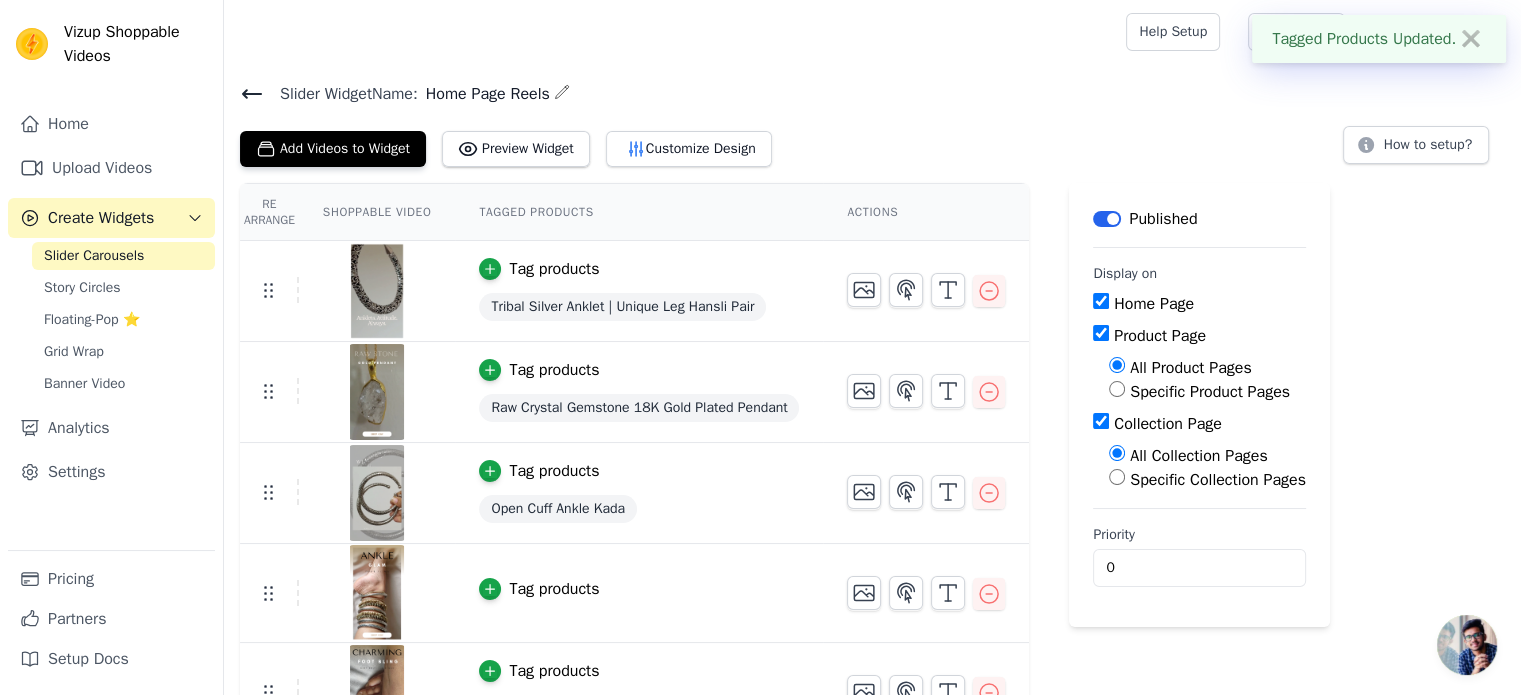 scroll, scrollTop: 546, scrollLeft: 0, axis: vertical 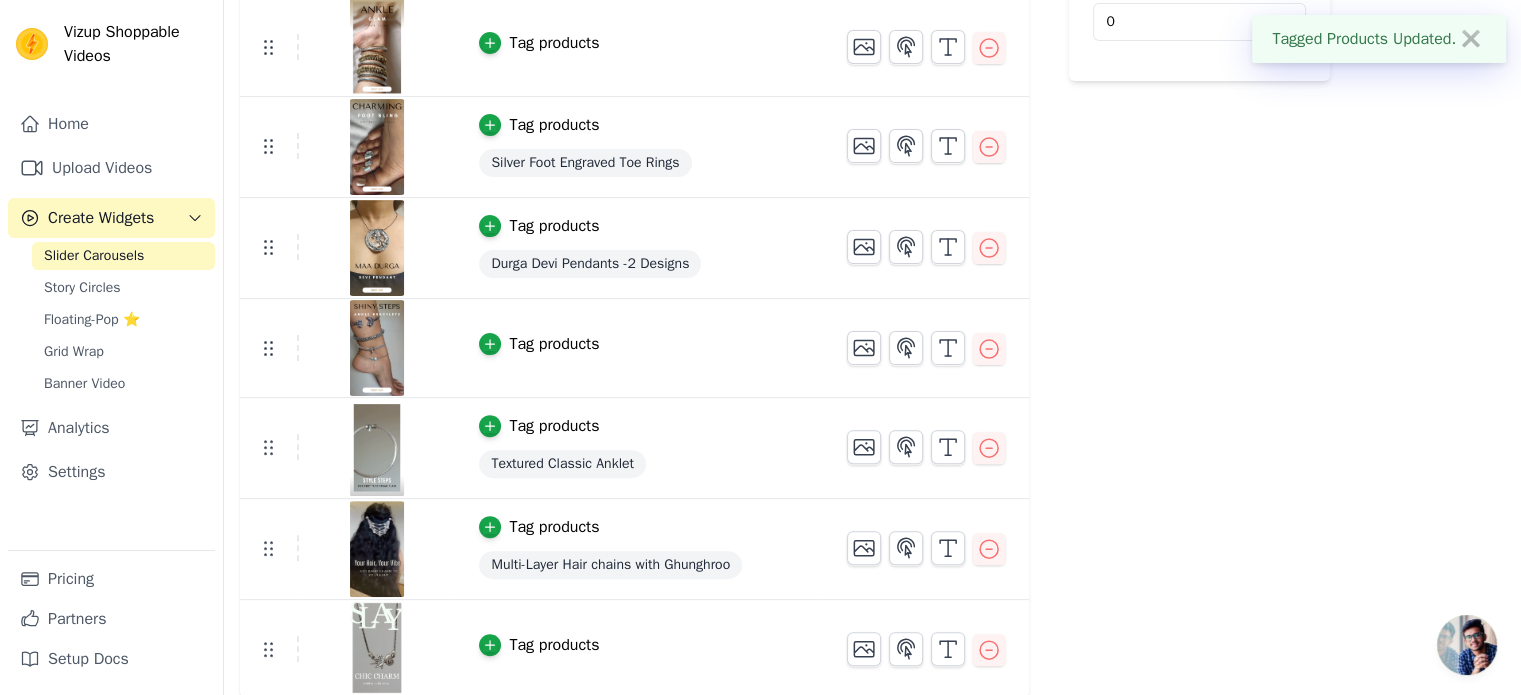 click on "Tag products" at bounding box center [554, 645] 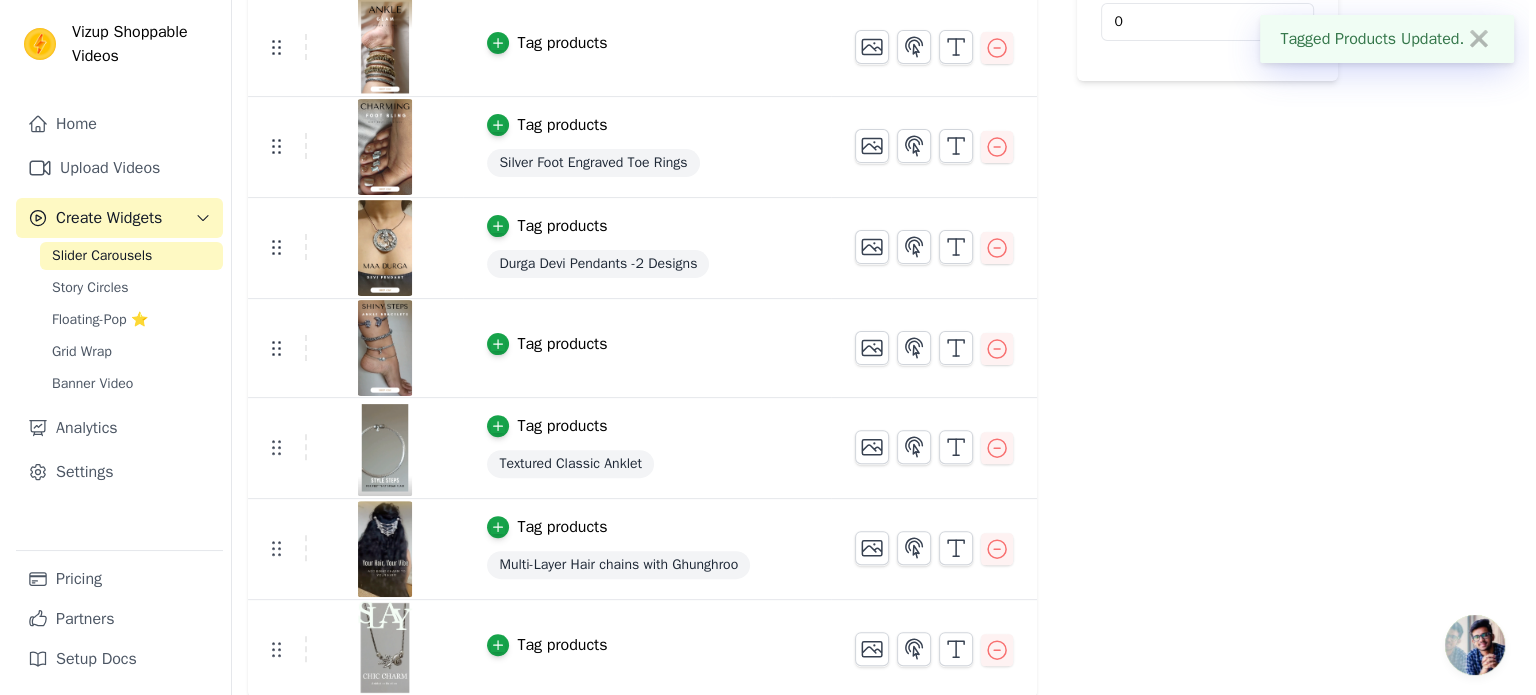scroll, scrollTop: 0, scrollLeft: 0, axis: both 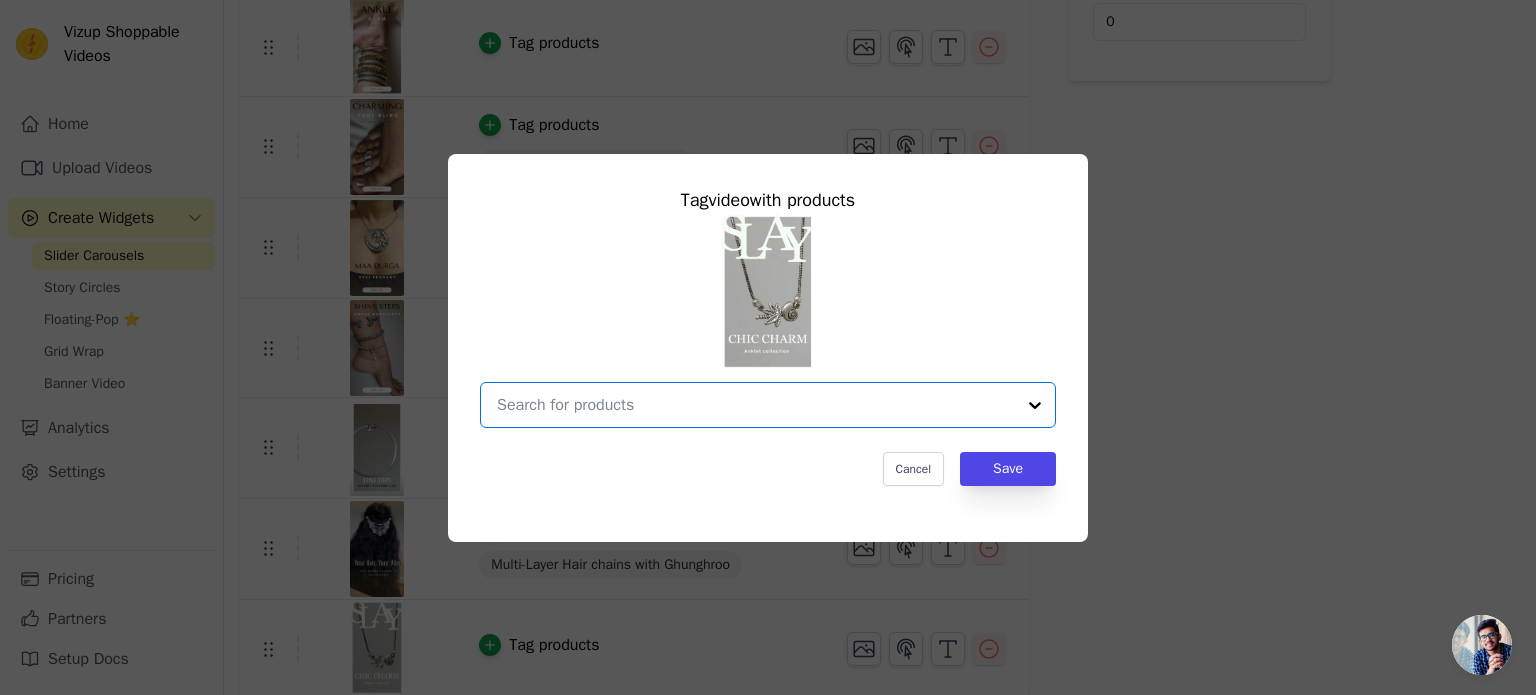 click at bounding box center [756, 405] 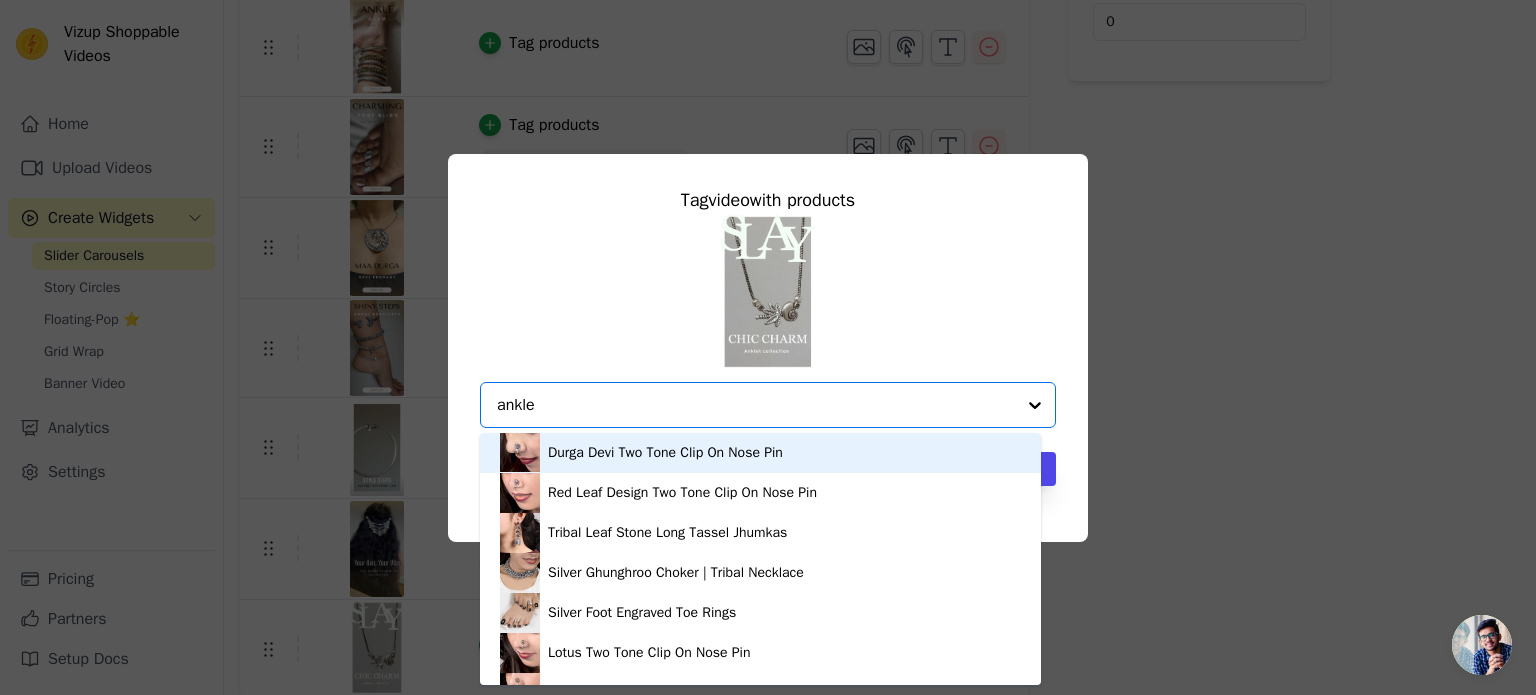 type on "anklet" 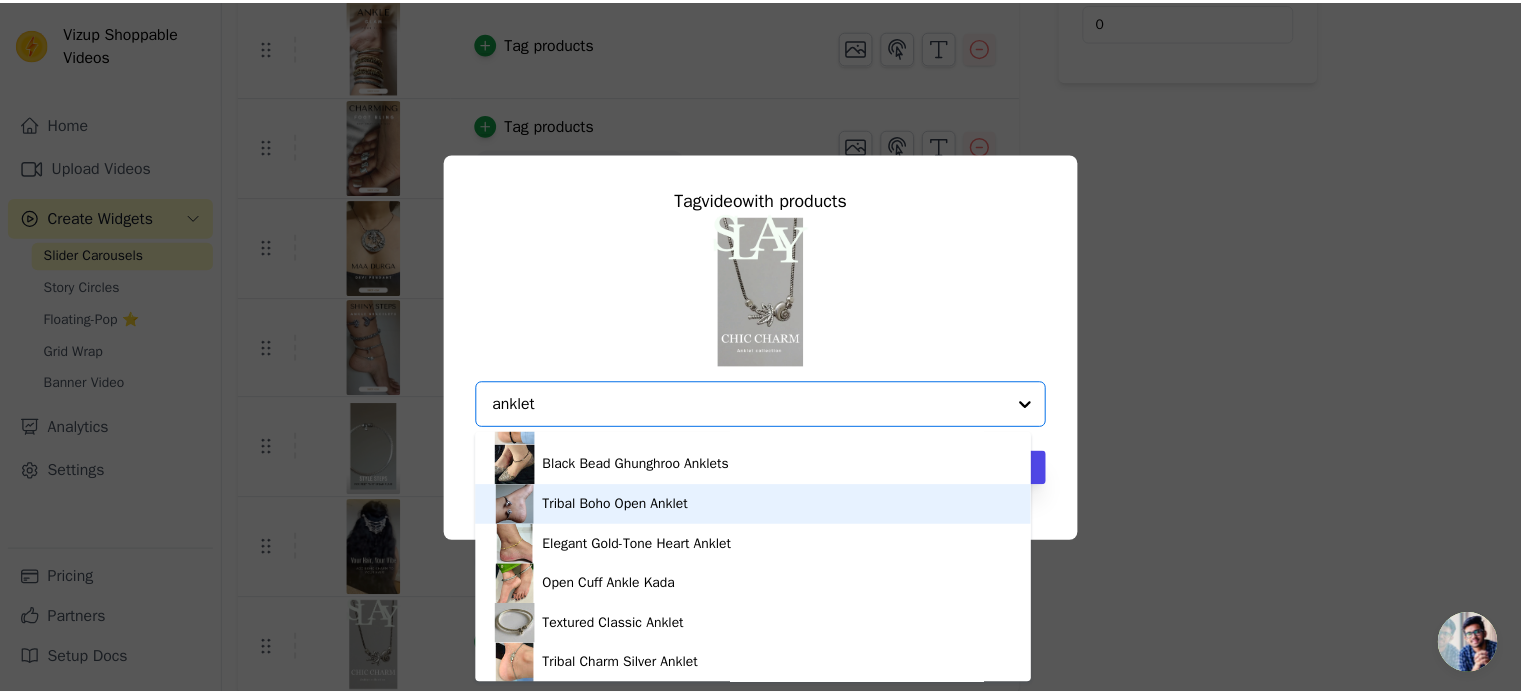 scroll, scrollTop: 553, scrollLeft: 0, axis: vertical 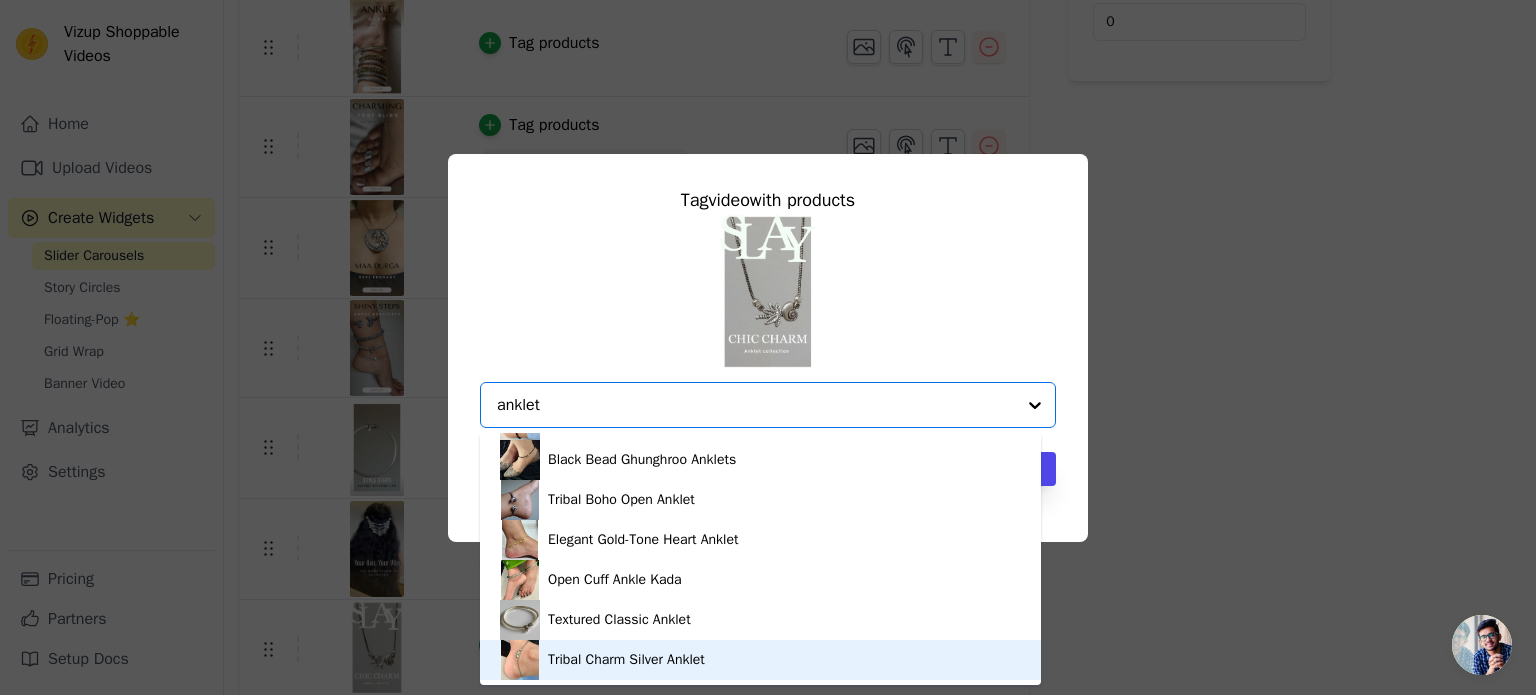 click on "Tribal Charm Silver Anklet" at bounding box center (760, 660) 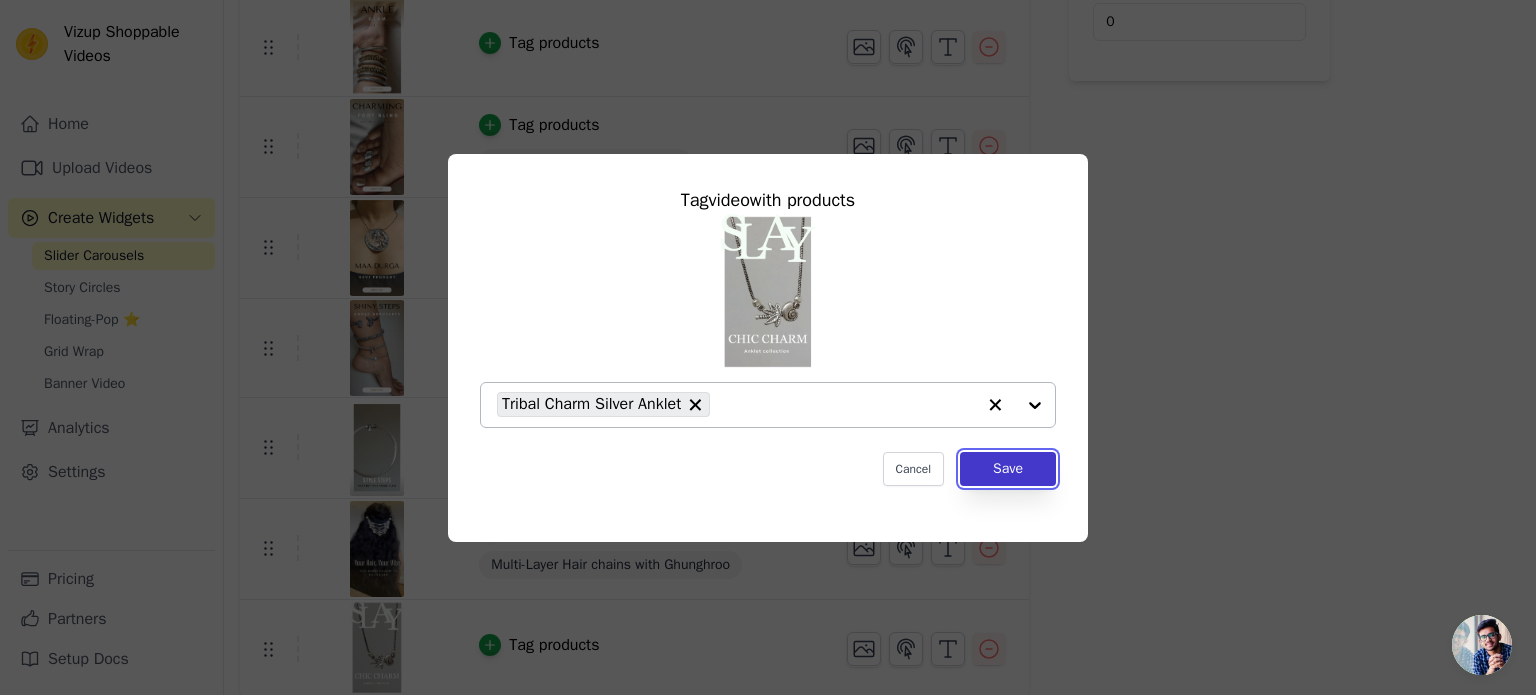 click on "Save" at bounding box center [1008, 469] 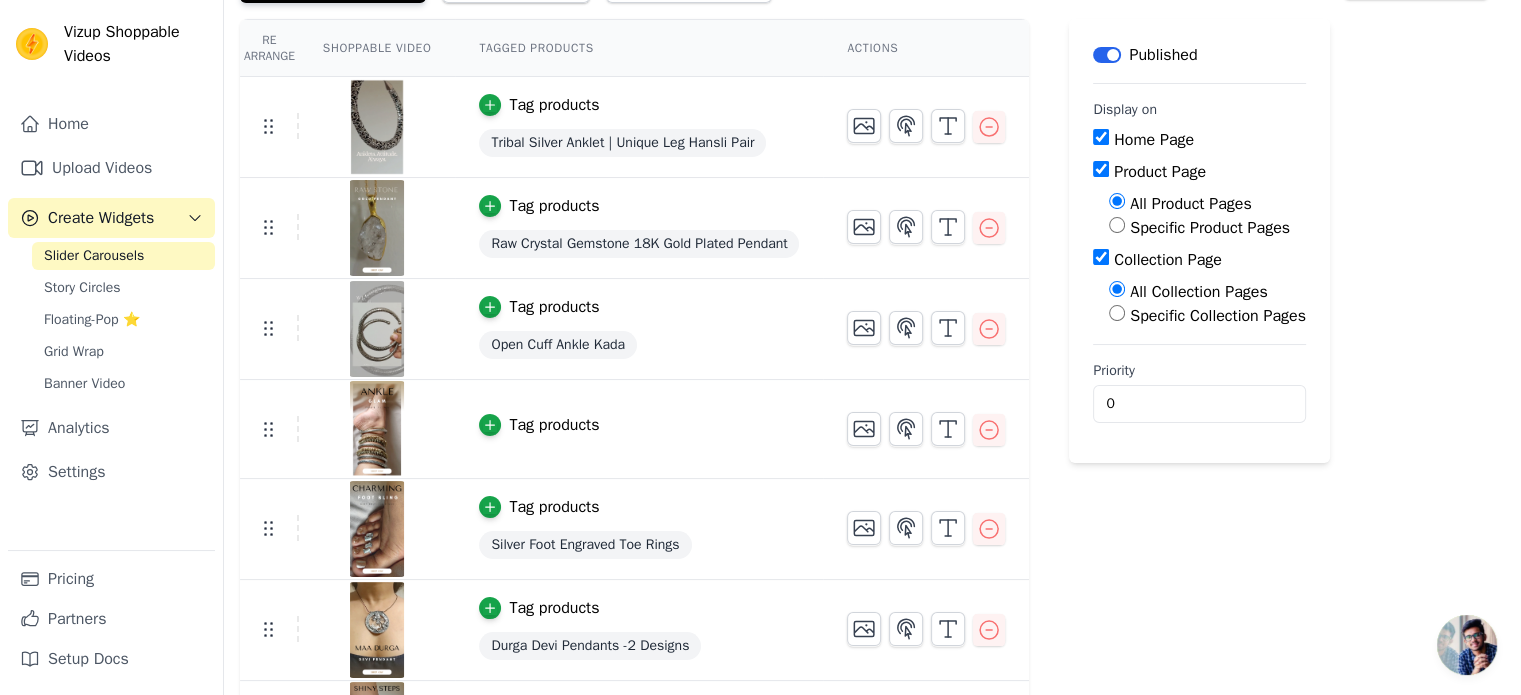 scroll, scrollTop: 160, scrollLeft: 0, axis: vertical 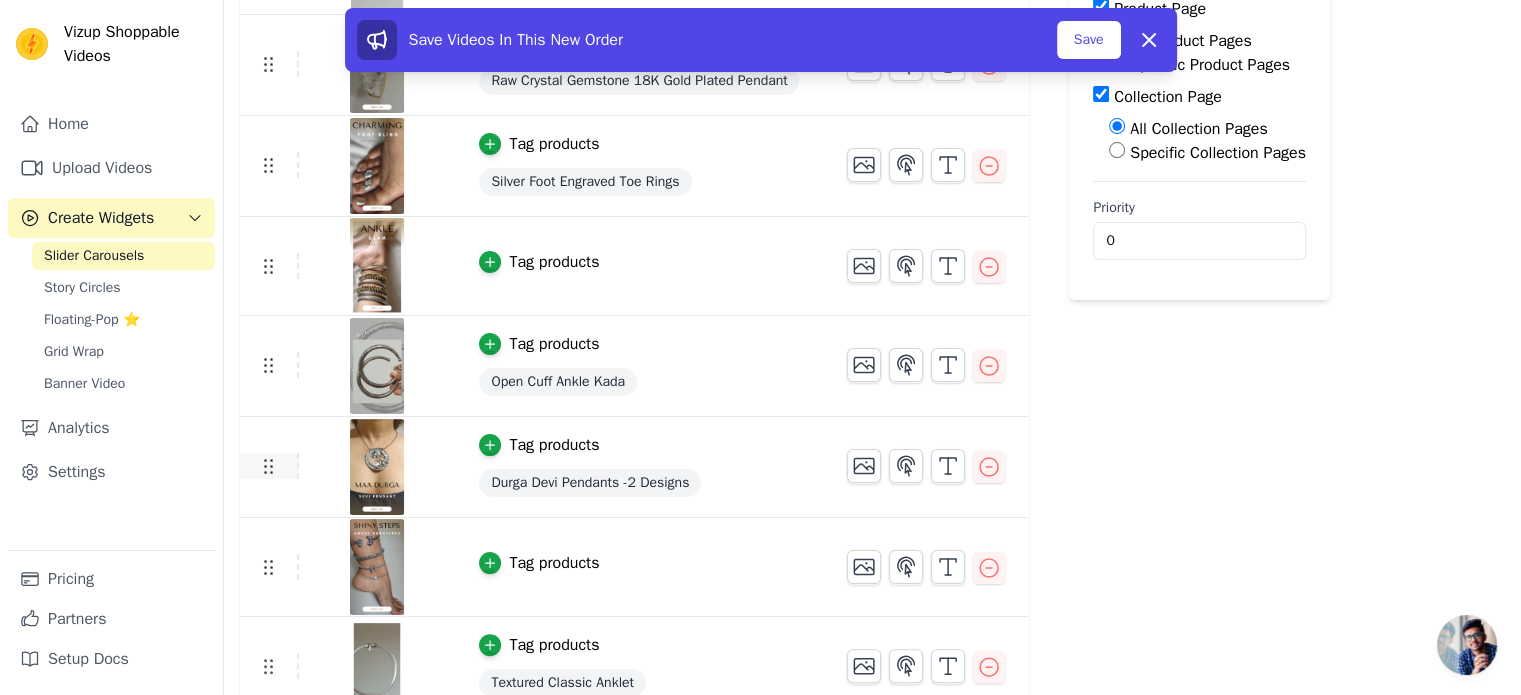 click 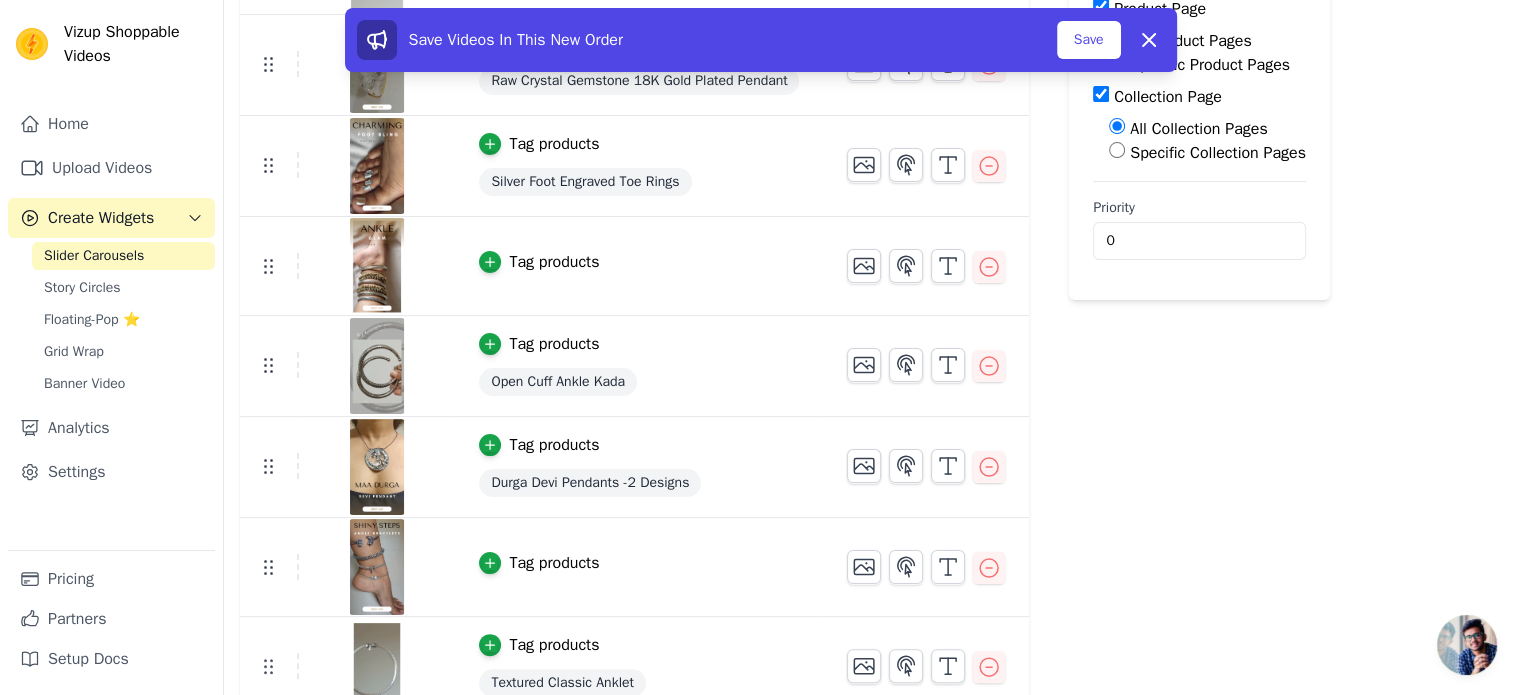 click on "Tag products   Open Cuff Ankle Kada" at bounding box center (634, 366) 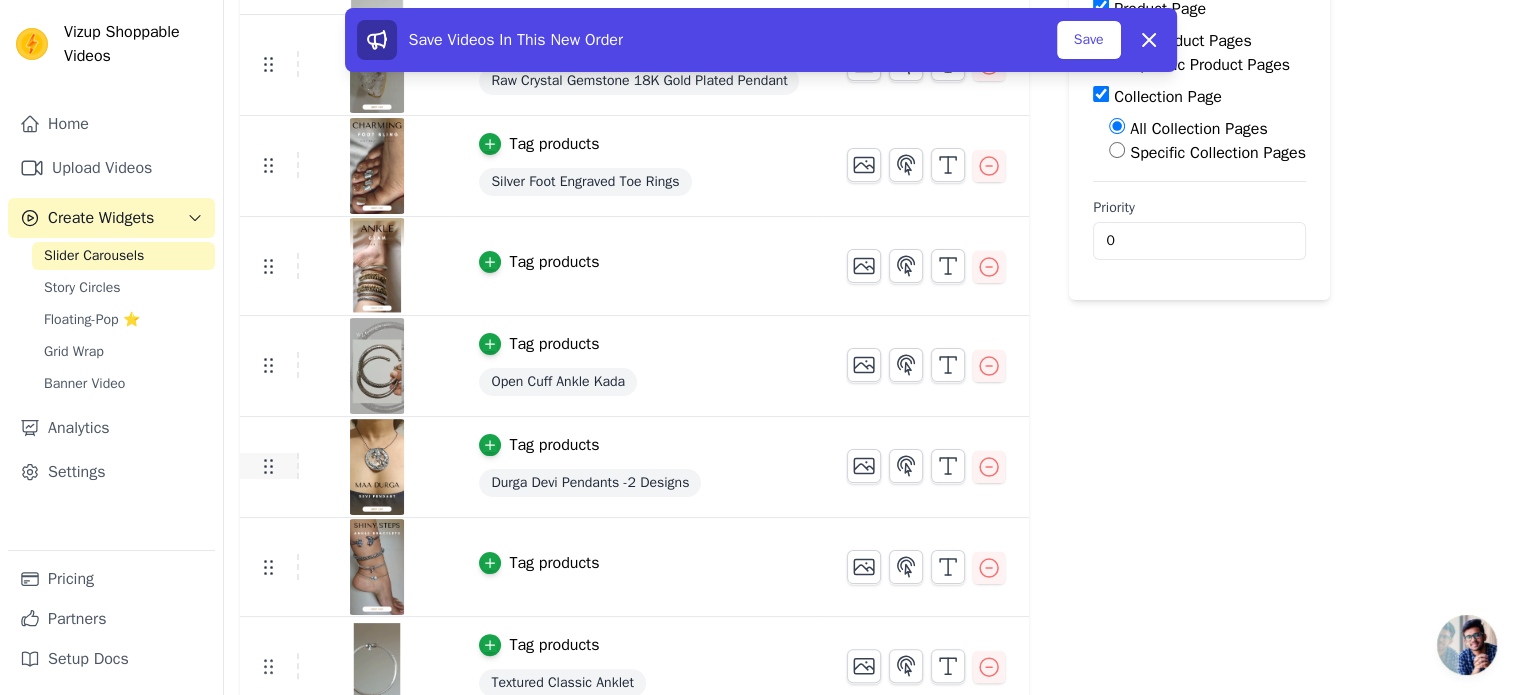 click 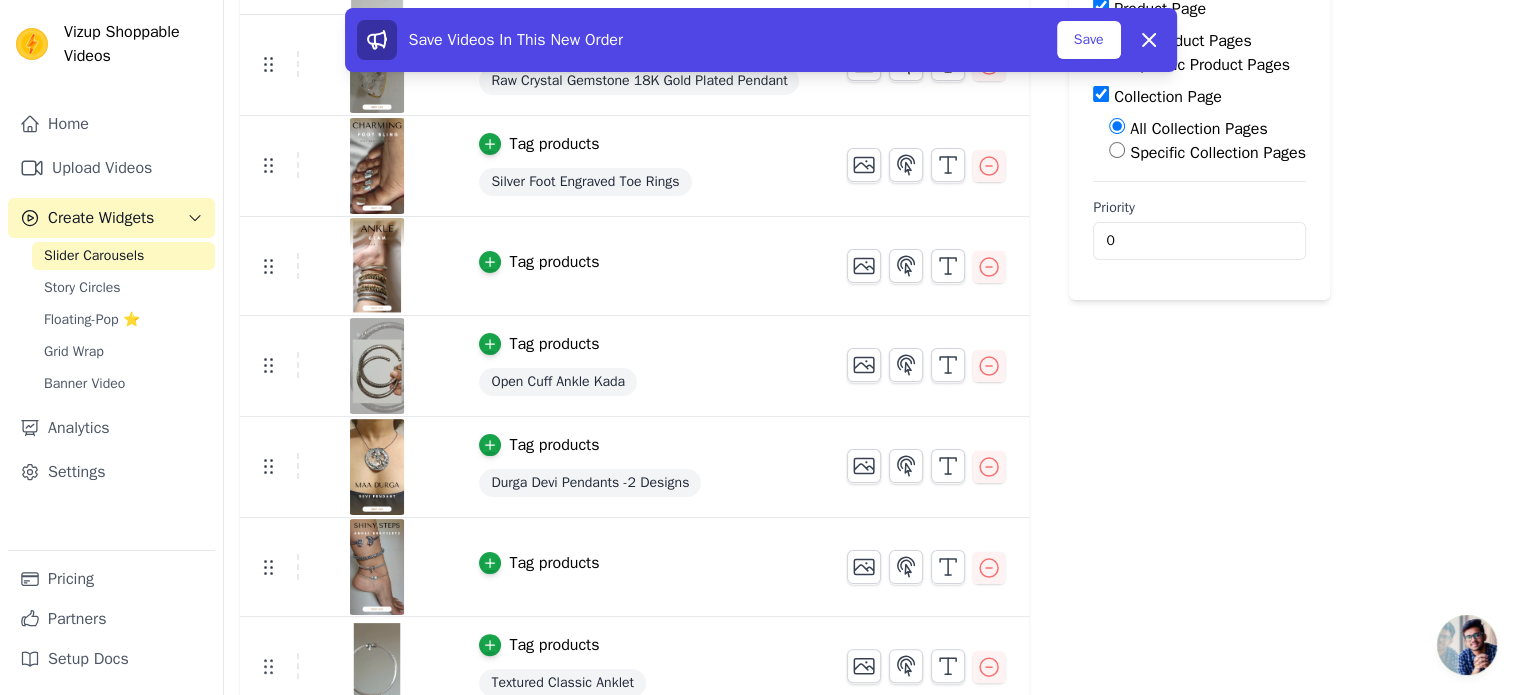 drag, startPoint x: 276, startPoint y: 463, endPoint x: 304, endPoint y: 267, distance: 197.9899 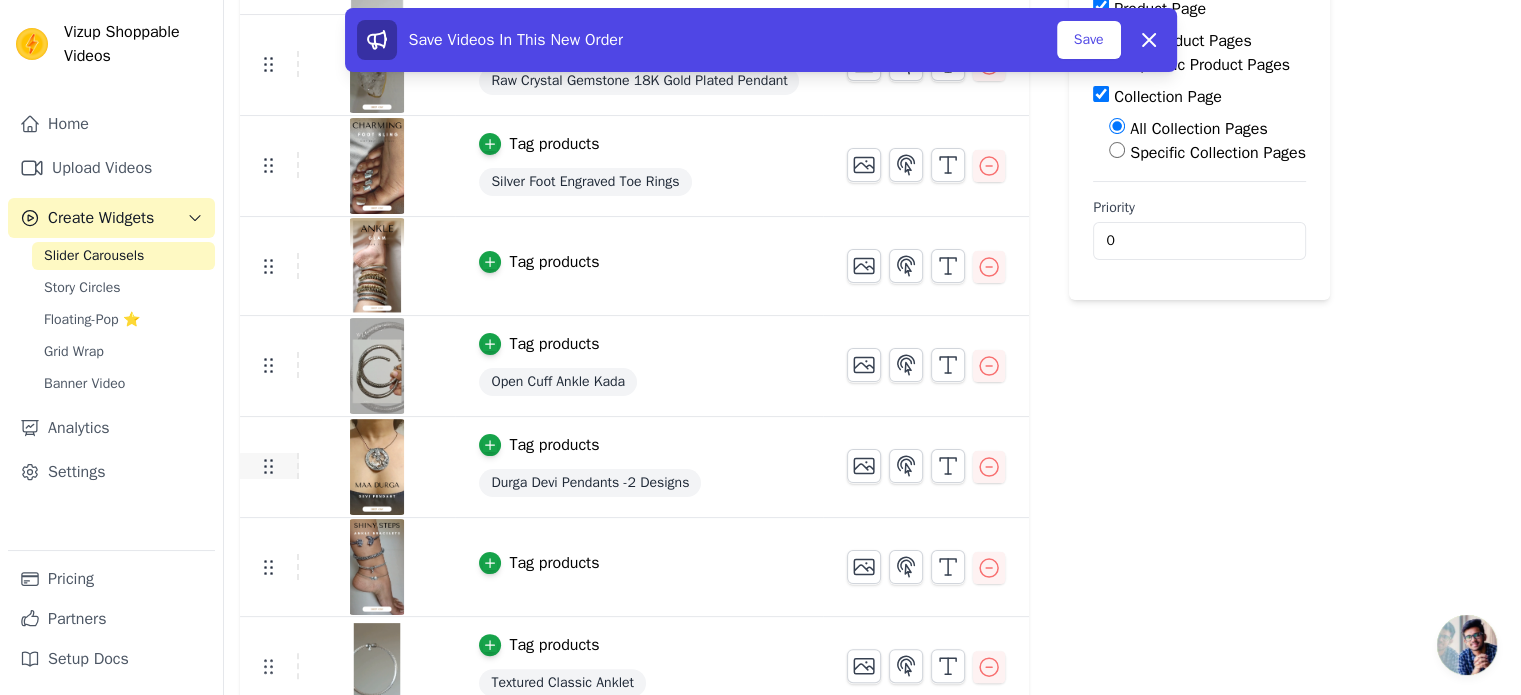 click 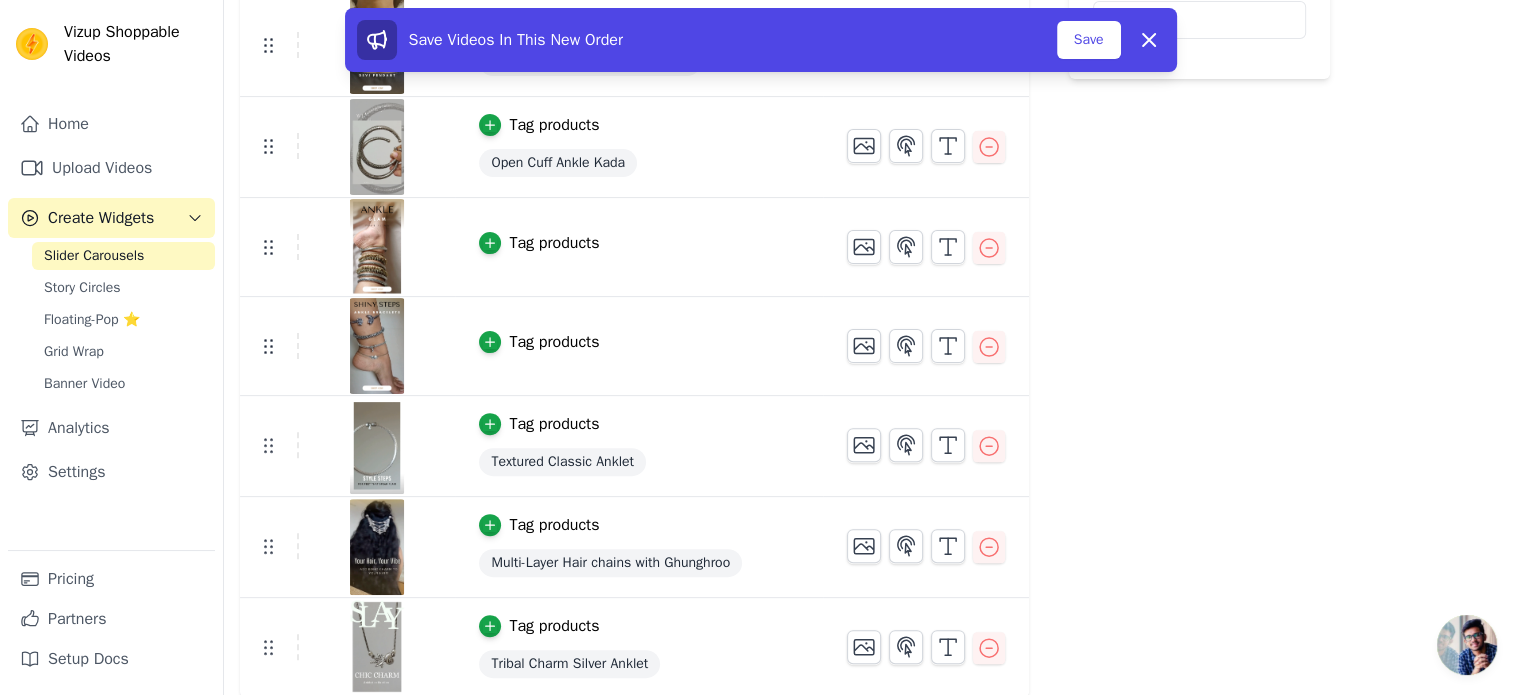 scroll, scrollTop: 547, scrollLeft: 0, axis: vertical 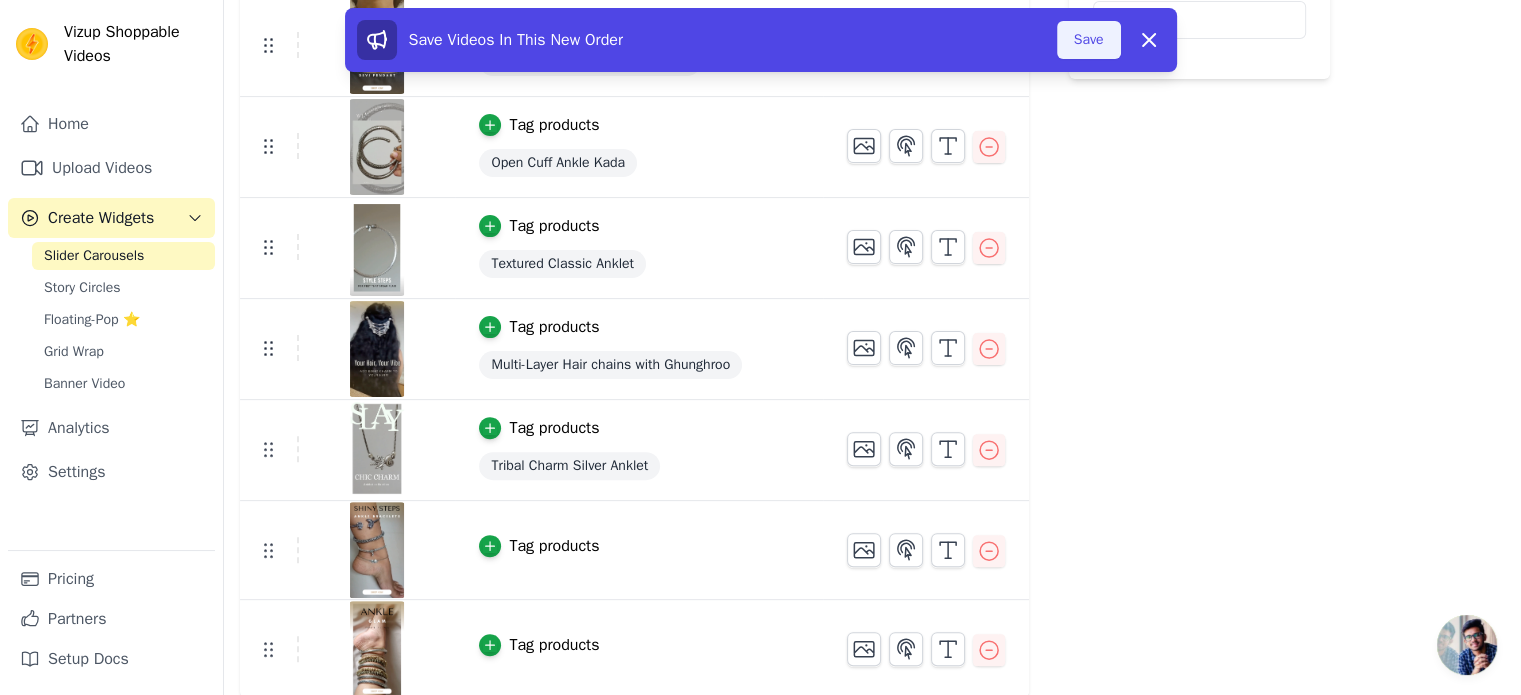 click on "Save" at bounding box center [1089, 40] 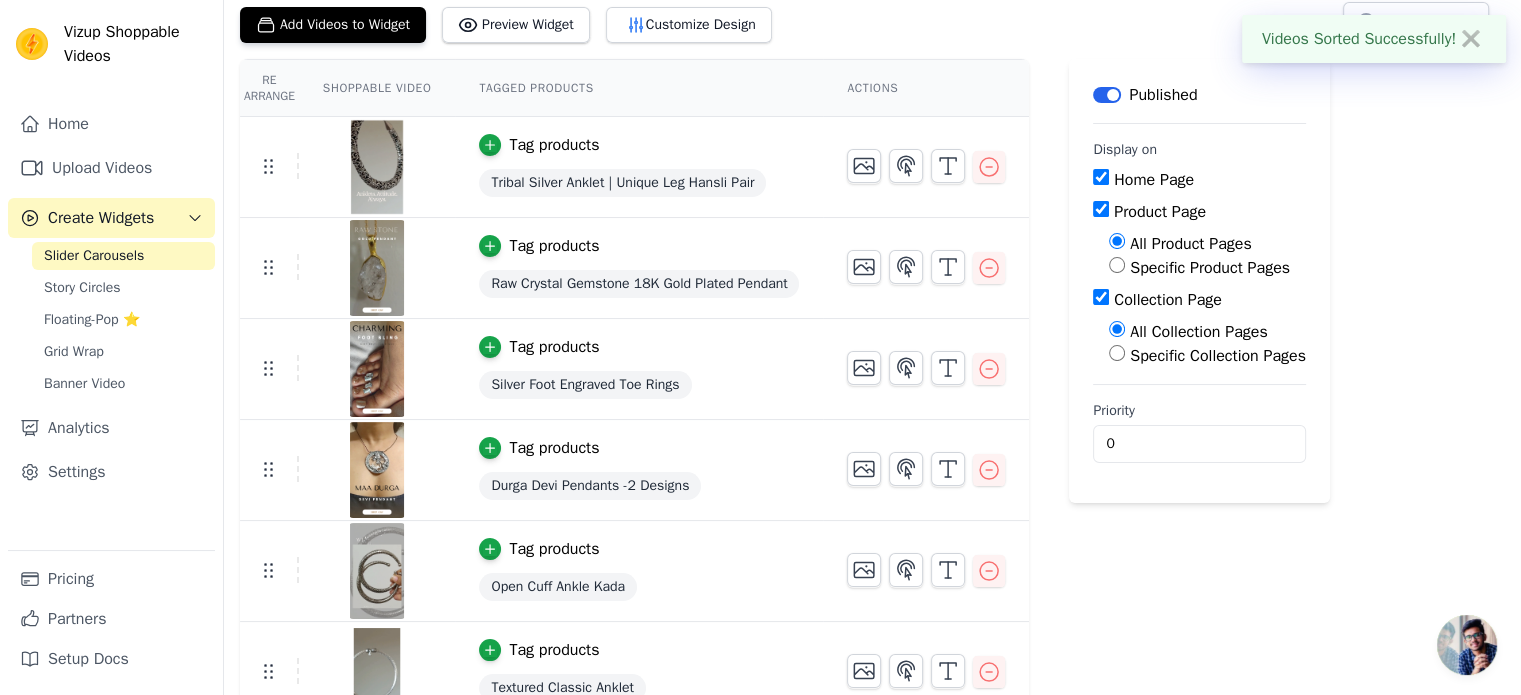 scroll, scrollTop: 0, scrollLeft: 0, axis: both 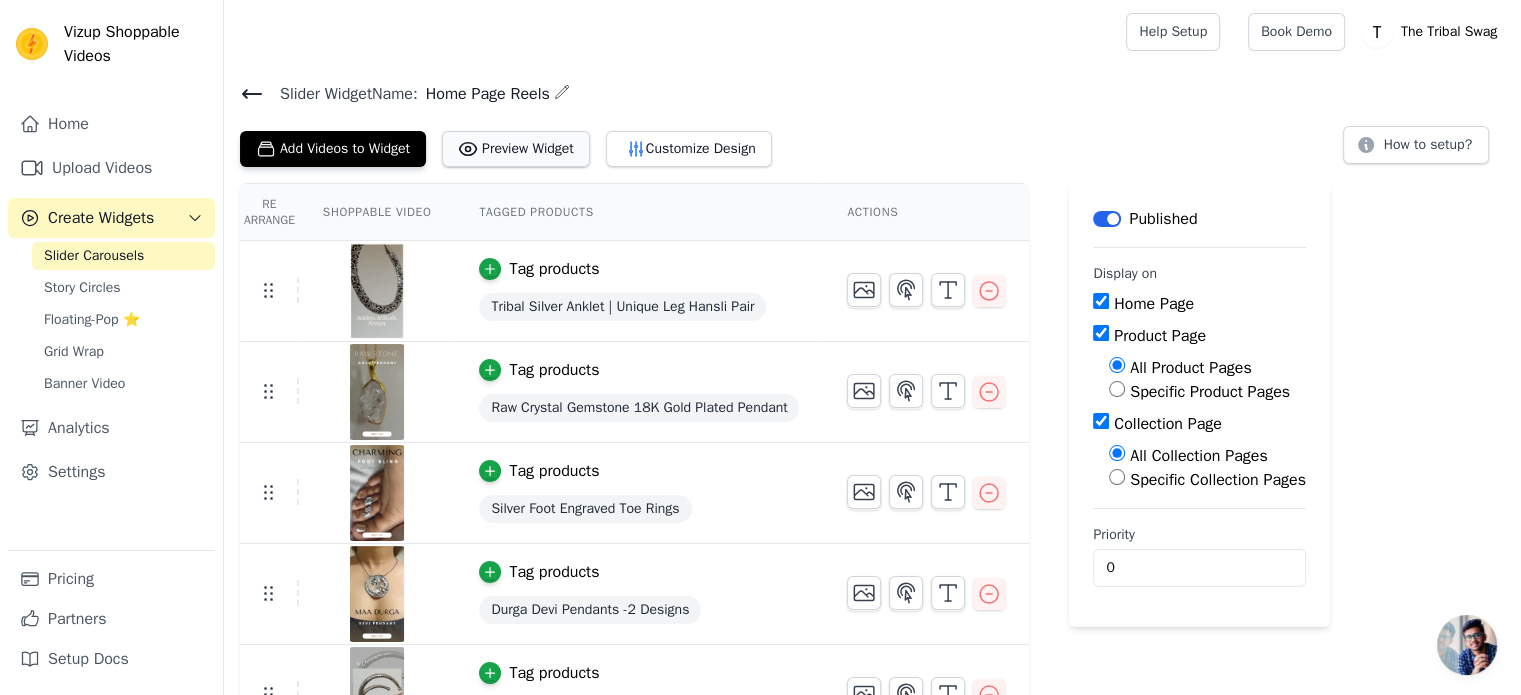 click on "Preview Widget" at bounding box center (516, 149) 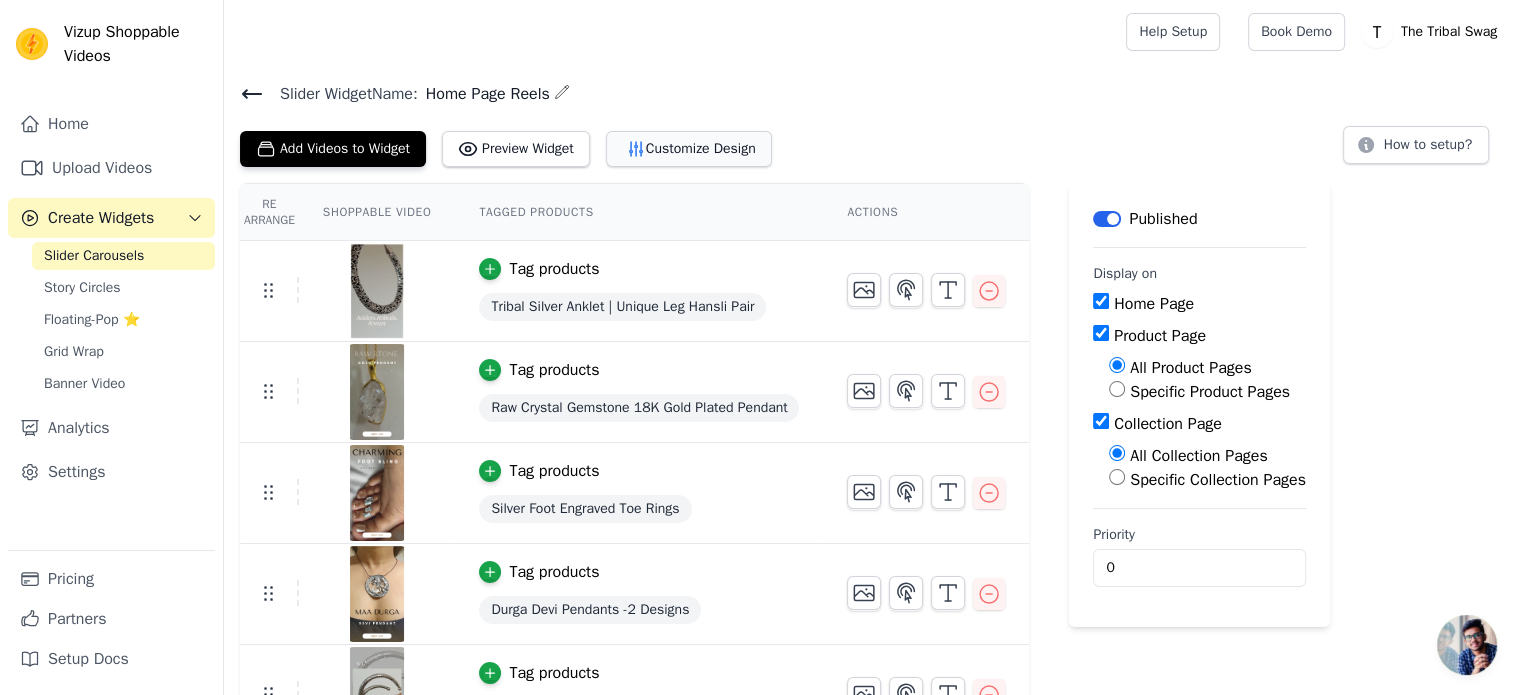 click on "Customize Design" at bounding box center [689, 149] 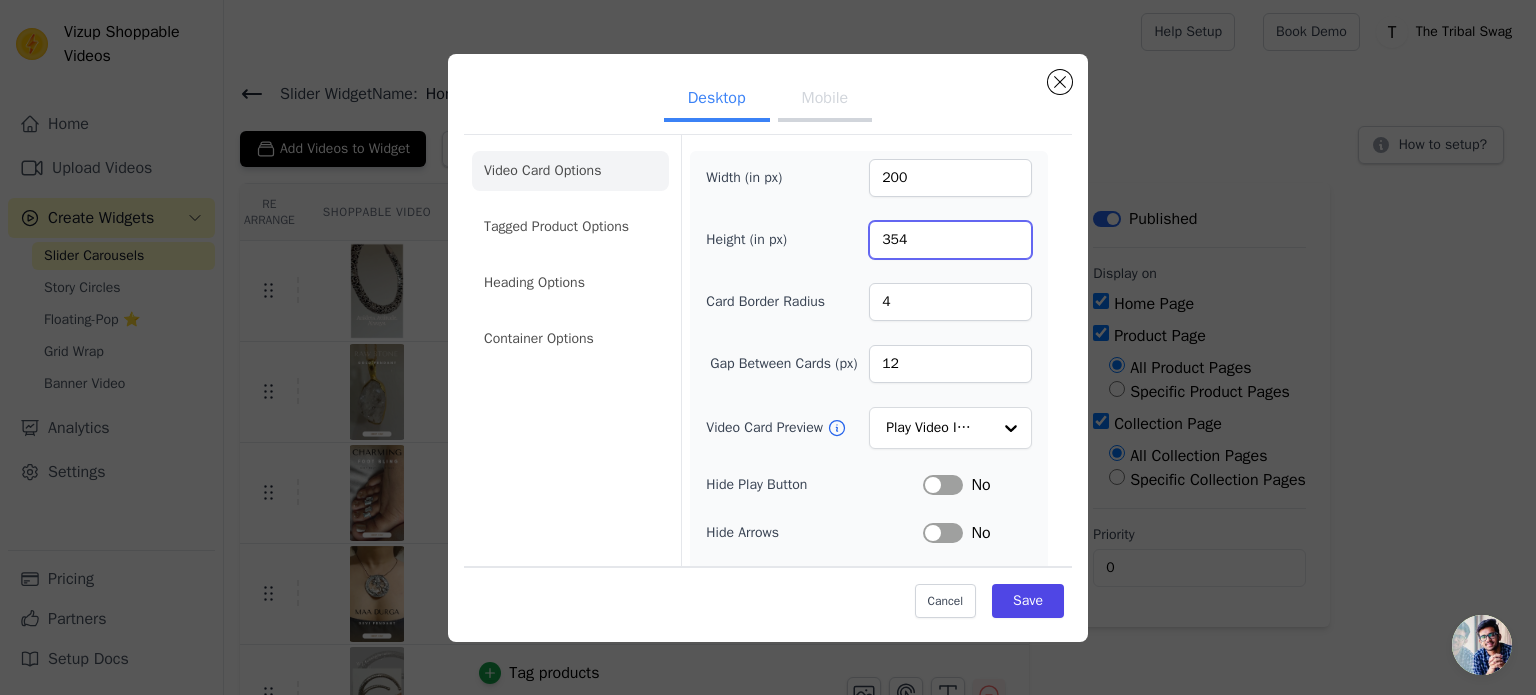 click on "354" at bounding box center [950, 240] 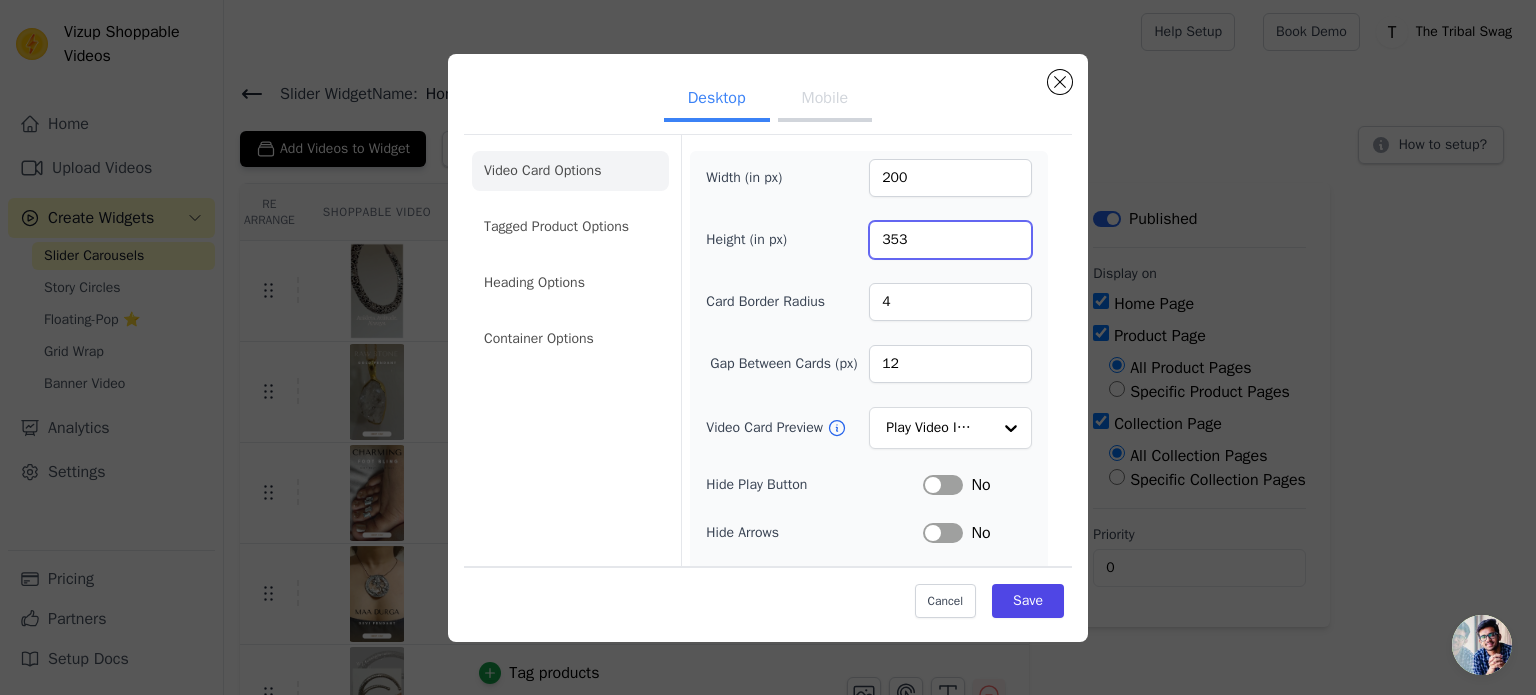 click on "353" at bounding box center [950, 240] 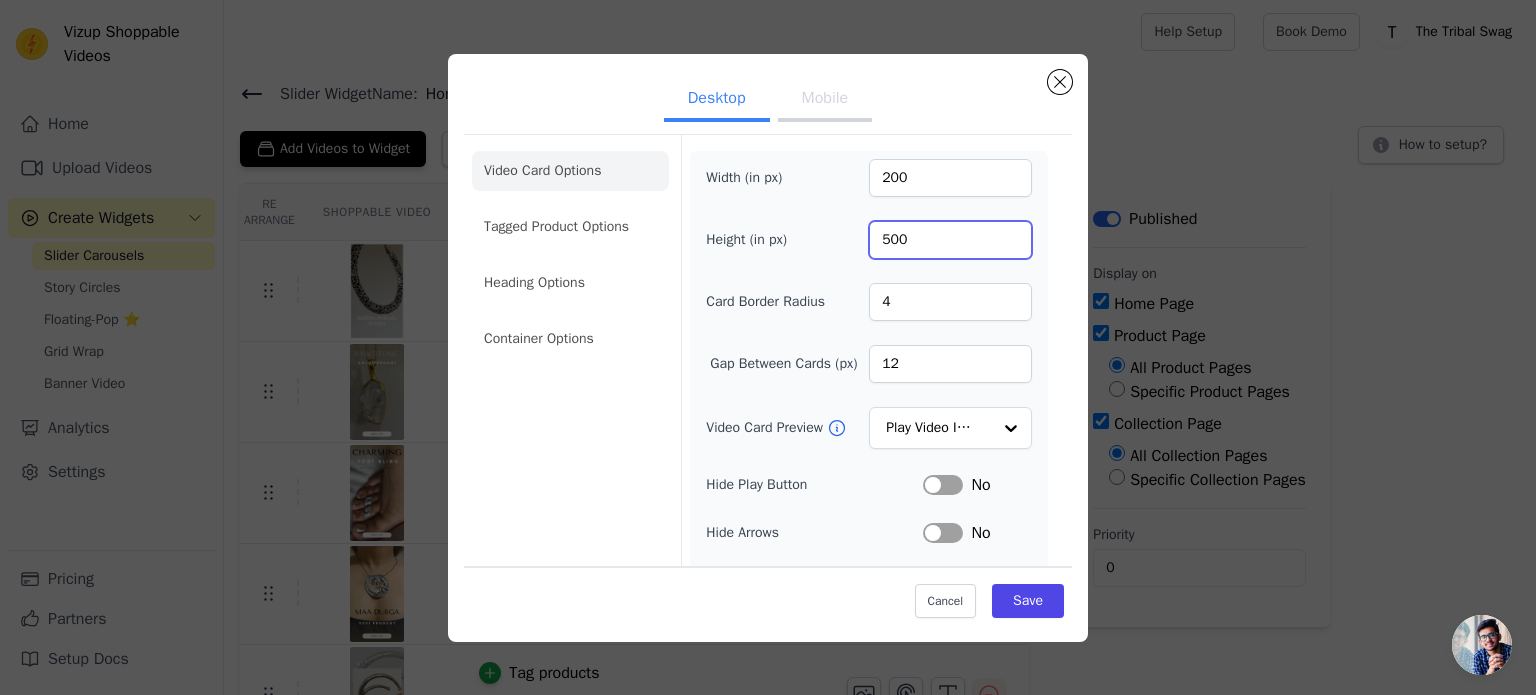 type on "500" 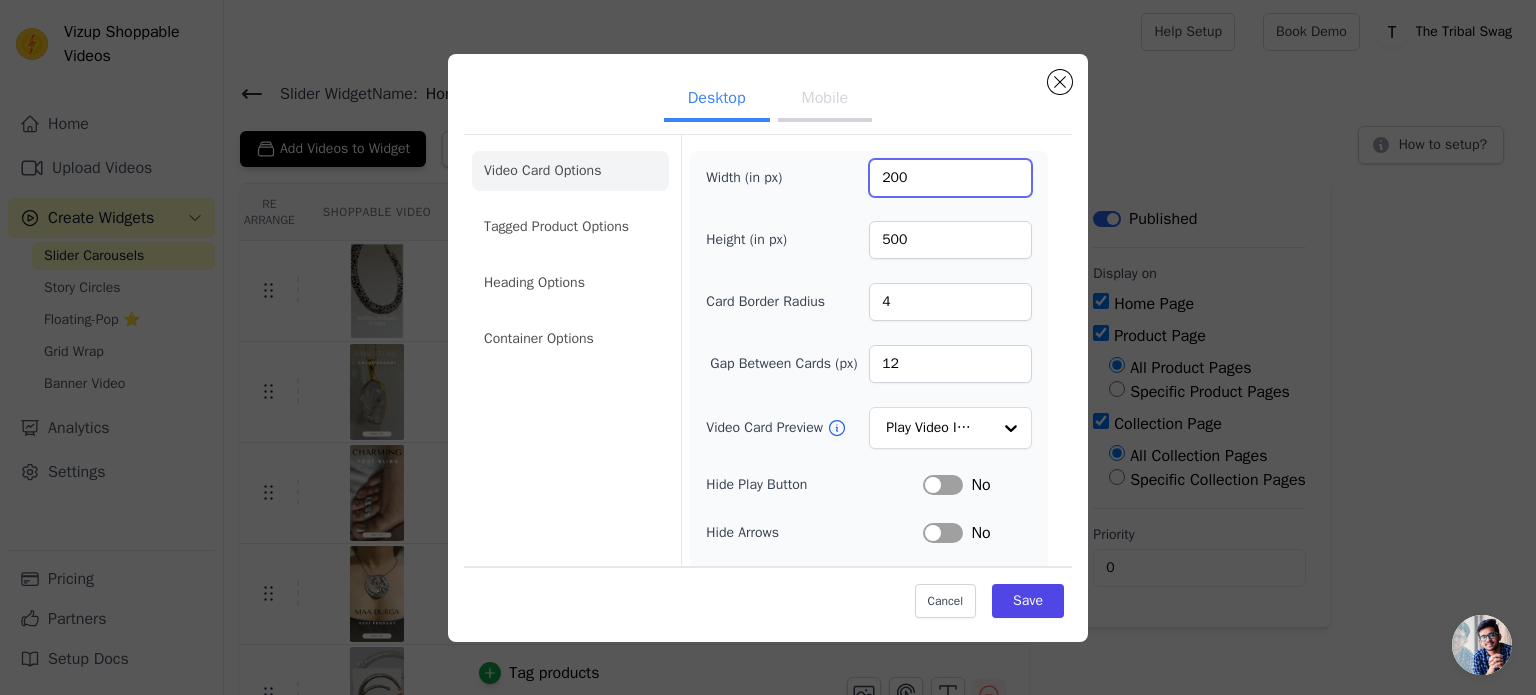 click on "200" at bounding box center [950, 178] 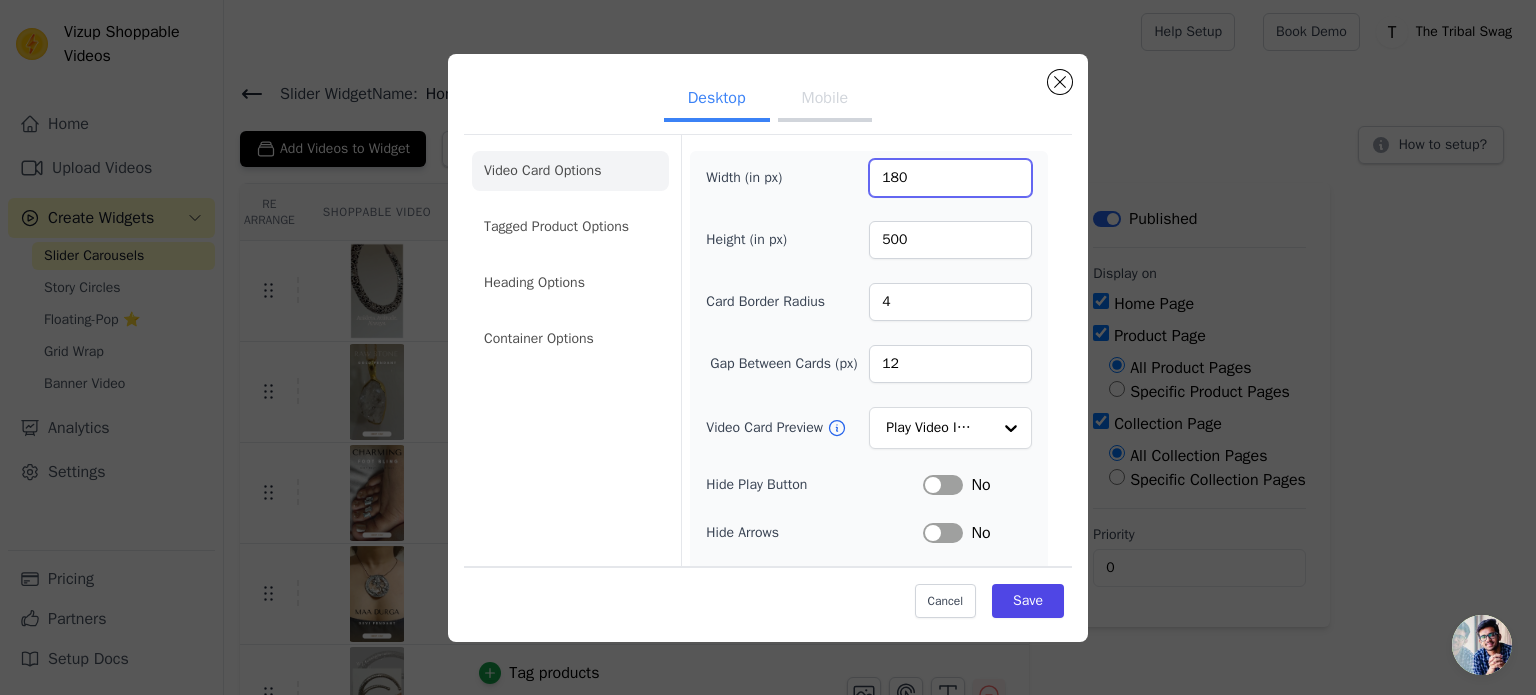 type on "180" 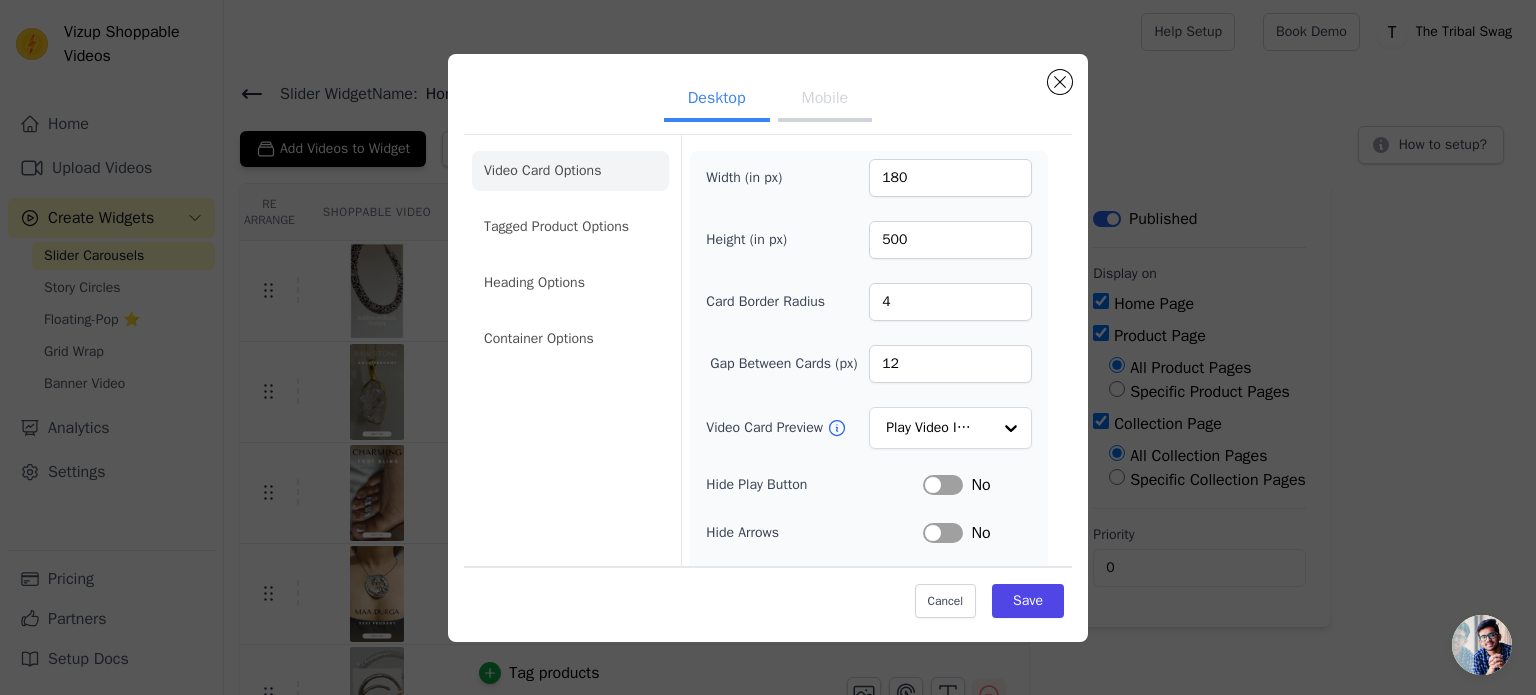click on "Width (in px)   180   Height (in px)   500   Card Border Radius   4   Gap Between Cards (px)   12   Video Card Preview           Play Video In Loop               Hide Play Button   Label     No   Hide Arrows   Label     No   Remove Video Card Shadow     Label     No   Auto Loop Slider     Label     No   Shopping Icon on Video Cards   Label     No   Add to Cart on Video Cards     Label     No" at bounding box center (869, 448) 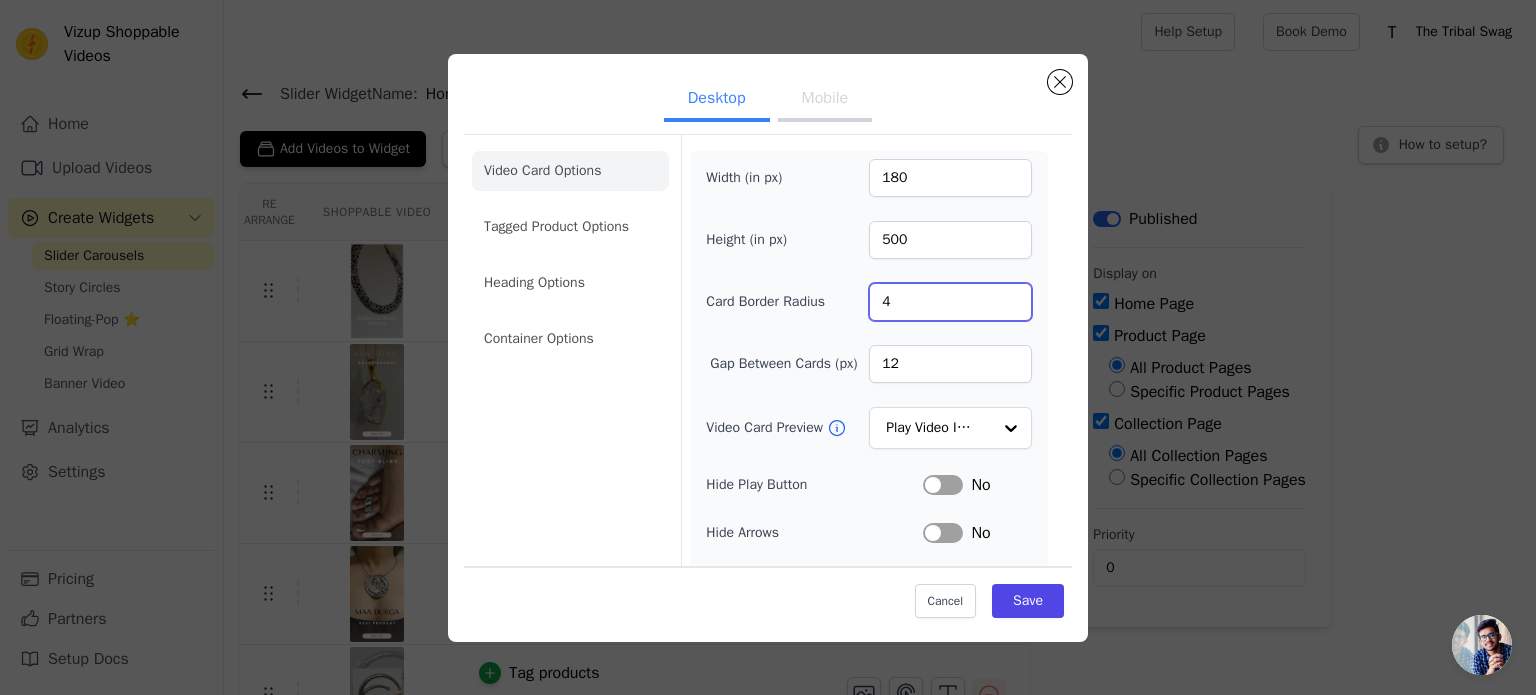 click on "4" at bounding box center [950, 302] 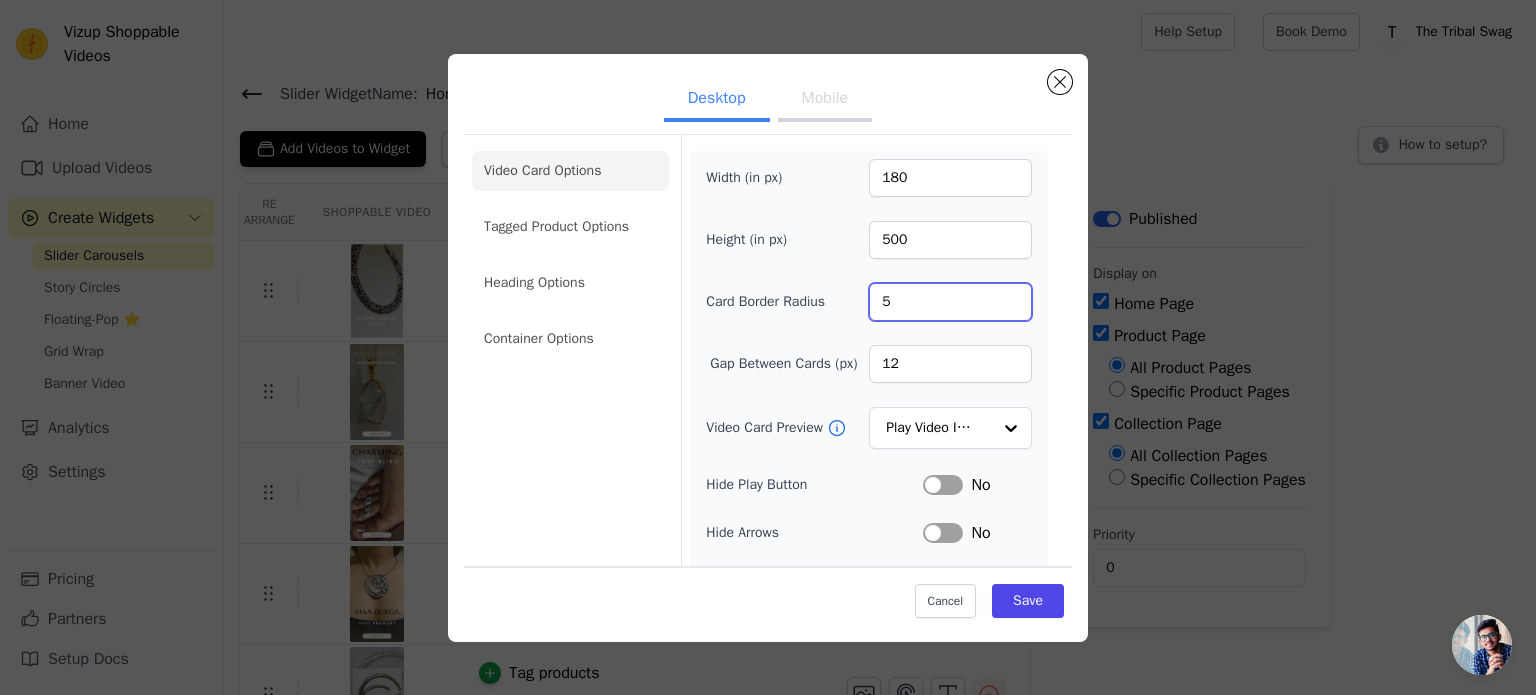 type on "5" 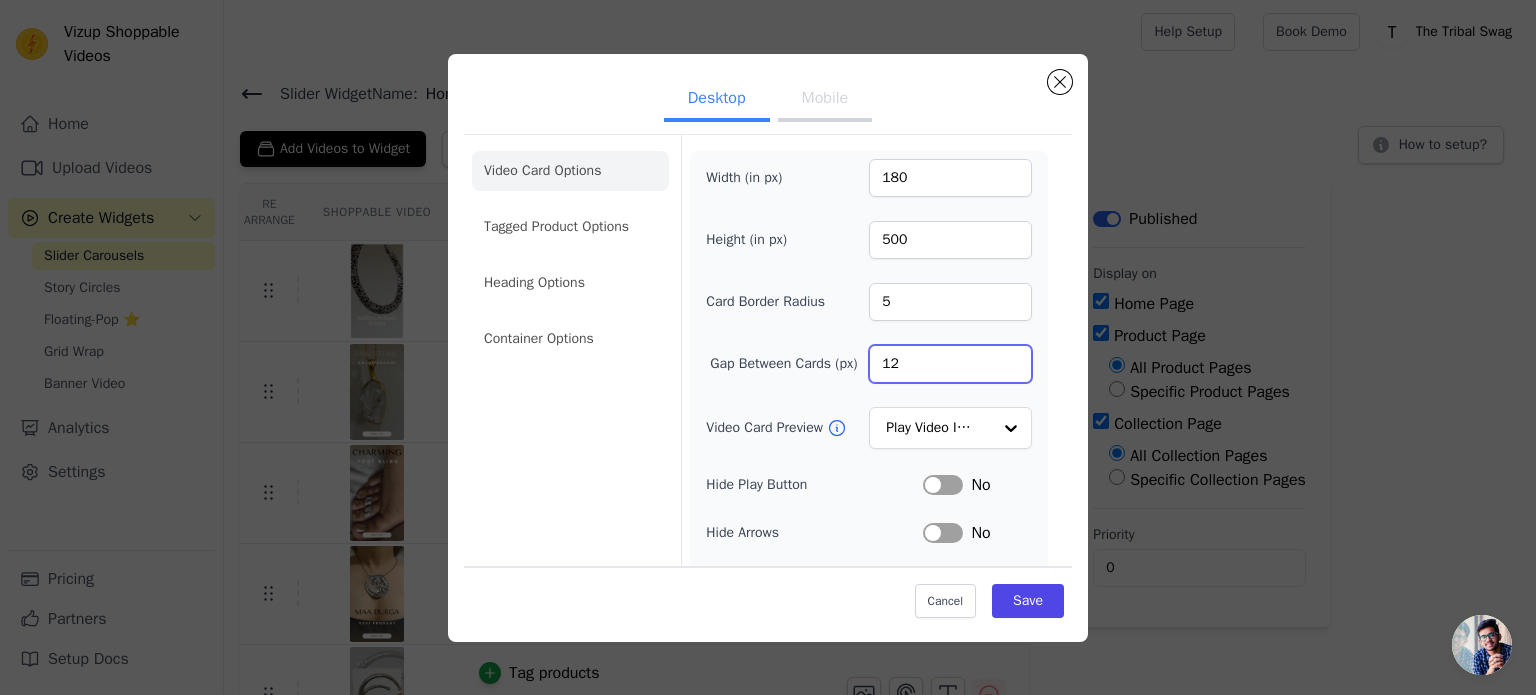click on "12" at bounding box center (950, 364) 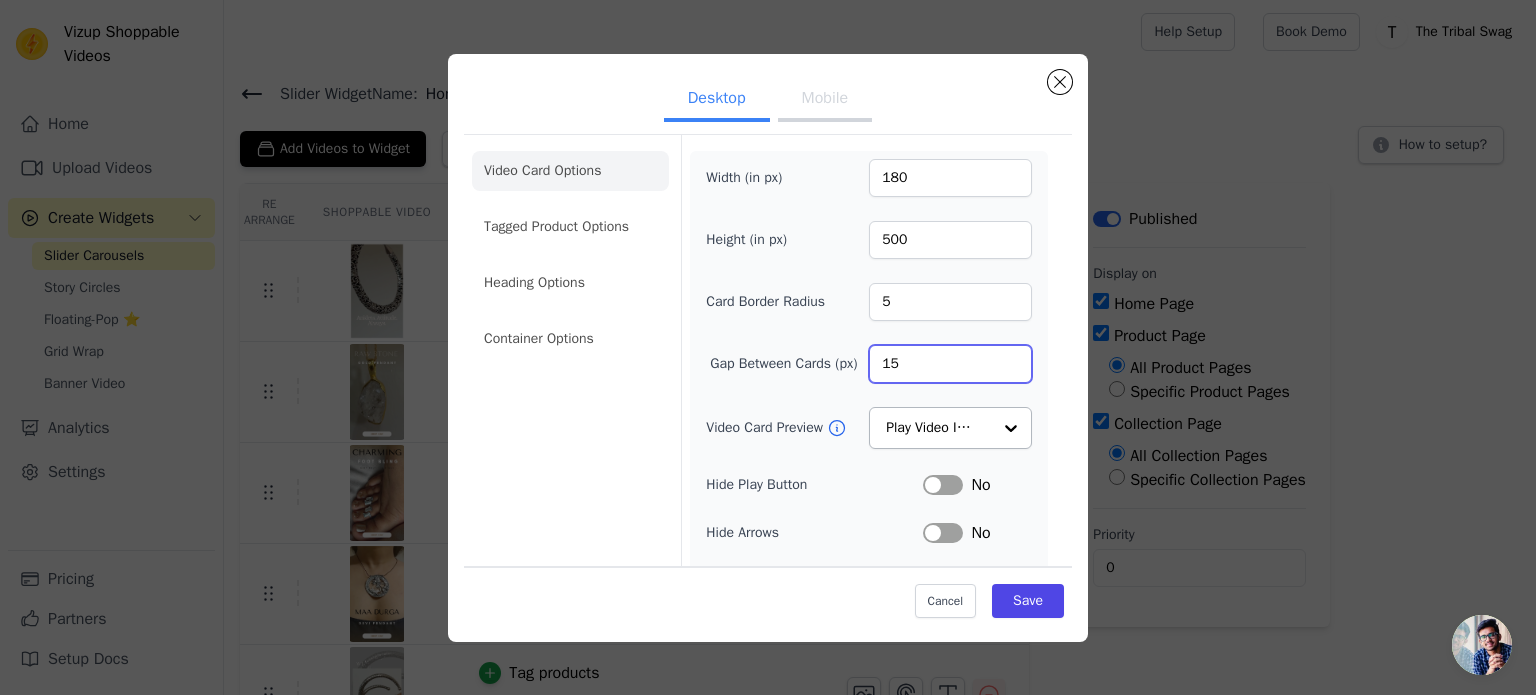 type on "15" 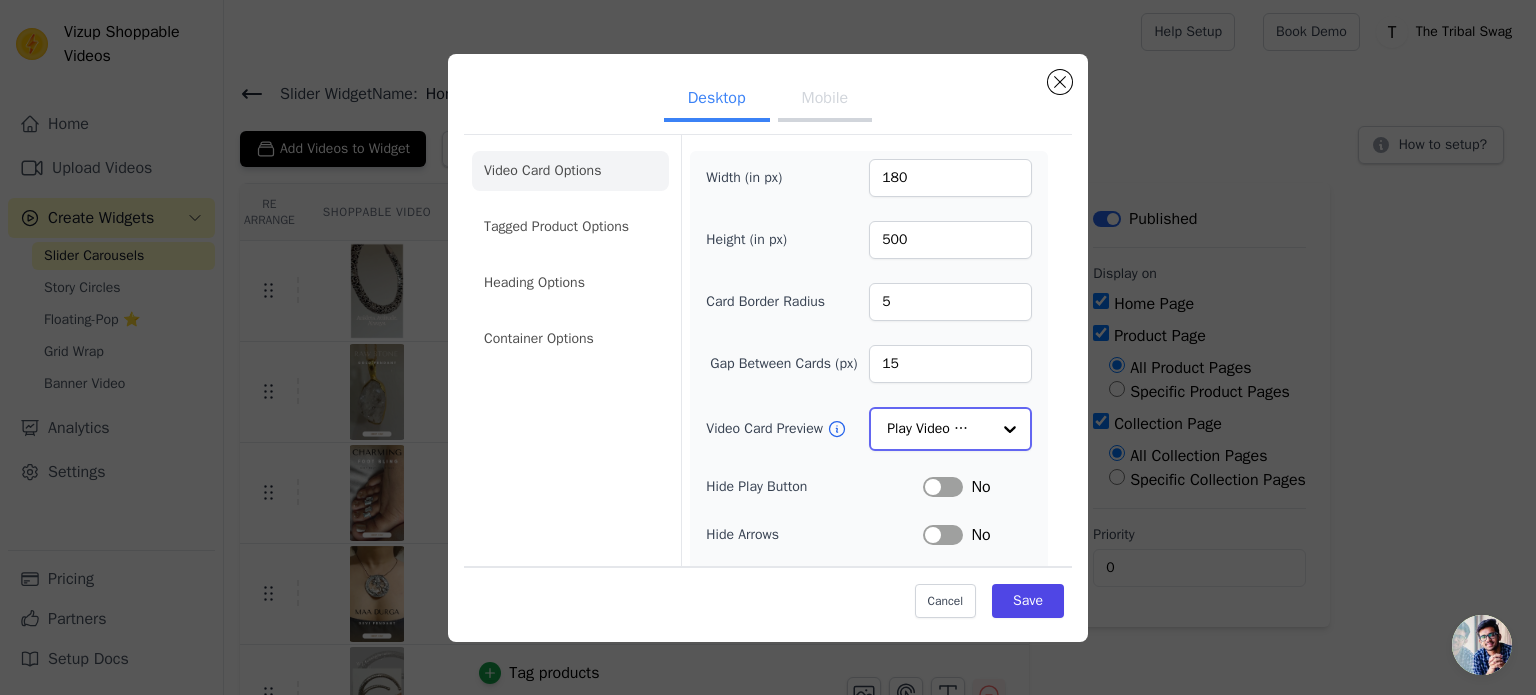 click on "Video Card Preview" 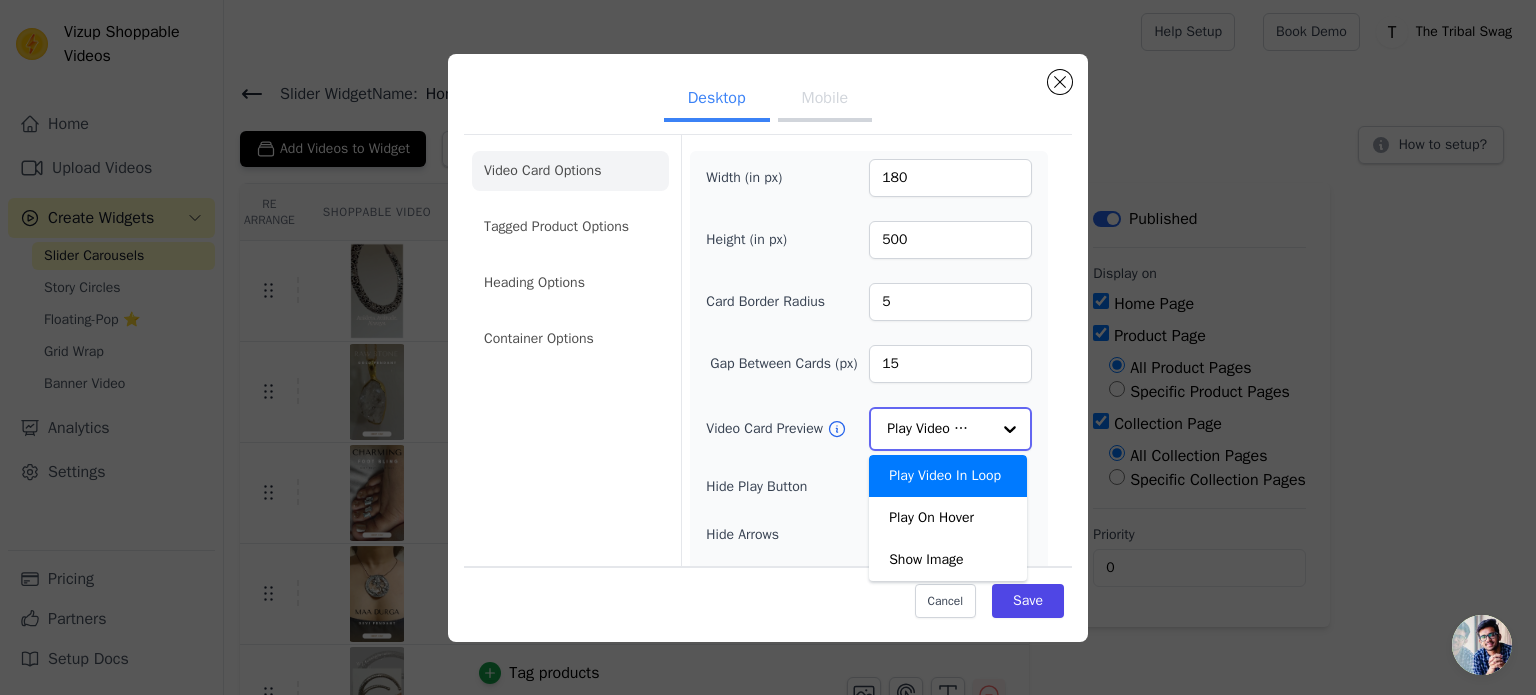 click on "Play Video In Loop" at bounding box center [948, 476] 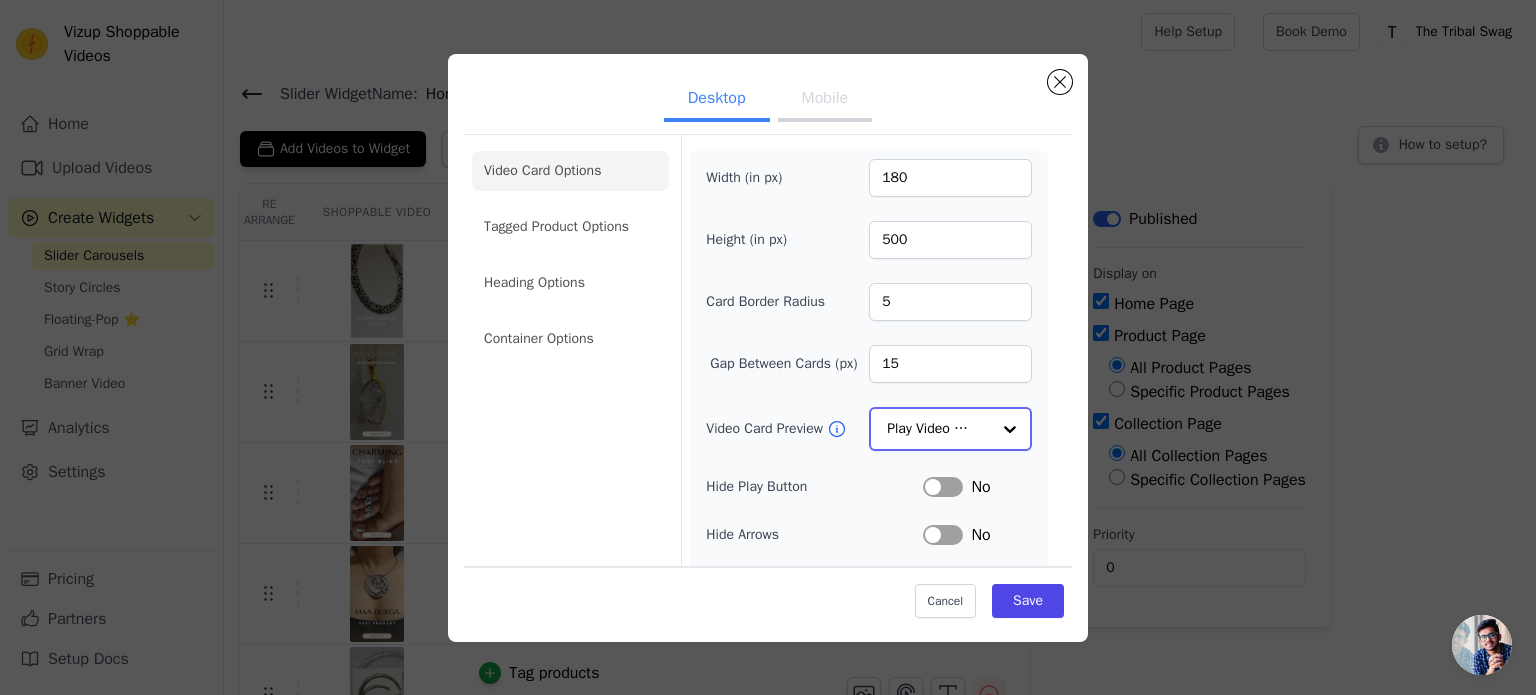 click on "Video Card Preview" 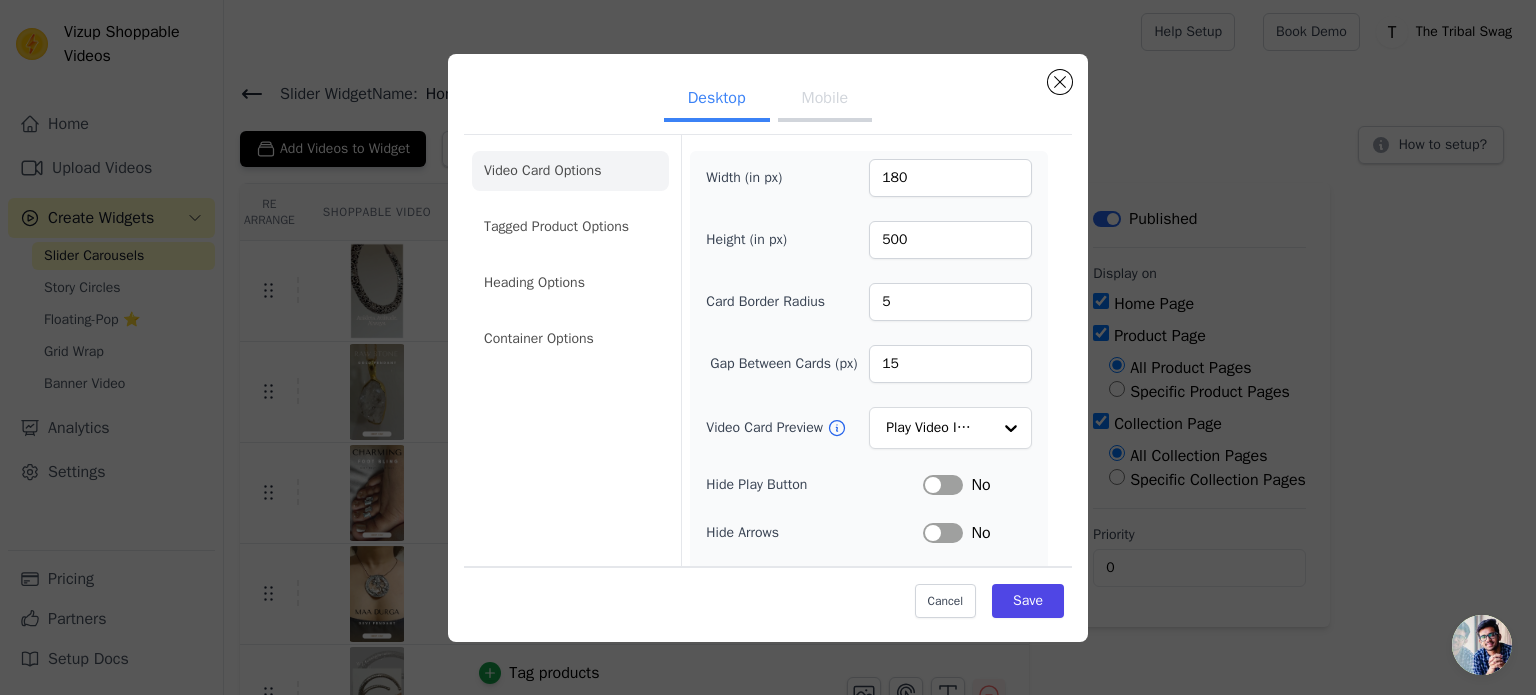 click on "Width (in px)   180   Height (in px)   500   Card Border Radius   5   Gap Between Cards (px)   15   Video Card Preview           Play Video In Loop               Hide Play Button   Label     No   Hide Arrows   Label     No   Remove Video Card Shadow     Label     No   Auto Loop Slider     Label     No   Shopping Icon on Video Cards   Label     No   Add to Cart on Video Cards     Label     No" at bounding box center [869, 448] 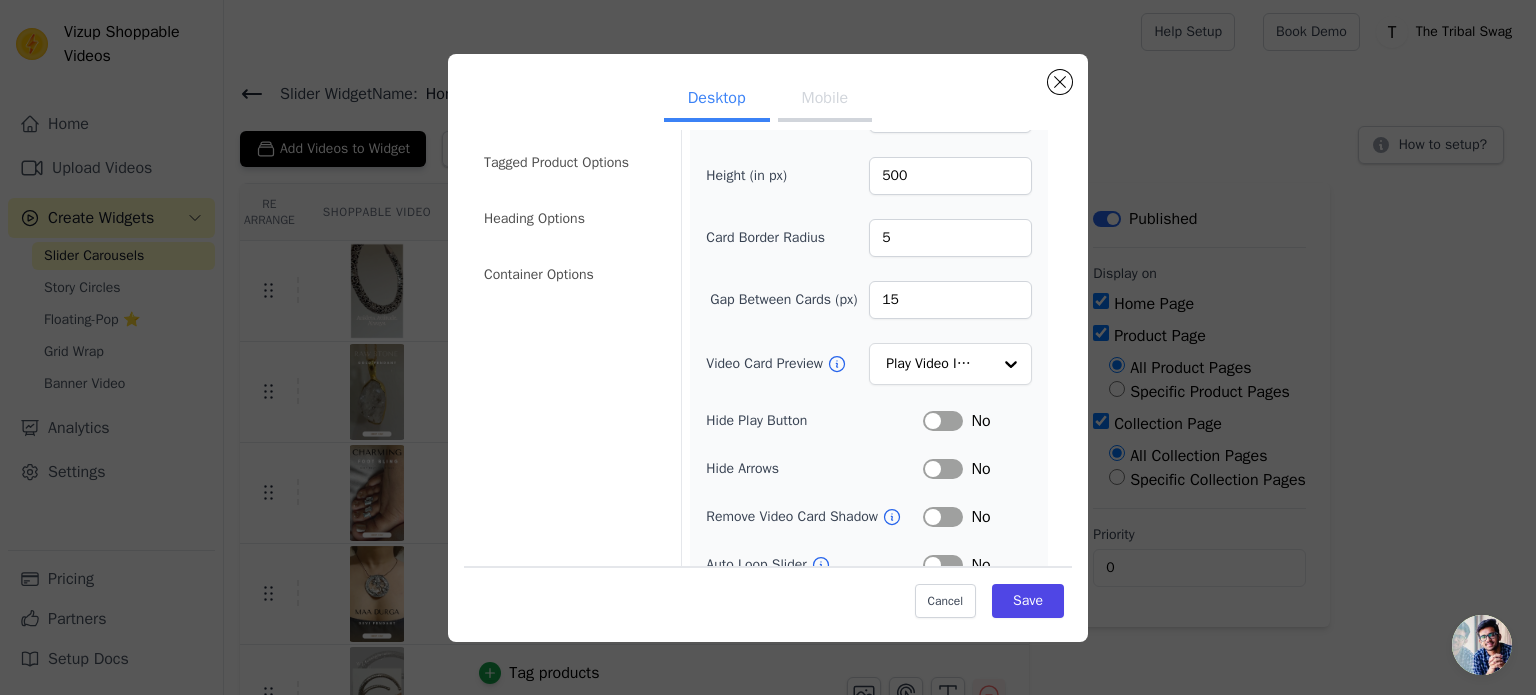 scroll, scrollTop: 184, scrollLeft: 0, axis: vertical 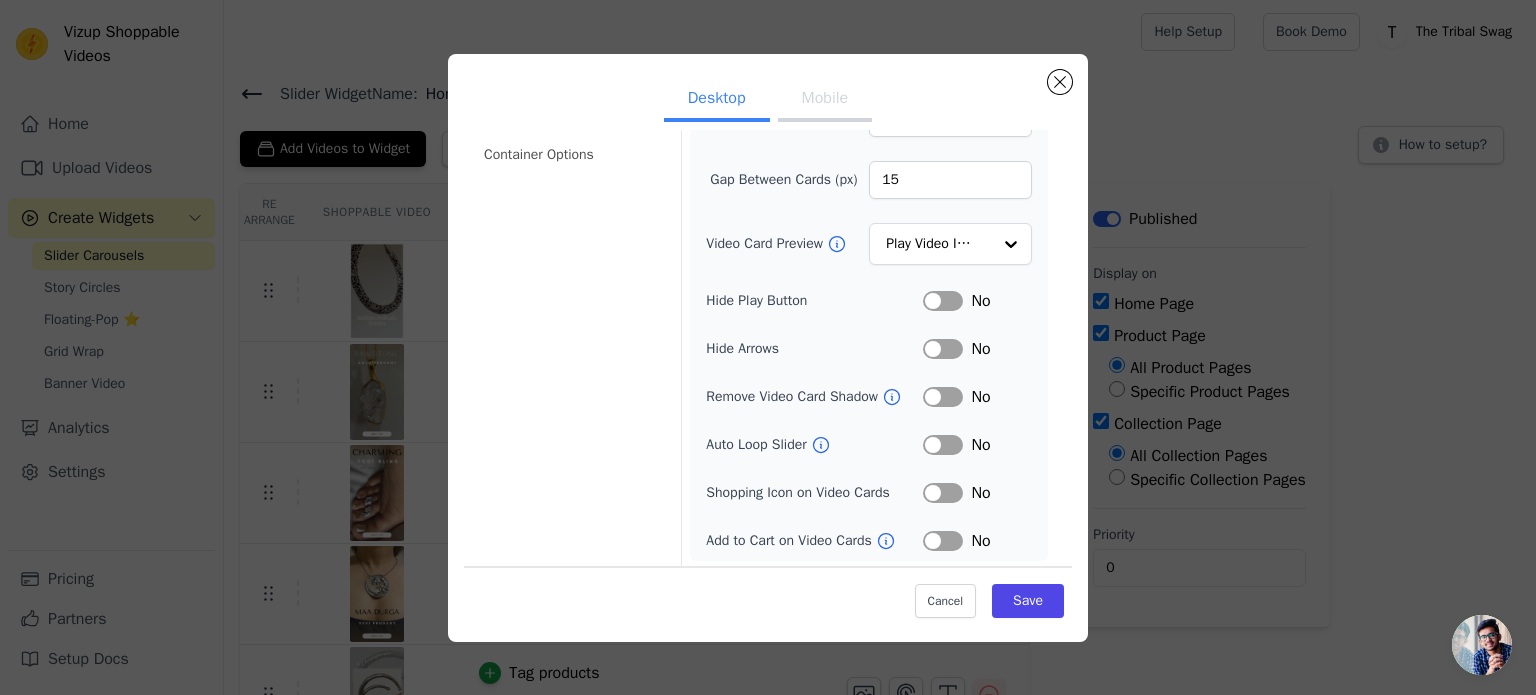 click on "Label" at bounding box center [943, 493] 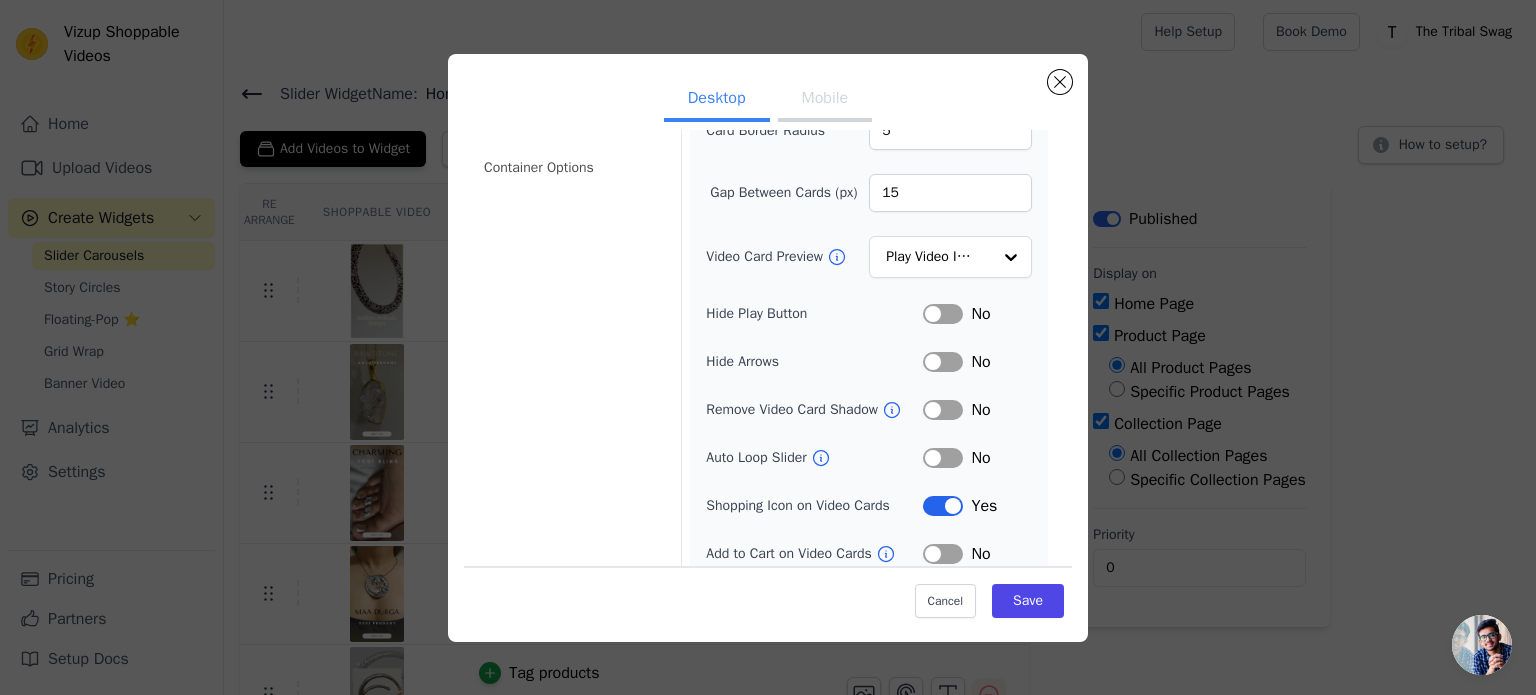scroll, scrollTop: 172, scrollLeft: 0, axis: vertical 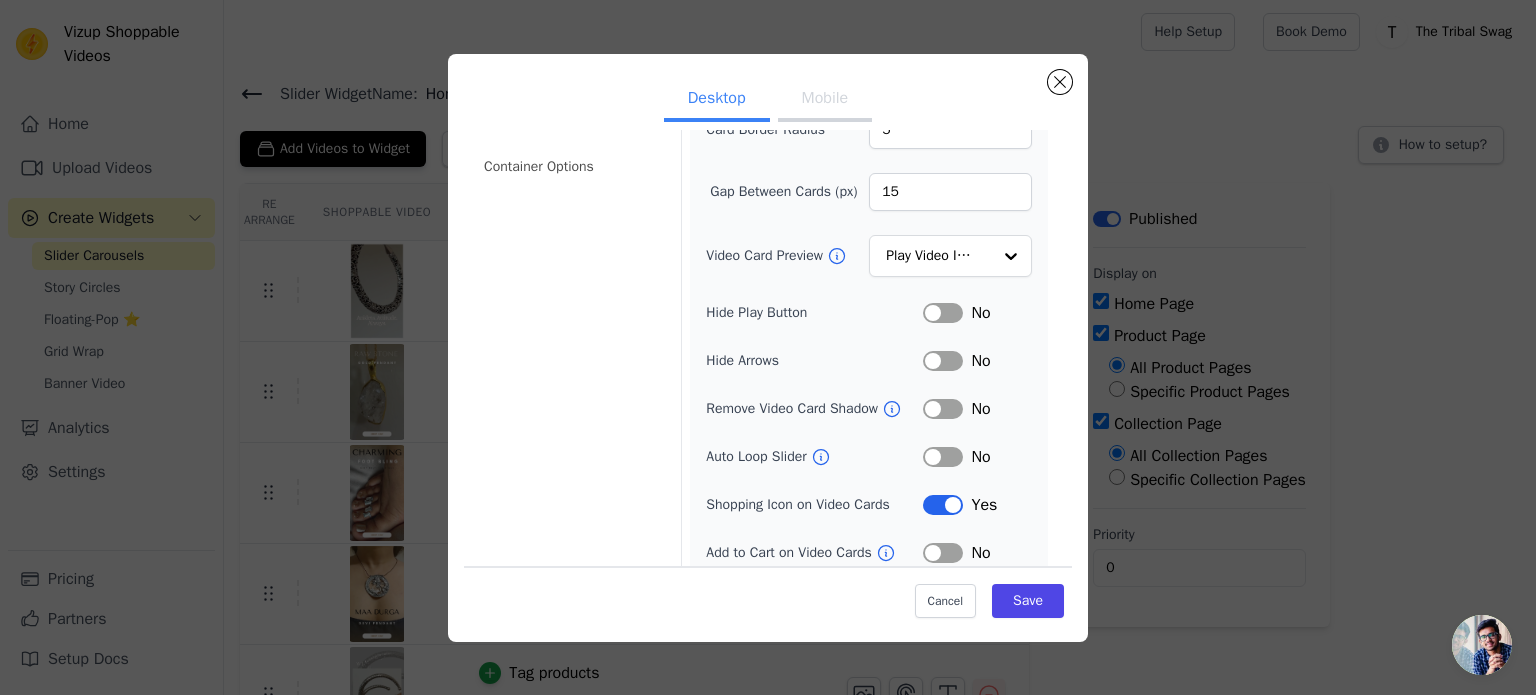 click on "Label" at bounding box center (943, 457) 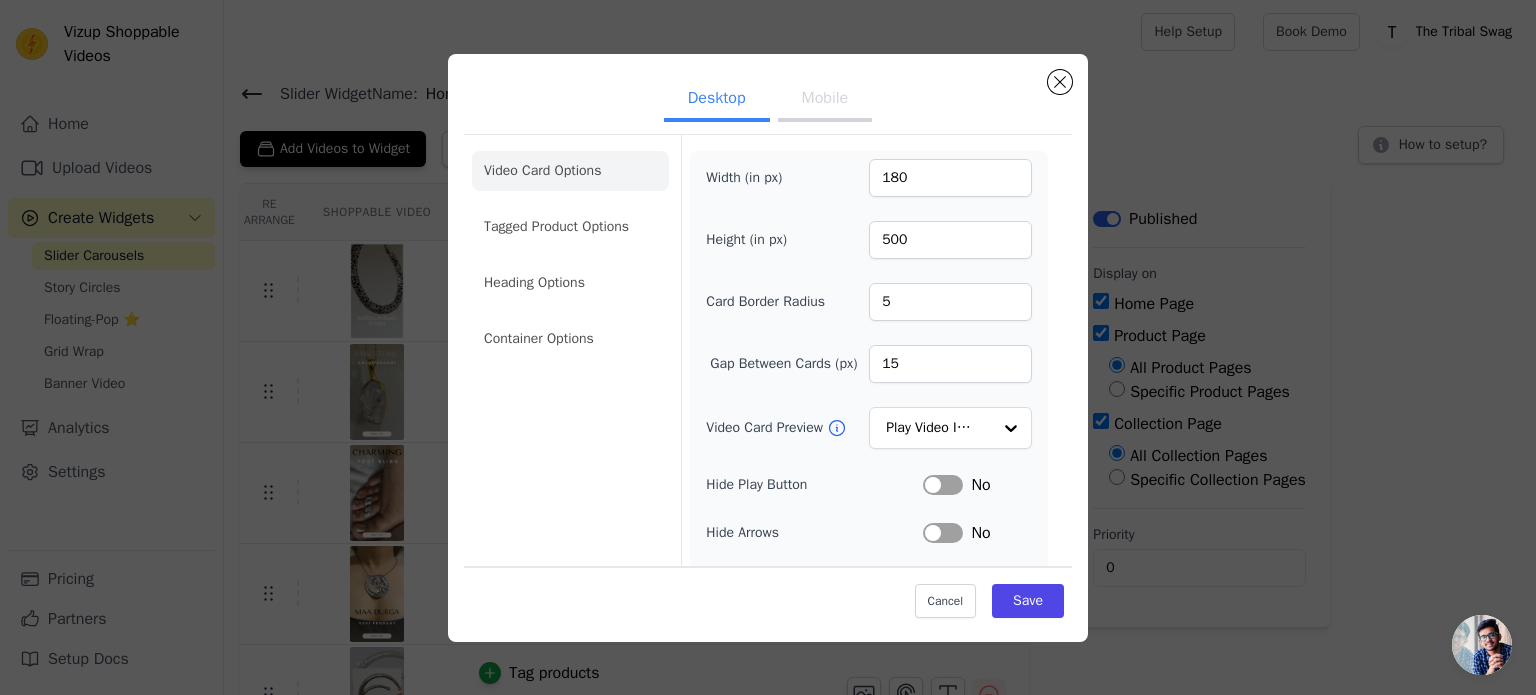 scroll, scrollTop: 184, scrollLeft: 0, axis: vertical 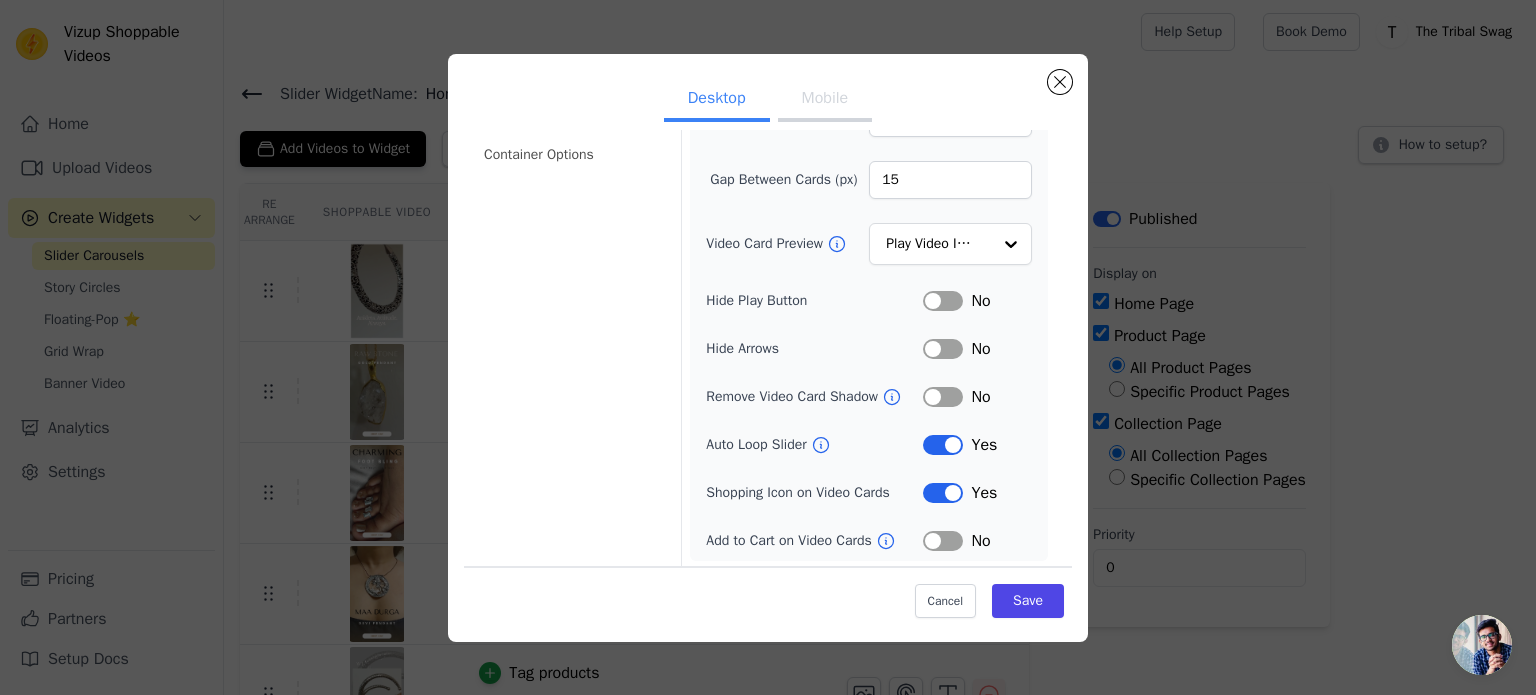 click on "Mobile" at bounding box center [825, 100] 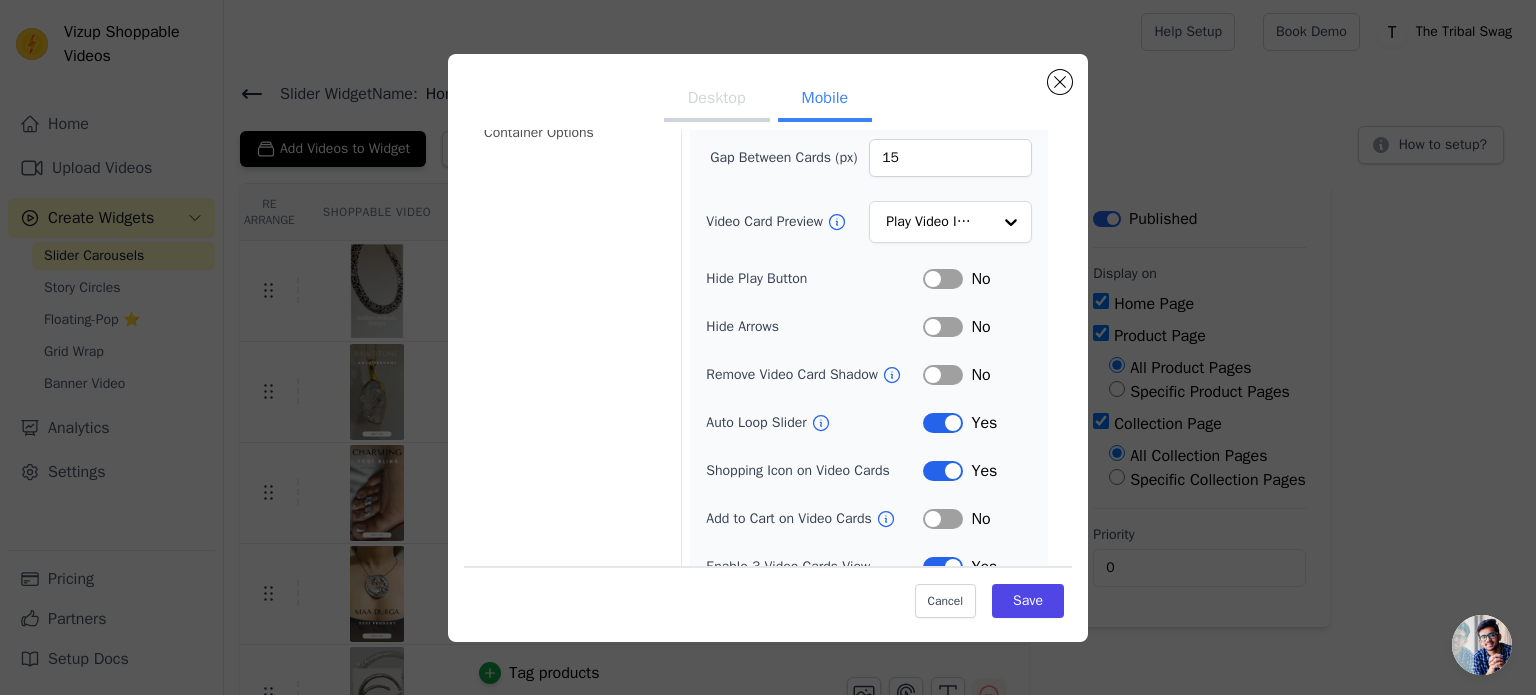 scroll, scrollTop: 232, scrollLeft: 0, axis: vertical 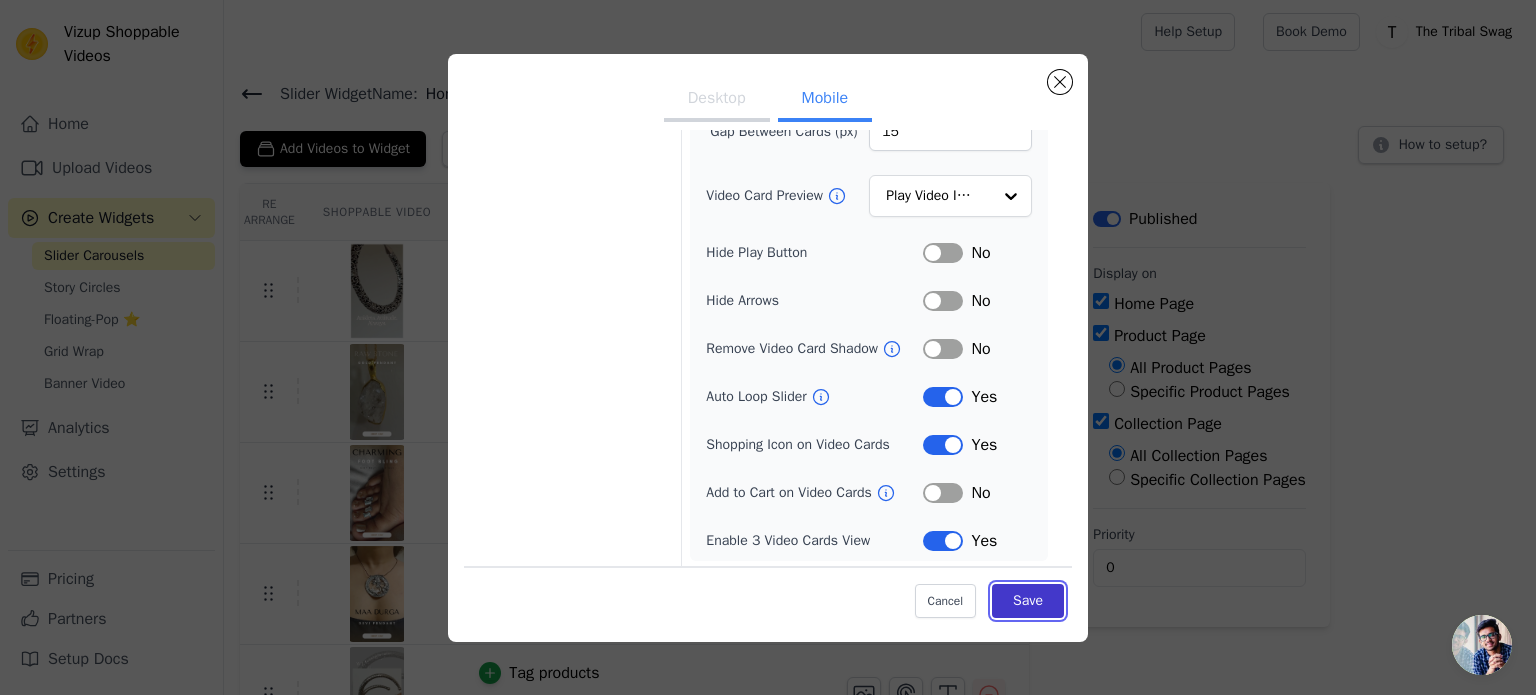 click on "Save" at bounding box center [1028, 601] 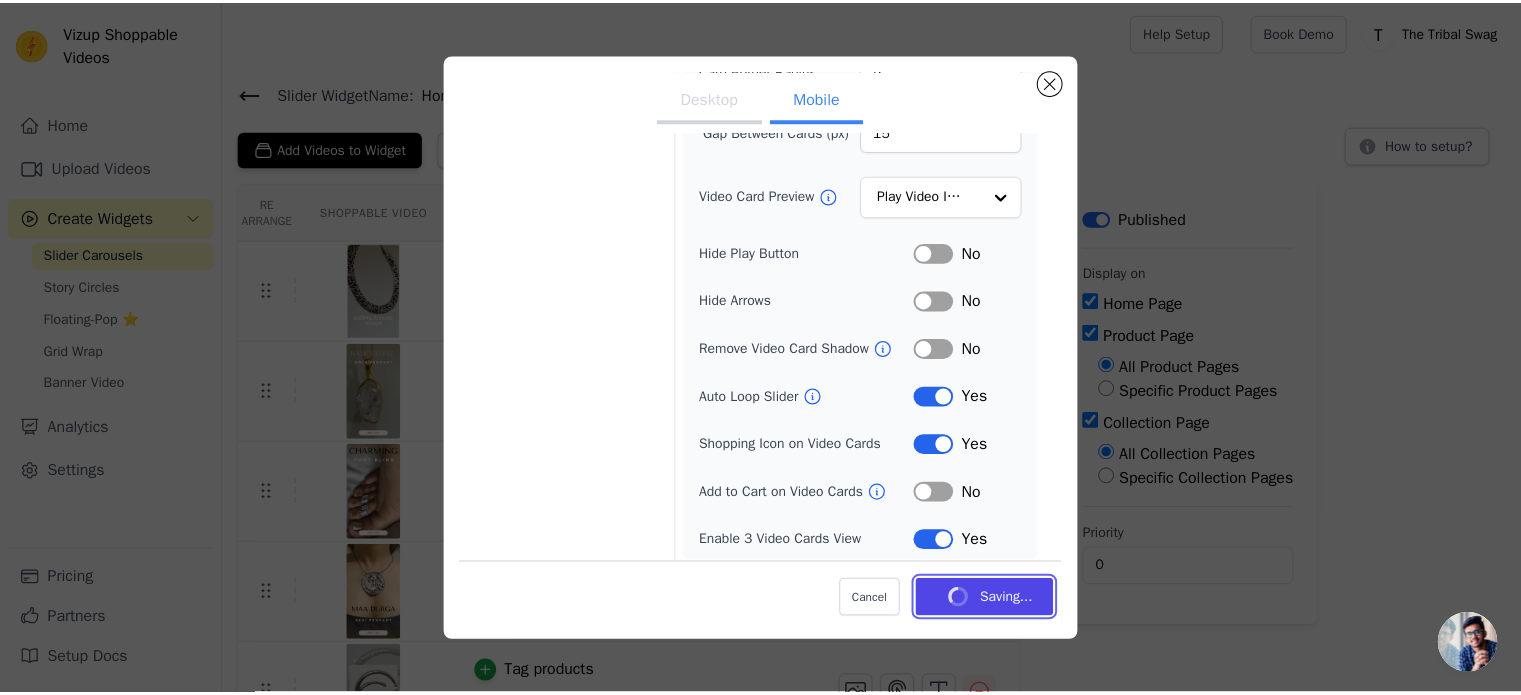 scroll, scrollTop: 0, scrollLeft: 0, axis: both 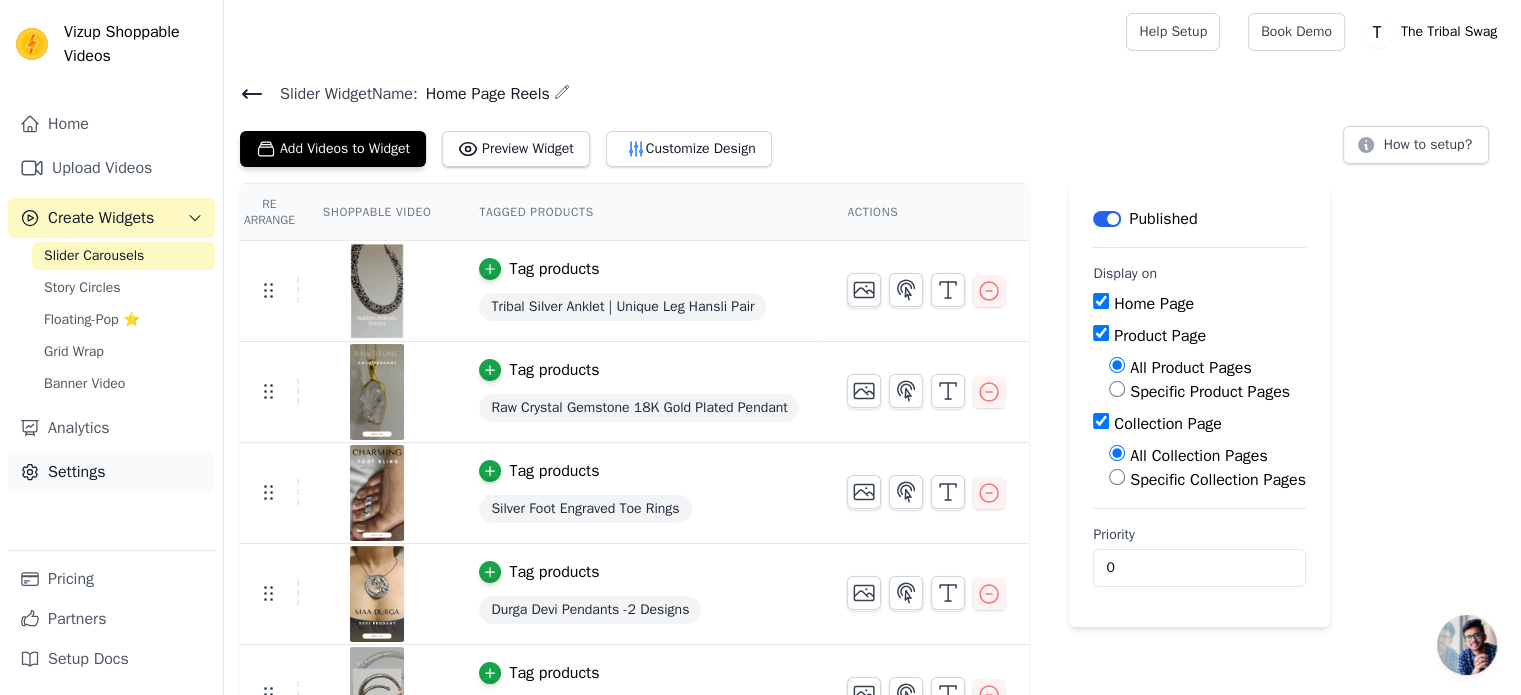 click on "Settings" at bounding box center [111, 472] 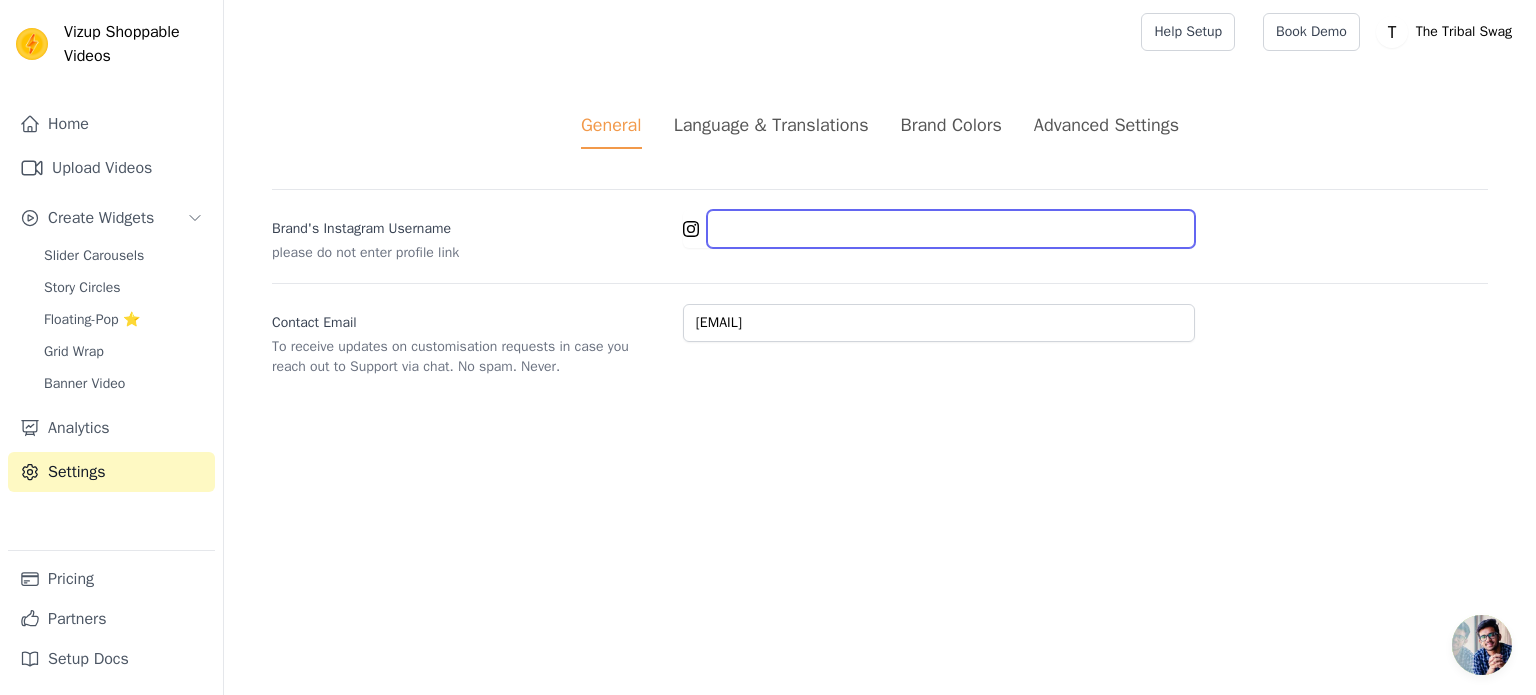 click on "Brand's Instagram Username" at bounding box center [951, 229] 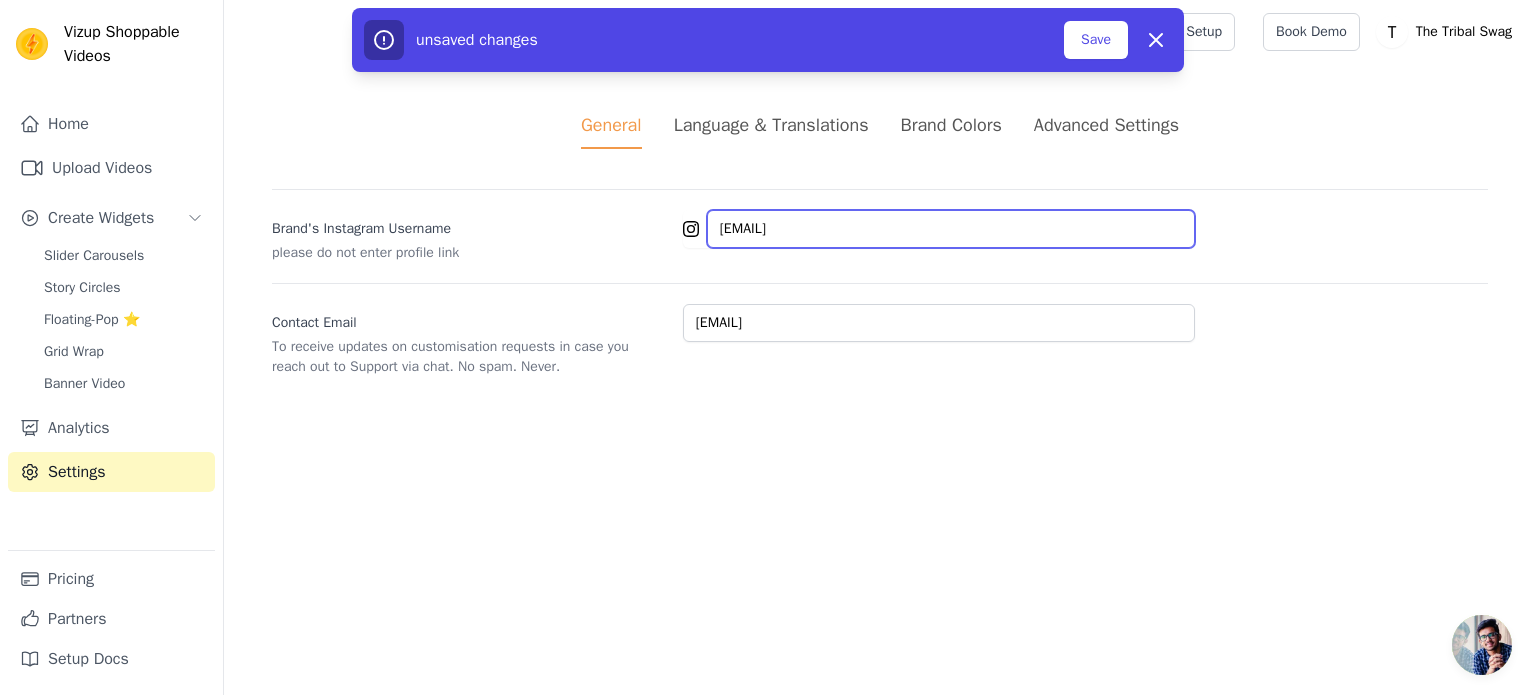 type on "@thetribalswagcom" 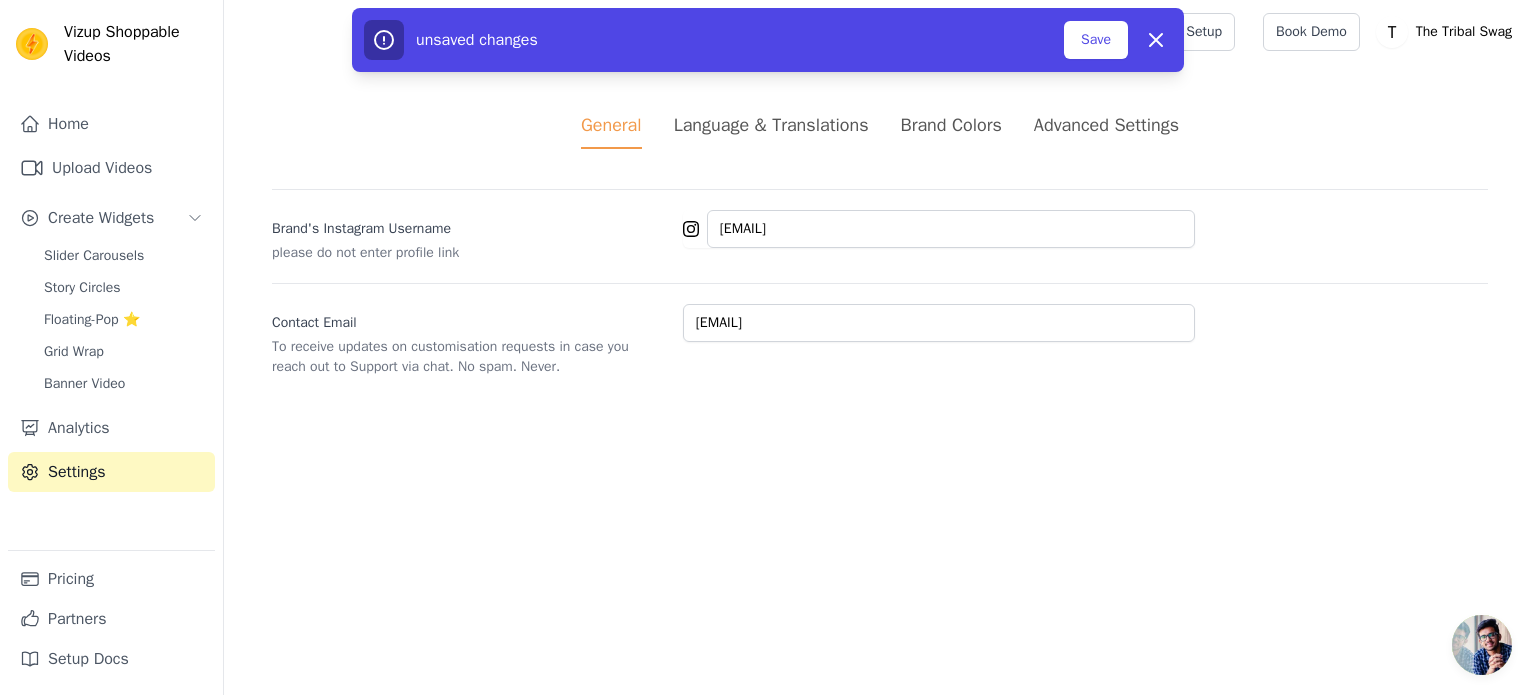 click on "General   Language & Translations   Brand Colors   Advanced Settings       unsaved changes   Save   Dismiss     Brand's Instagram Username   please do not enter profile link     @thetribalswagcom   Contact Email   To receive updates on customisation requests in case you reach out to Support via chat. No spam. Never.   bharti.v.solanki22@gmail.com" at bounding box center [880, 244] 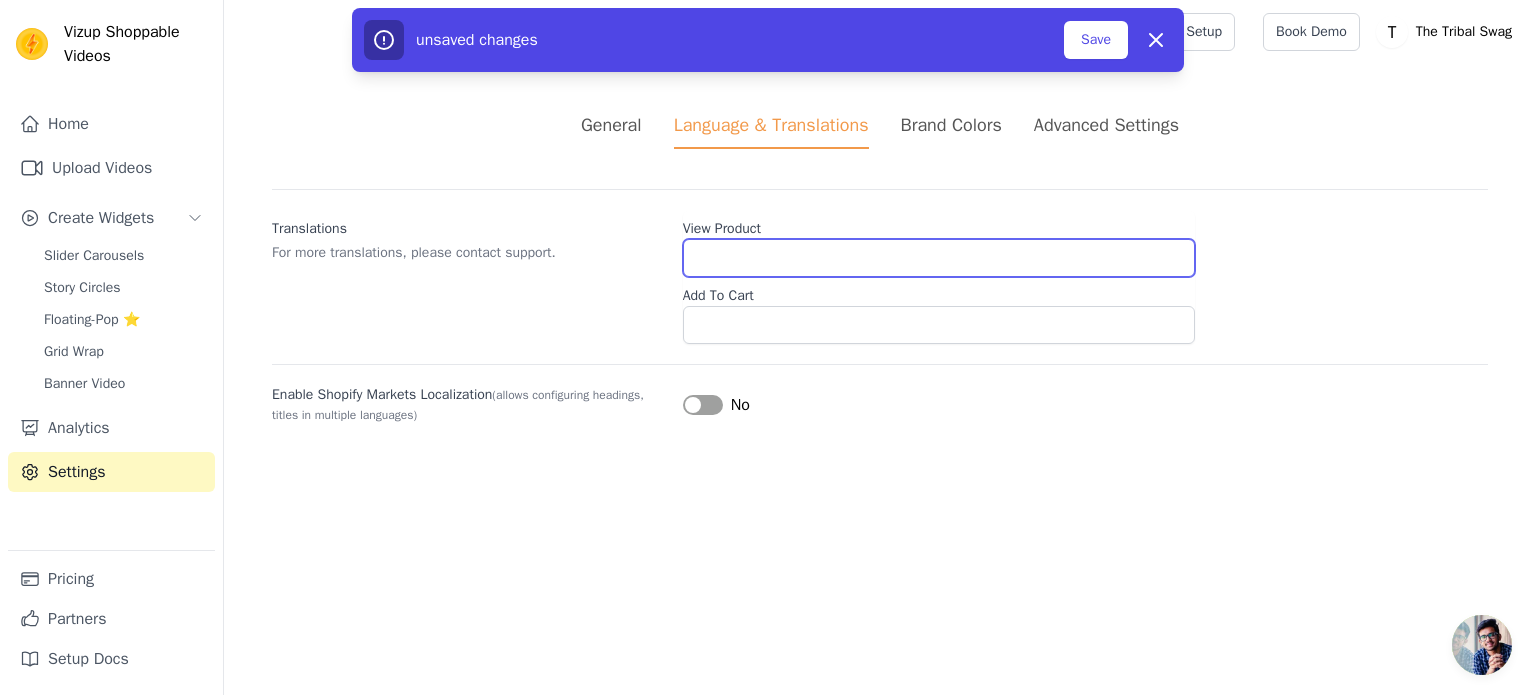 click on "View Product" at bounding box center [939, 258] 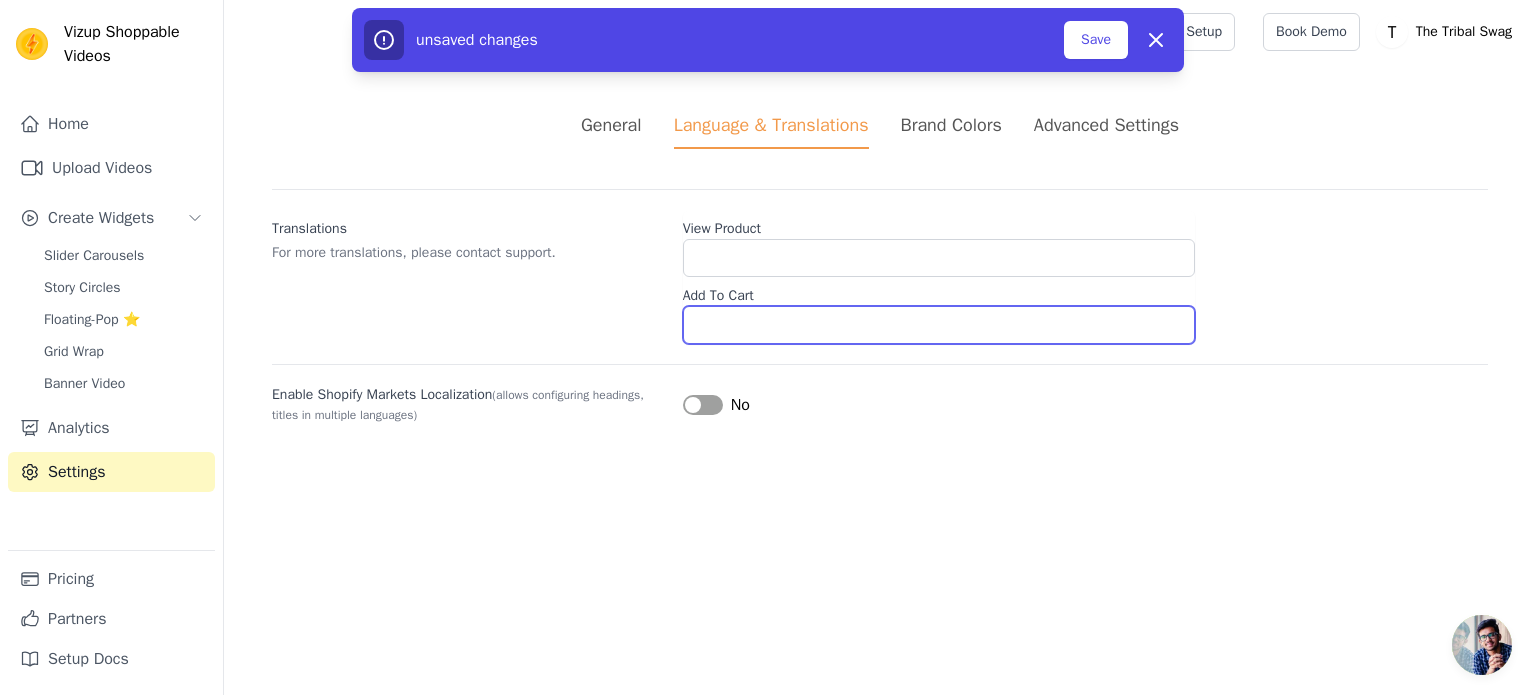 click on "Add To Cart" at bounding box center [939, 325] 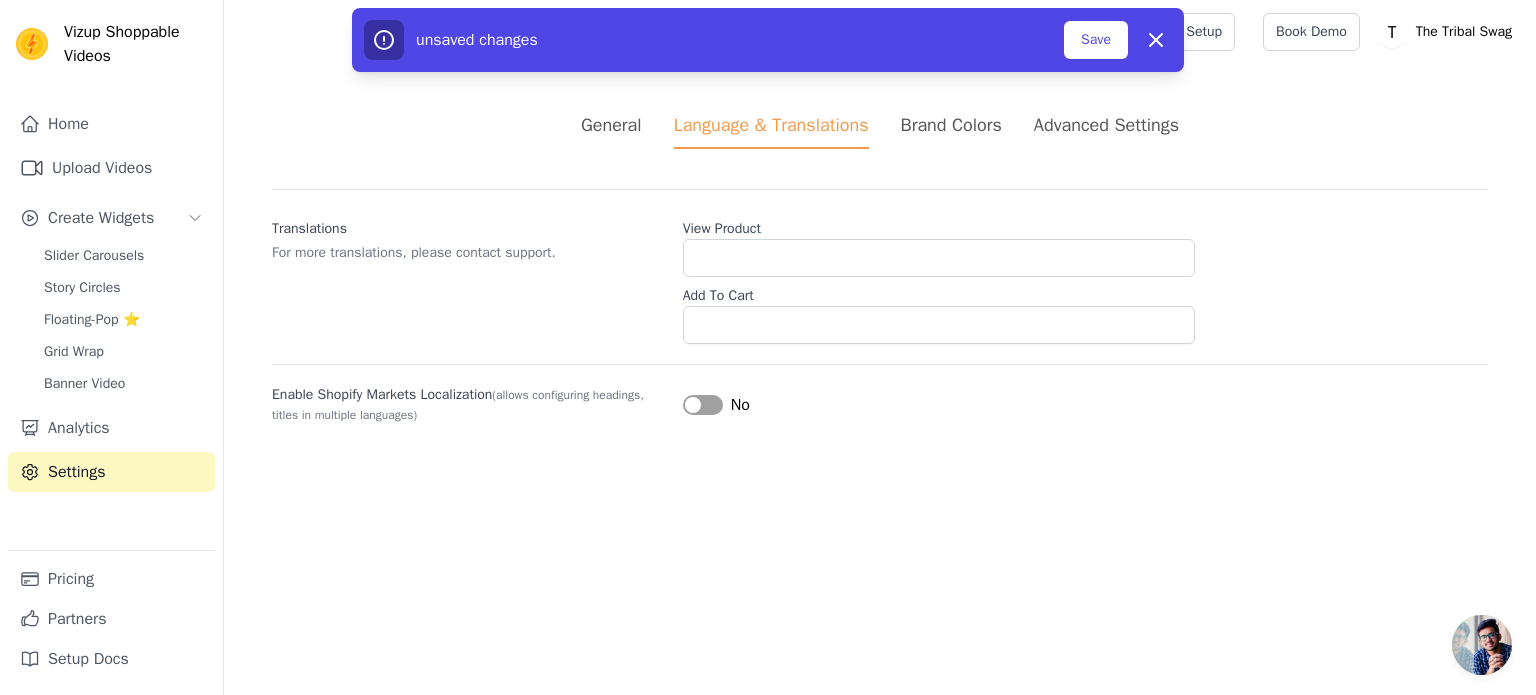 click on "Advanced Settings" at bounding box center [1106, 125] 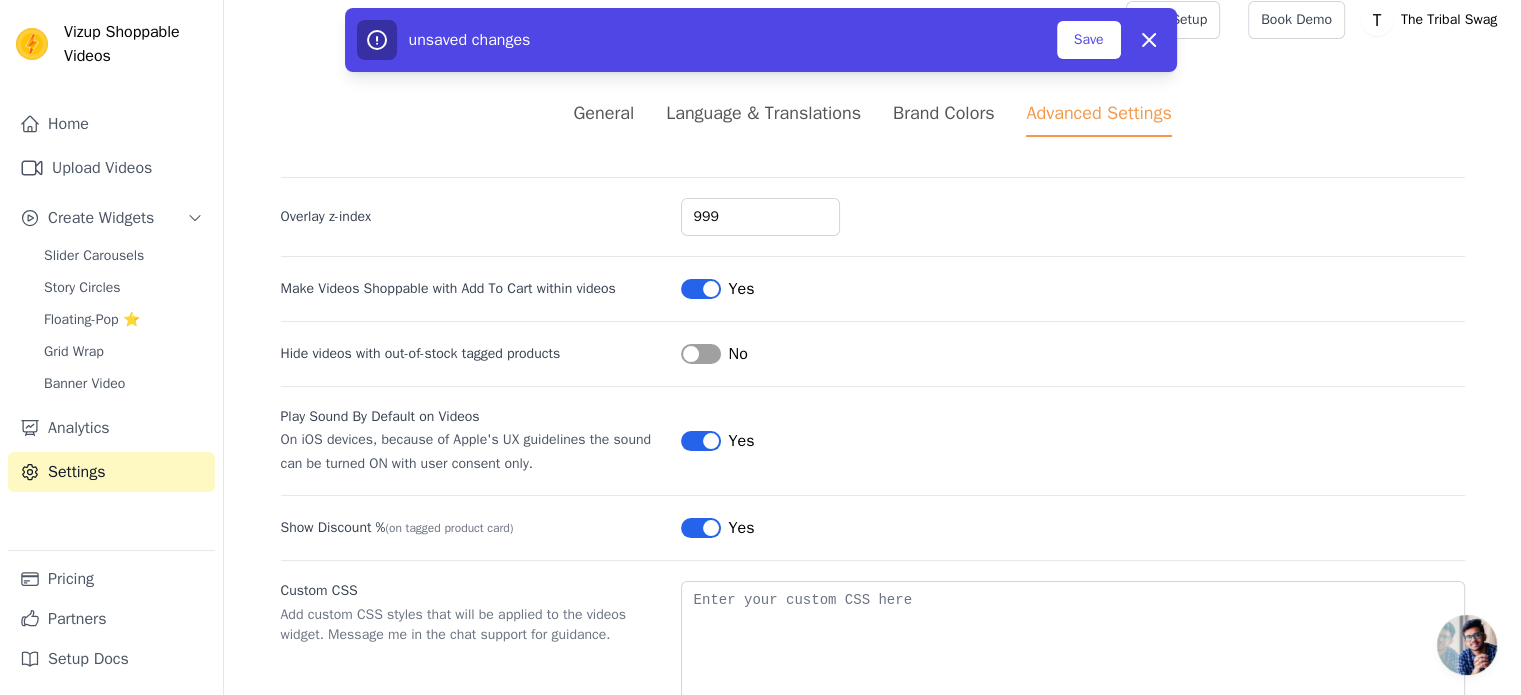 scroll, scrollTop: 0, scrollLeft: 0, axis: both 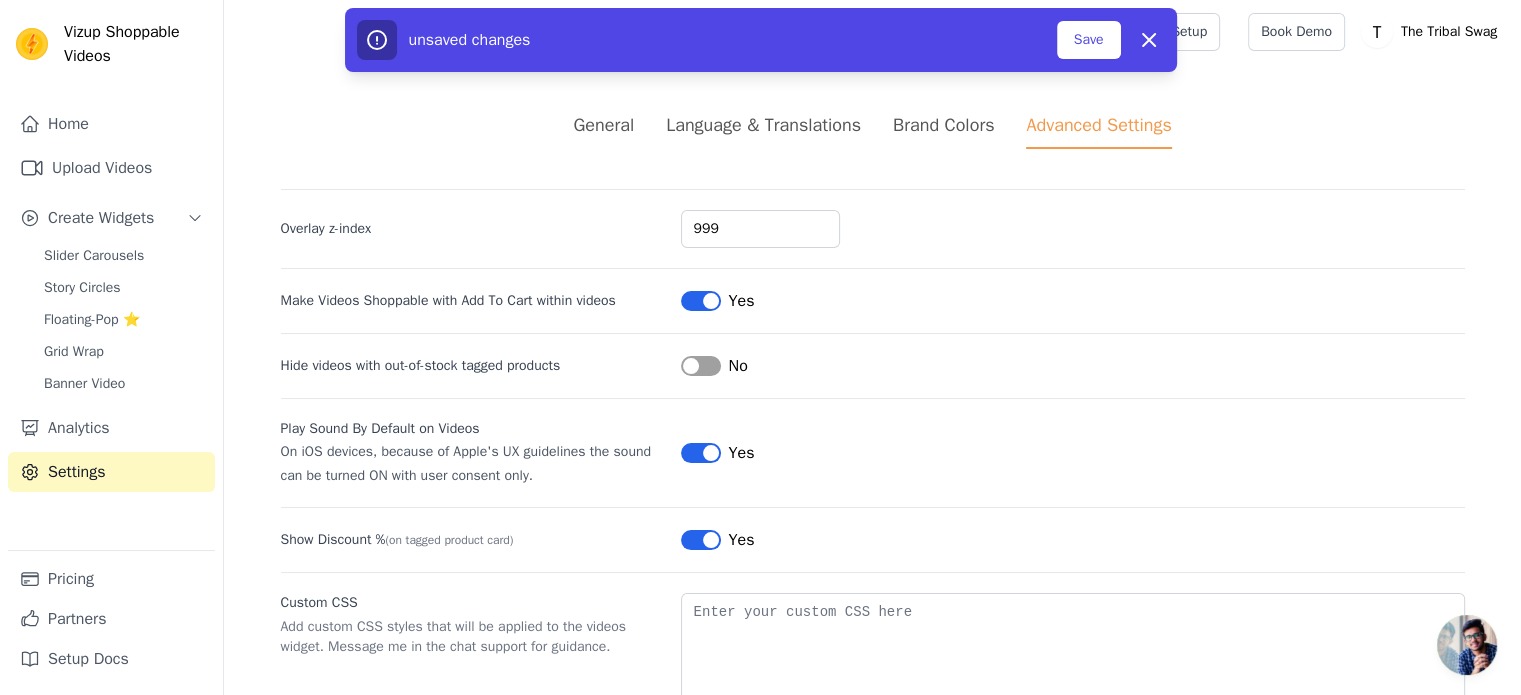 click on "Label" at bounding box center [701, 453] 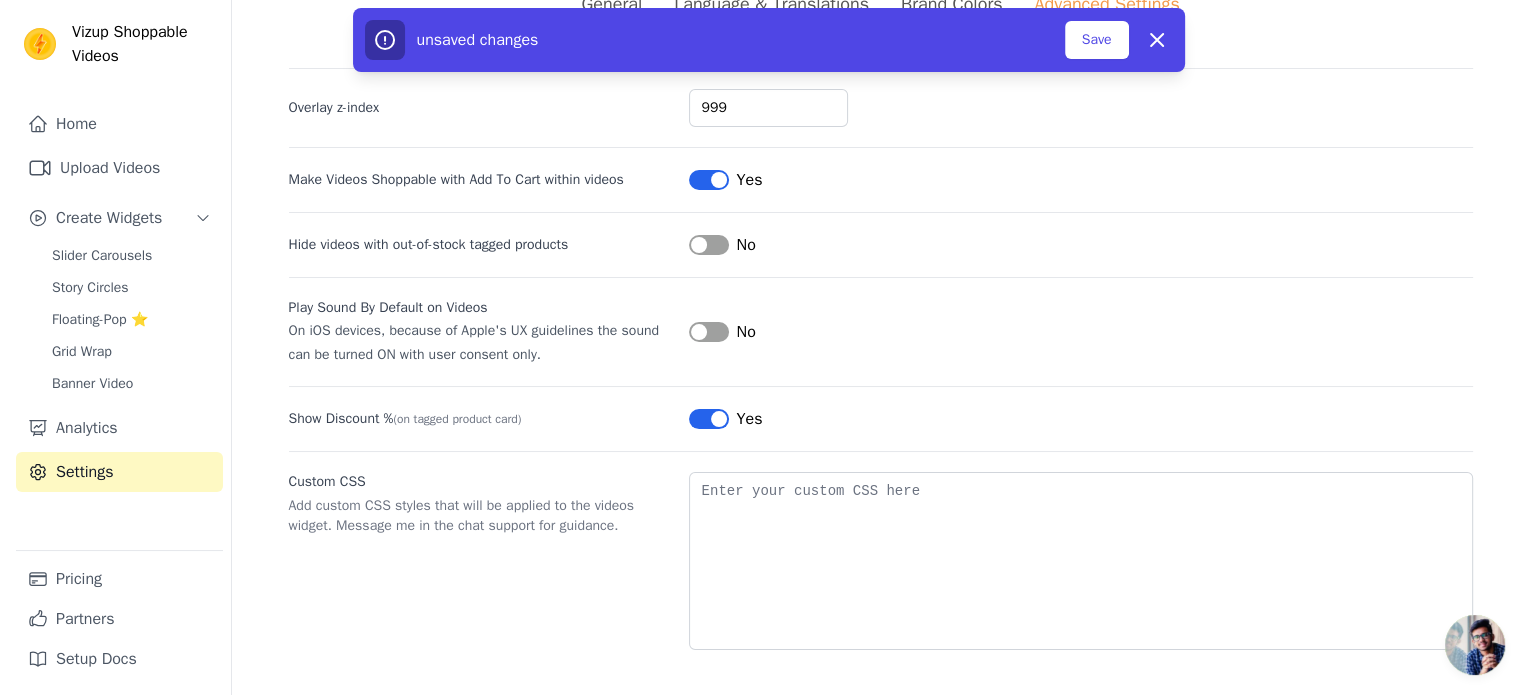 scroll, scrollTop: 0, scrollLeft: 0, axis: both 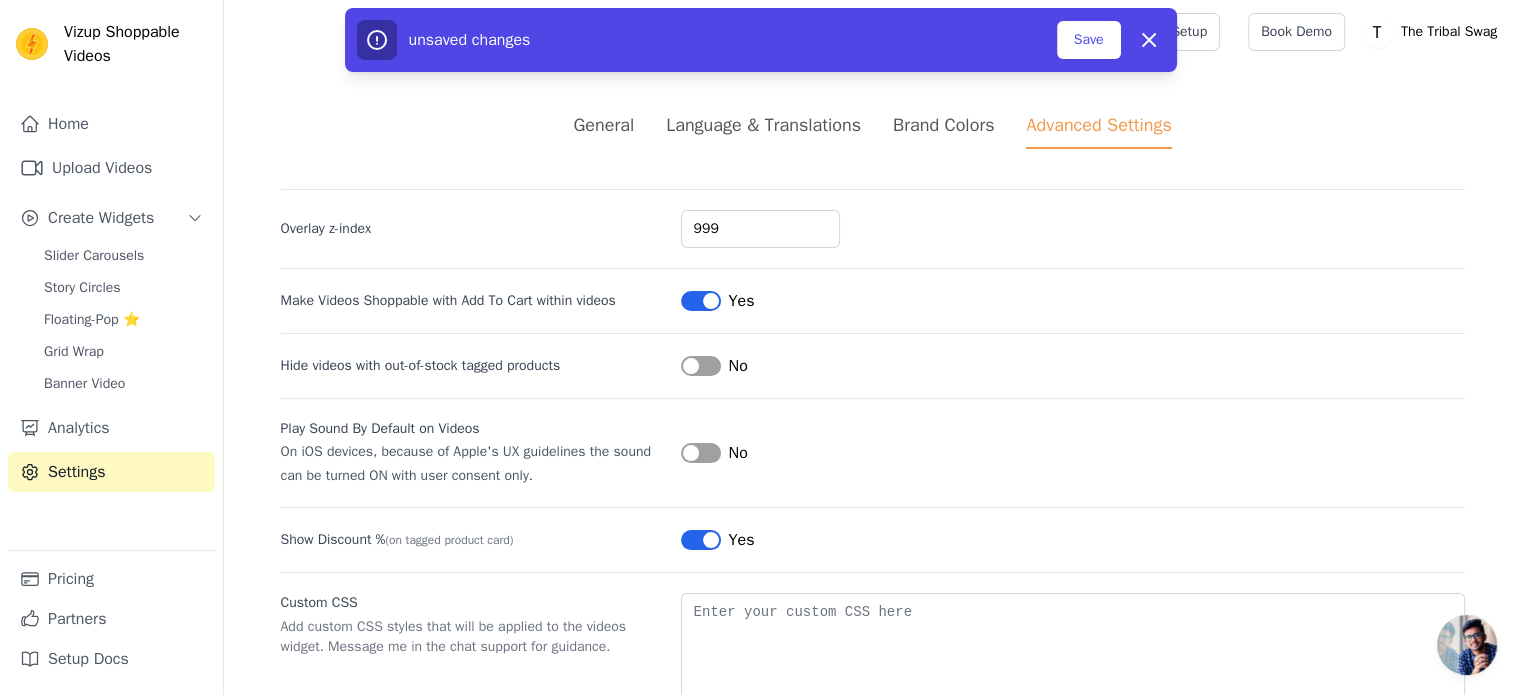 click on "Brand Colors" at bounding box center [943, 125] 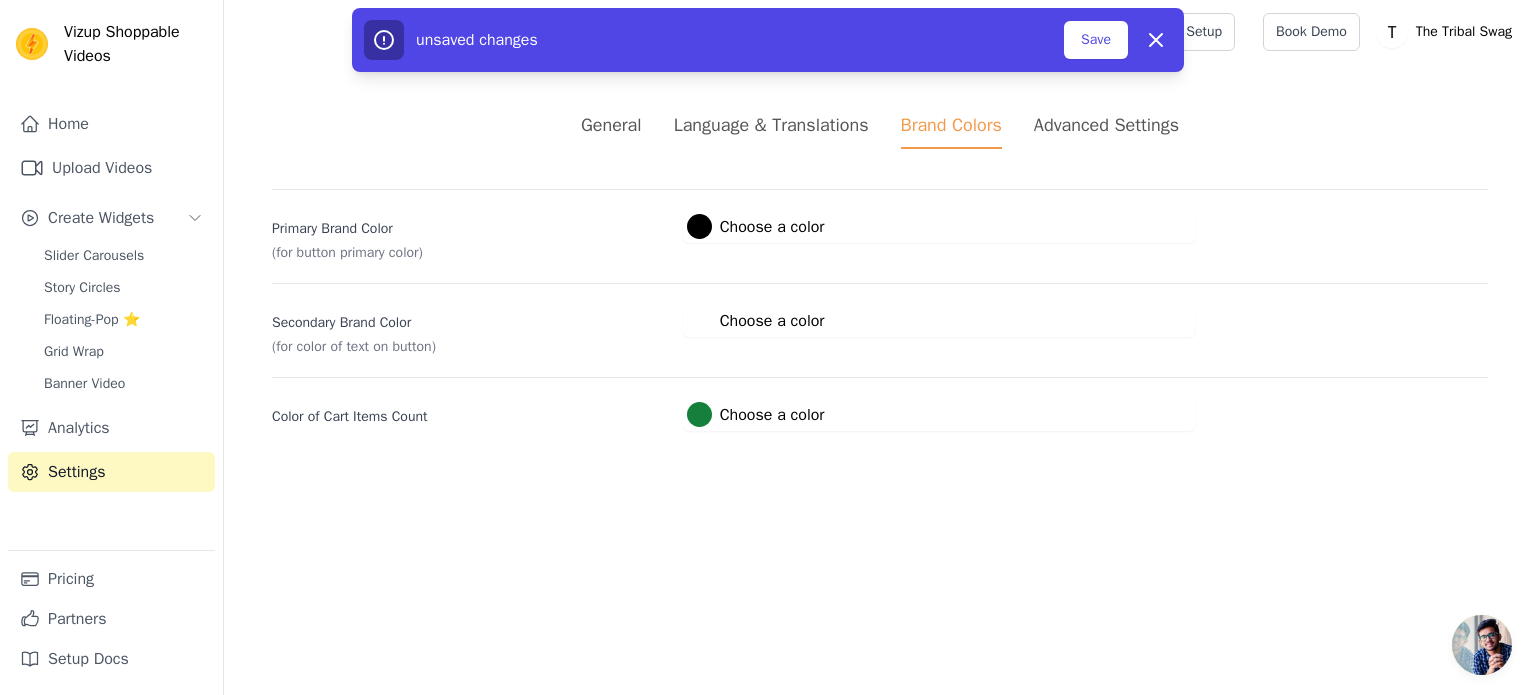 click on "Language & Translations" at bounding box center [771, 125] 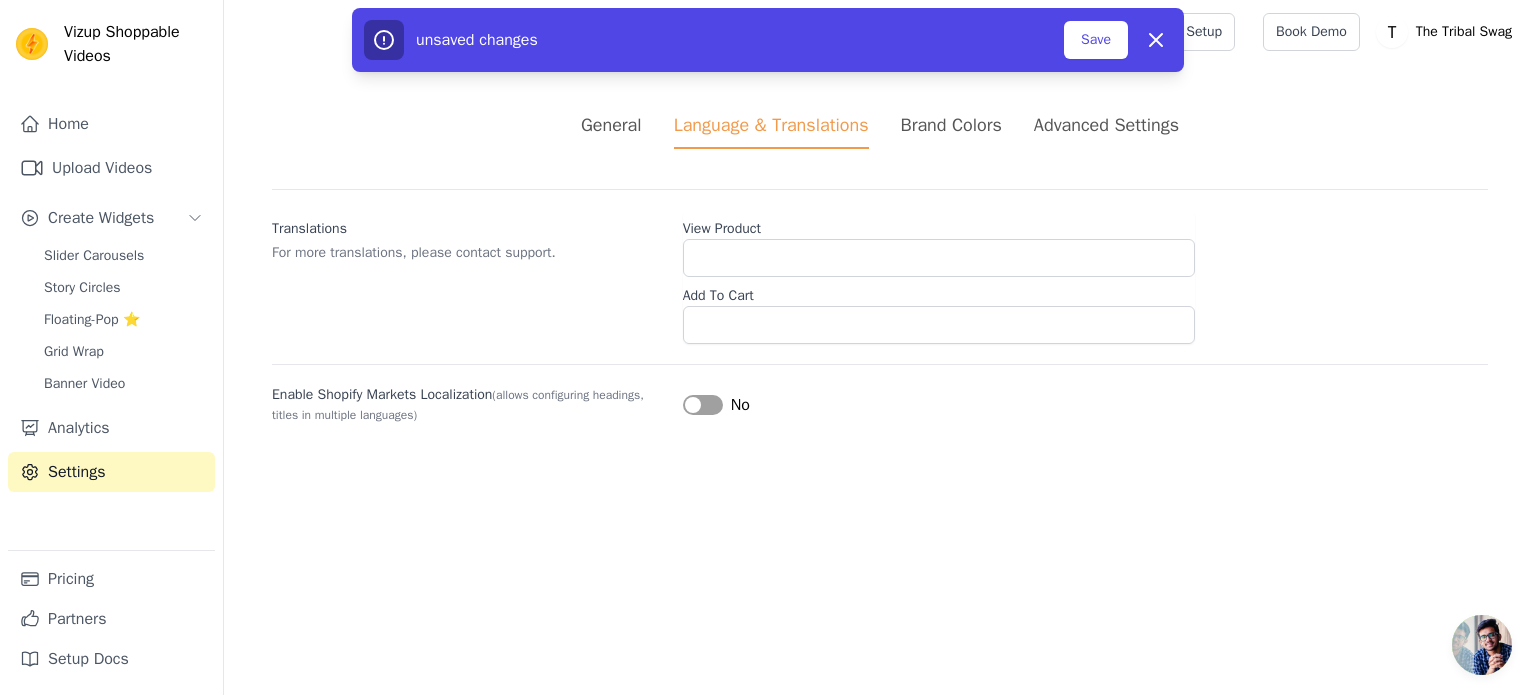 click on "General" at bounding box center [611, 125] 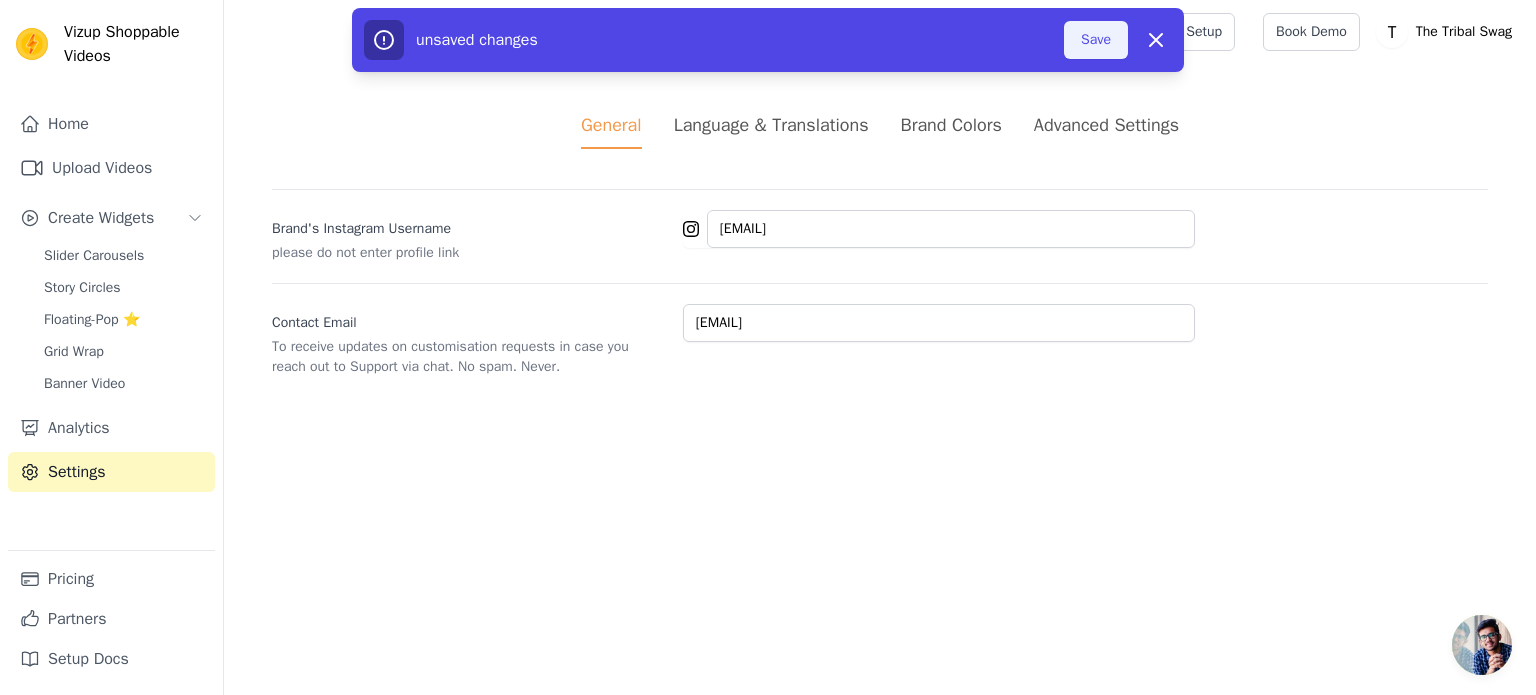 click on "Save" at bounding box center [1096, 40] 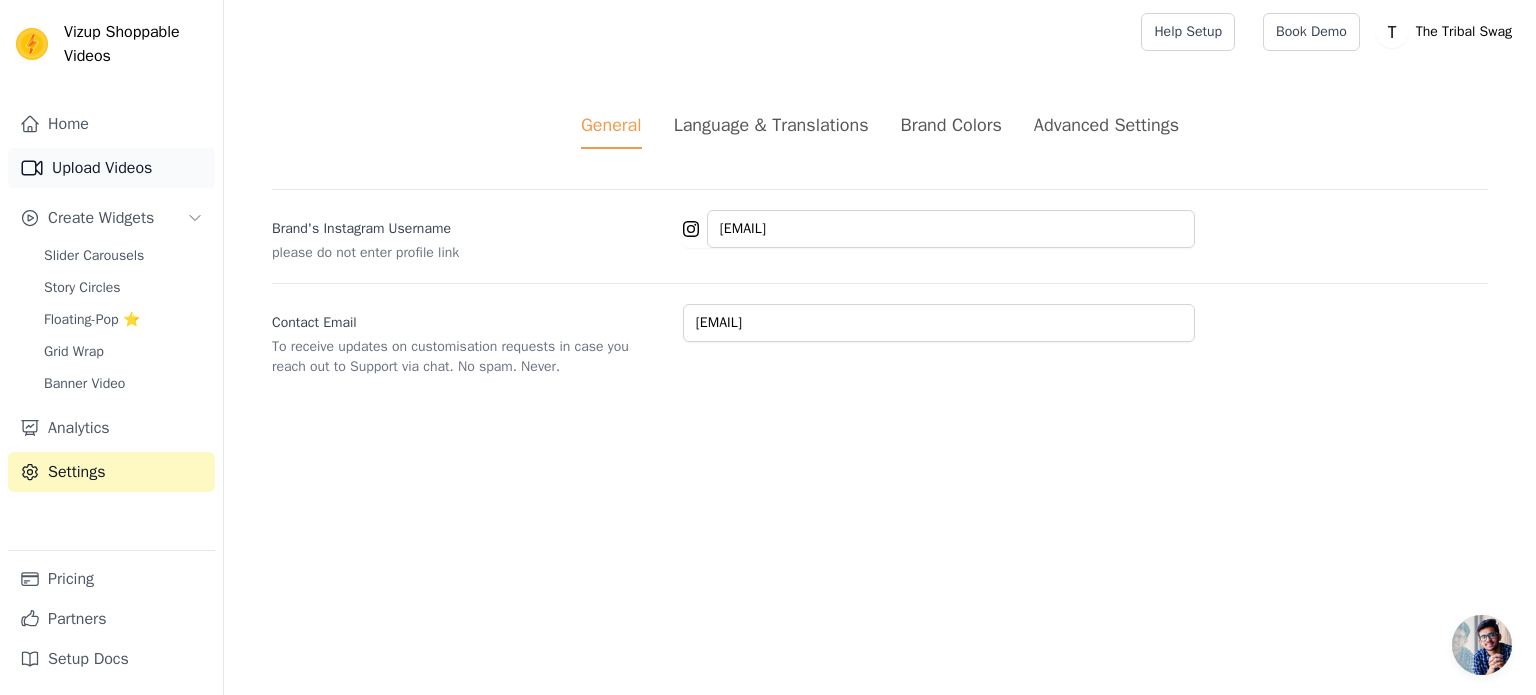 click on "Upload Videos" at bounding box center (111, 168) 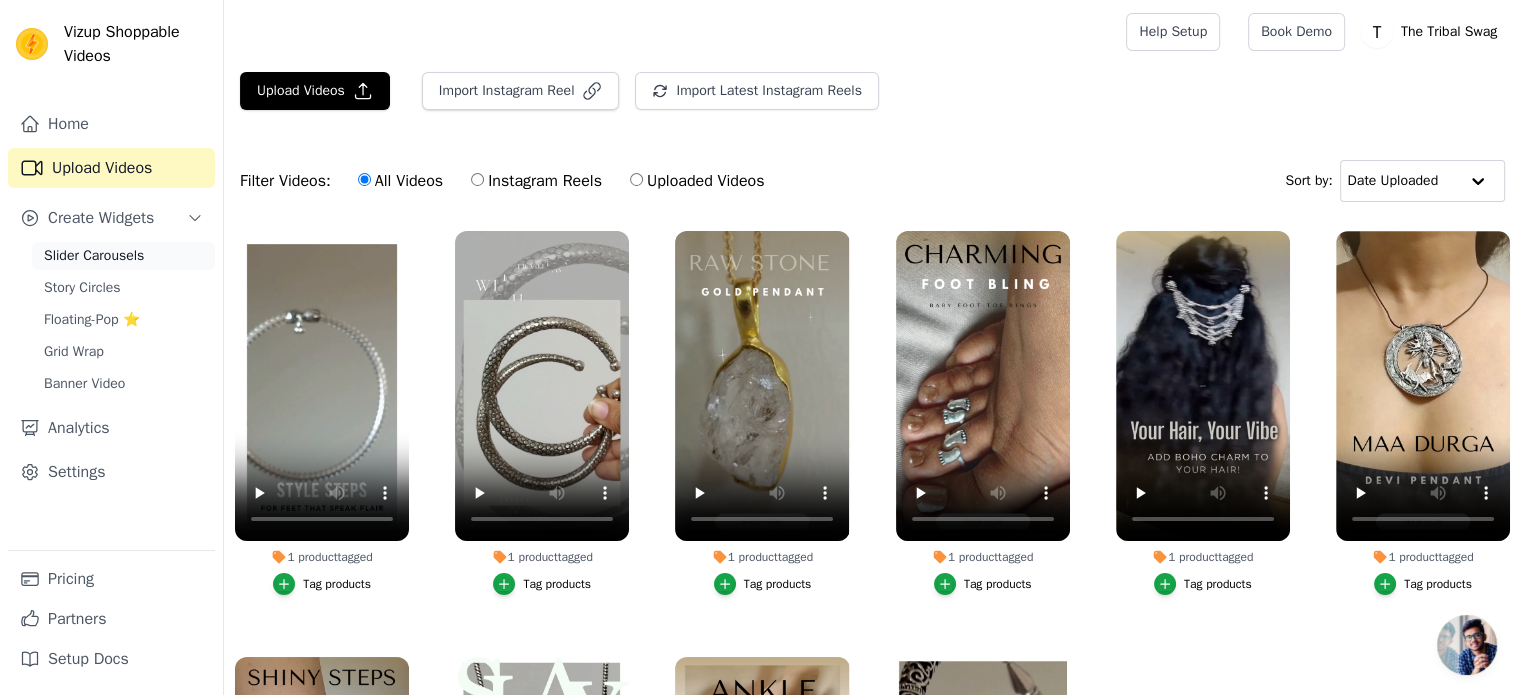 click on "Slider Carousels" at bounding box center [94, 256] 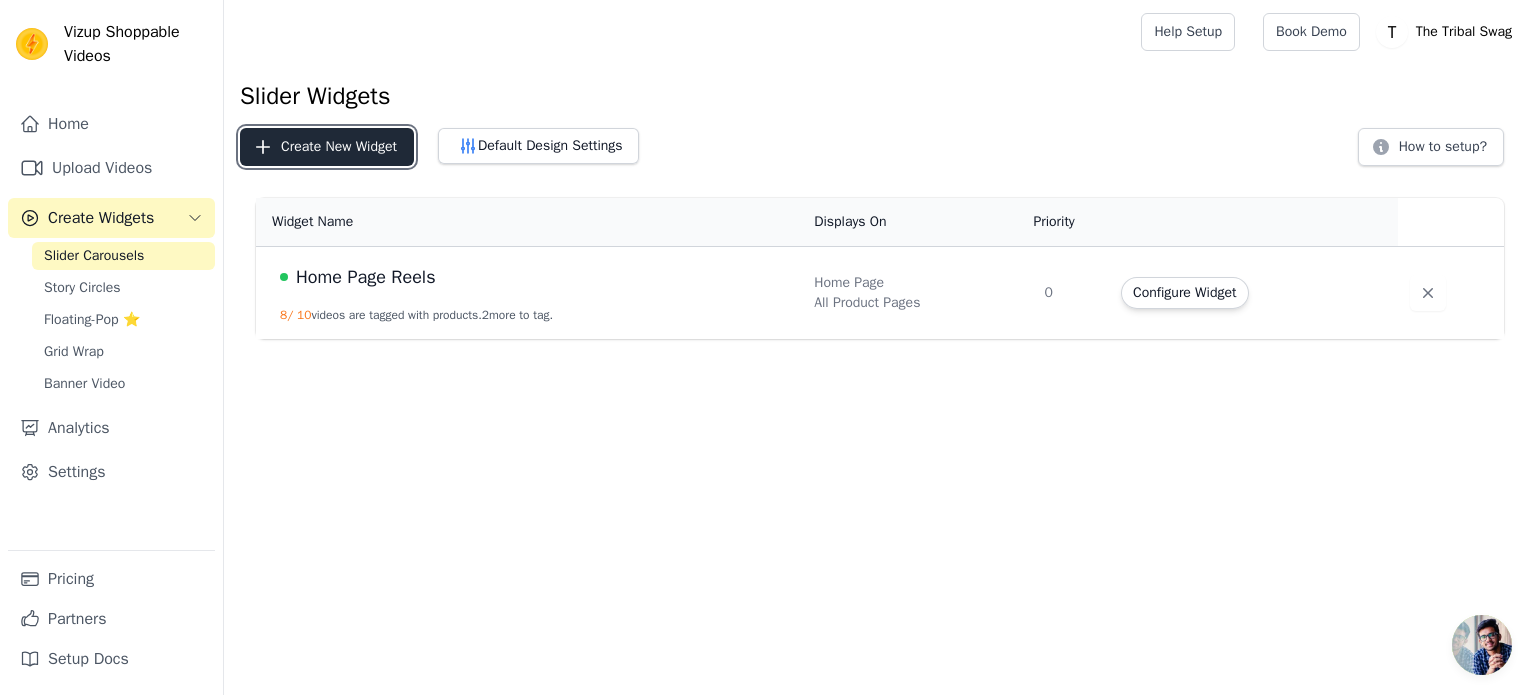 click on "Create New Widget" at bounding box center (327, 147) 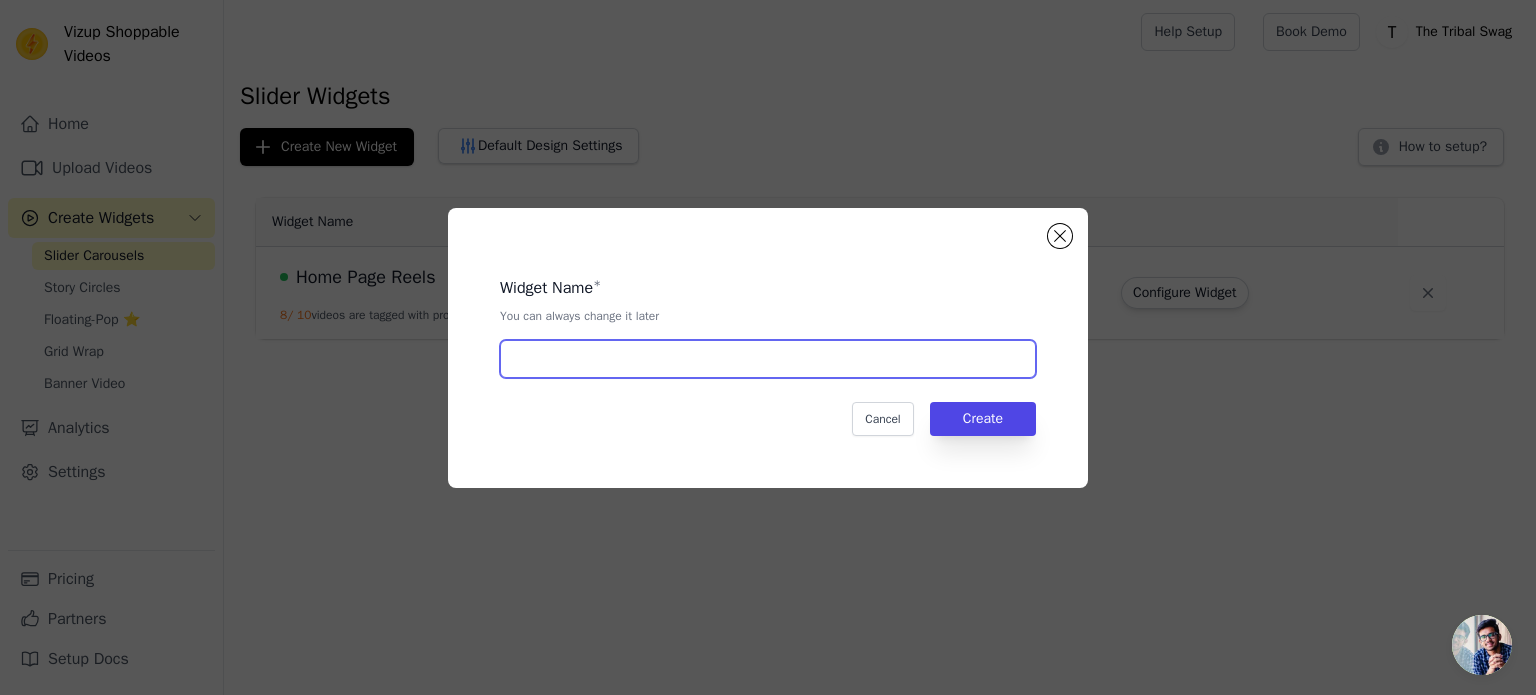 click at bounding box center [768, 359] 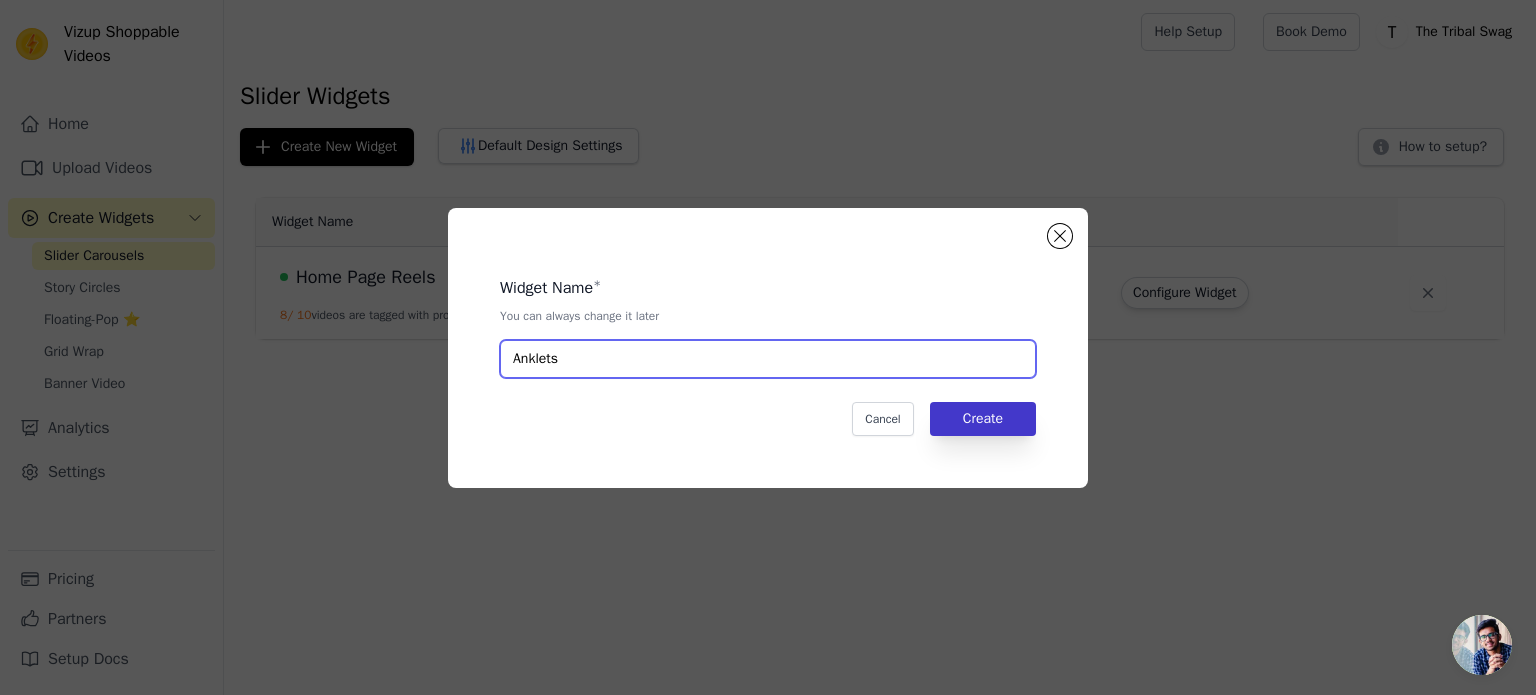 type on "Anklets" 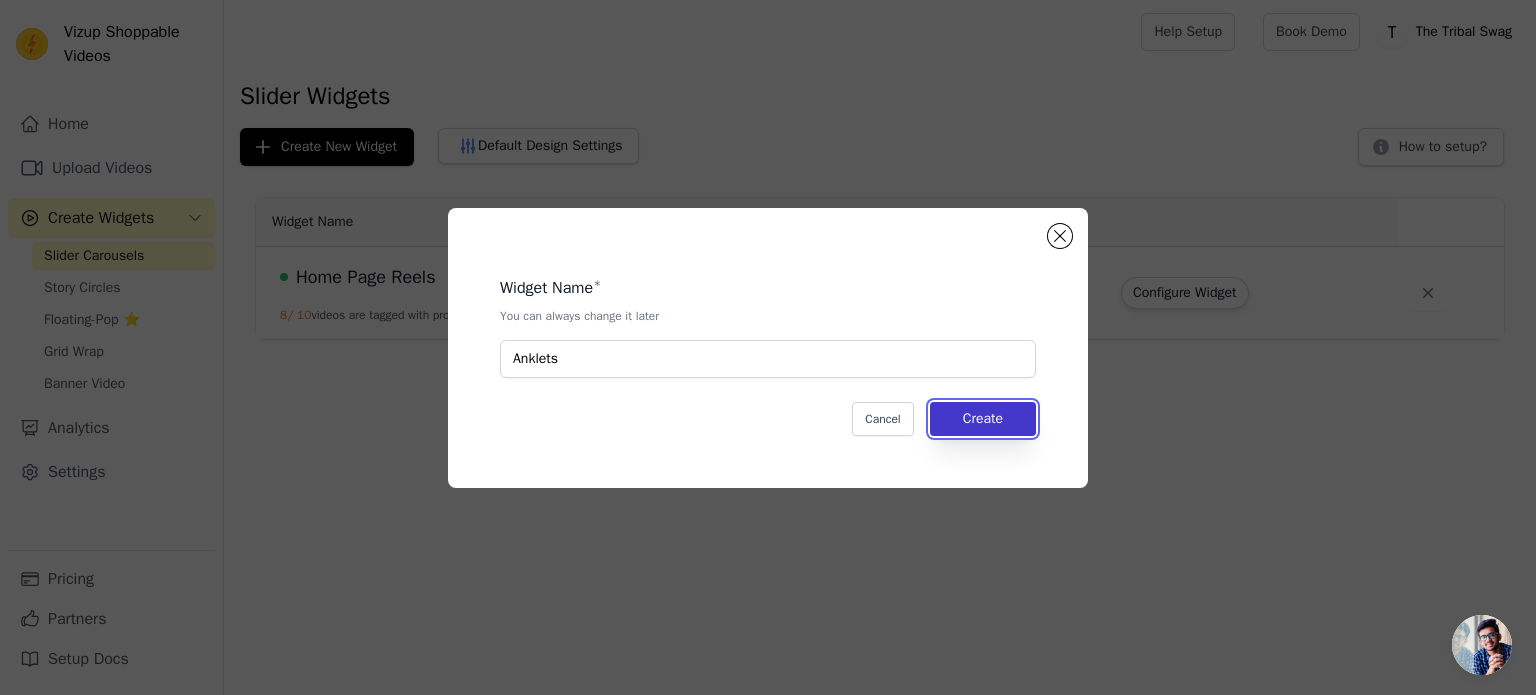 click on "Create" at bounding box center (983, 419) 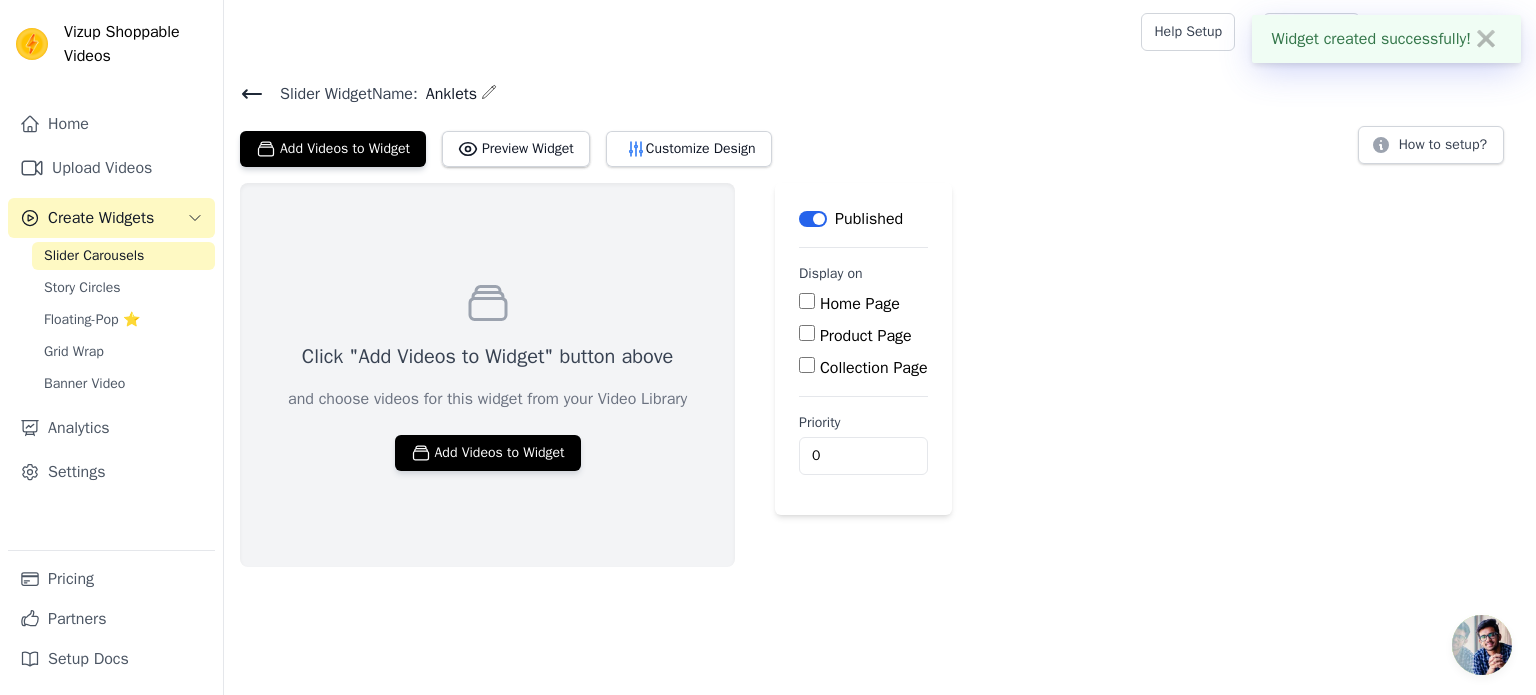 click 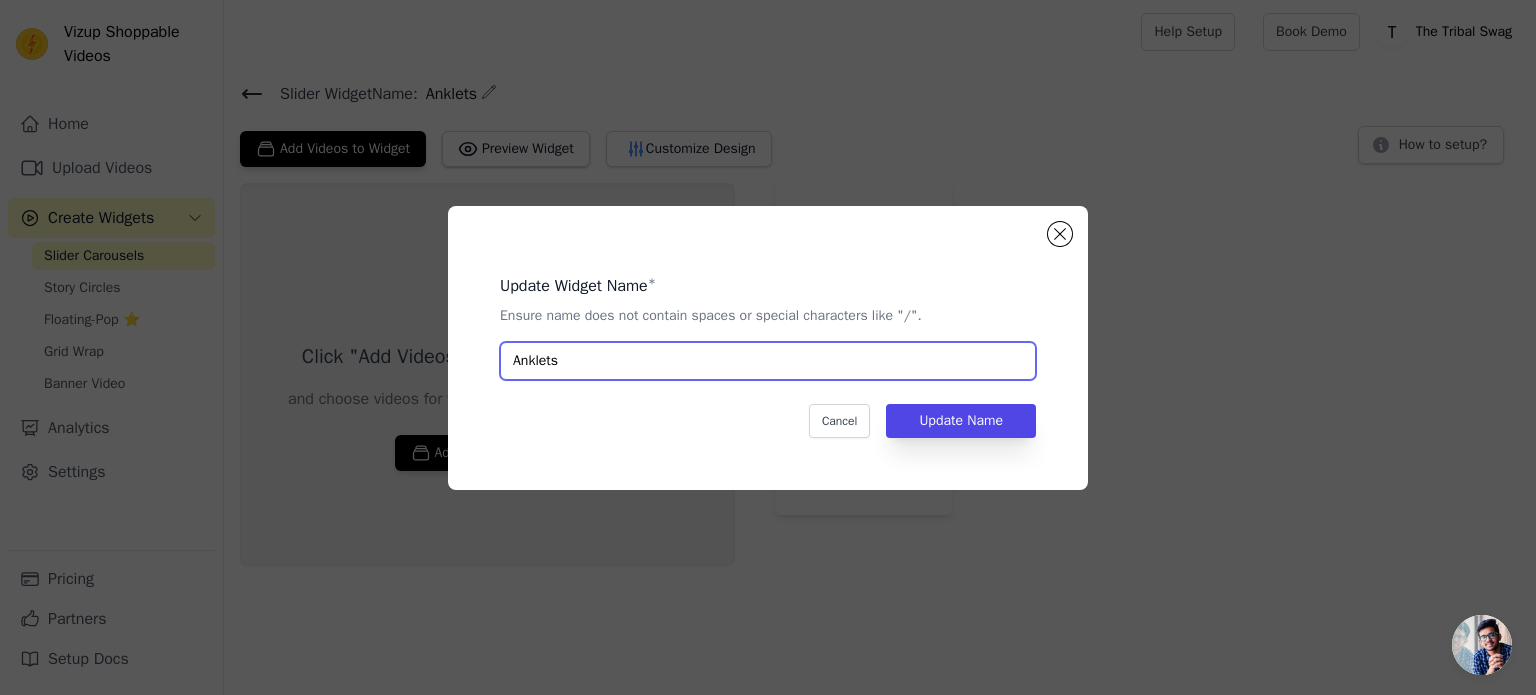 click on "Anklets" at bounding box center (768, 361) 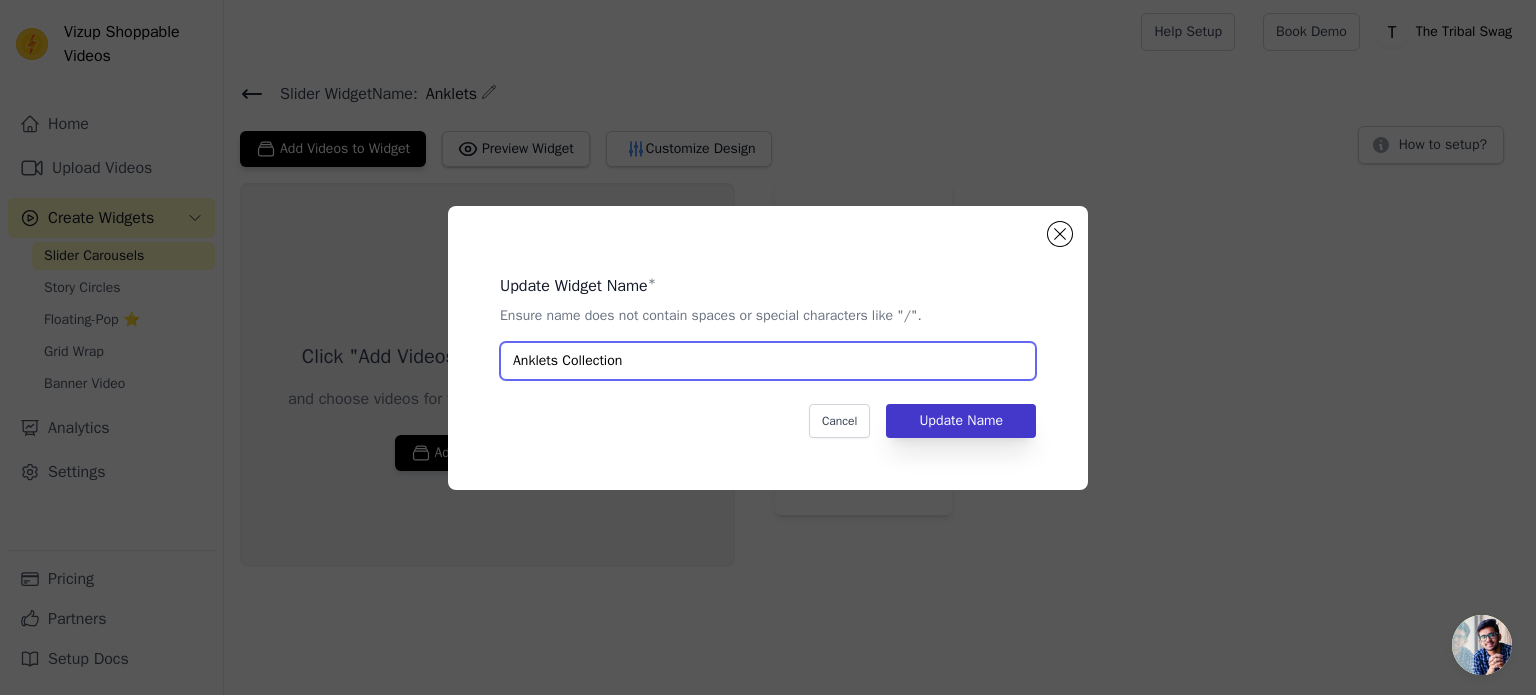type on "Anklets Collection" 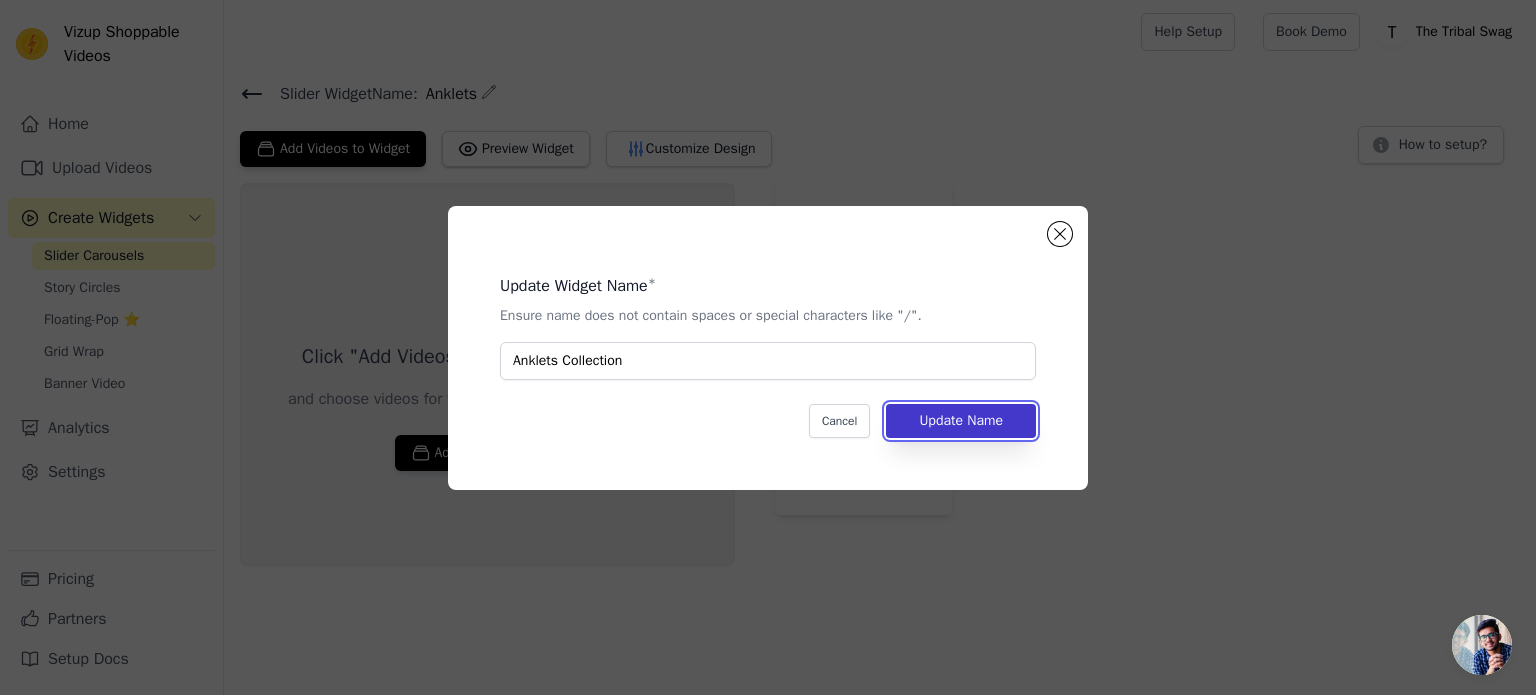 click on "Update Name" at bounding box center (961, 421) 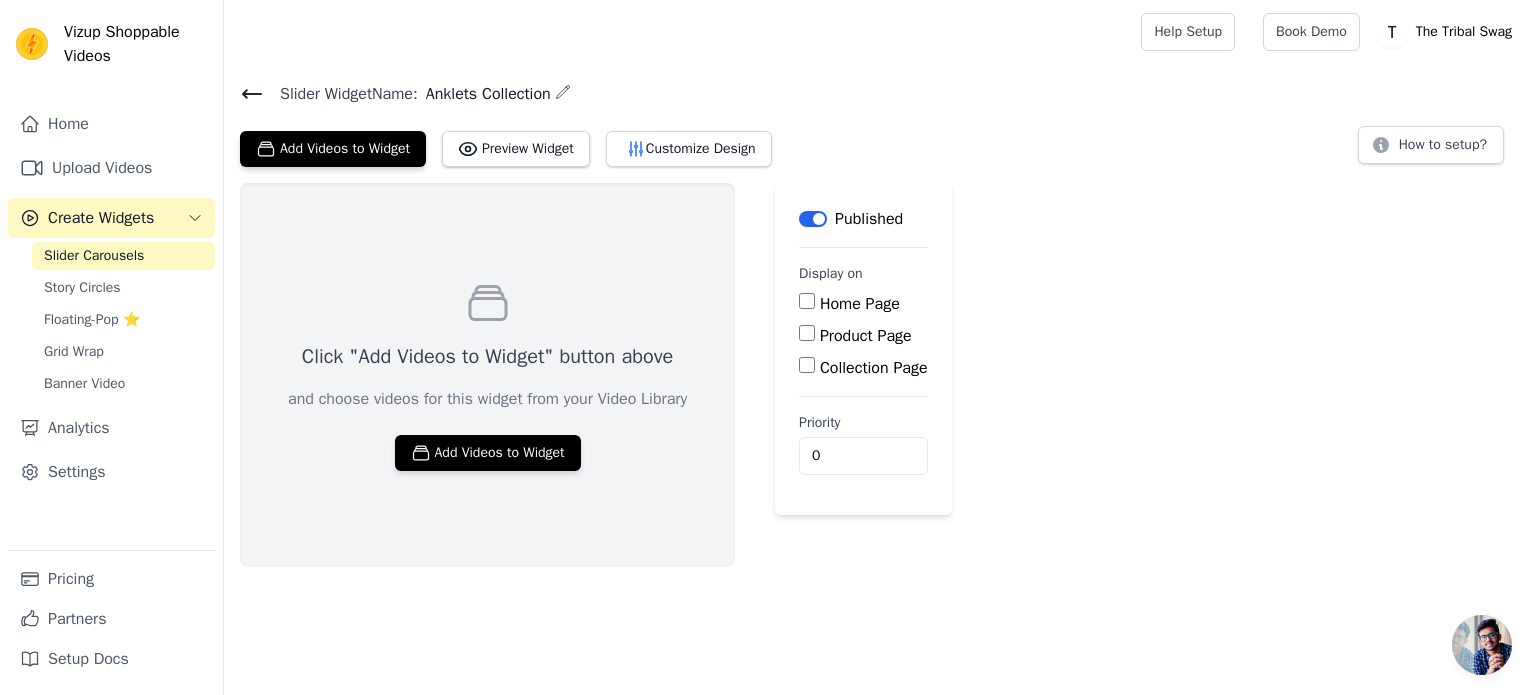 click on "Collection Page" at bounding box center (807, 365) 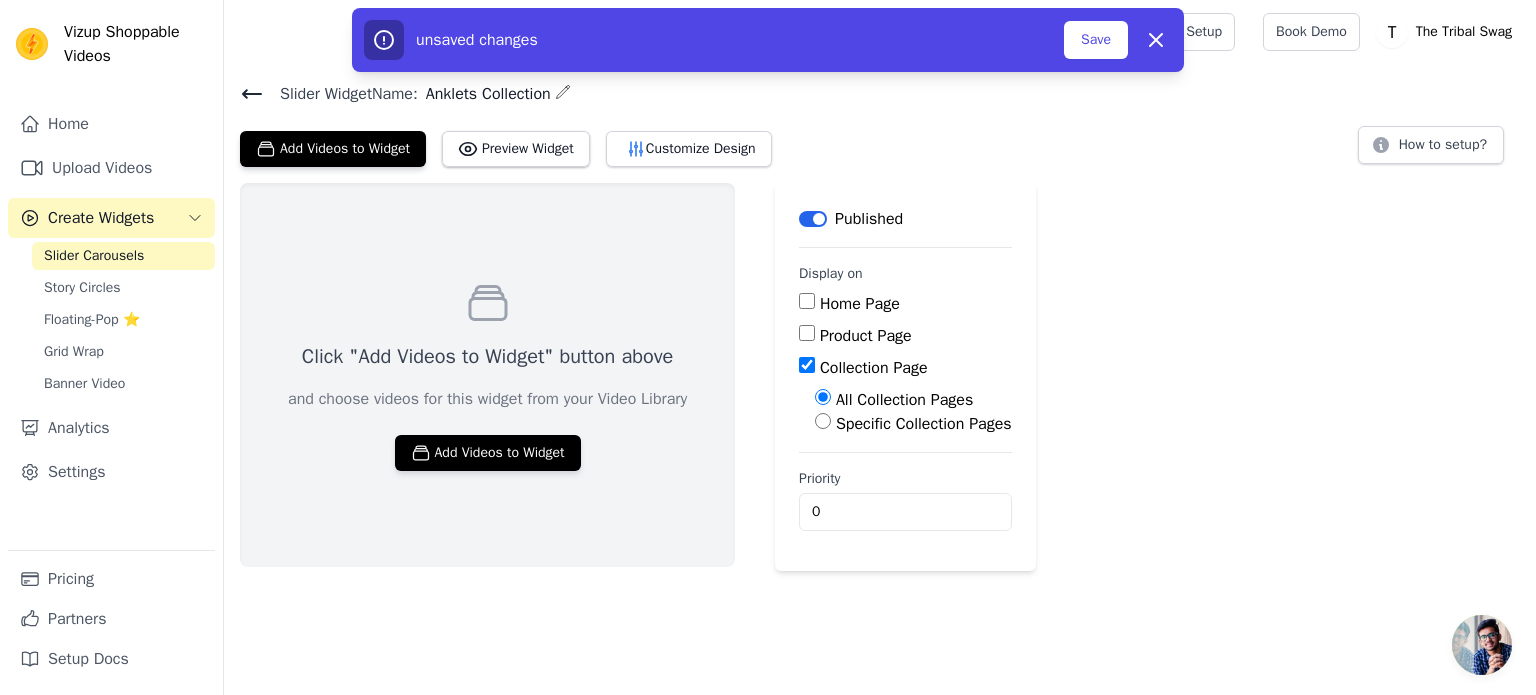 click on "Product Page" at bounding box center (807, 333) 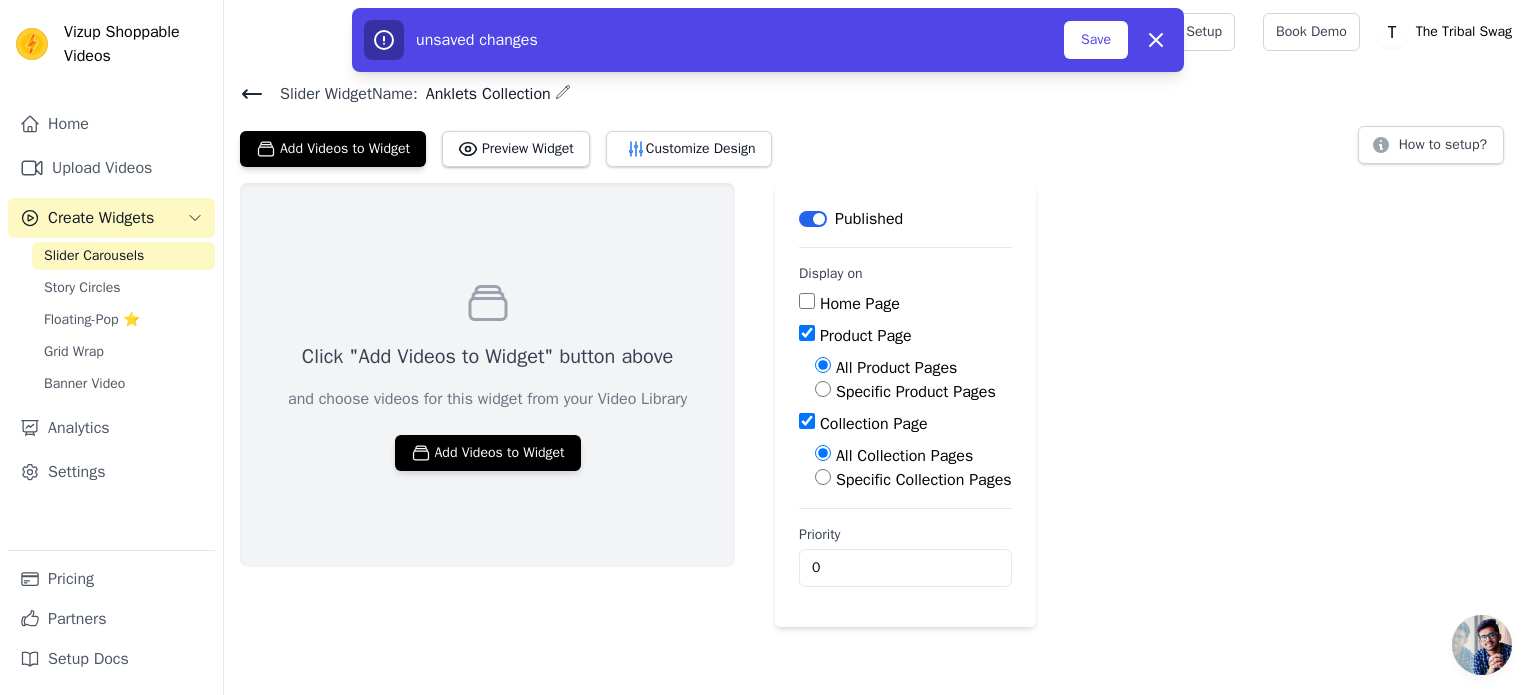 click on "Specific Product Pages" at bounding box center (823, 389) 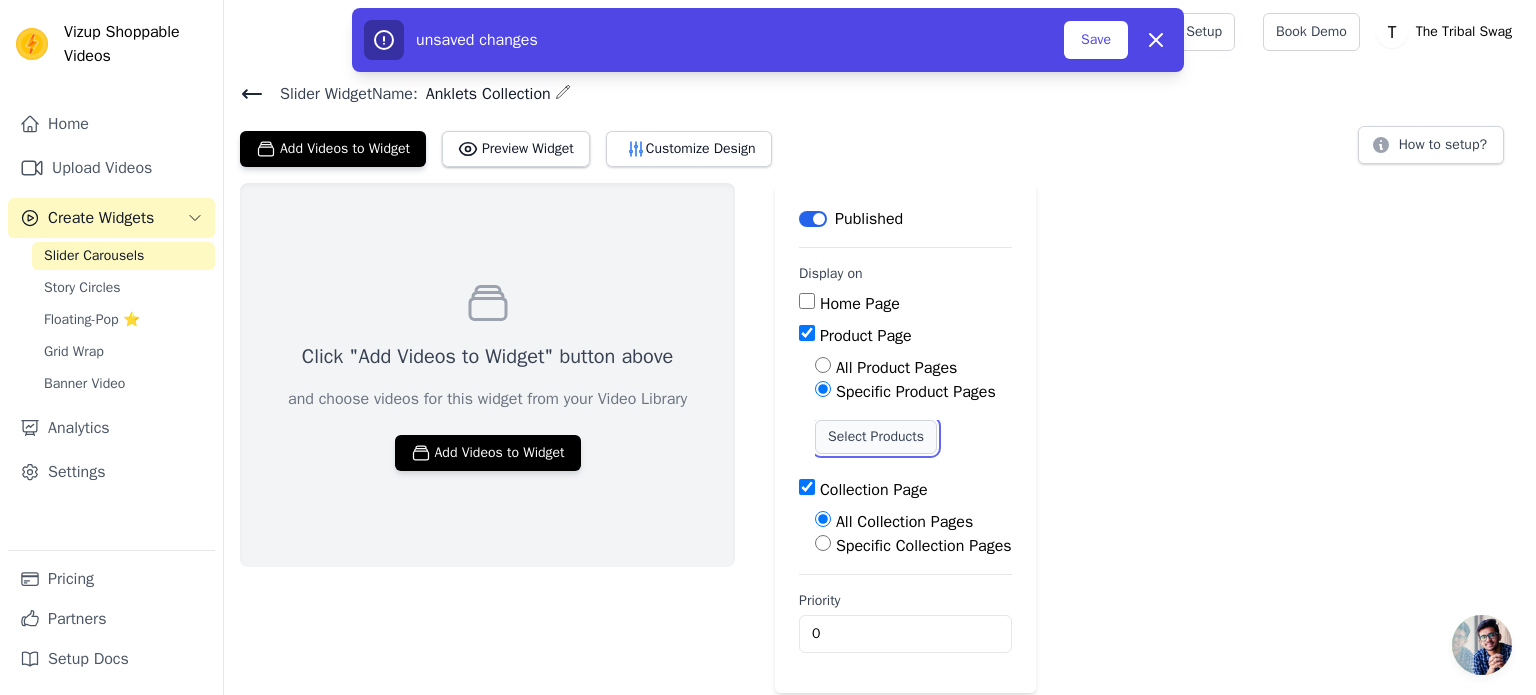 click on "Select Products" at bounding box center [876, 437] 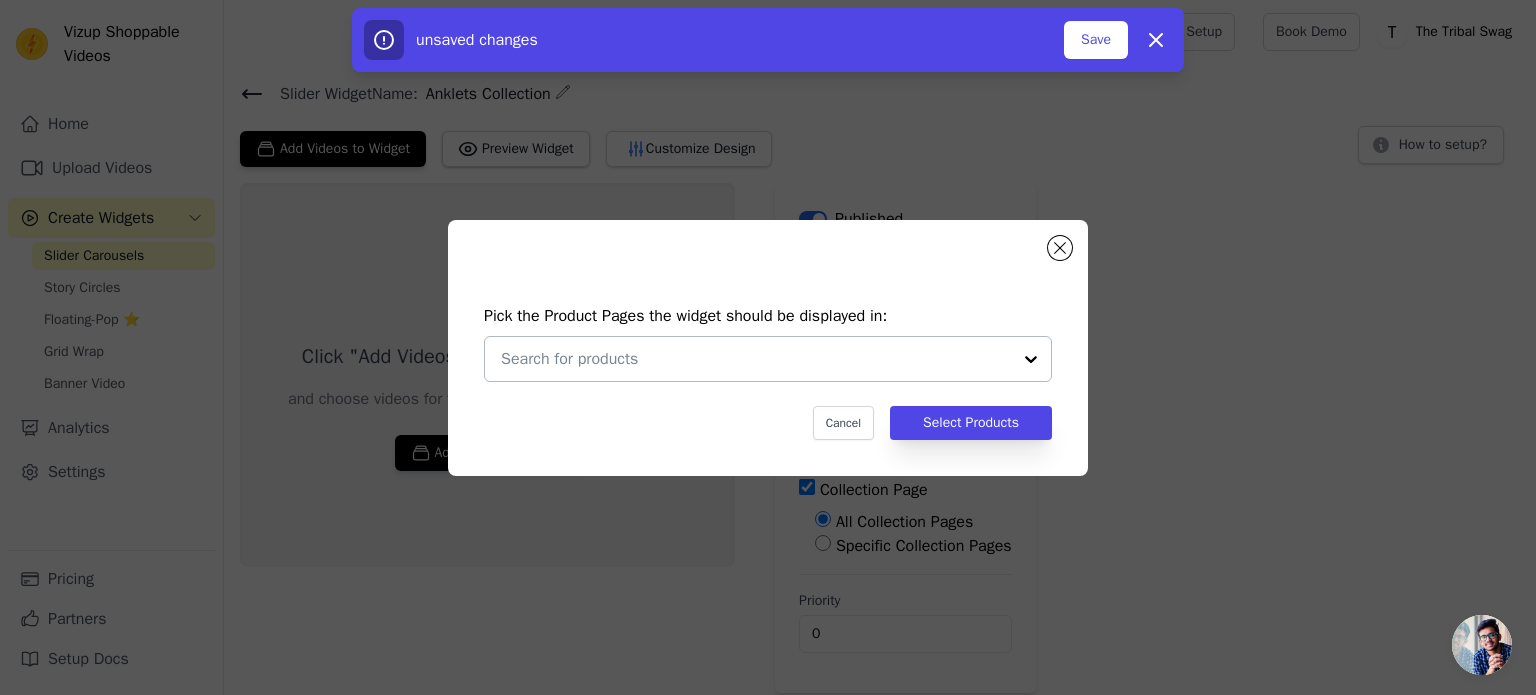click at bounding box center (756, 359) 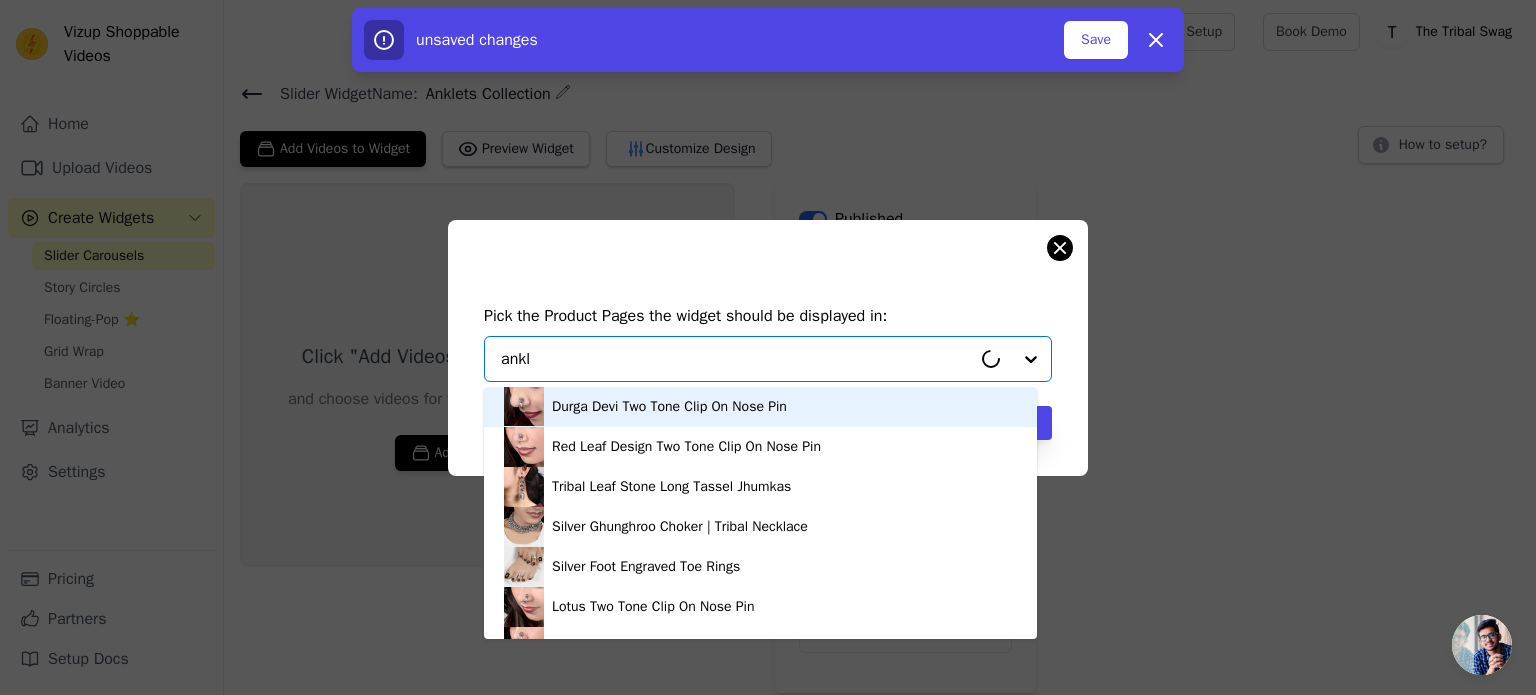 type on "ankle" 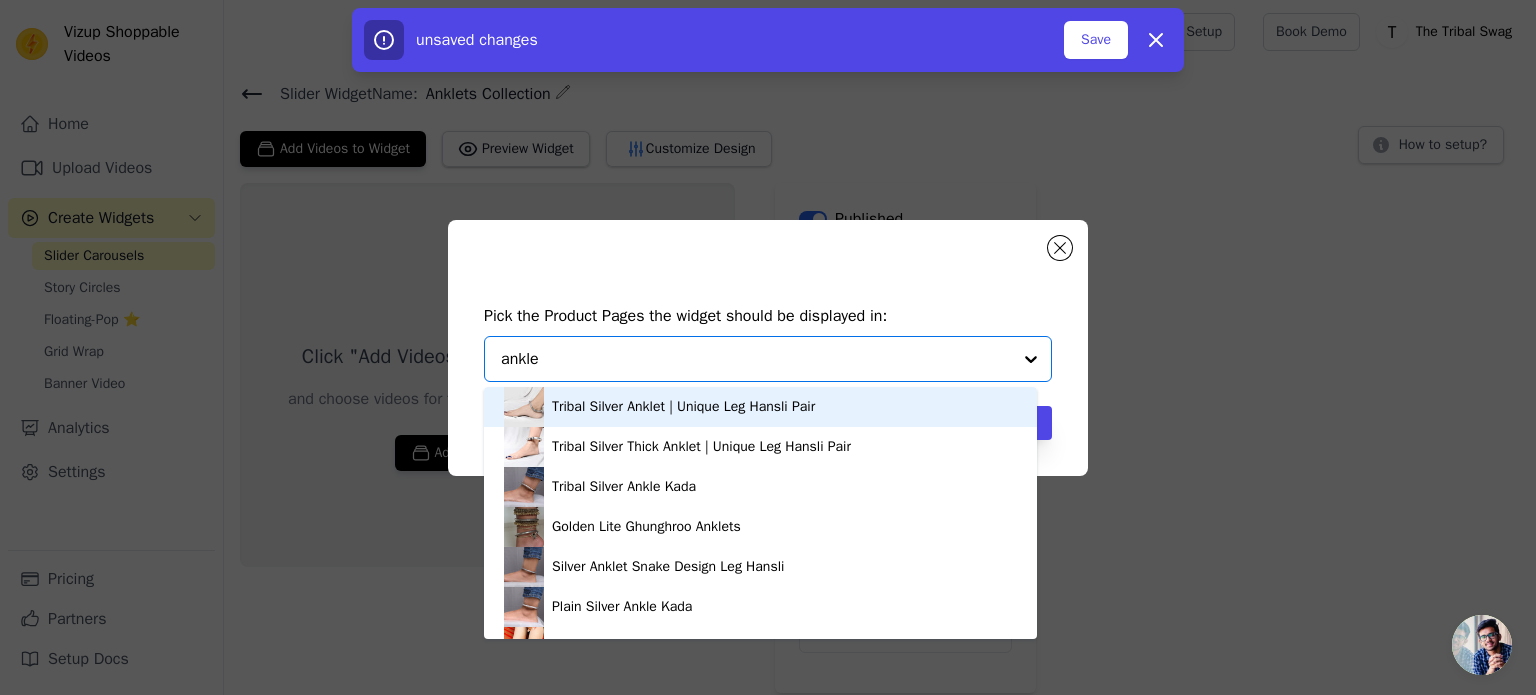 click on "Tribal Silver Anklet | Unique Leg Hansli Pair" at bounding box center (683, 407) 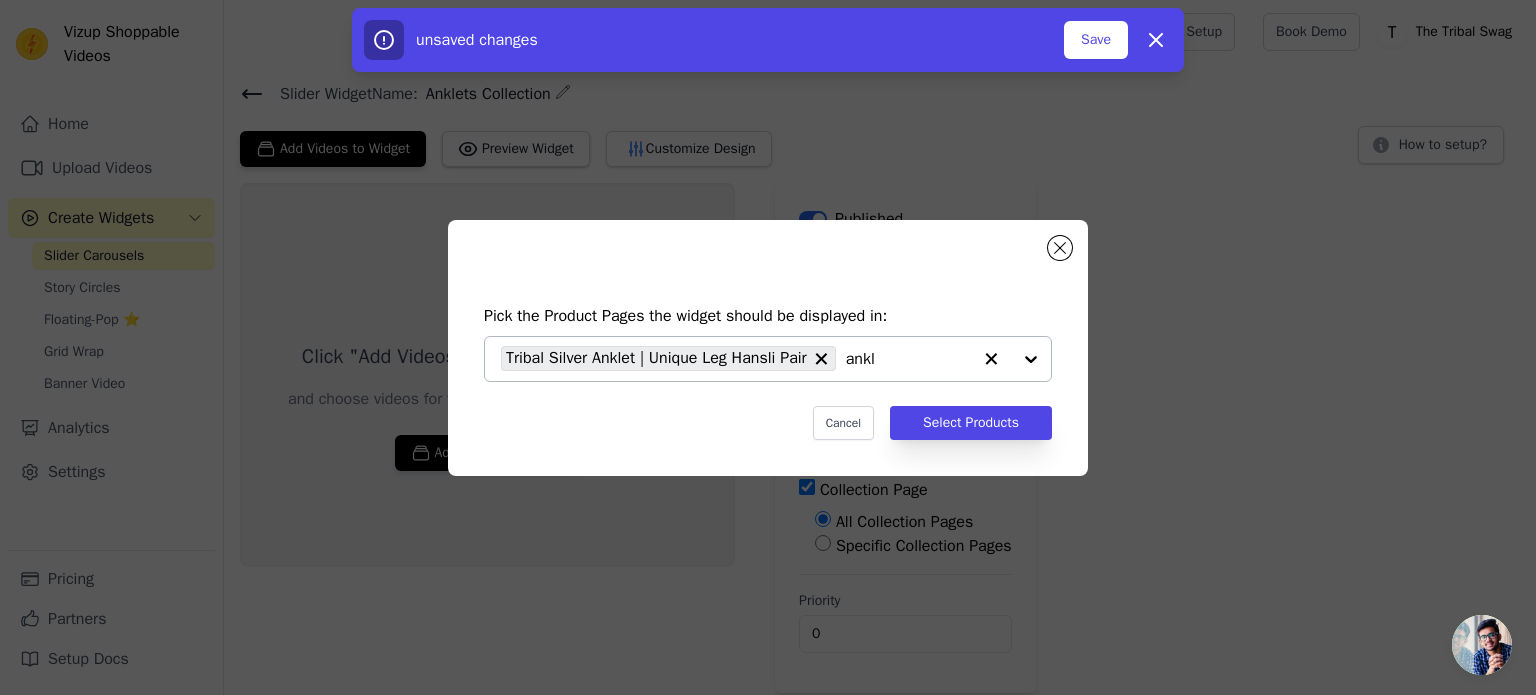 type on "ankle" 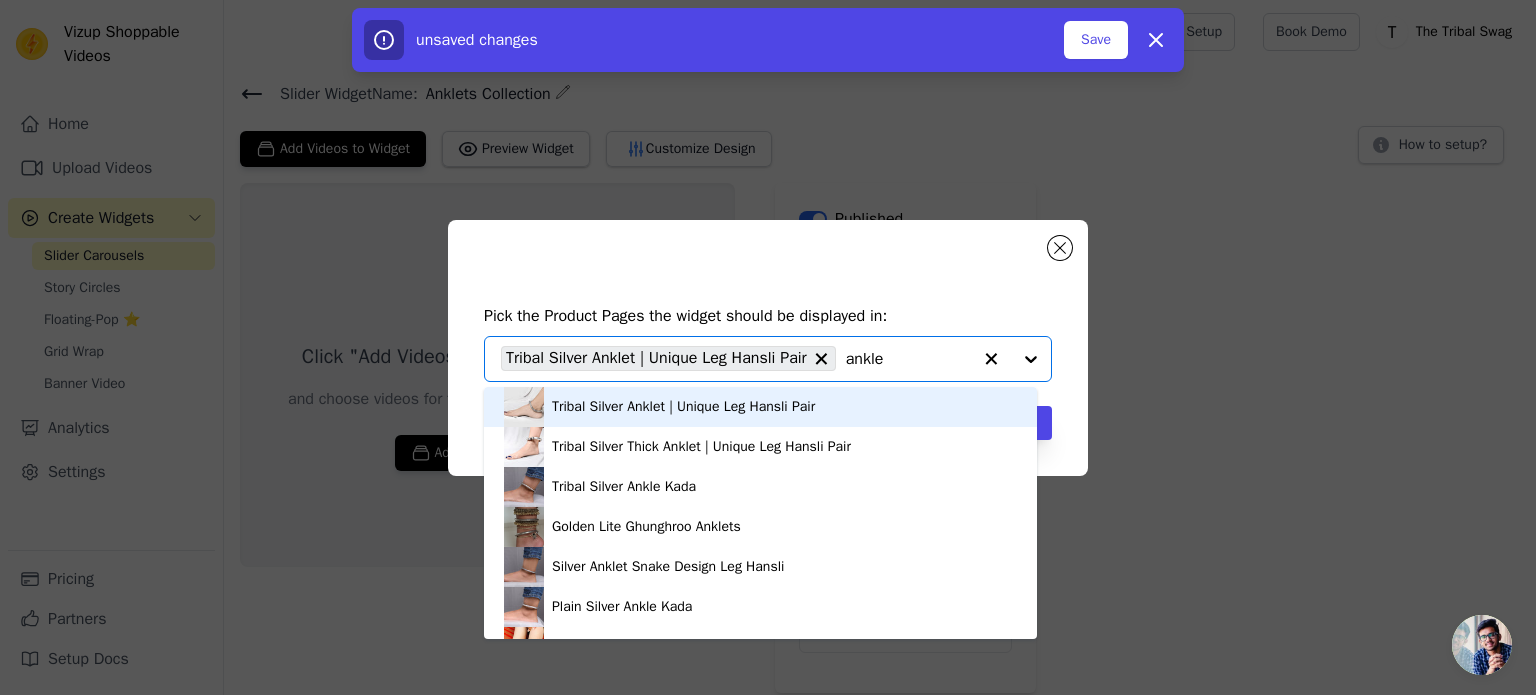click on "Tribal Silver Anklet | Unique Leg Hansli Pair" at bounding box center (760, 407) 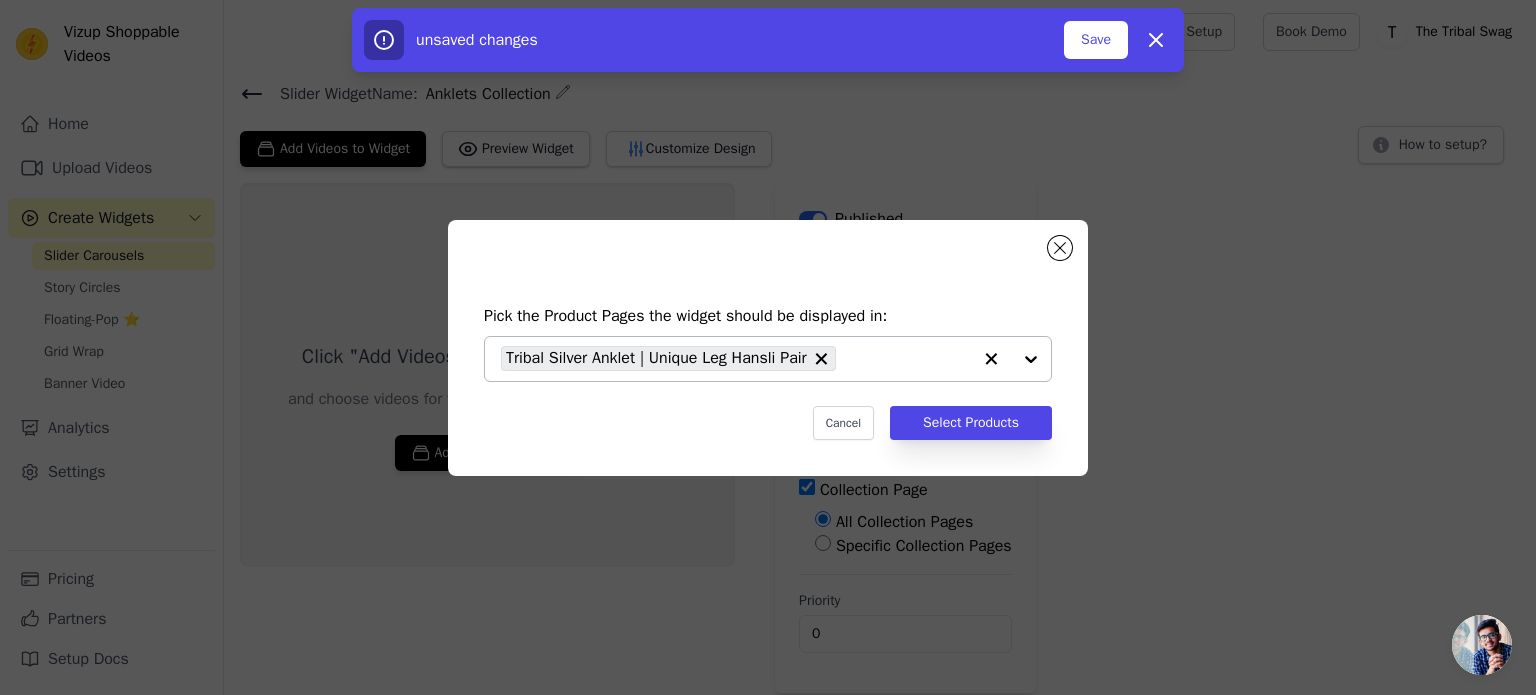 click 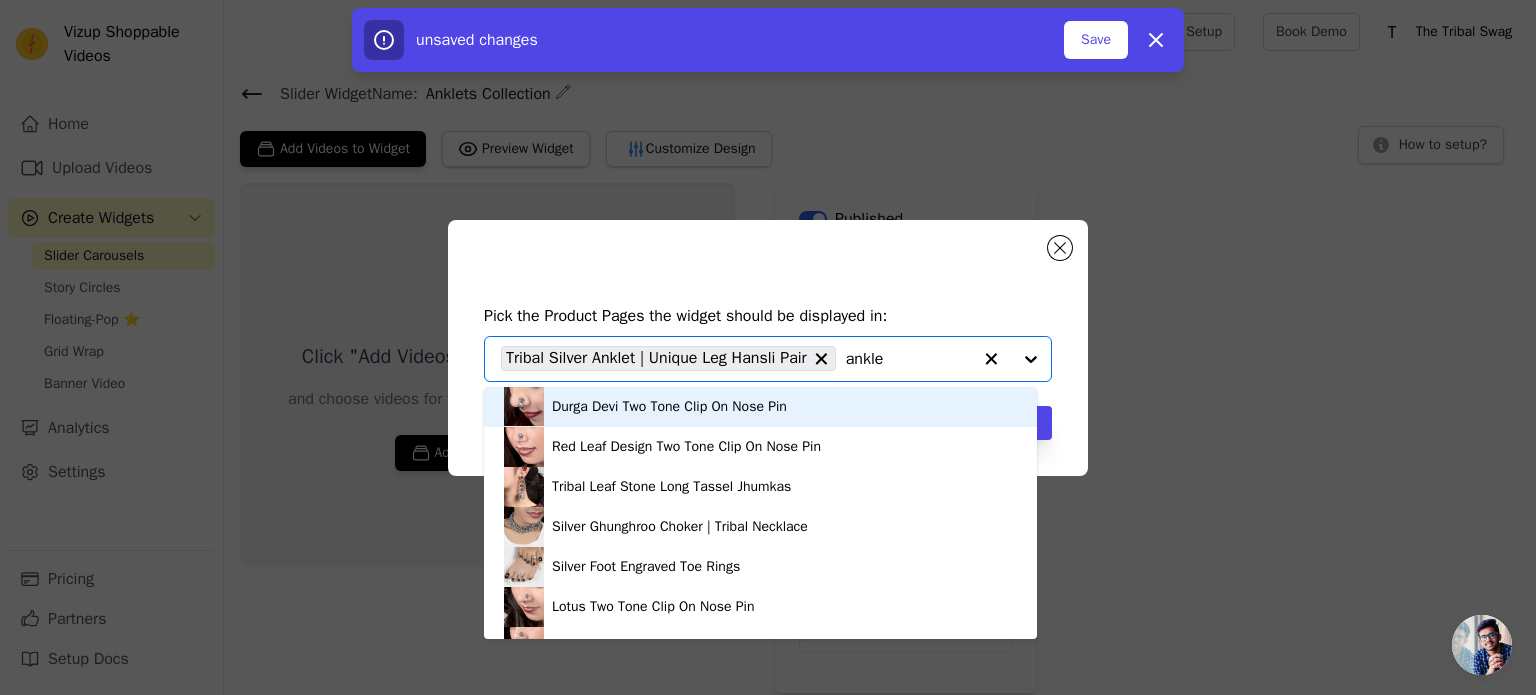 type on "anklet" 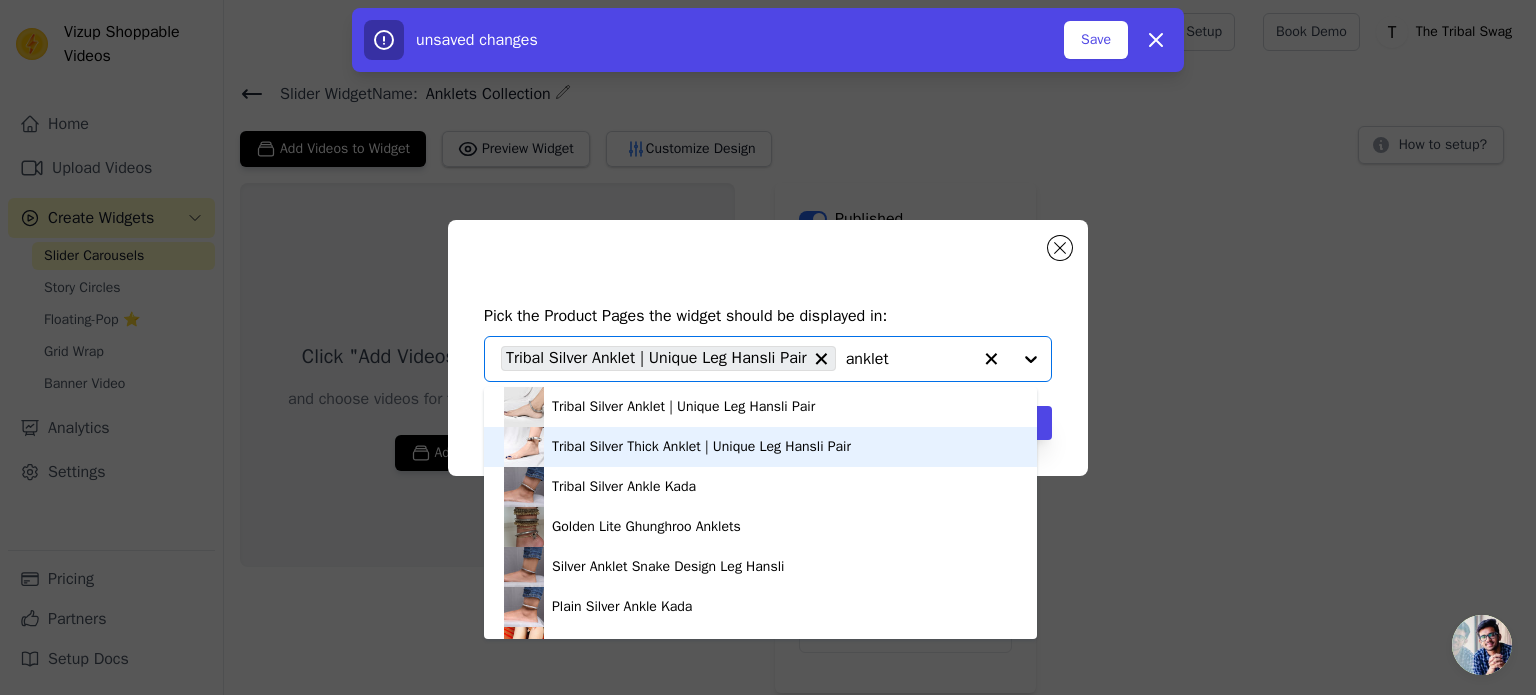 click on "Tribal Silver Thick Anklet | Unique Leg Hansli Pair" at bounding box center (701, 447) 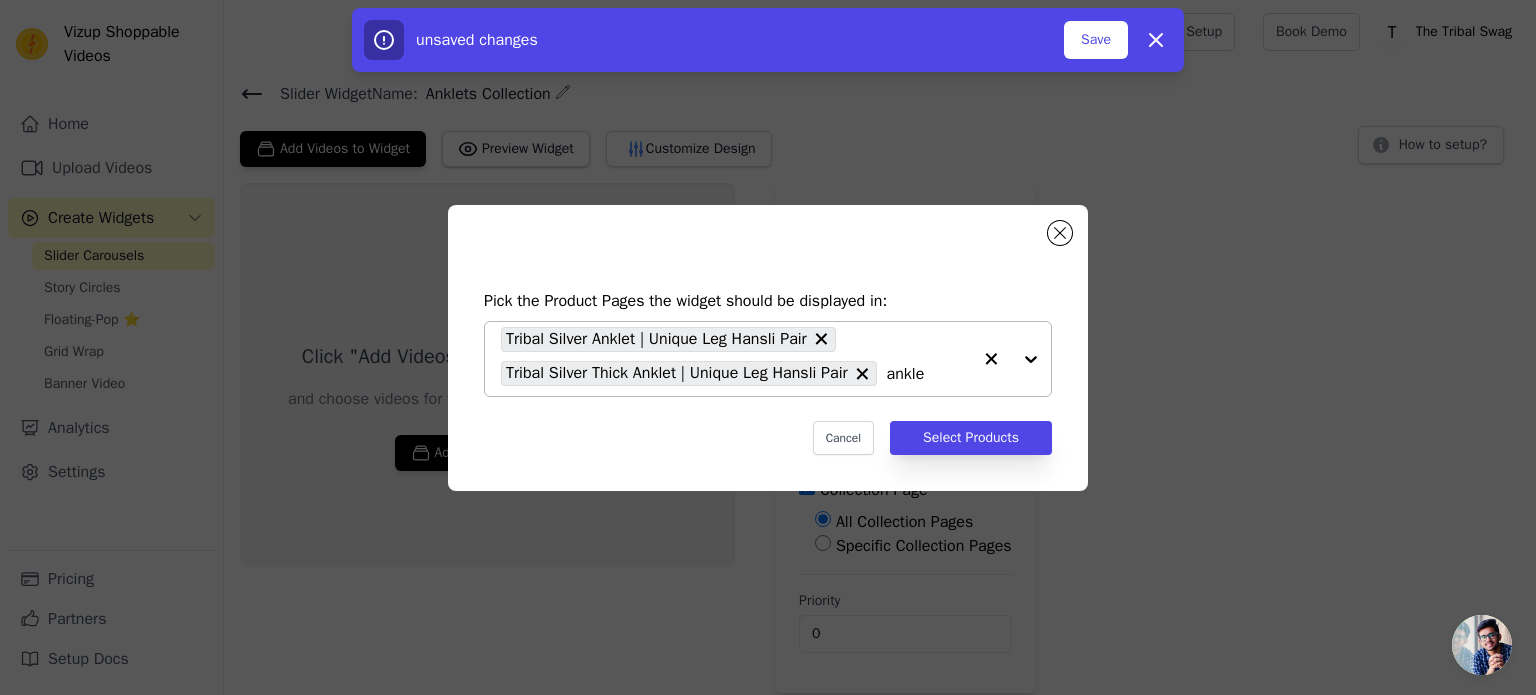 type on "anklet" 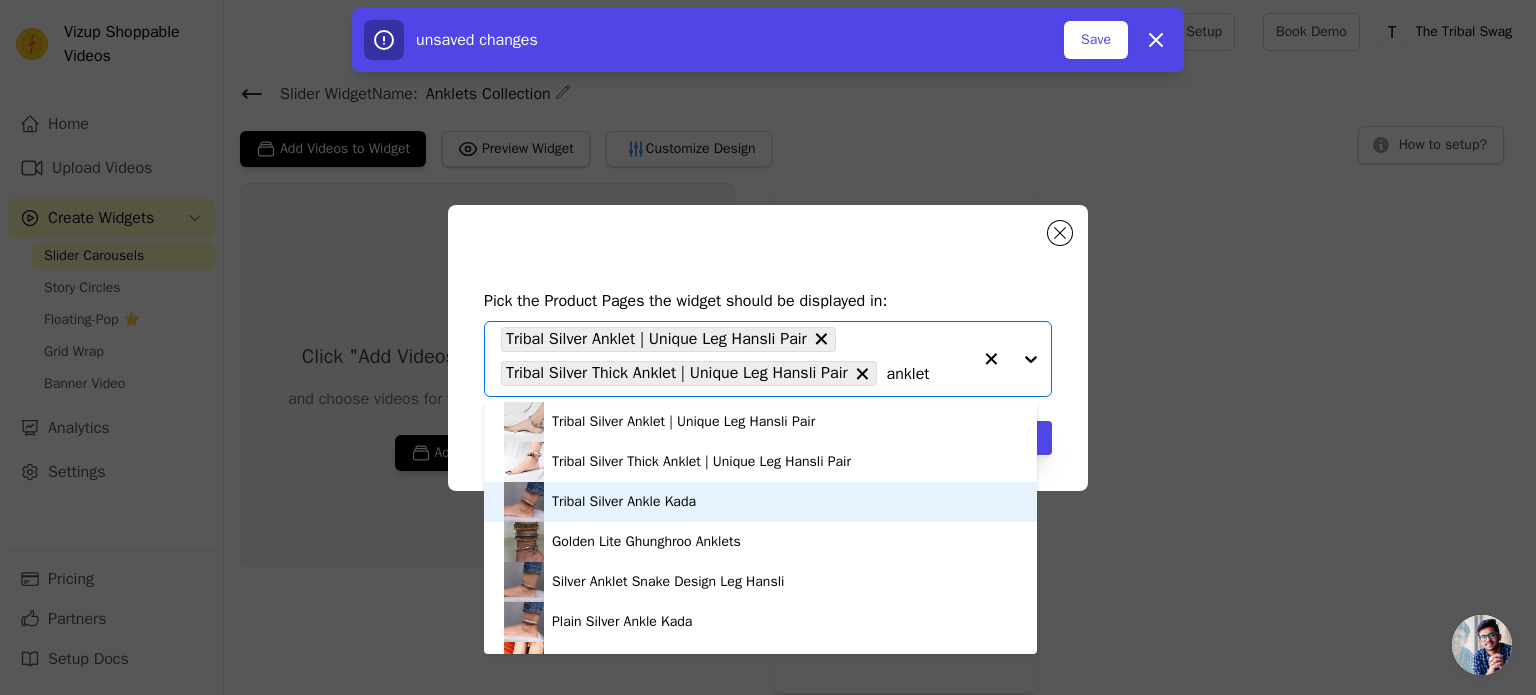 click on "Tribal Silver Ankle Kada" at bounding box center (760, 502) 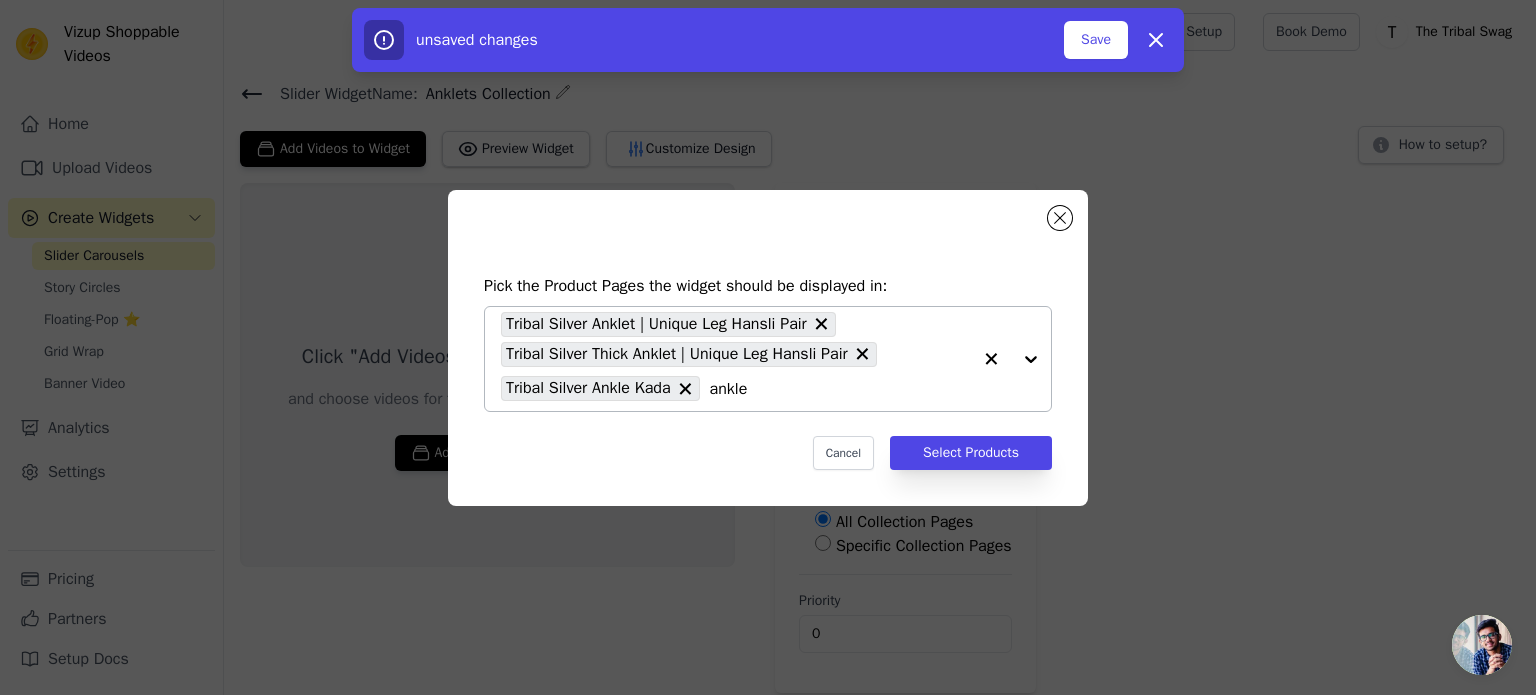 type on "anklet" 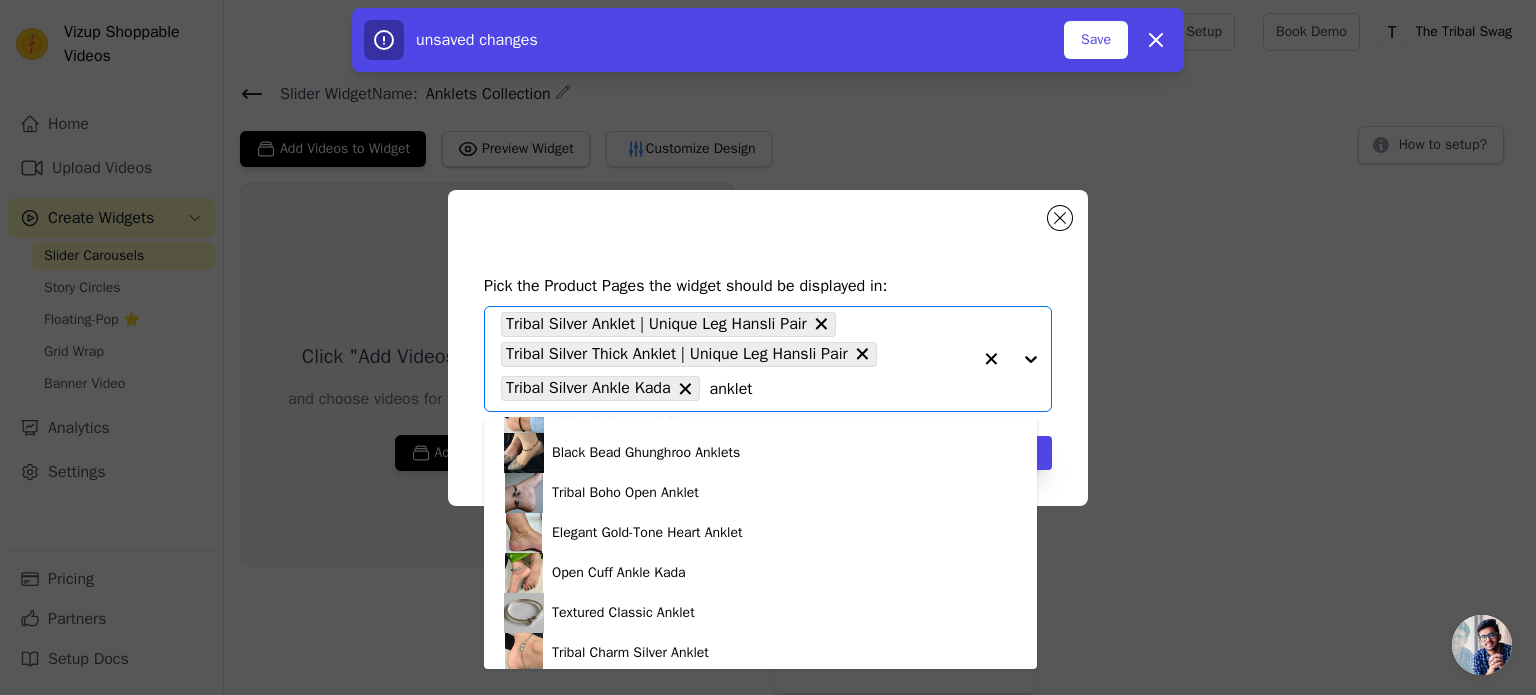 scroll, scrollTop: 553, scrollLeft: 0, axis: vertical 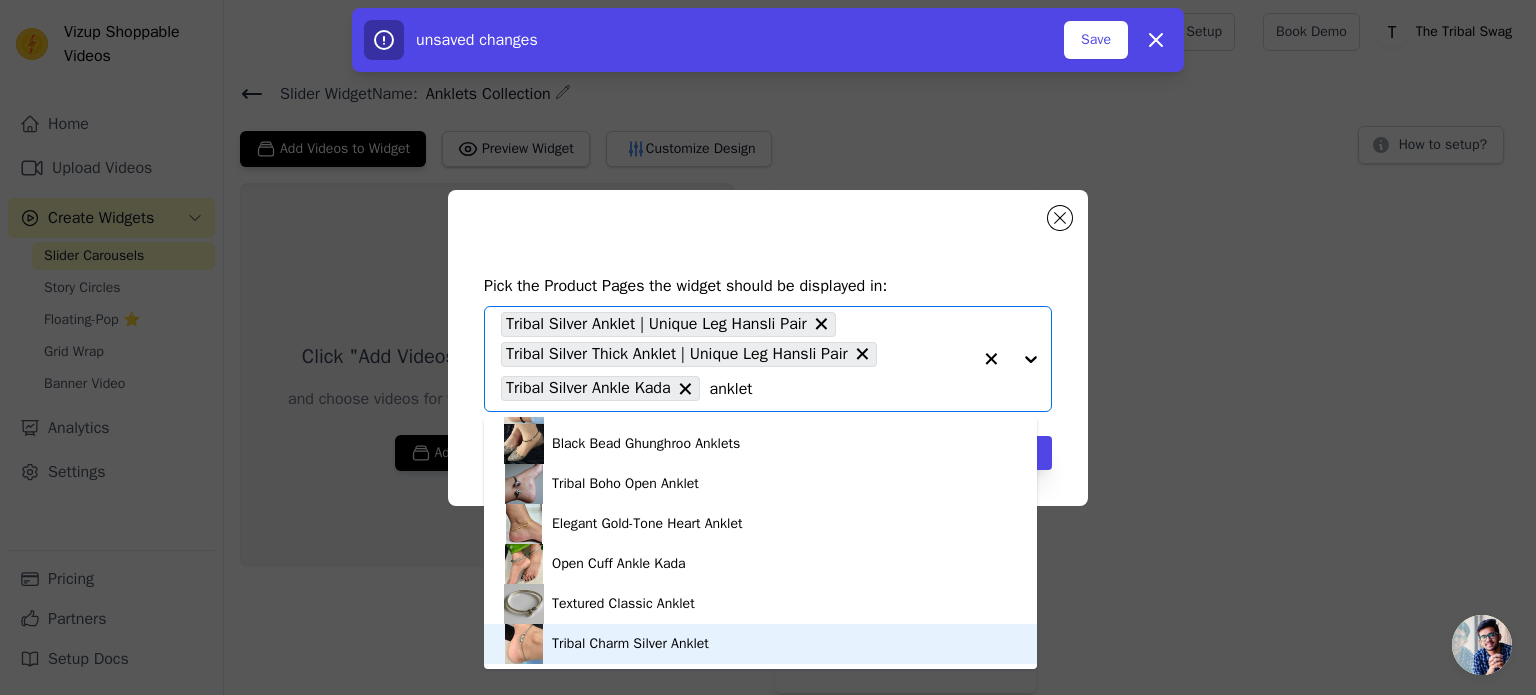 click on "Tribal Charm Silver Anklet" at bounding box center [760, 644] 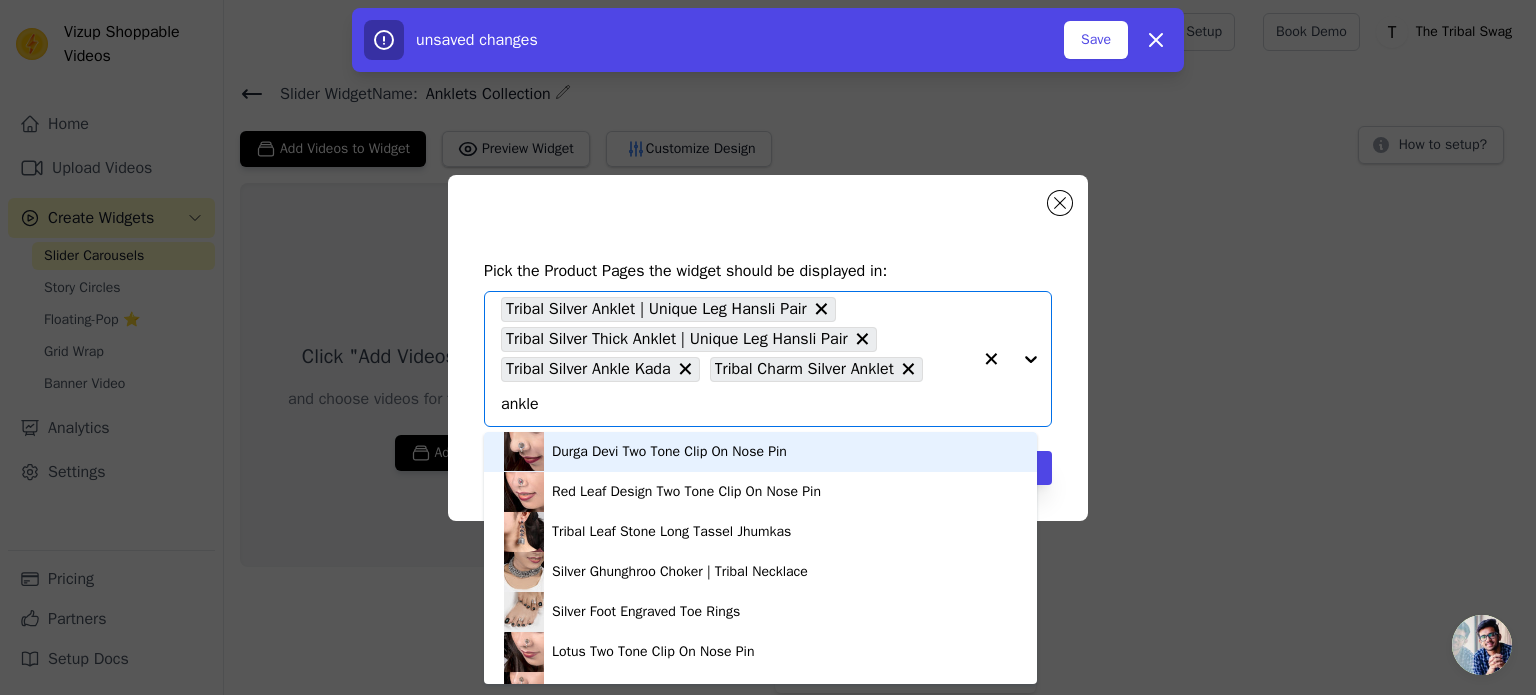 type on "anklet" 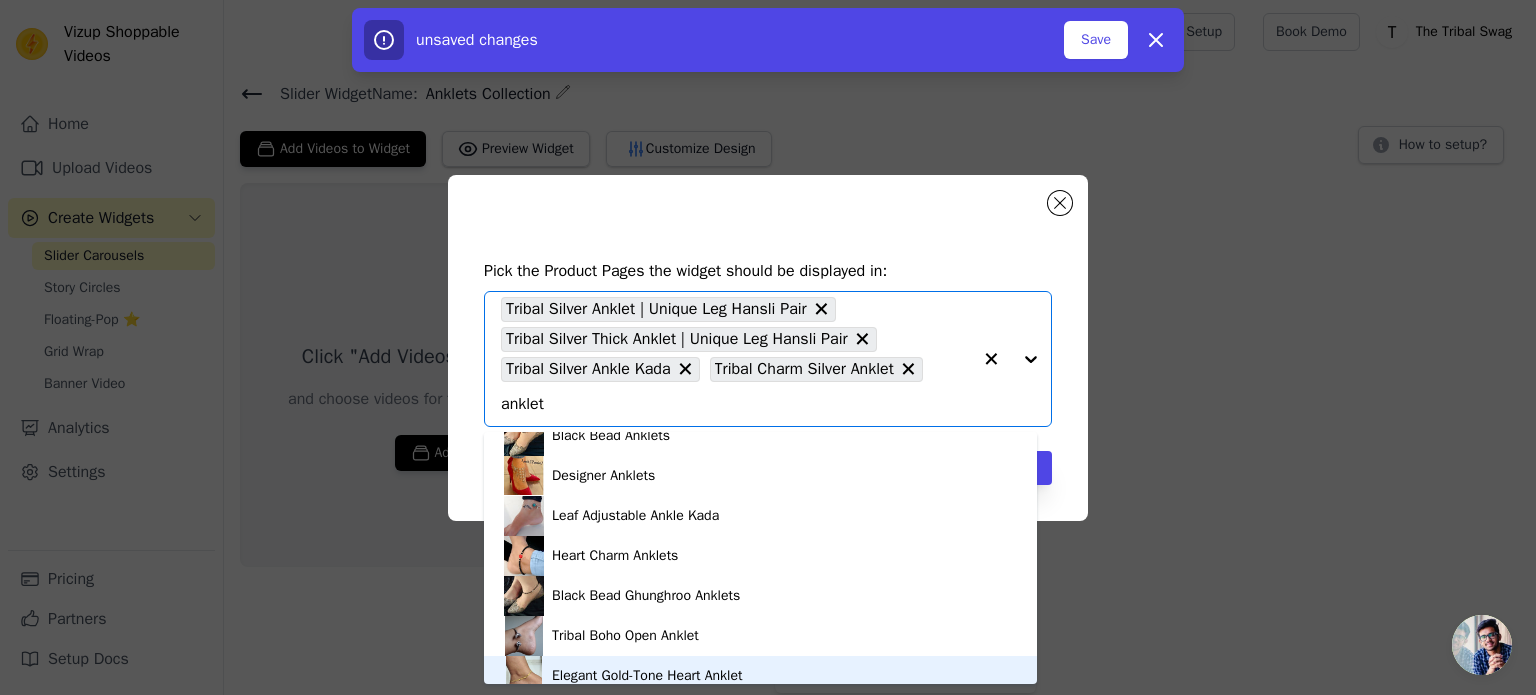 scroll, scrollTop: 553, scrollLeft: 0, axis: vertical 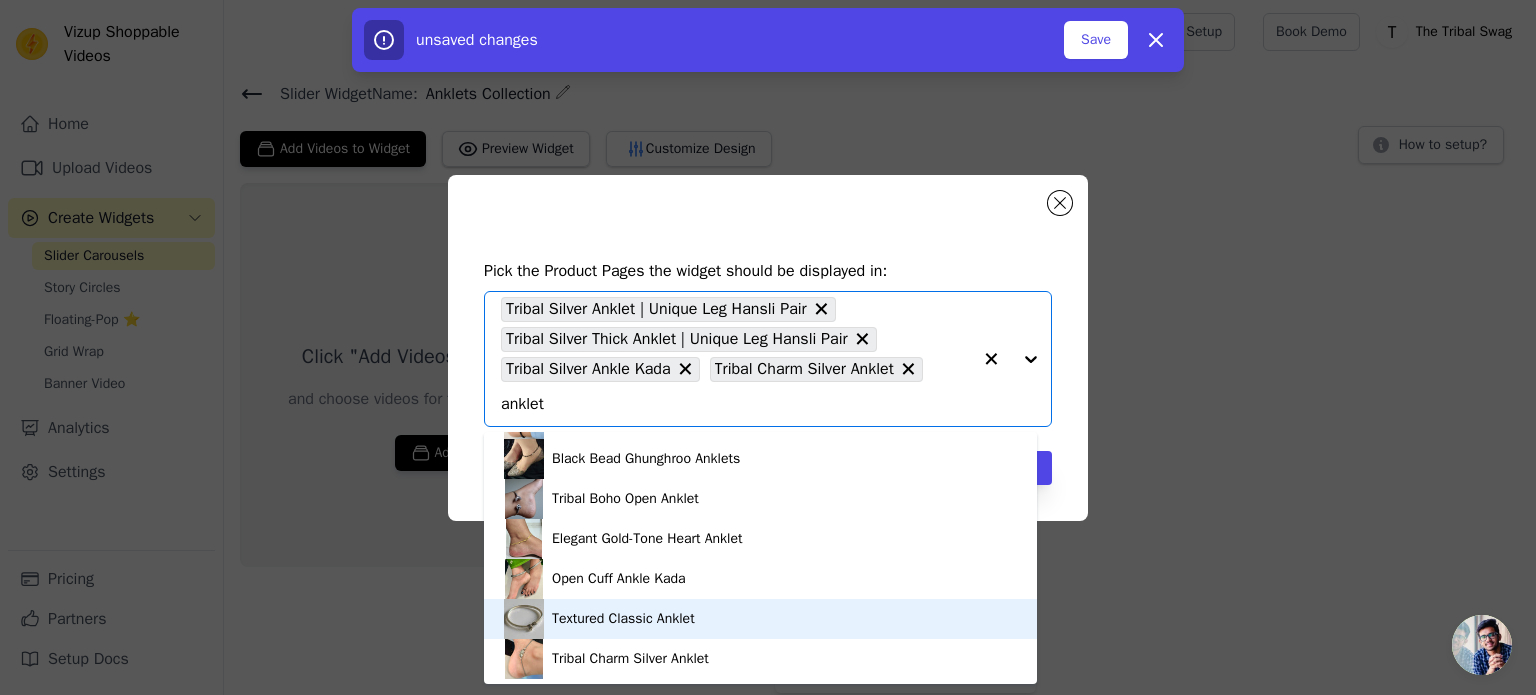 click on "Textured Classic Anklet" at bounding box center [623, 619] 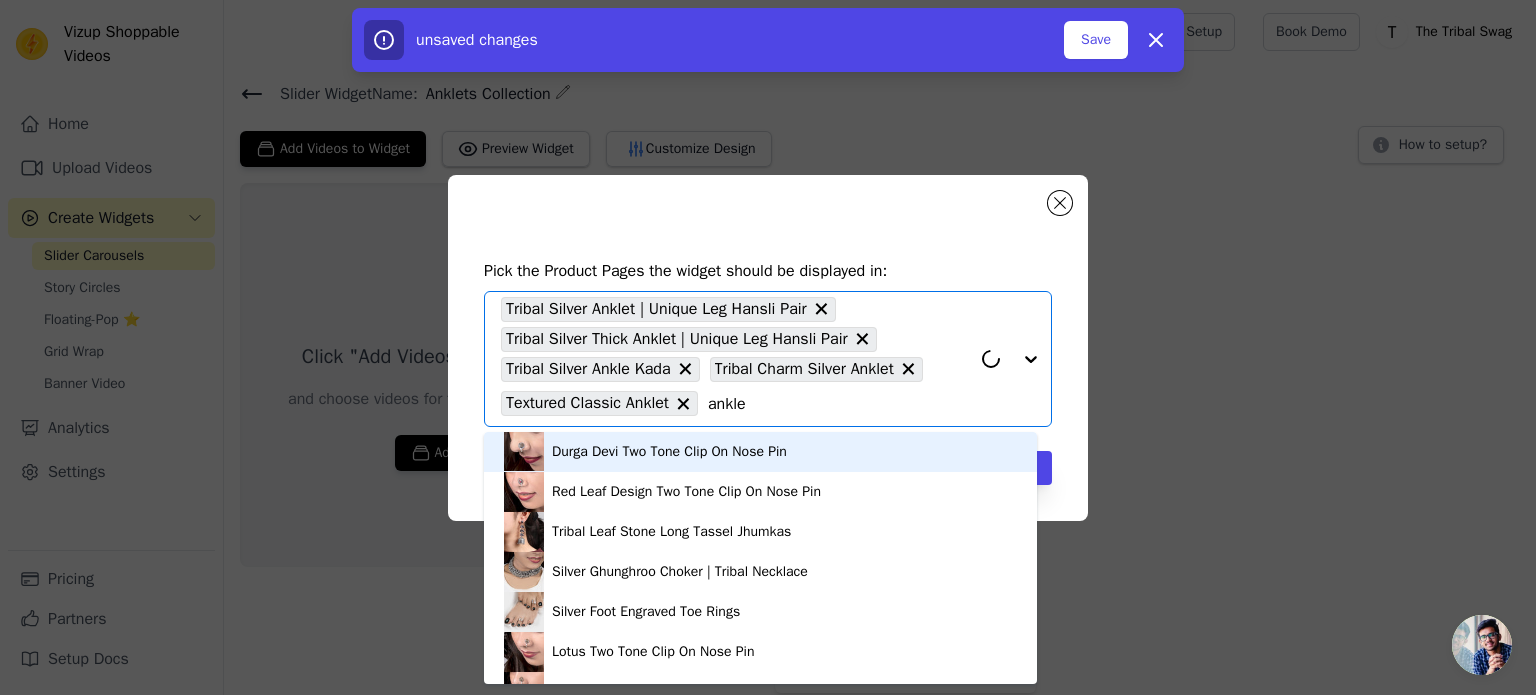 type on "anklet" 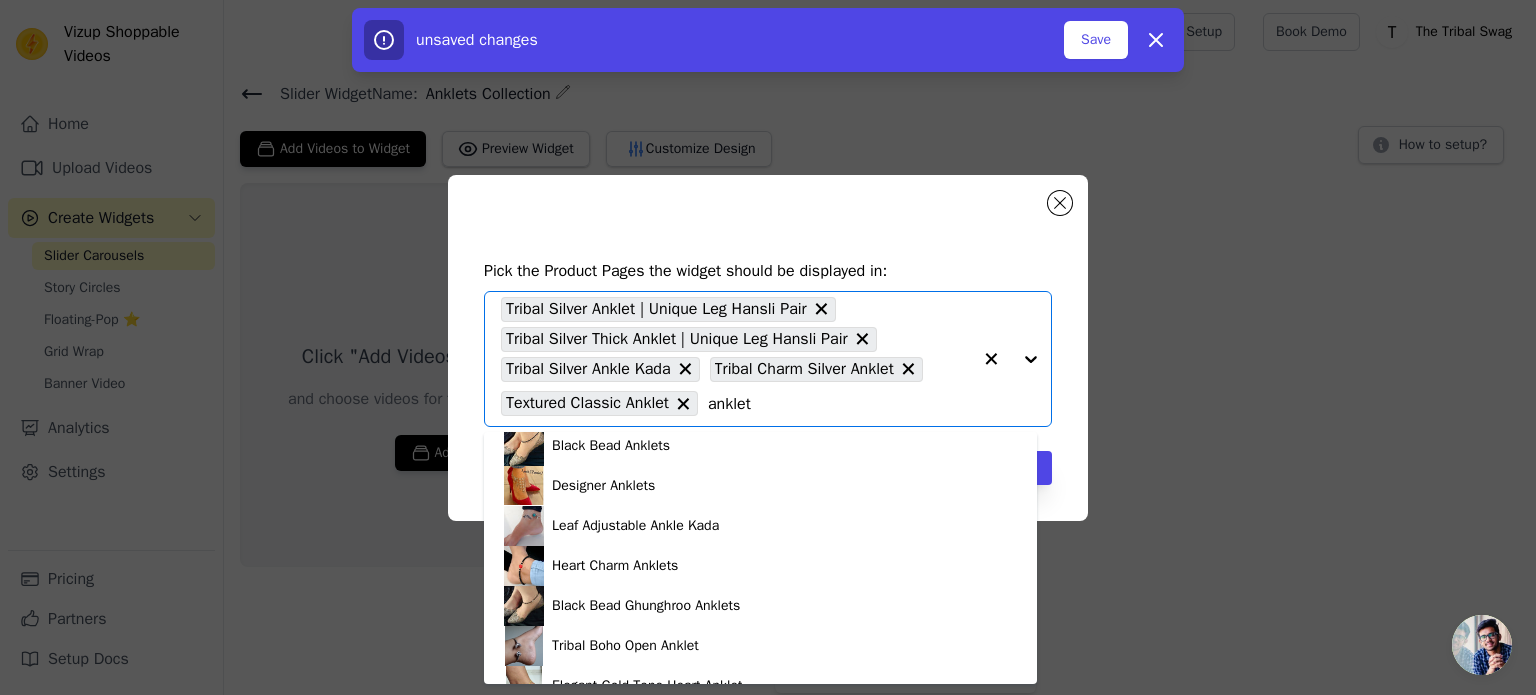 scroll, scrollTop: 553, scrollLeft: 0, axis: vertical 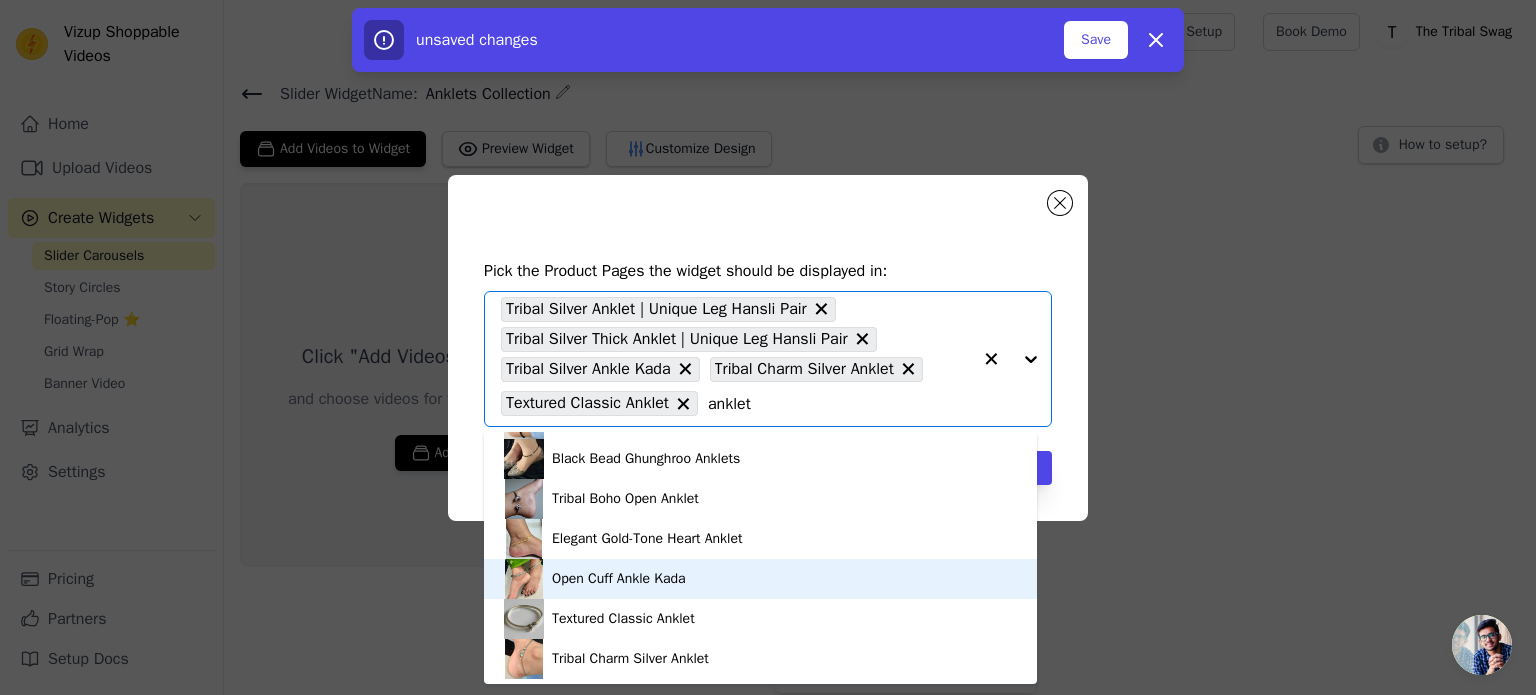 click on "Open Cuff Ankle Kada" at bounding box center (619, 579) 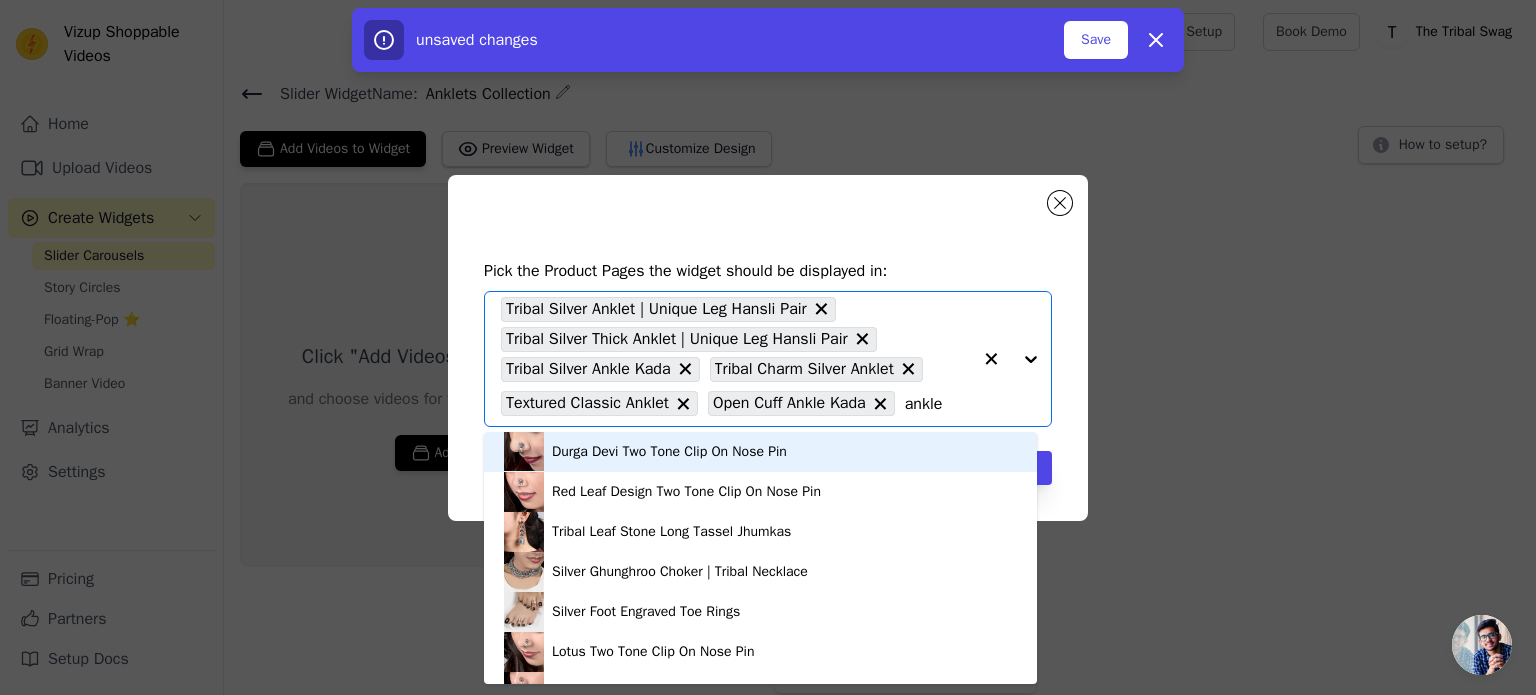 type on "anklet" 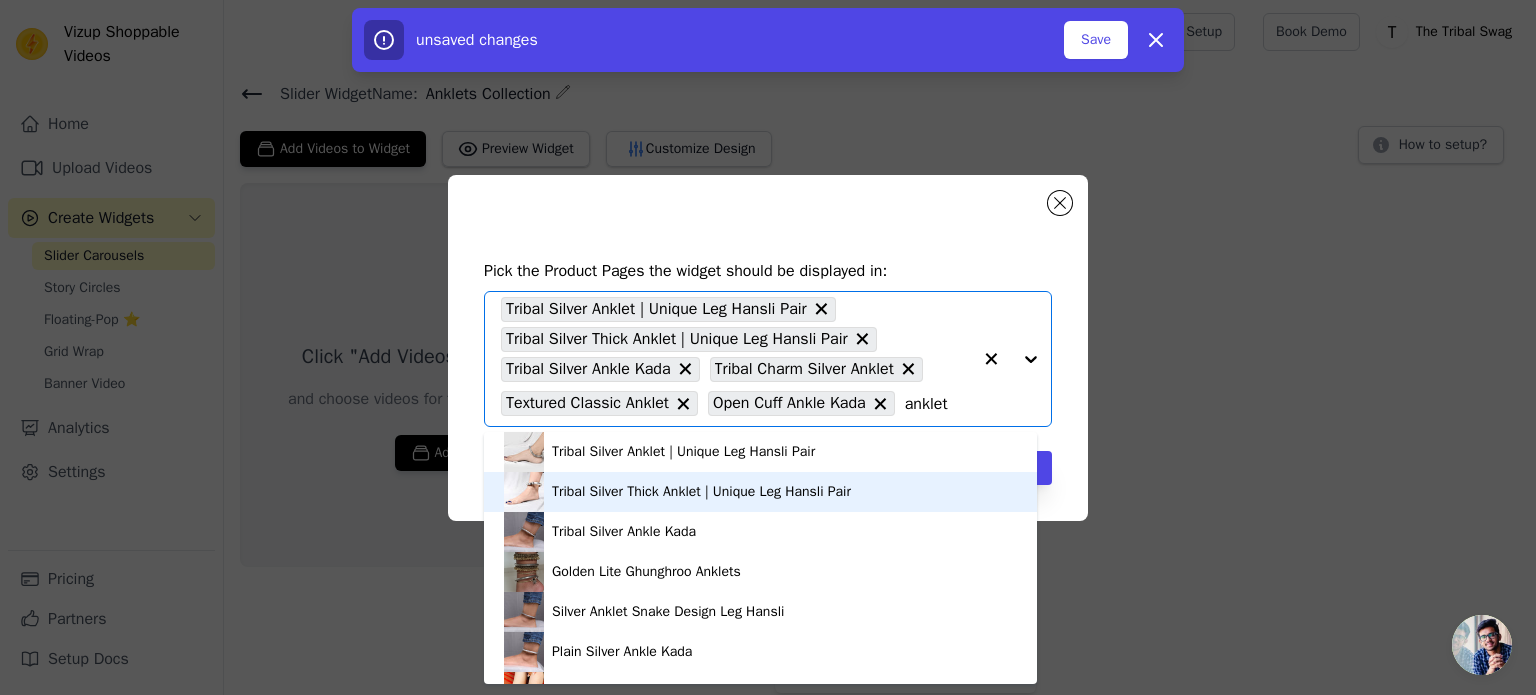 scroll, scrollTop: 553, scrollLeft: 0, axis: vertical 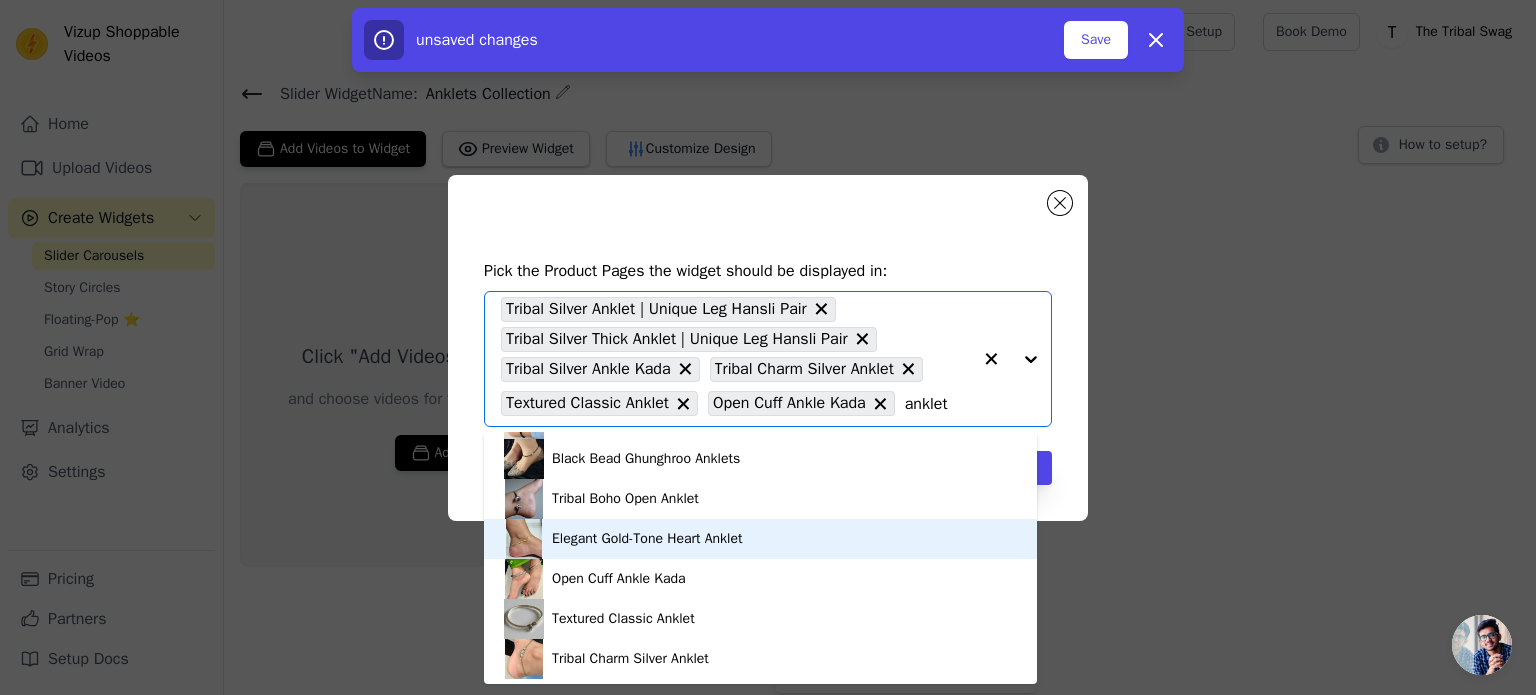 click on "Elegant Gold-Tone Heart Anklet" at bounding box center (647, 539) 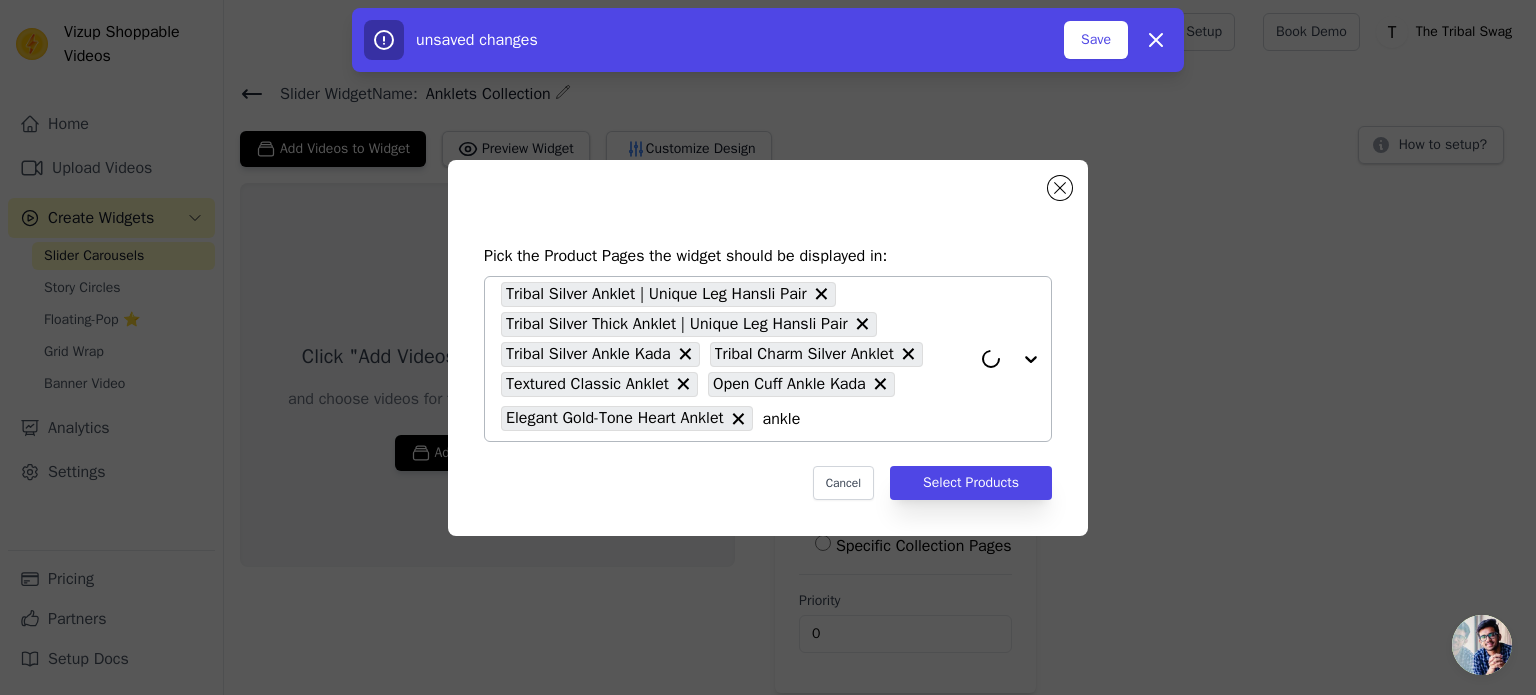 type on "anklet" 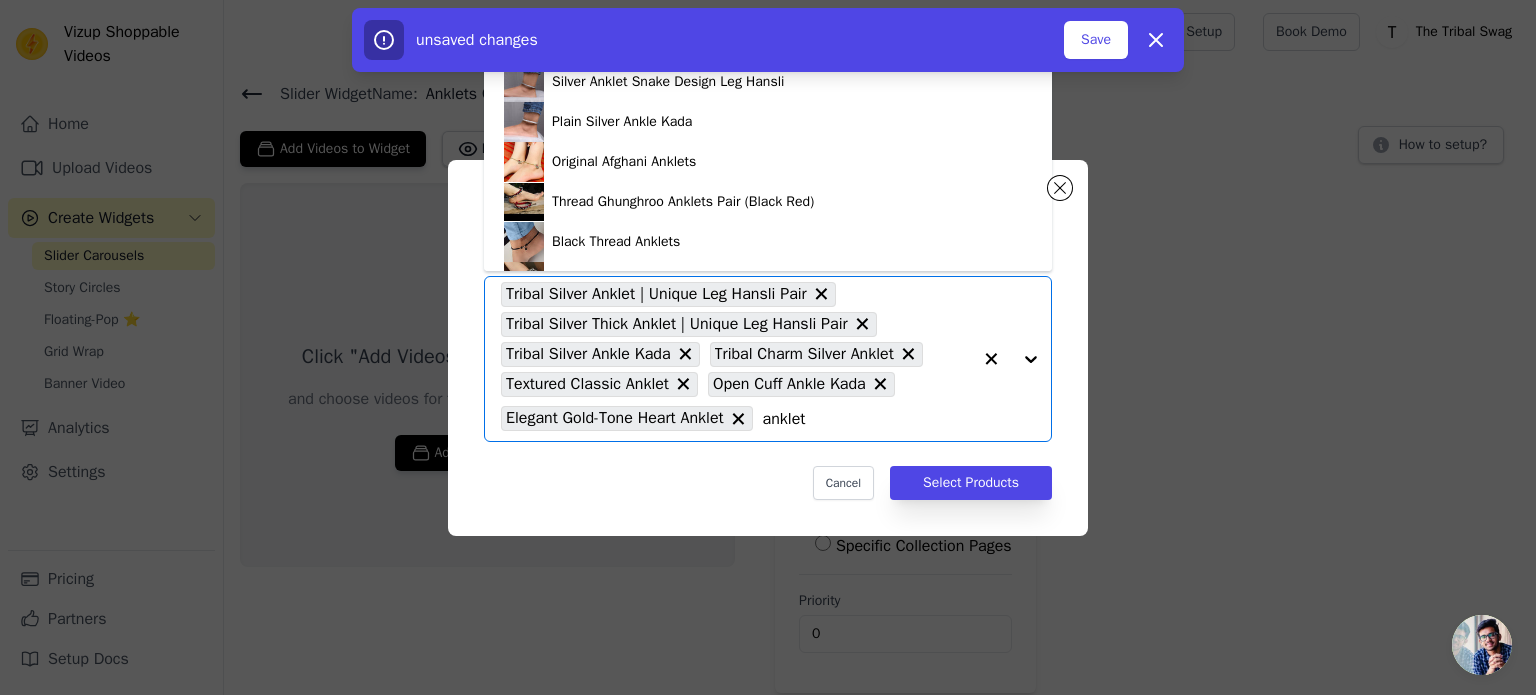 scroll, scrollTop: 148, scrollLeft: 0, axis: vertical 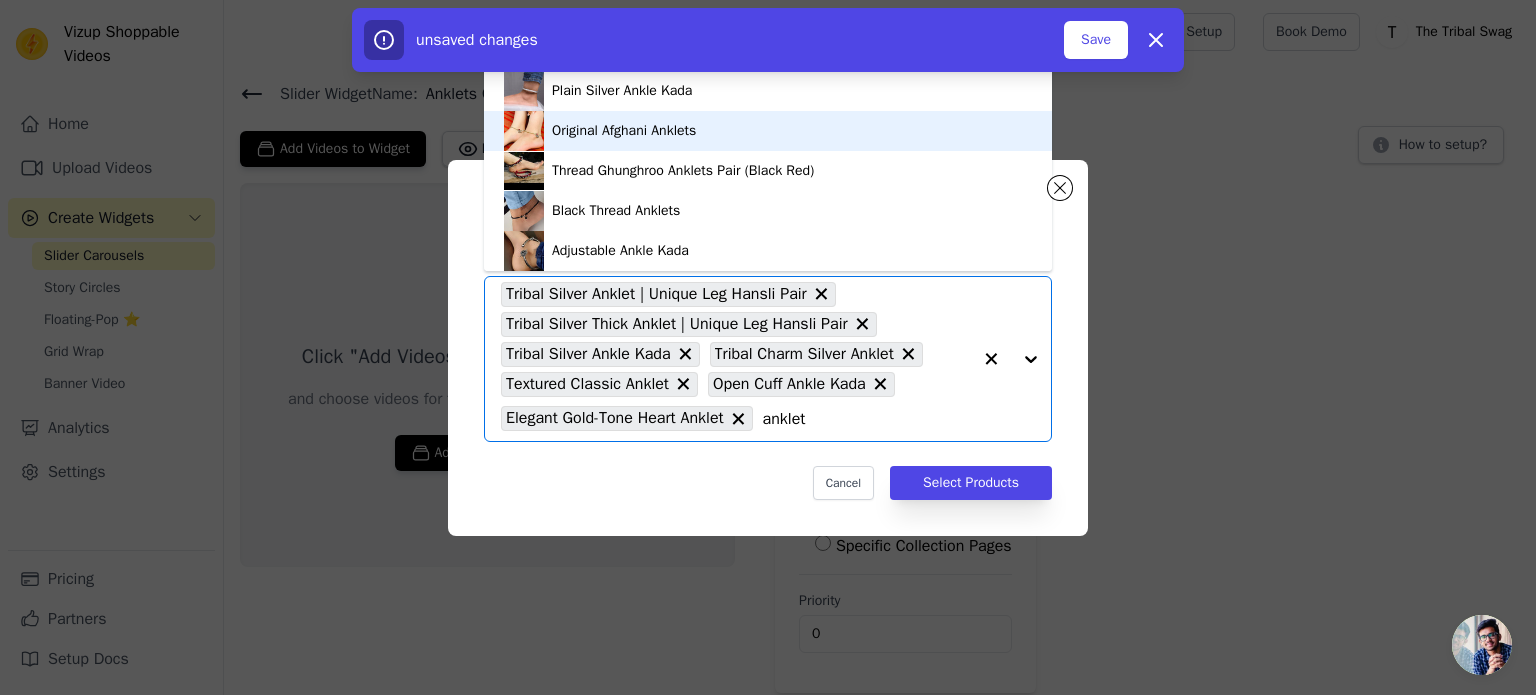 click on "Original Afghani Anklets" at bounding box center [768, 131] 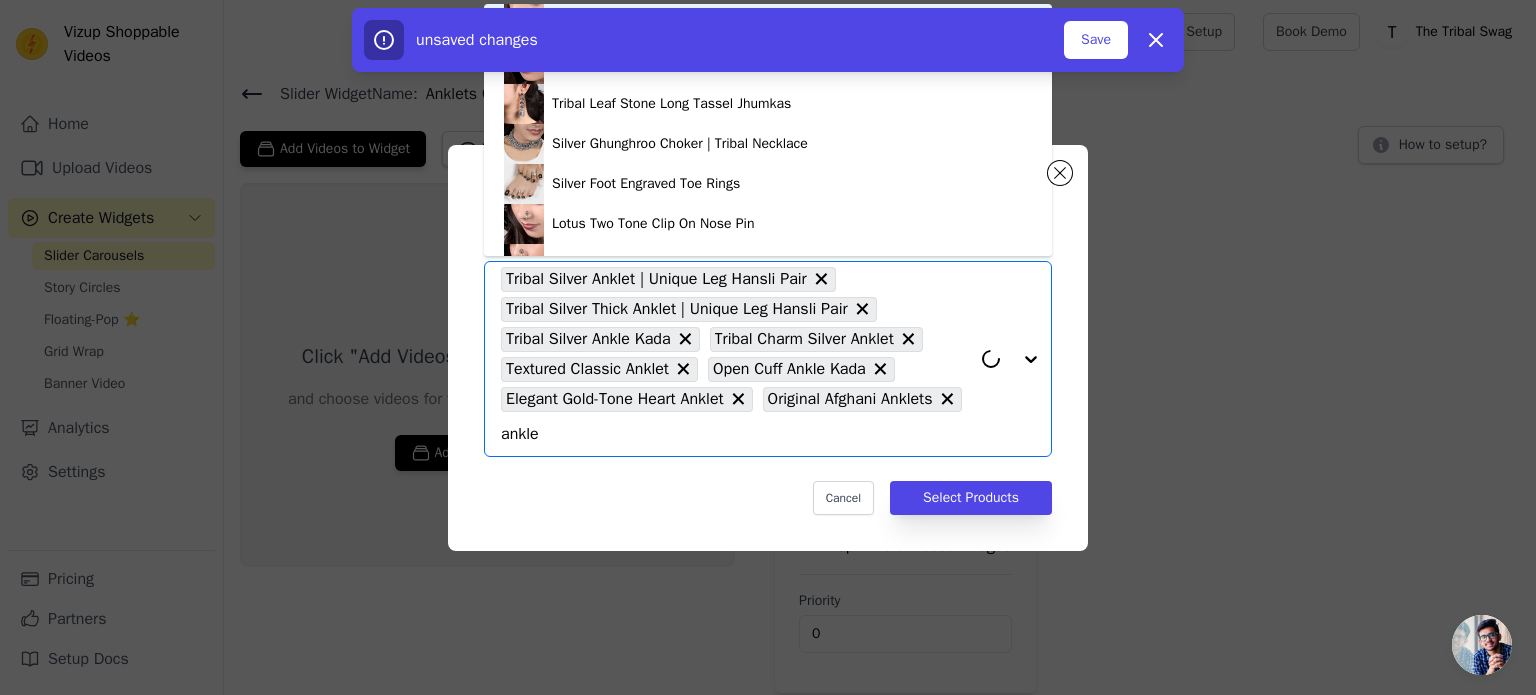 type on "anklet" 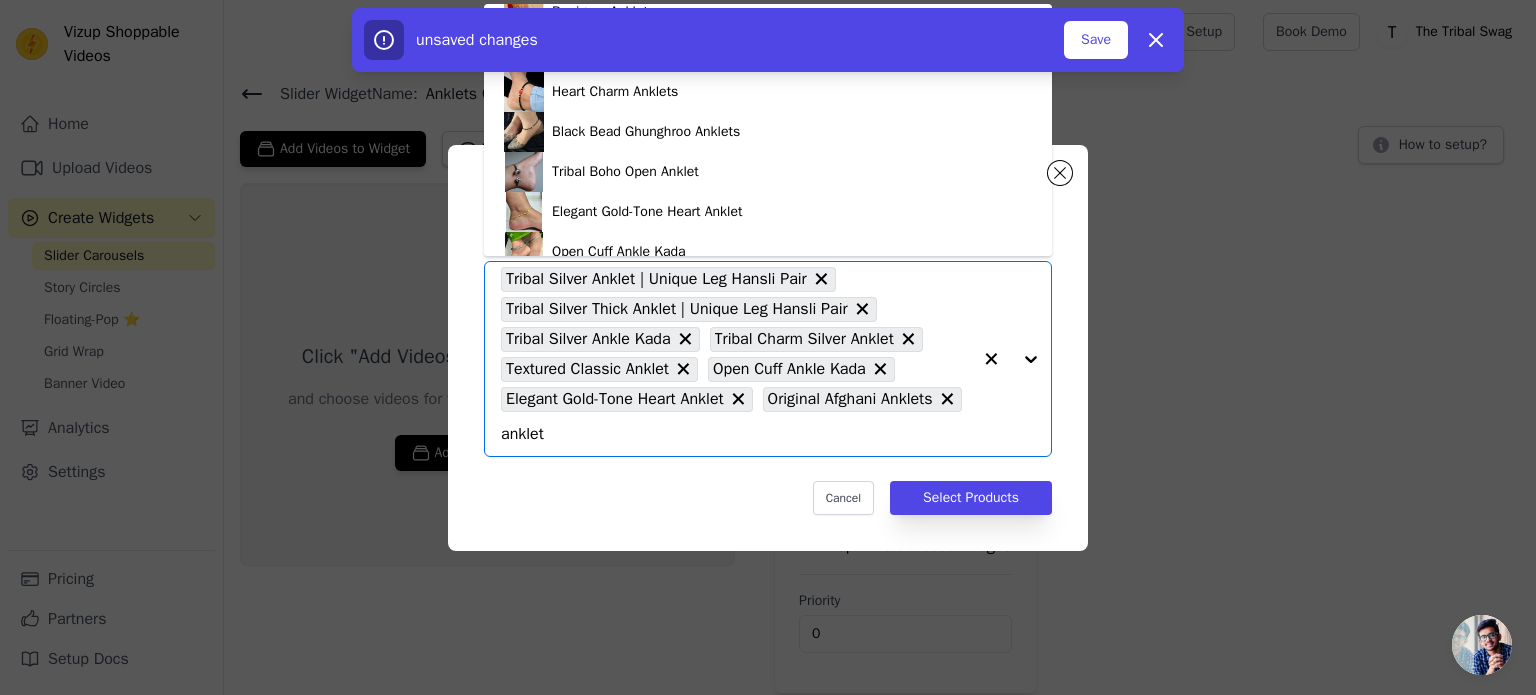 scroll, scrollTop: 444, scrollLeft: 0, axis: vertical 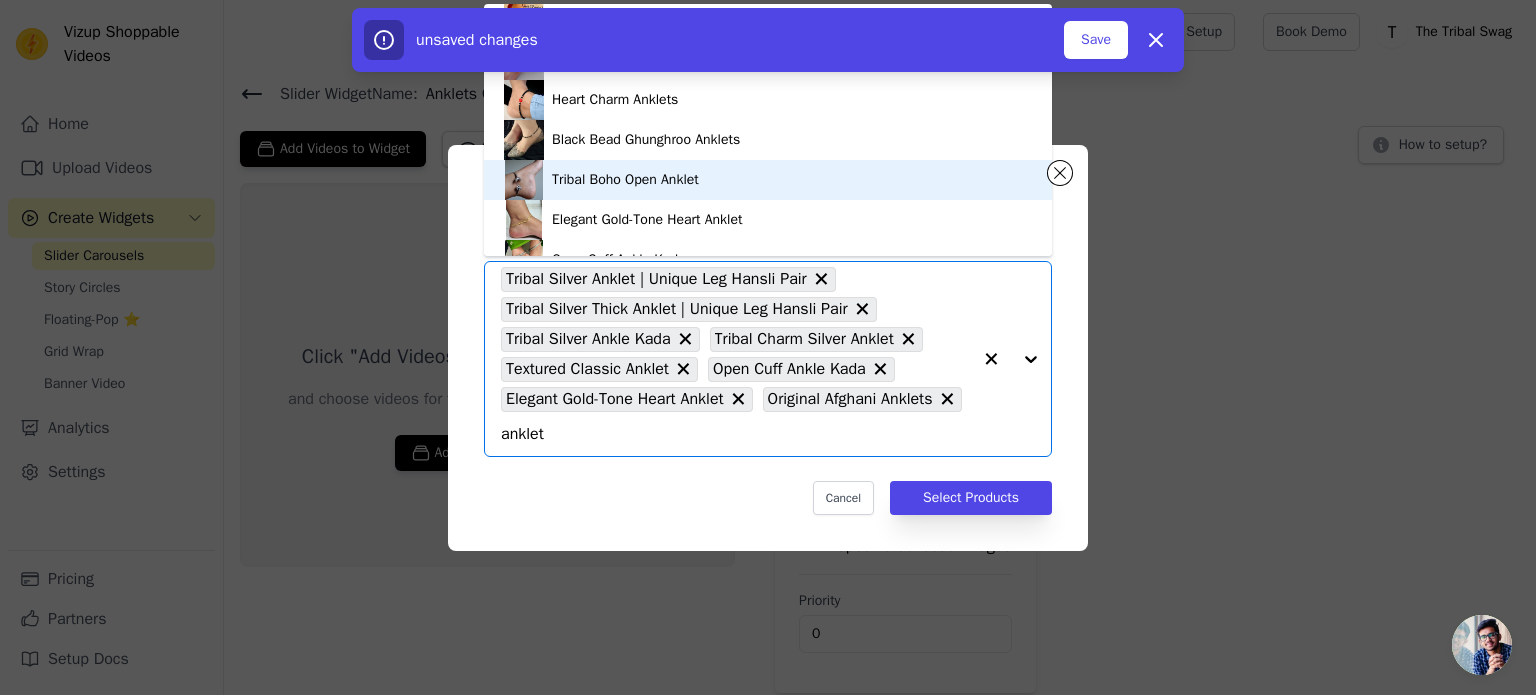 click on "Tribal Boho Open Anklet" at bounding box center [625, 180] 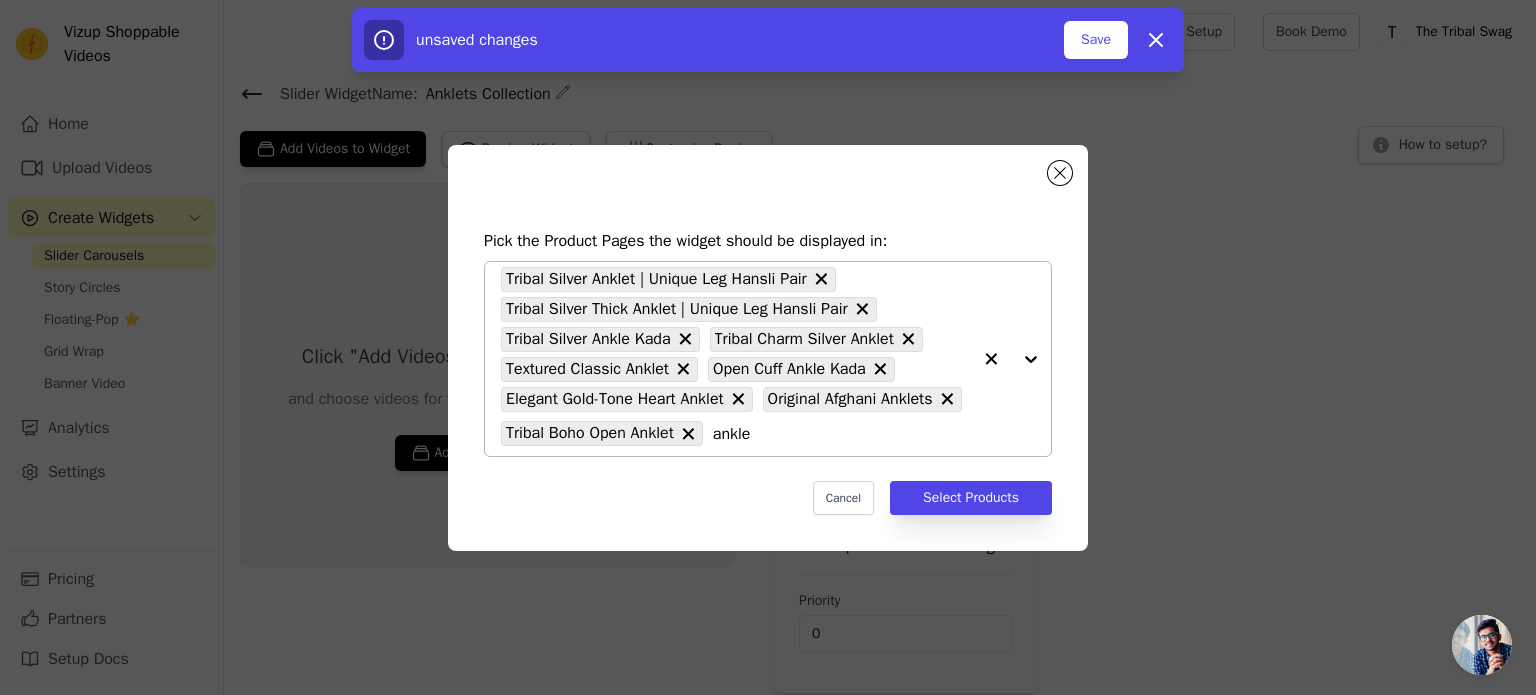 type on "anklet" 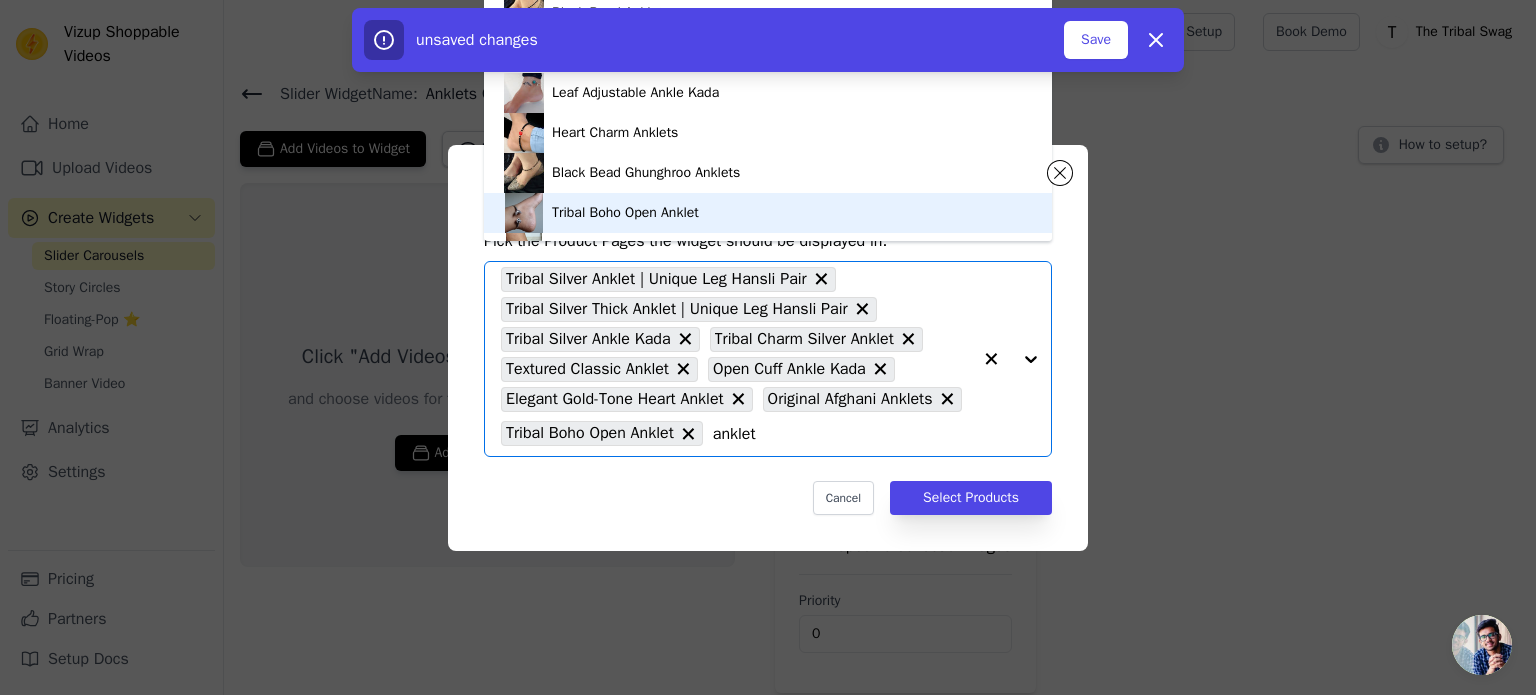 scroll, scrollTop: 394, scrollLeft: 0, axis: vertical 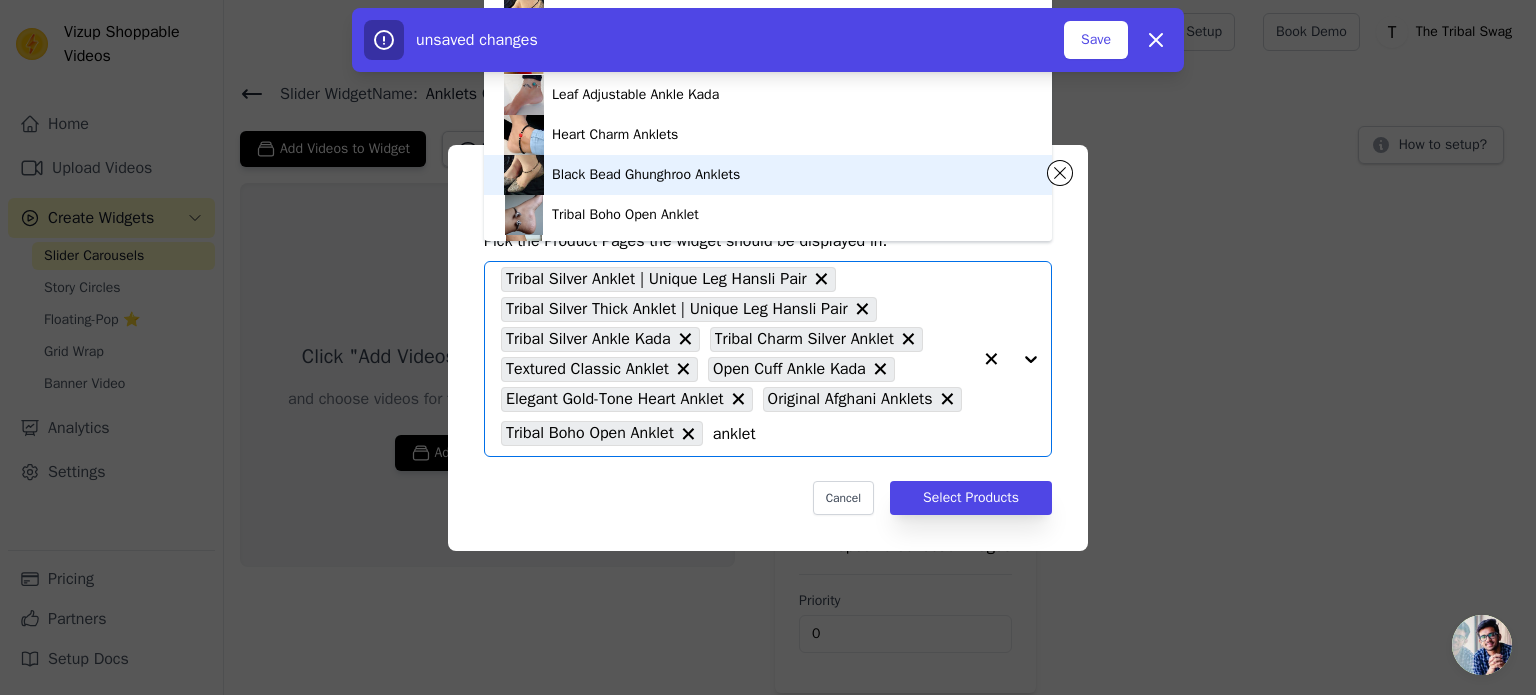 click on "Black Bead Ghunghroo Anklets" at bounding box center (646, 175) 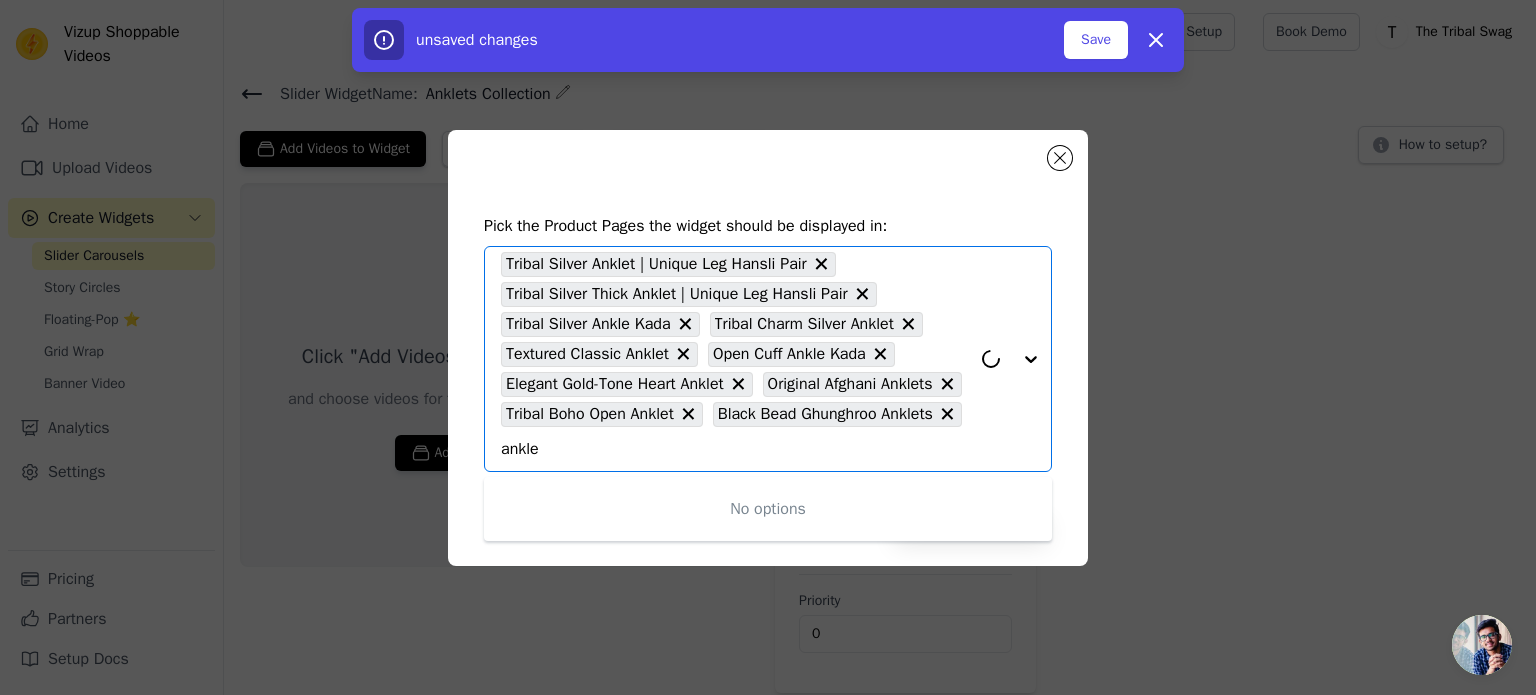 type on "anklet" 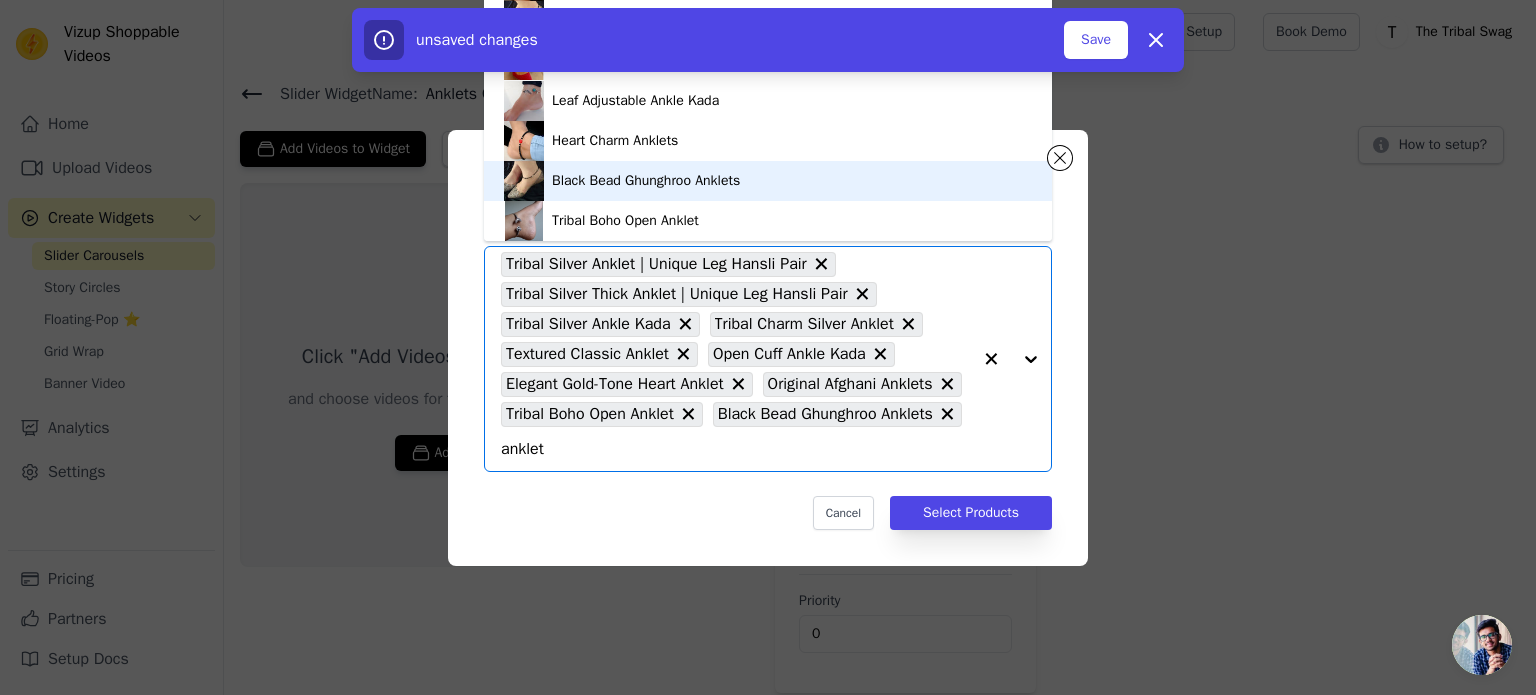 scroll, scrollTop: 376, scrollLeft: 0, axis: vertical 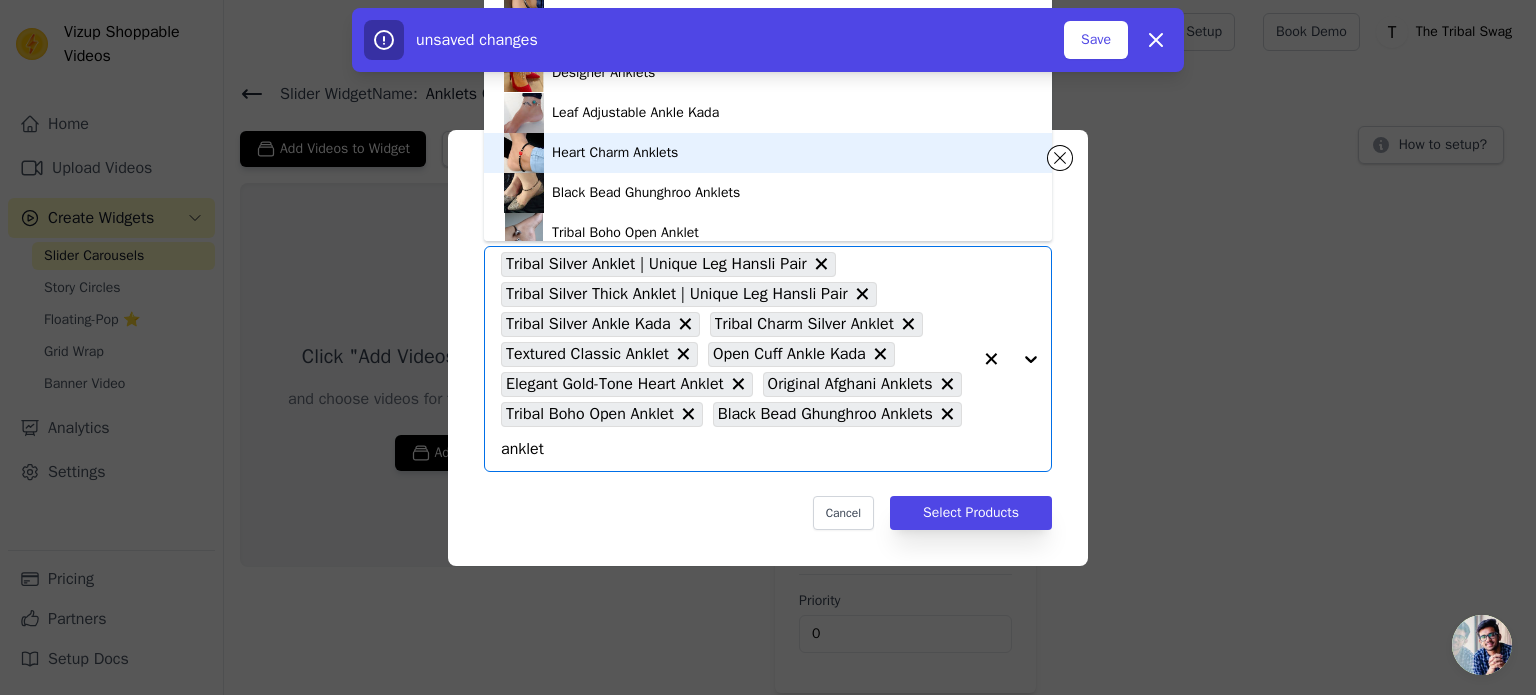 click on "Heart Charm Anklets" at bounding box center [768, 153] 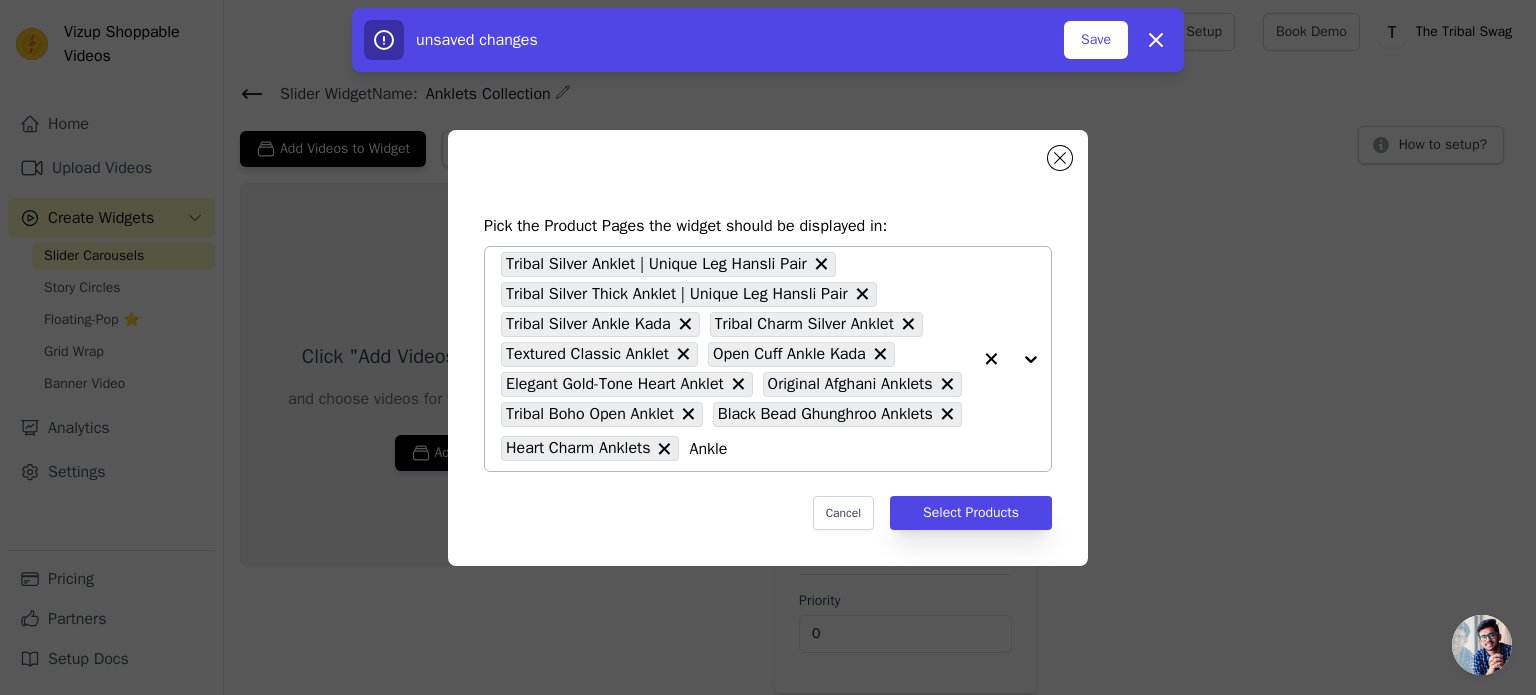 type on "Anklet" 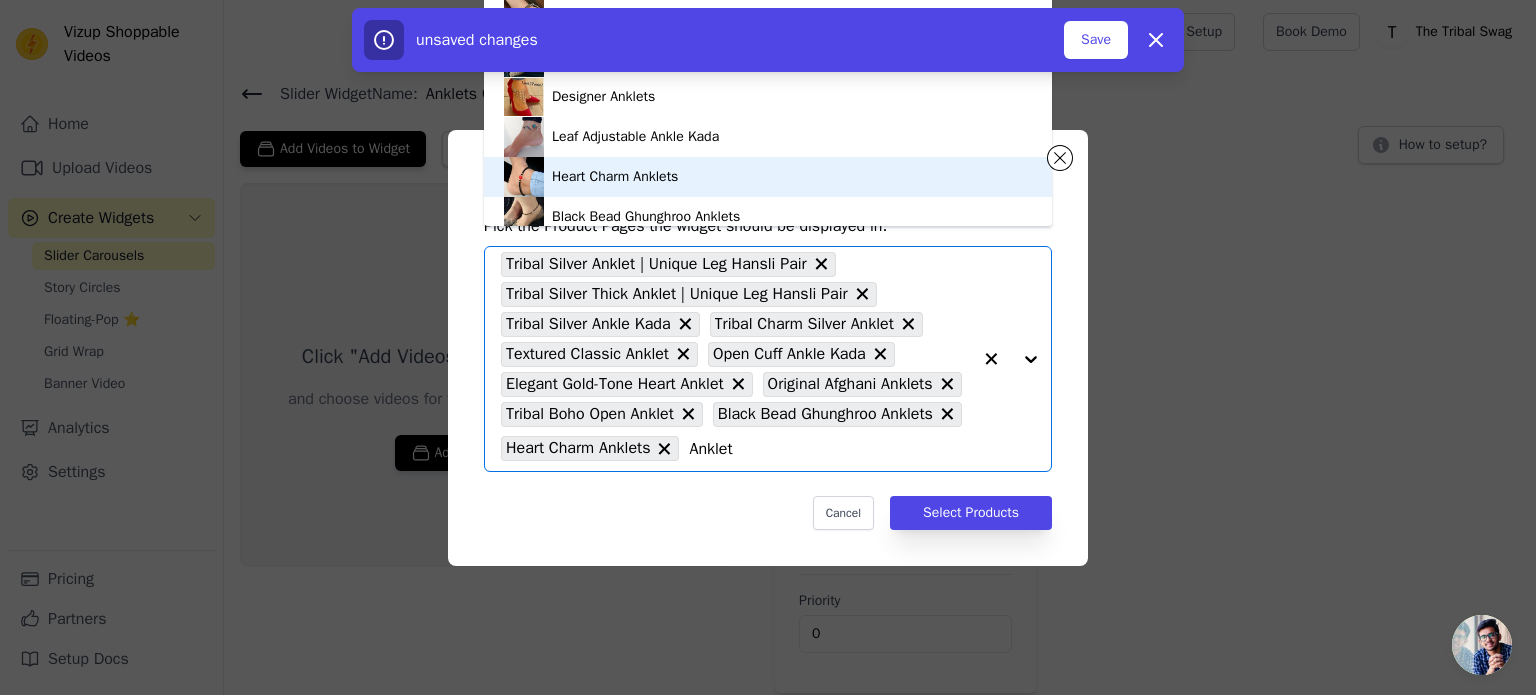 scroll, scrollTop: 328, scrollLeft: 0, axis: vertical 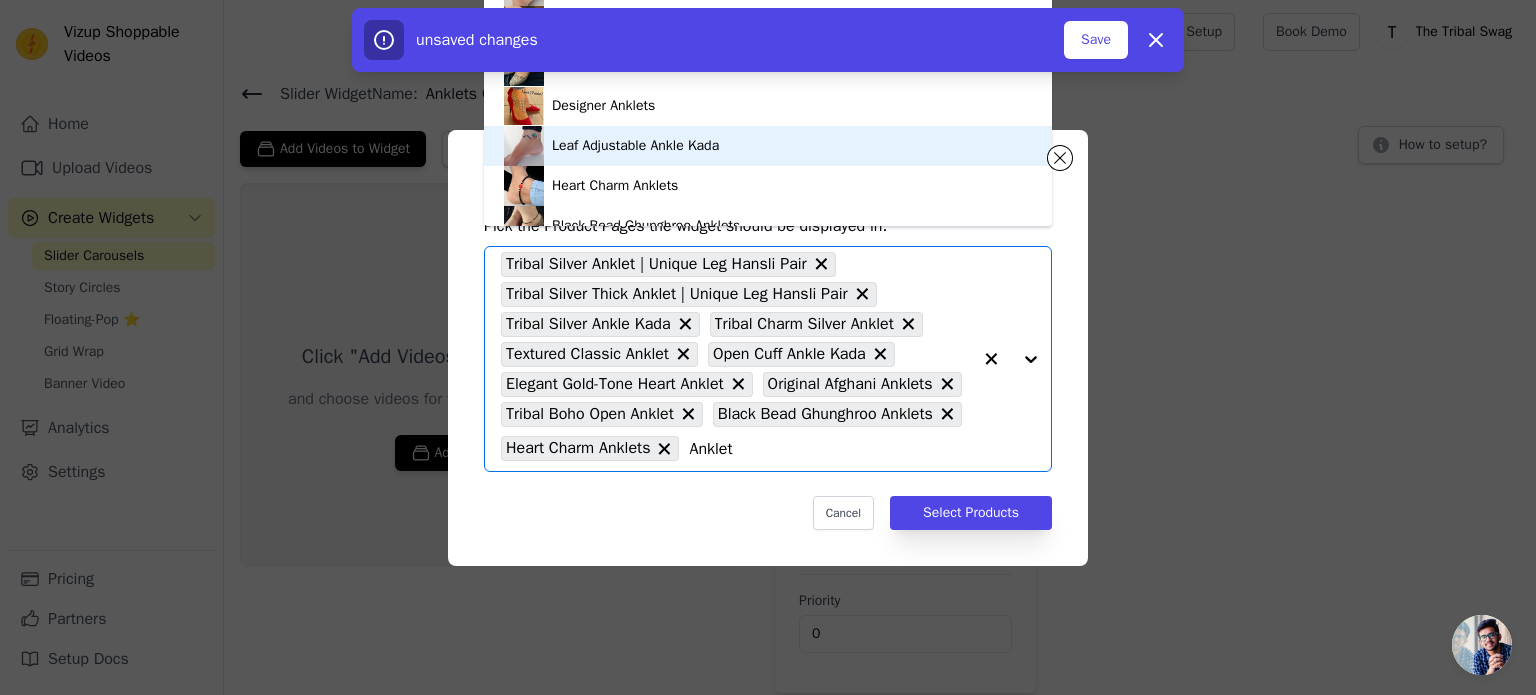 click on "Leaf Adjustable Ankle Kada" at bounding box center (768, 146) 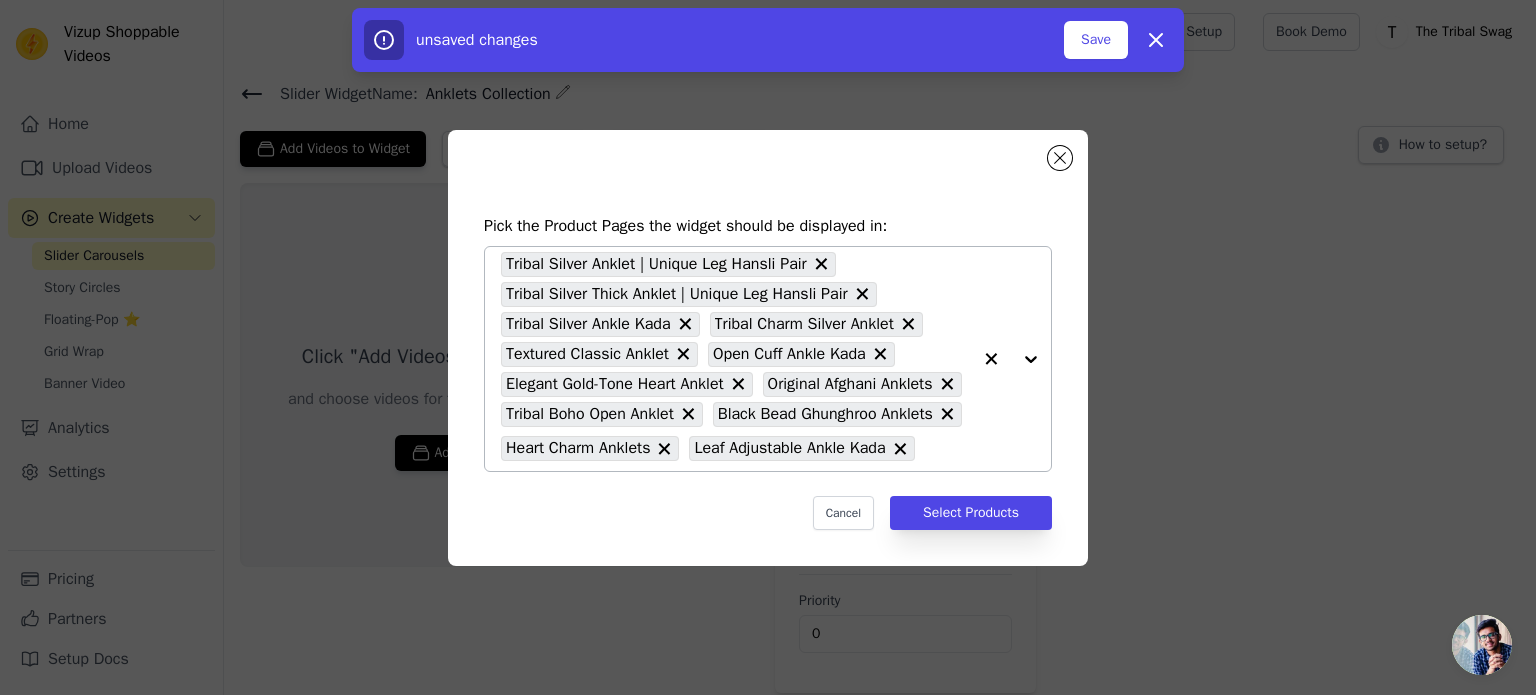 type on "h" 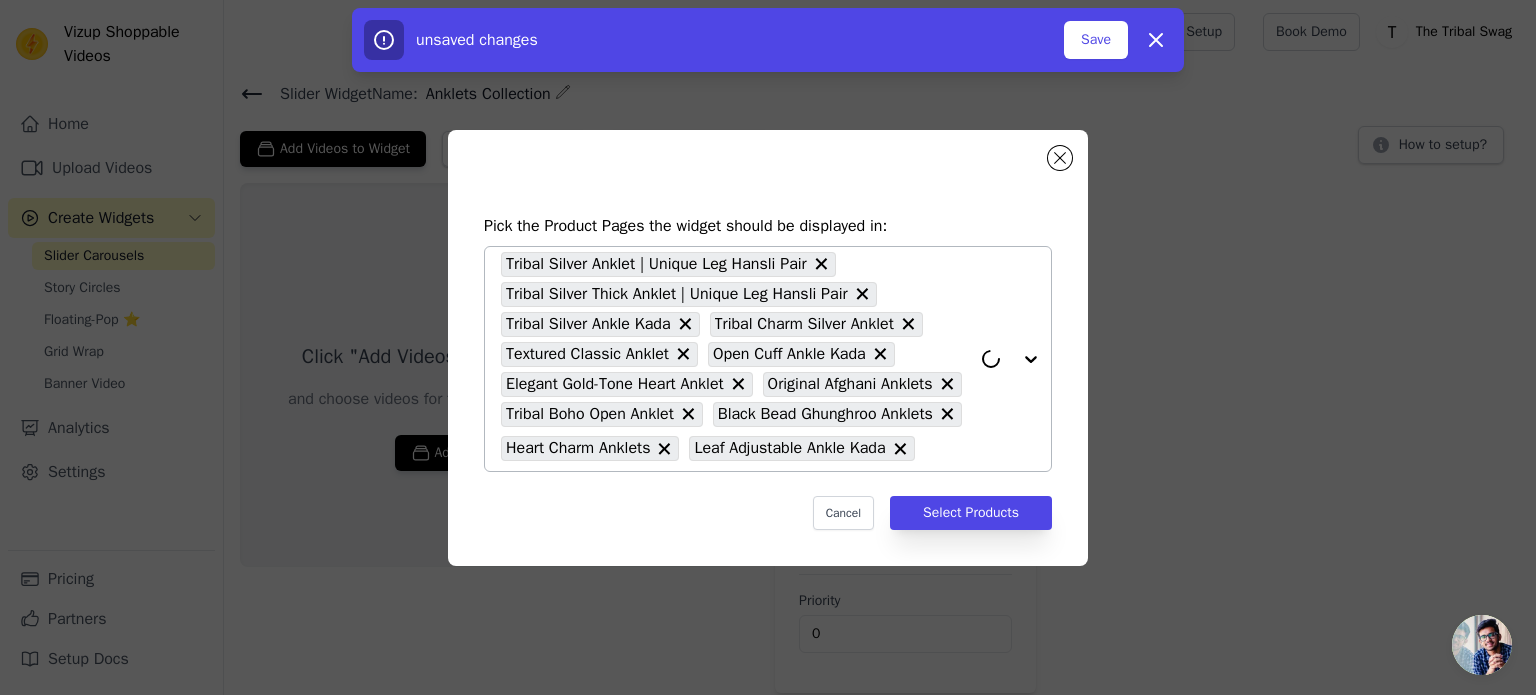 type on "b" 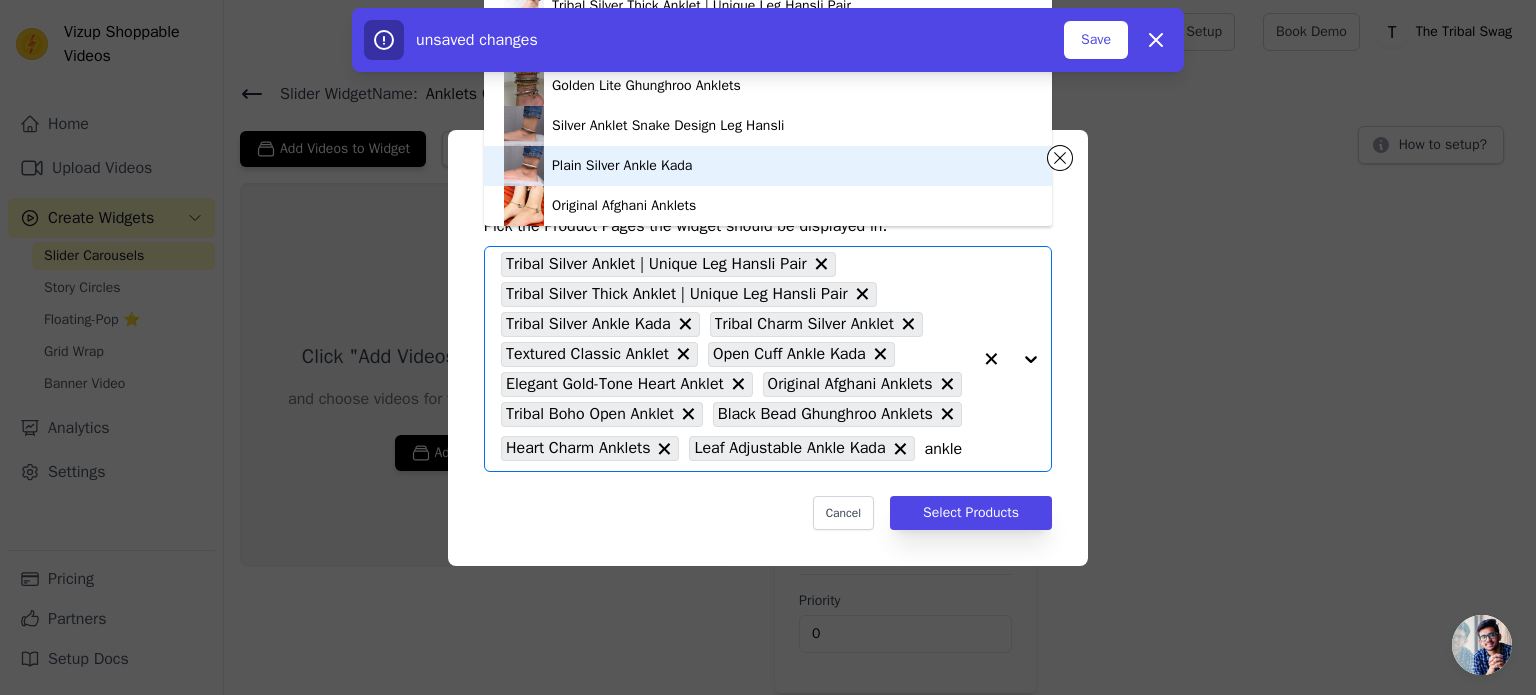 scroll, scrollTop: 0, scrollLeft: 0, axis: both 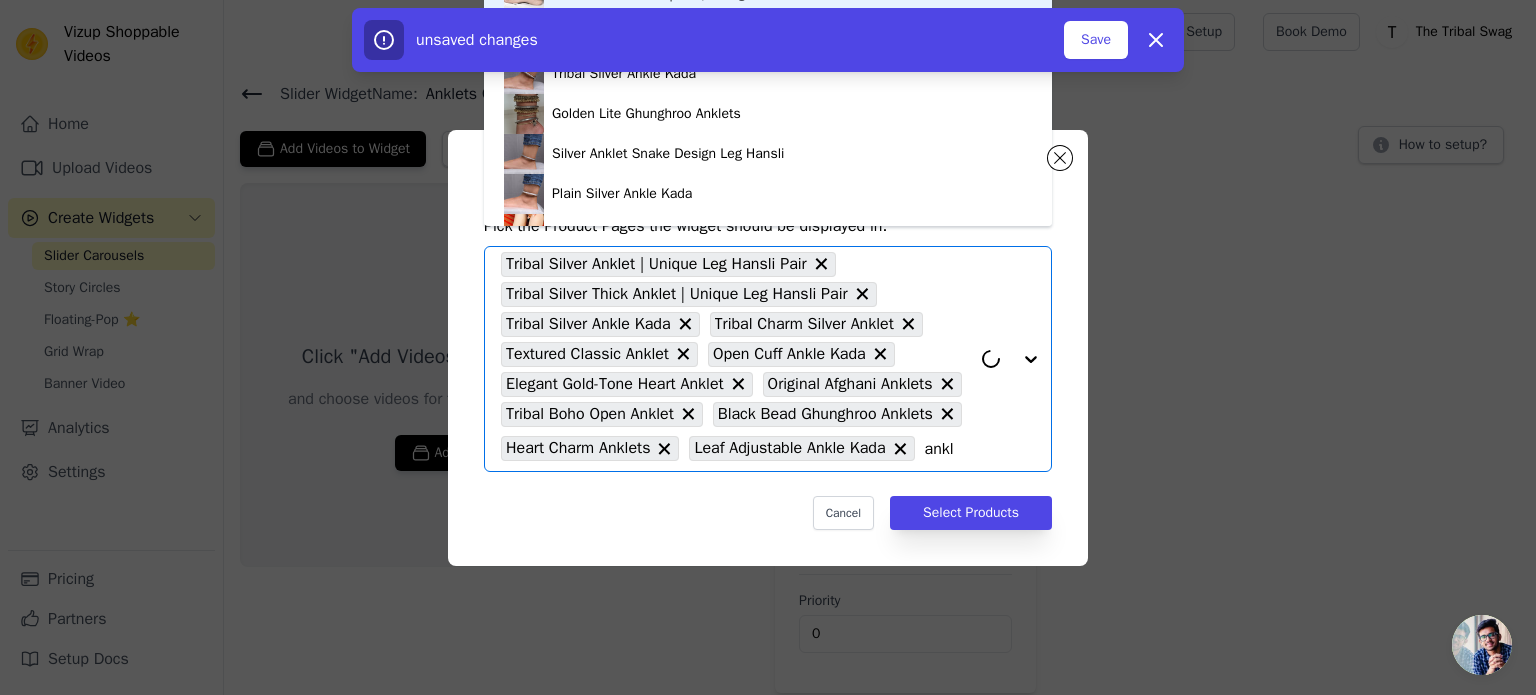 type on "ankle" 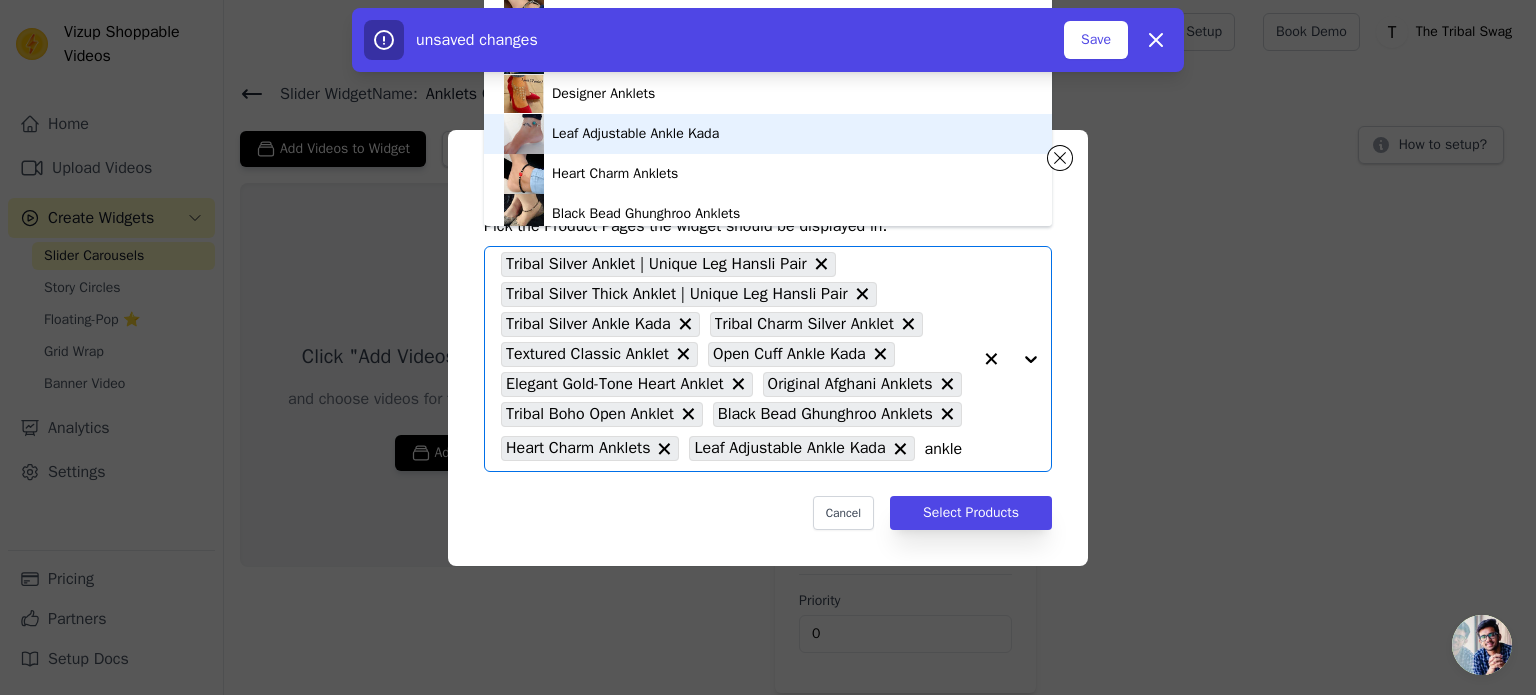 scroll, scrollTop: 278, scrollLeft: 0, axis: vertical 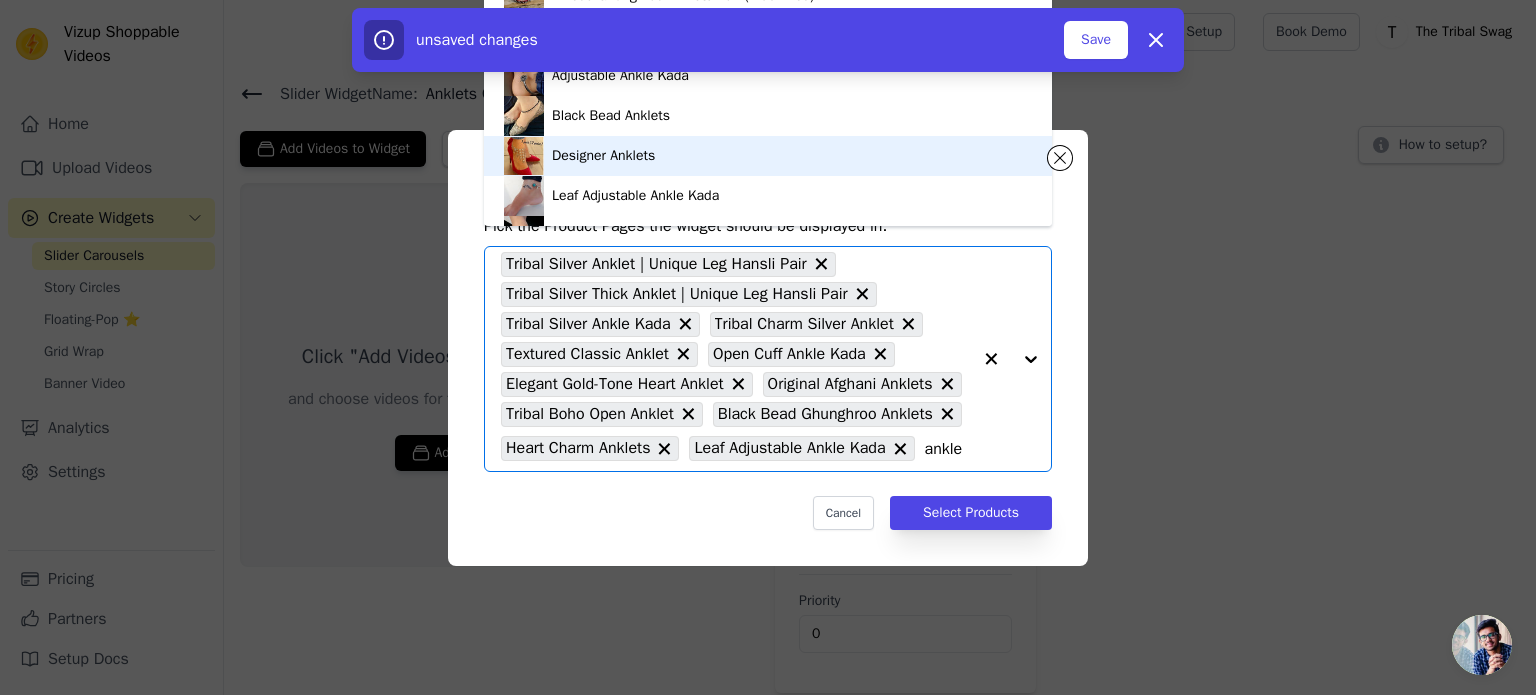 click on "Designer Anklets" at bounding box center [768, 156] 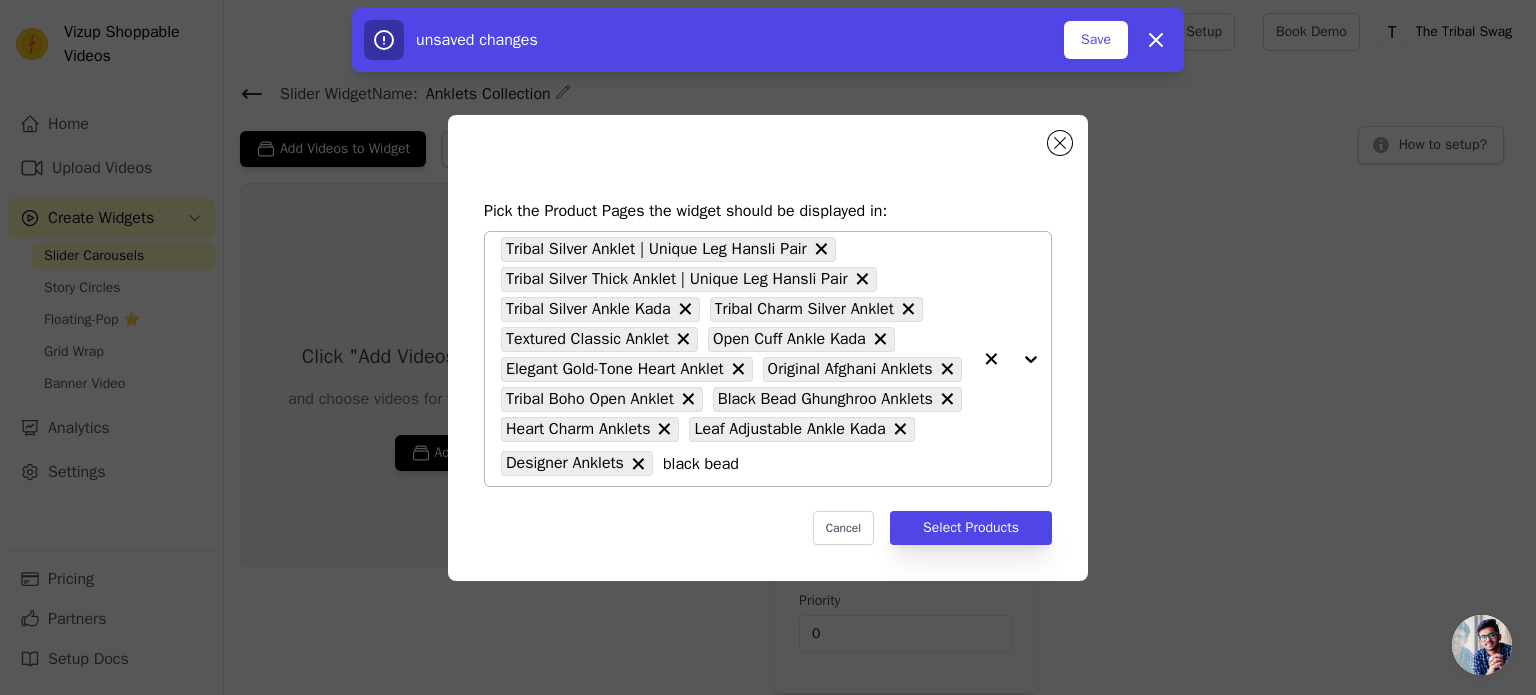 scroll, scrollTop: 0, scrollLeft: 4, axis: horizontal 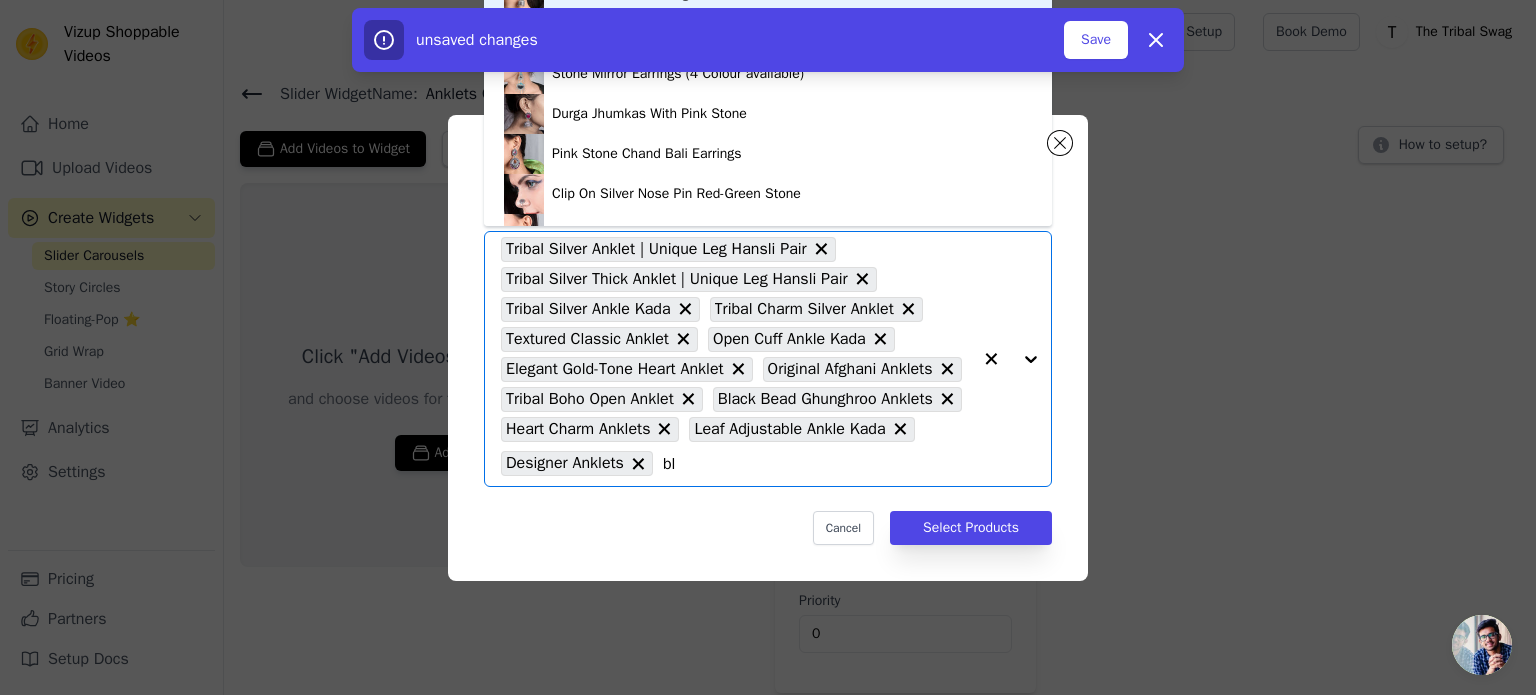 type on "b" 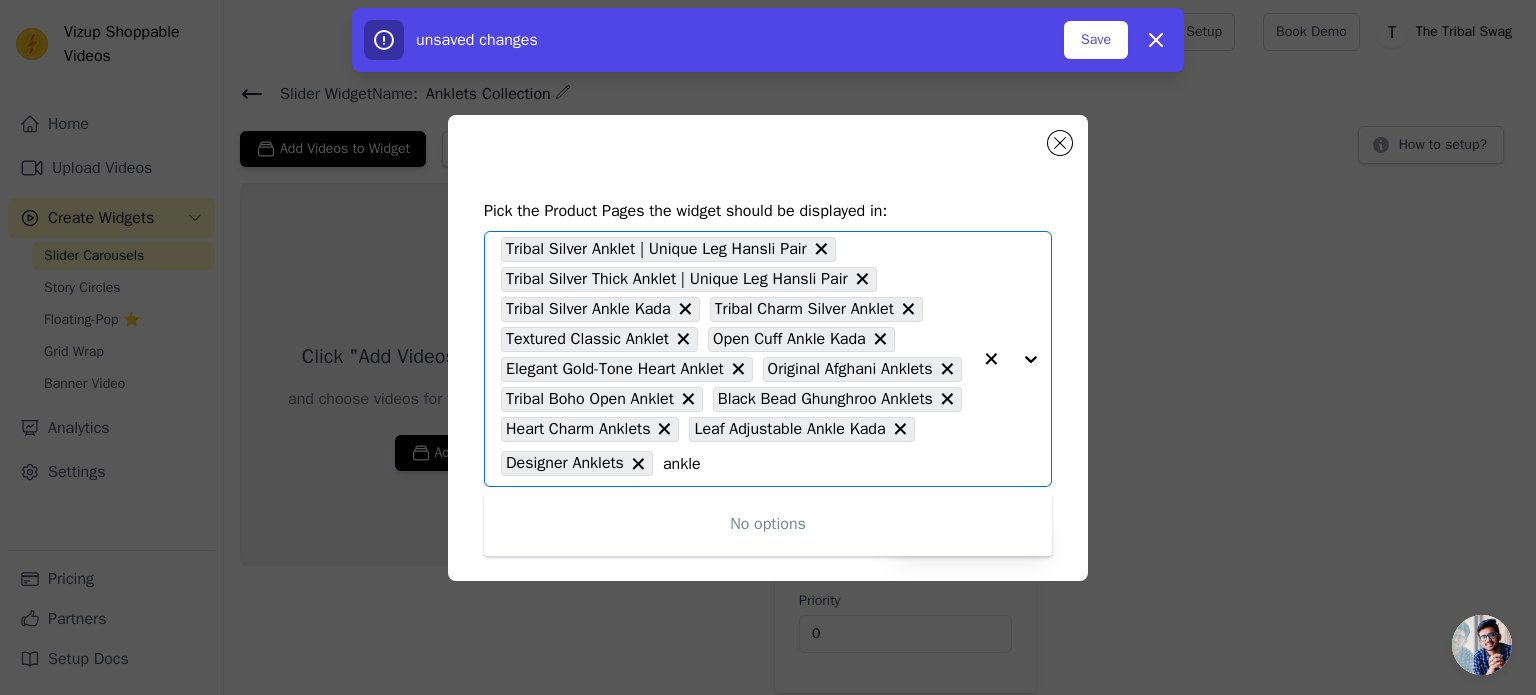 type on "anklet" 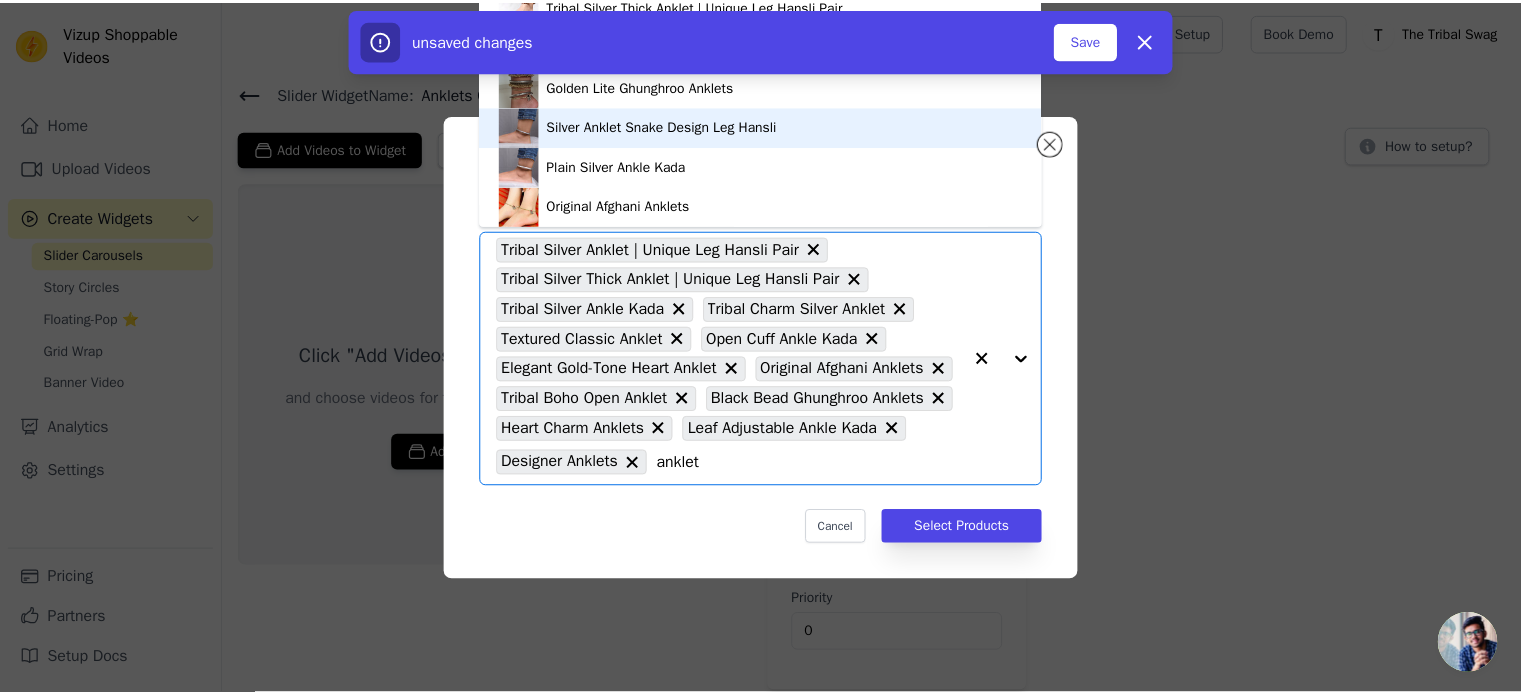 scroll, scrollTop: 0, scrollLeft: 0, axis: both 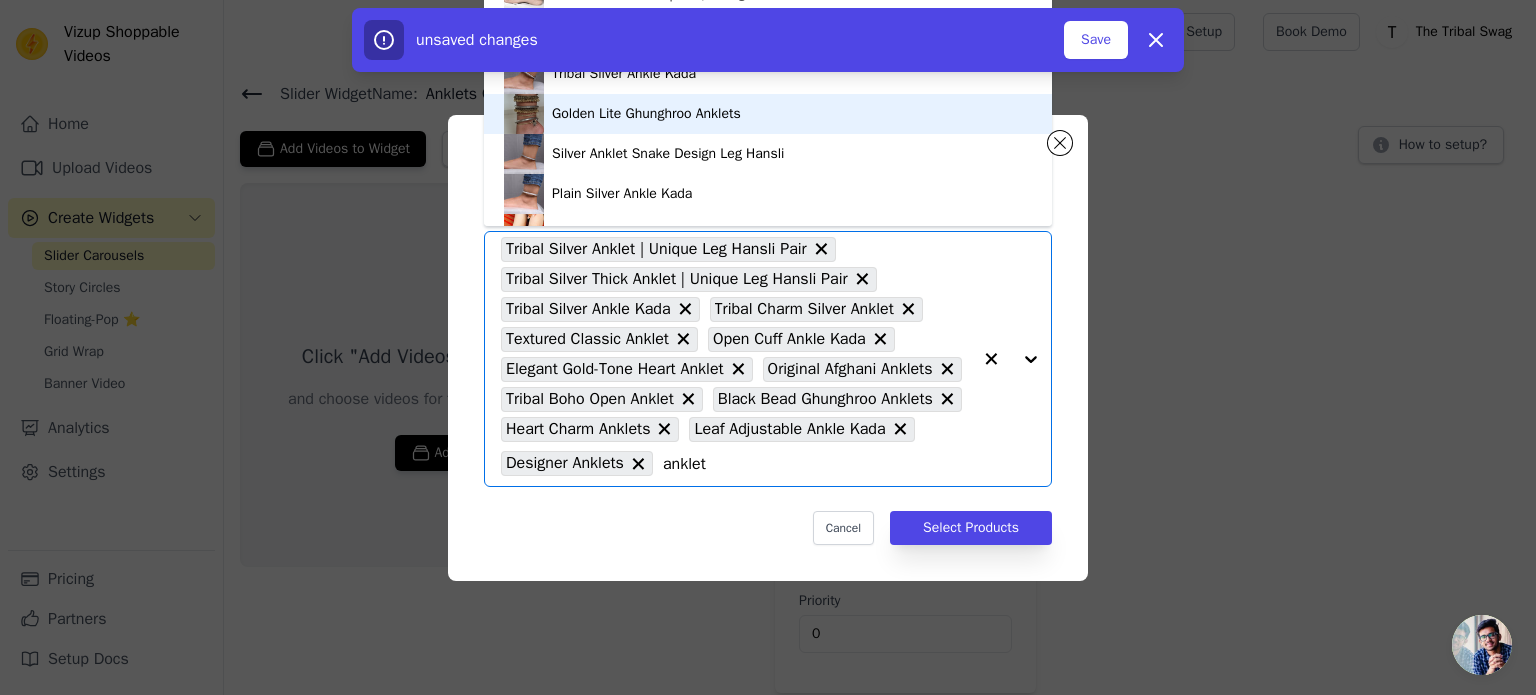 click on "Golden Lite Ghunghroo Anklets" at bounding box center [646, 114] 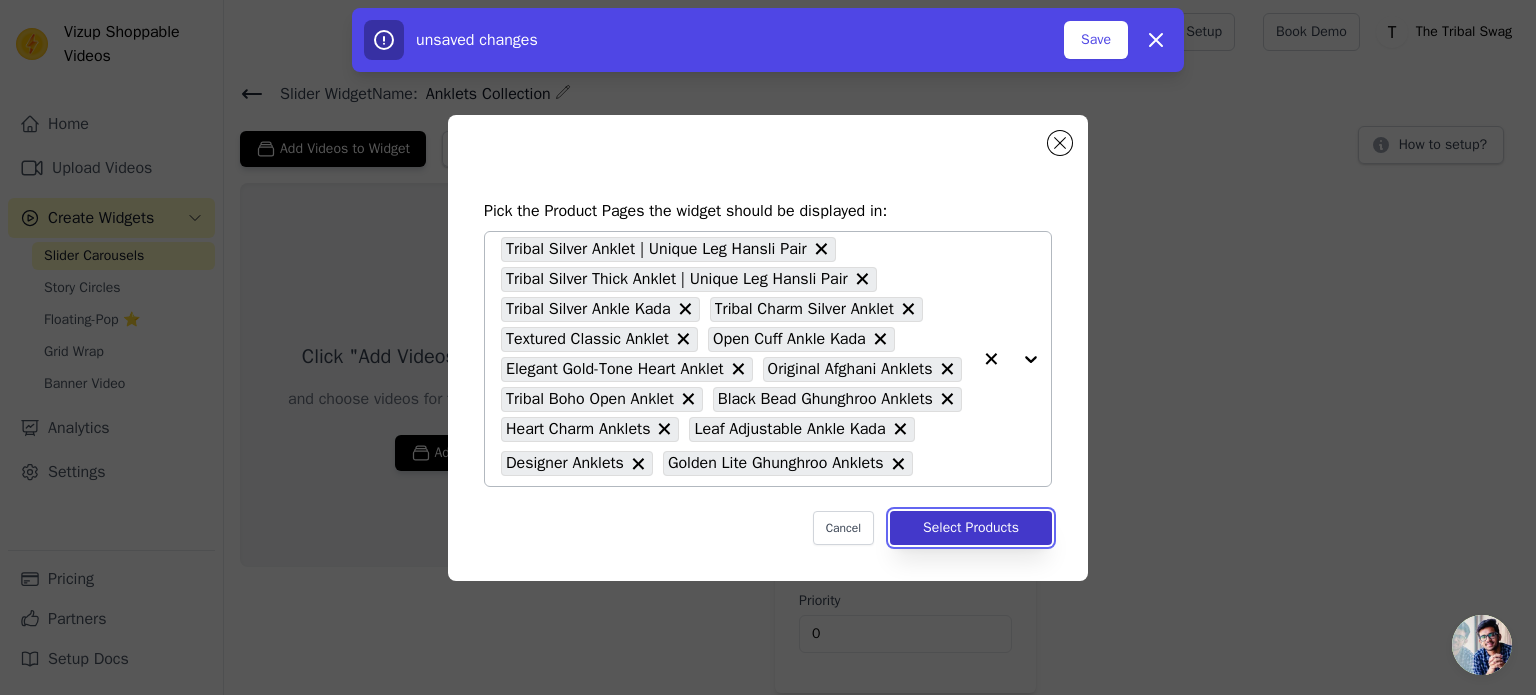 click on "Select Products" at bounding box center (971, 528) 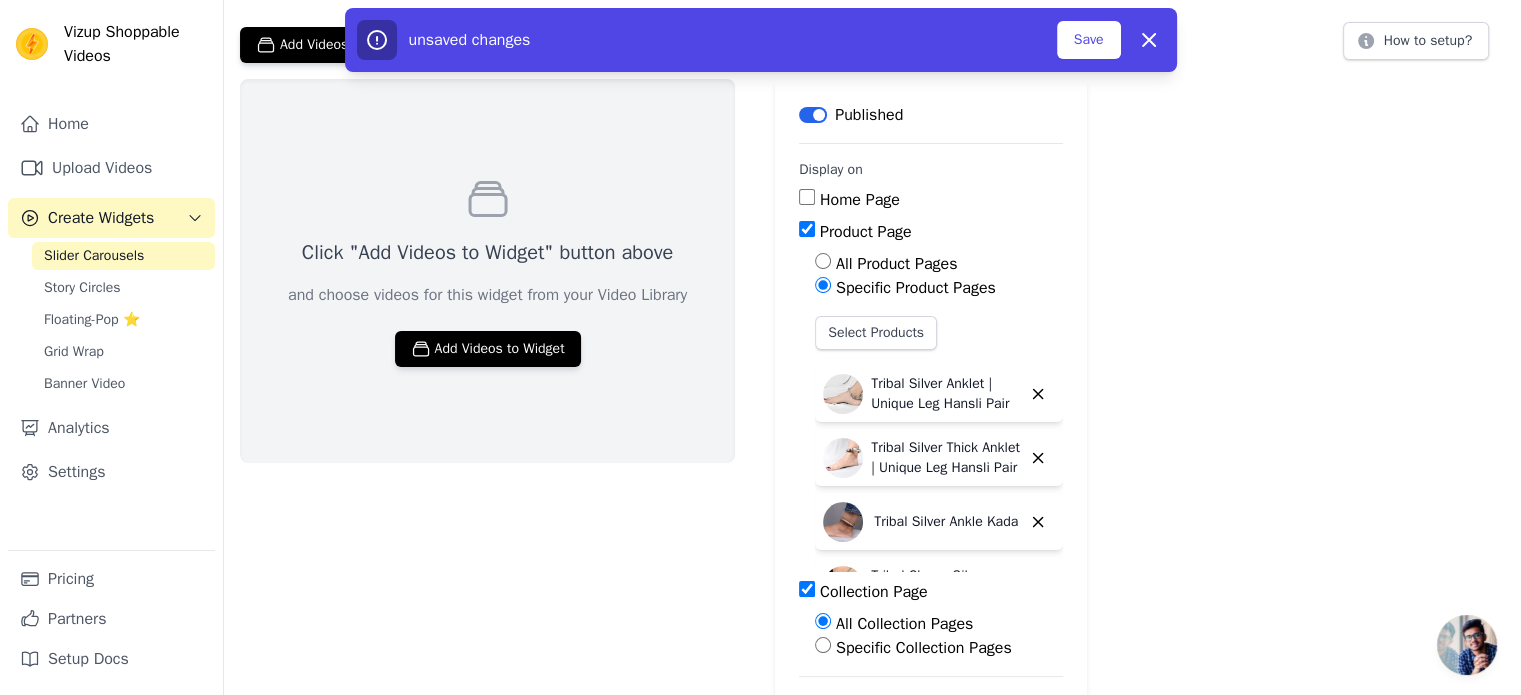 scroll, scrollTop: 201, scrollLeft: 0, axis: vertical 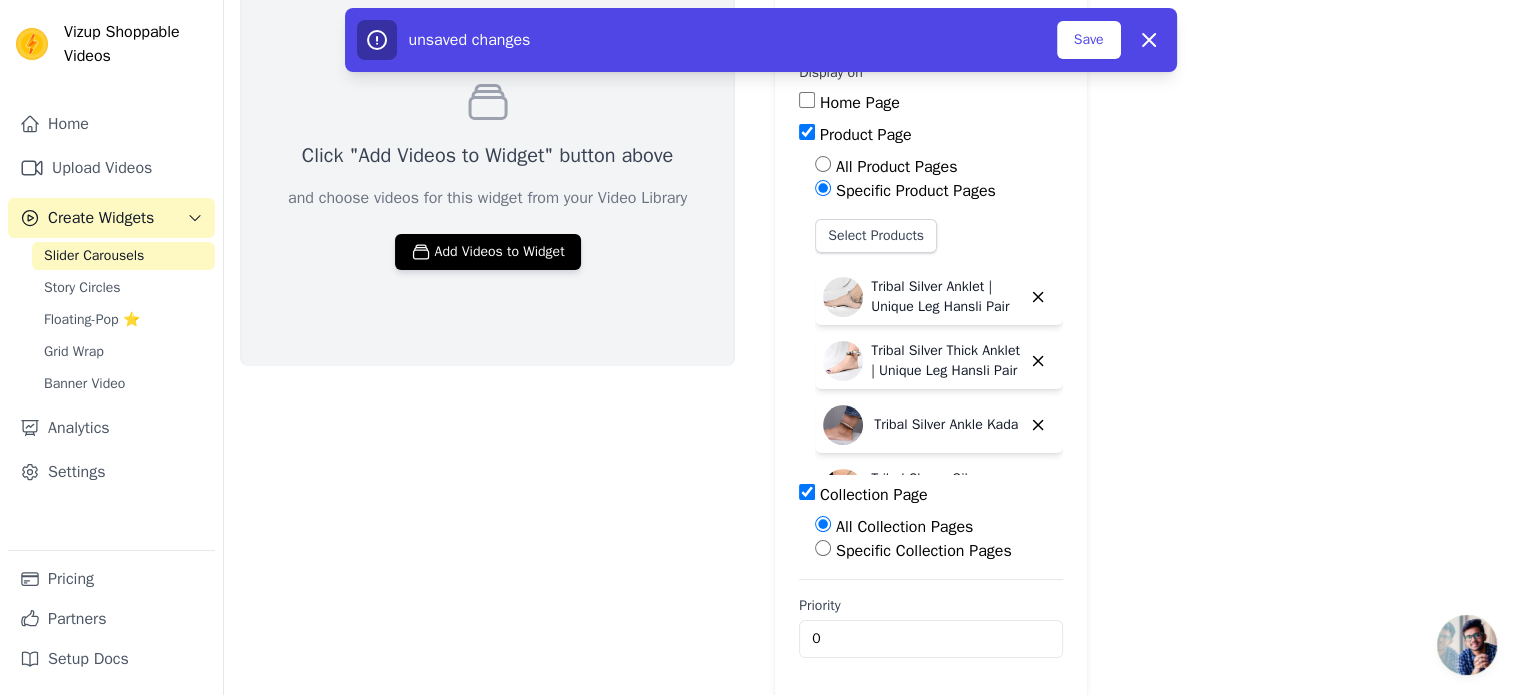 click on "Specific Collection Pages" at bounding box center (924, 551) 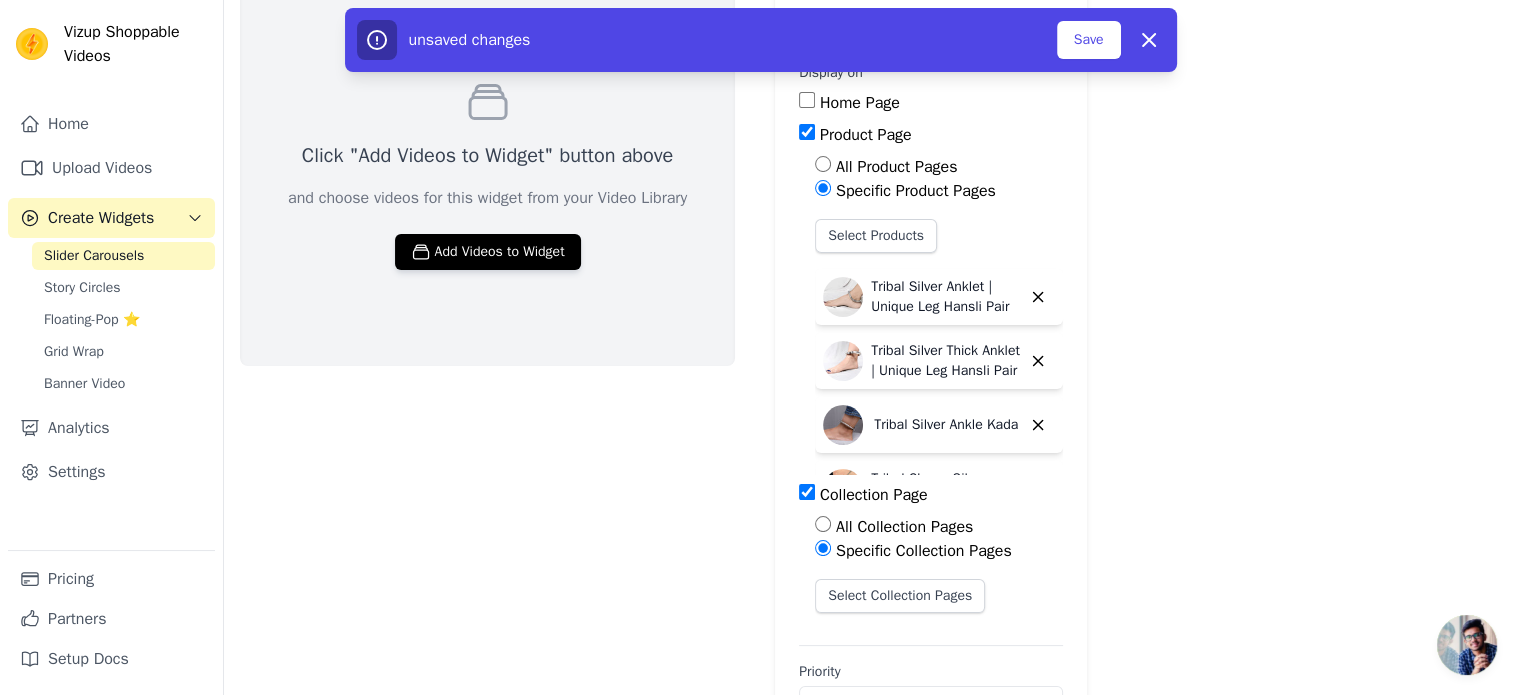 scroll, scrollTop: 267, scrollLeft: 0, axis: vertical 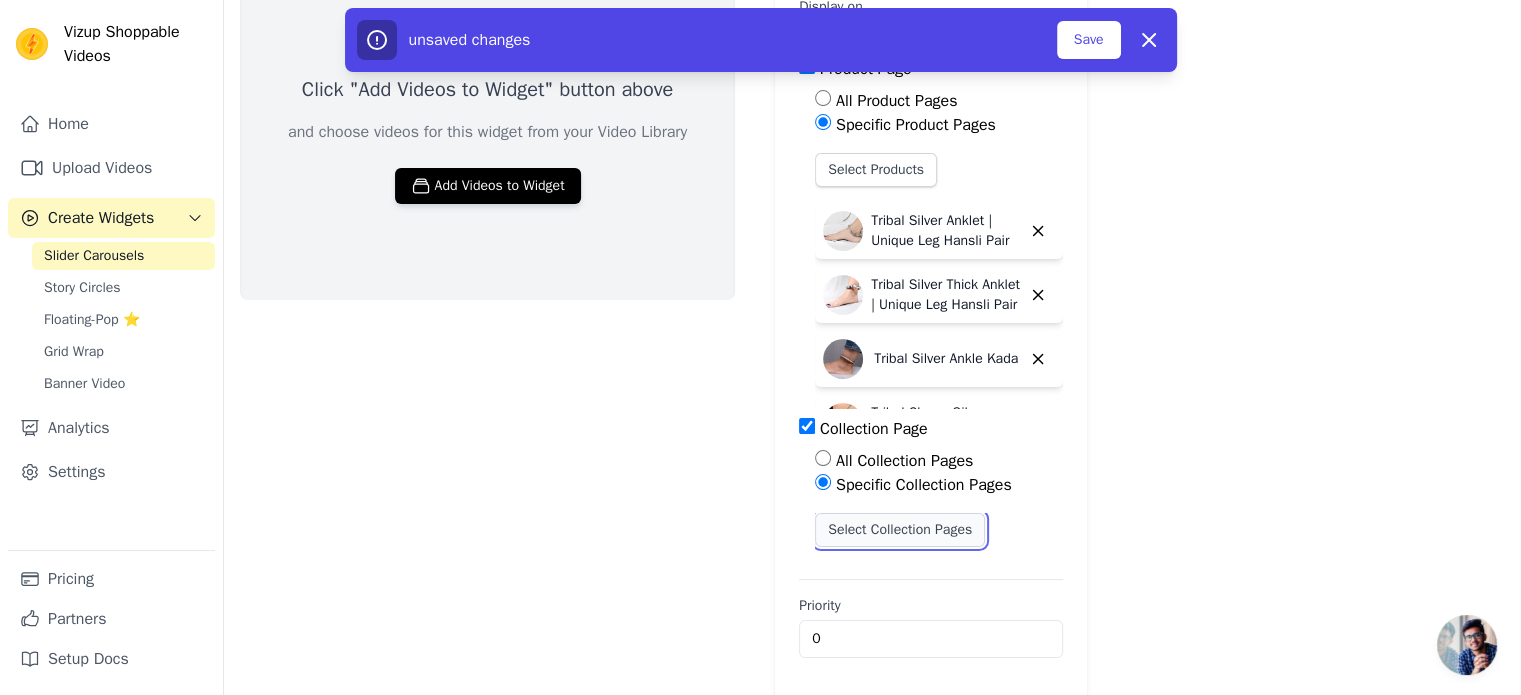 click on "Select Collection Pages" at bounding box center (900, 530) 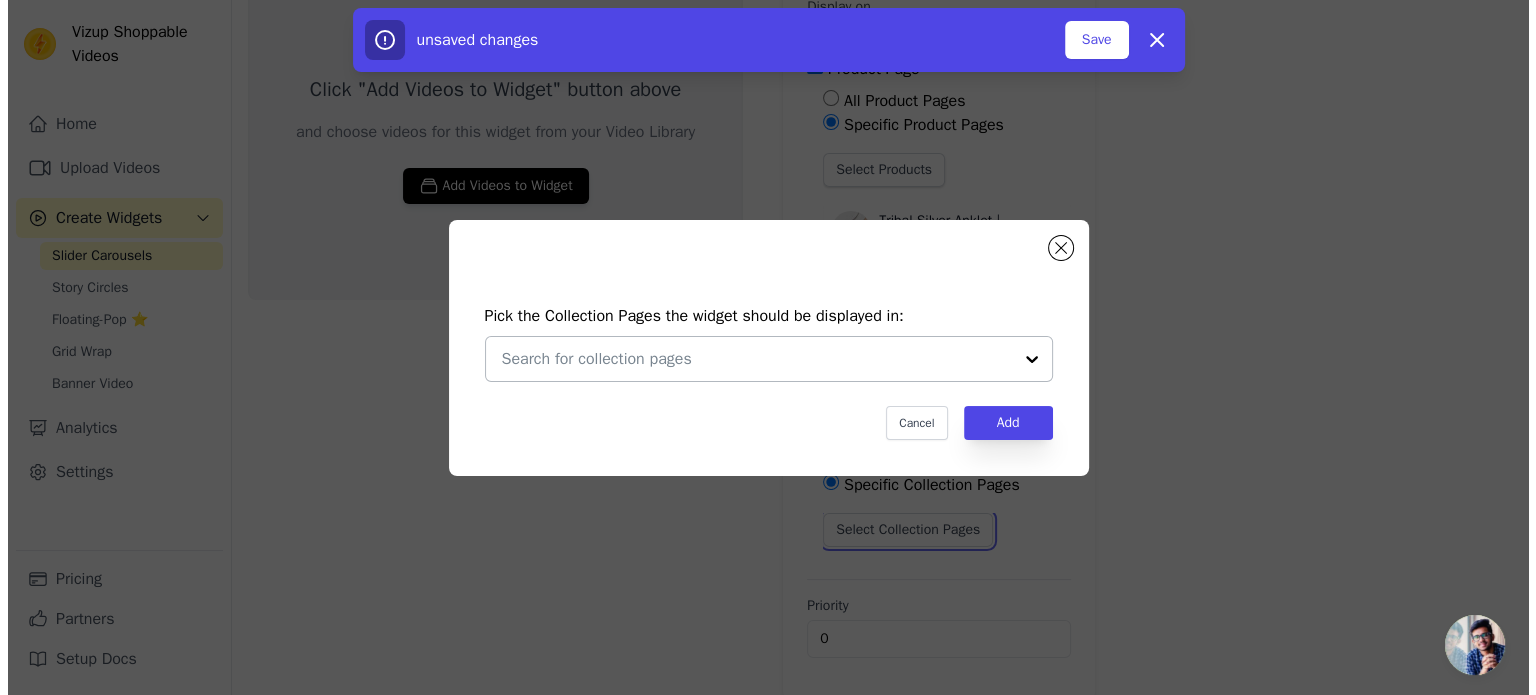 scroll, scrollTop: 0, scrollLeft: 0, axis: both 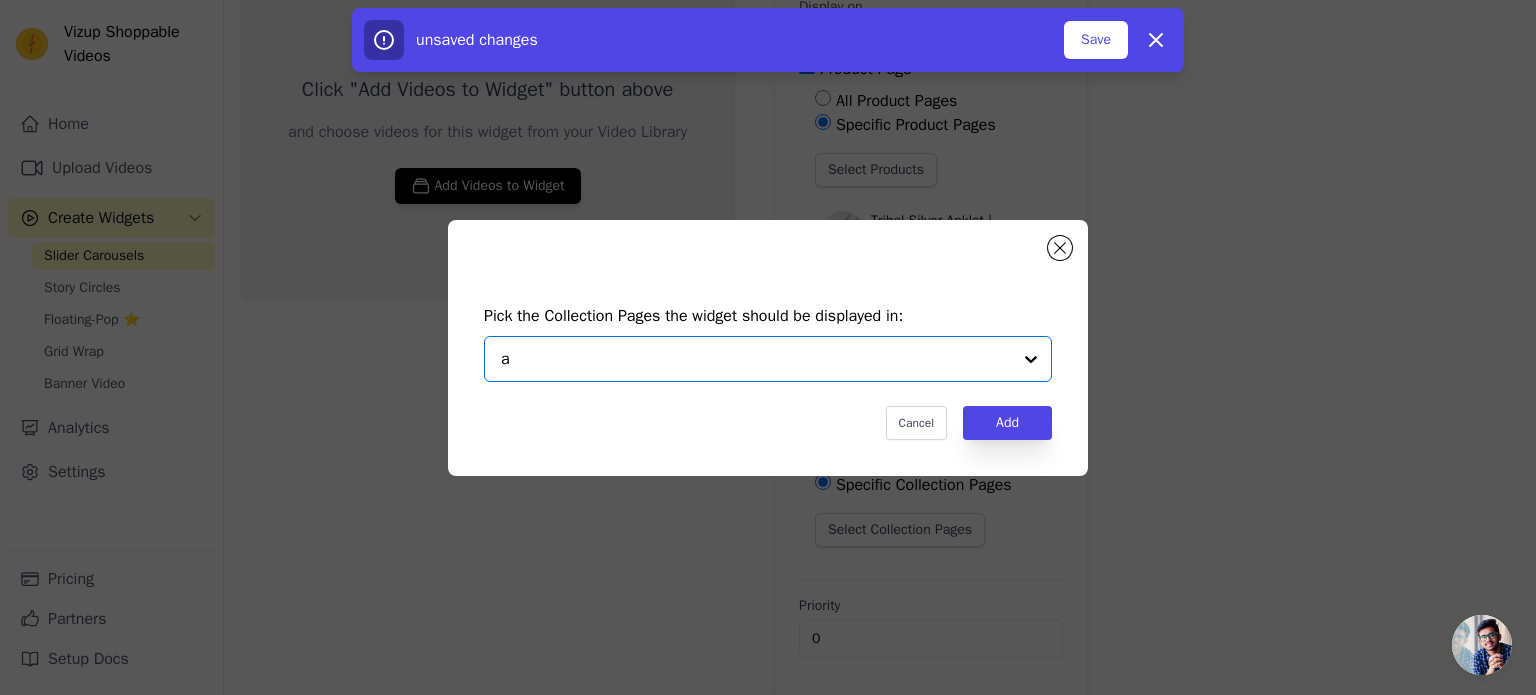 click on "a" at bounding box center [756, 359] 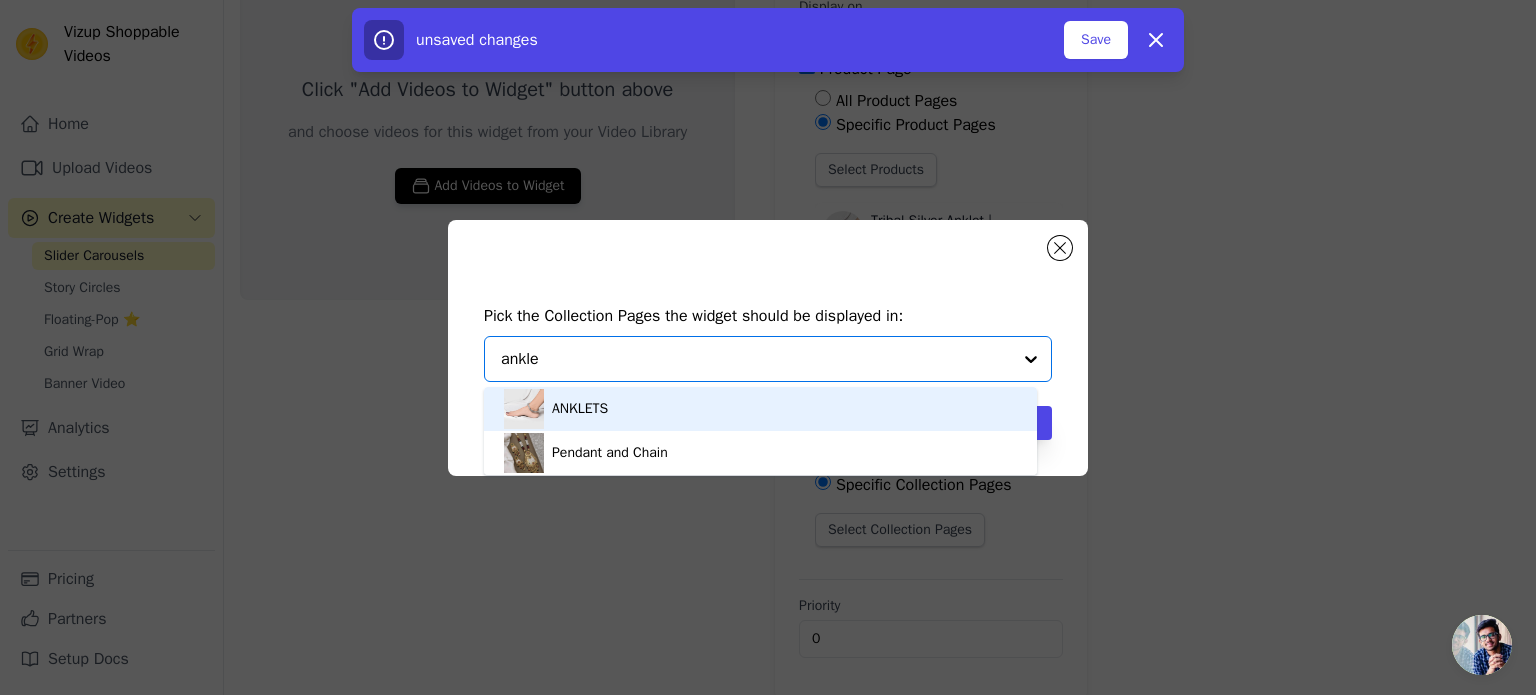 type on "anklet" 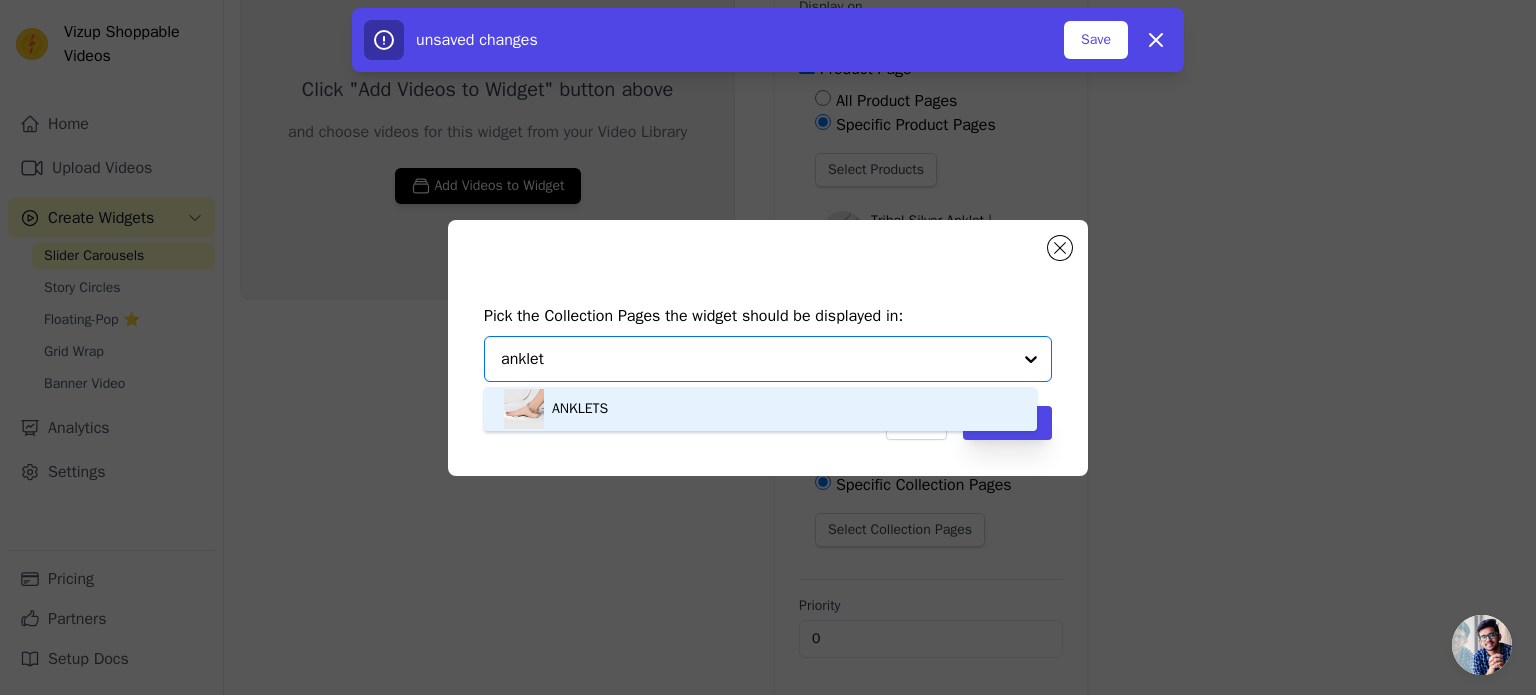 click on "ANKLETS" at bounding box center (760, 409) 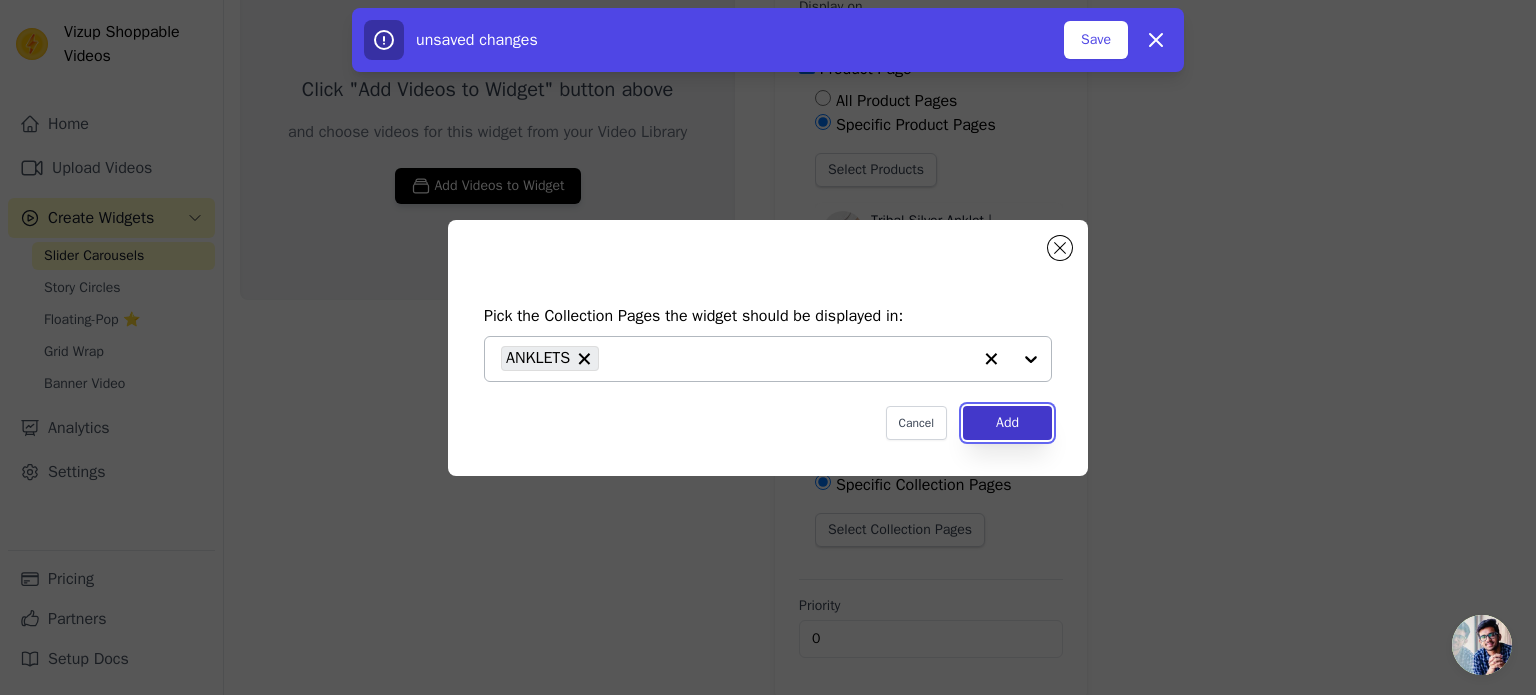 click on "Add" at bounding box center (1007, 423) 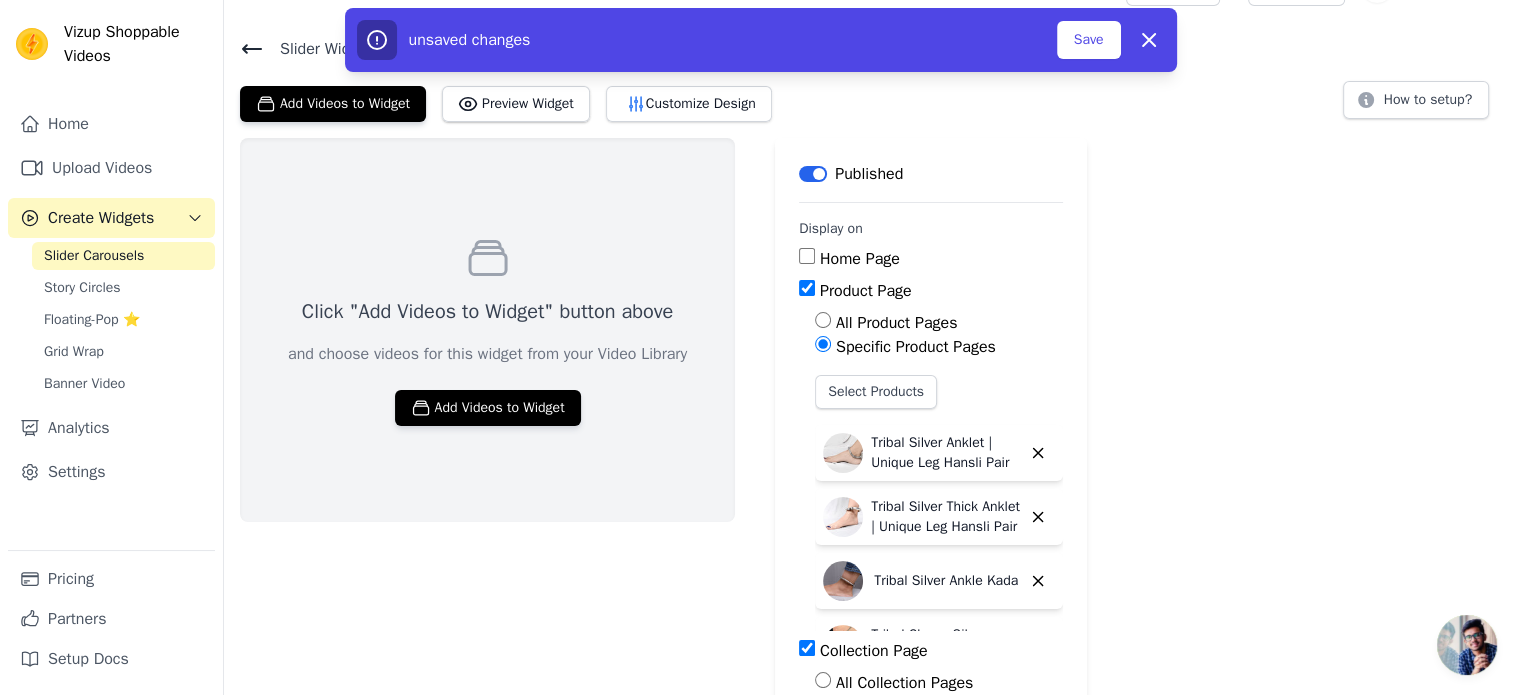 scroll, scrollTop: 35, scrollLeft: 0, axis: vertical 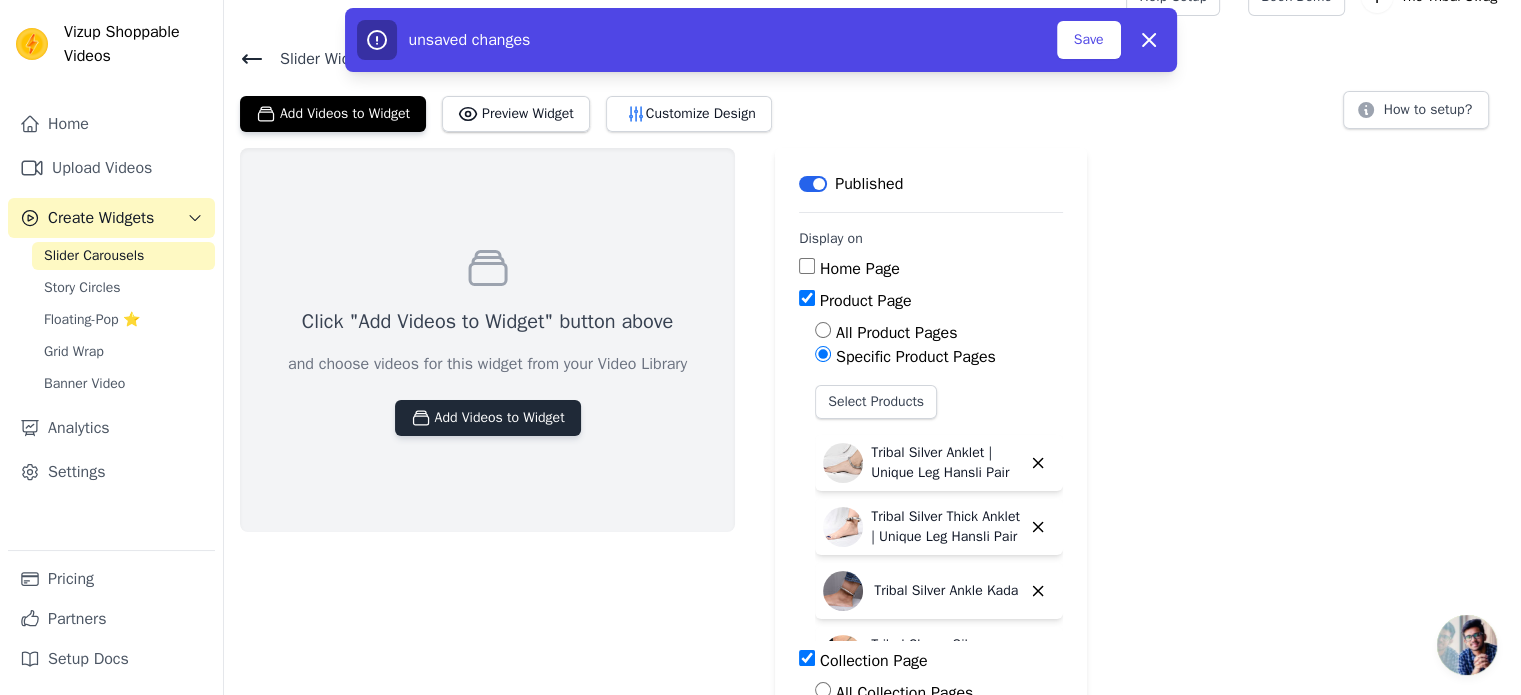 click on "Add Videos to Widget" at bounding box center [488, 418] 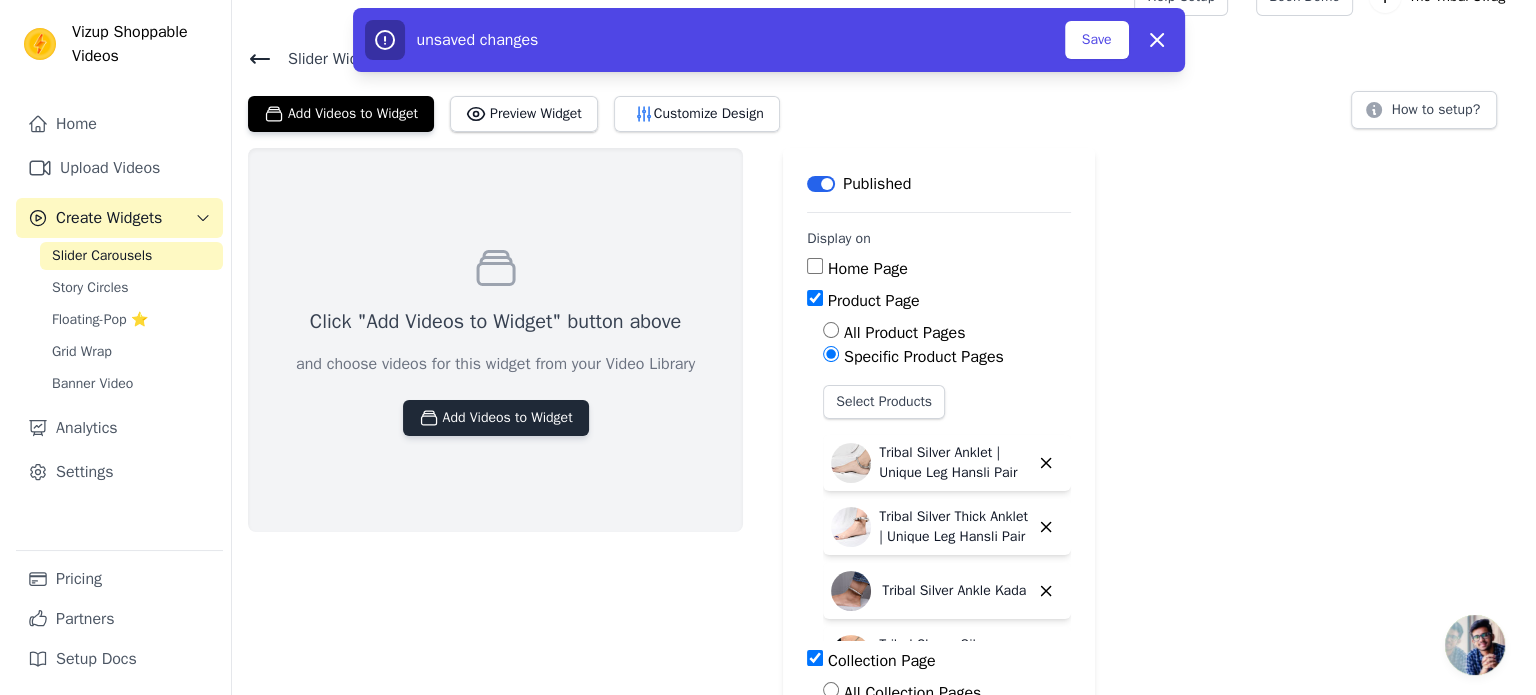 scroll, scrollTop: 0, scrollLeft: 0, axis: both 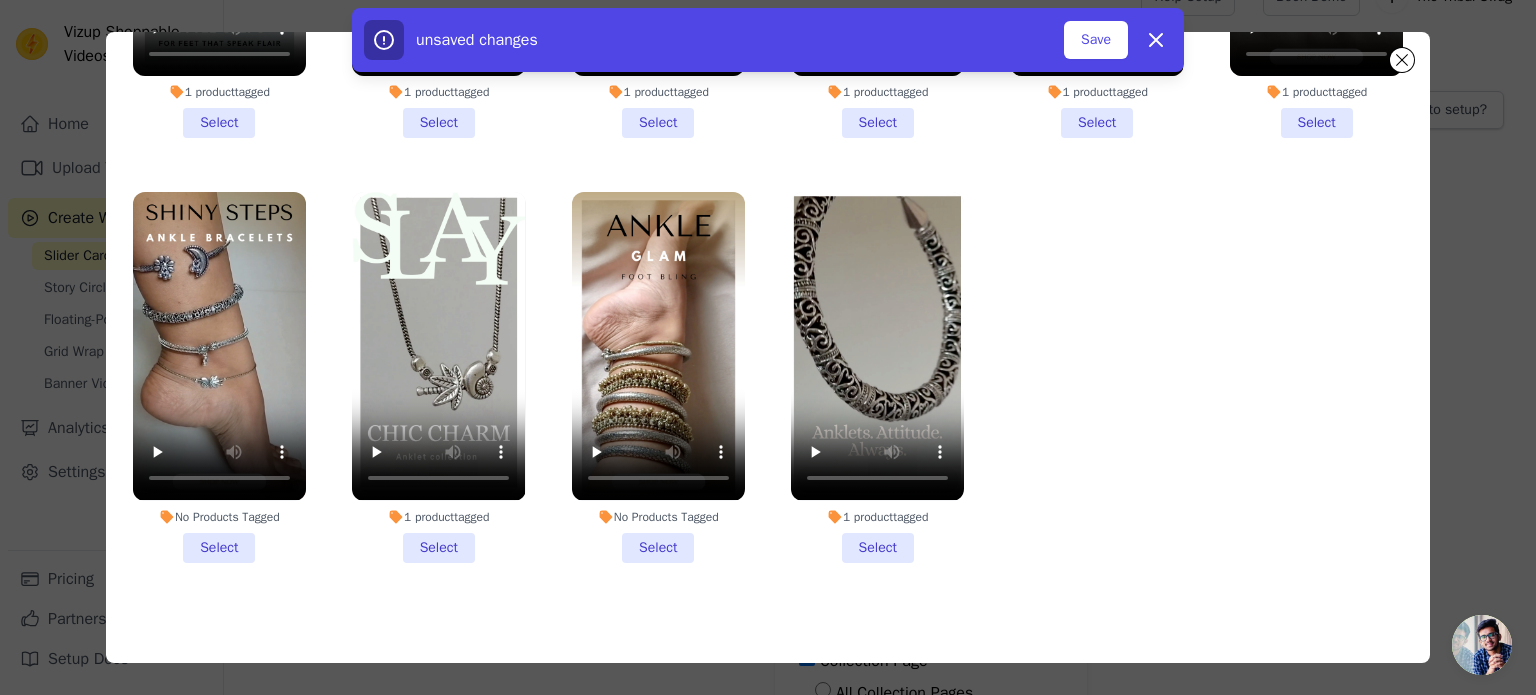 click on "No Products Tagged     Select" at bounding box center (658, 377) 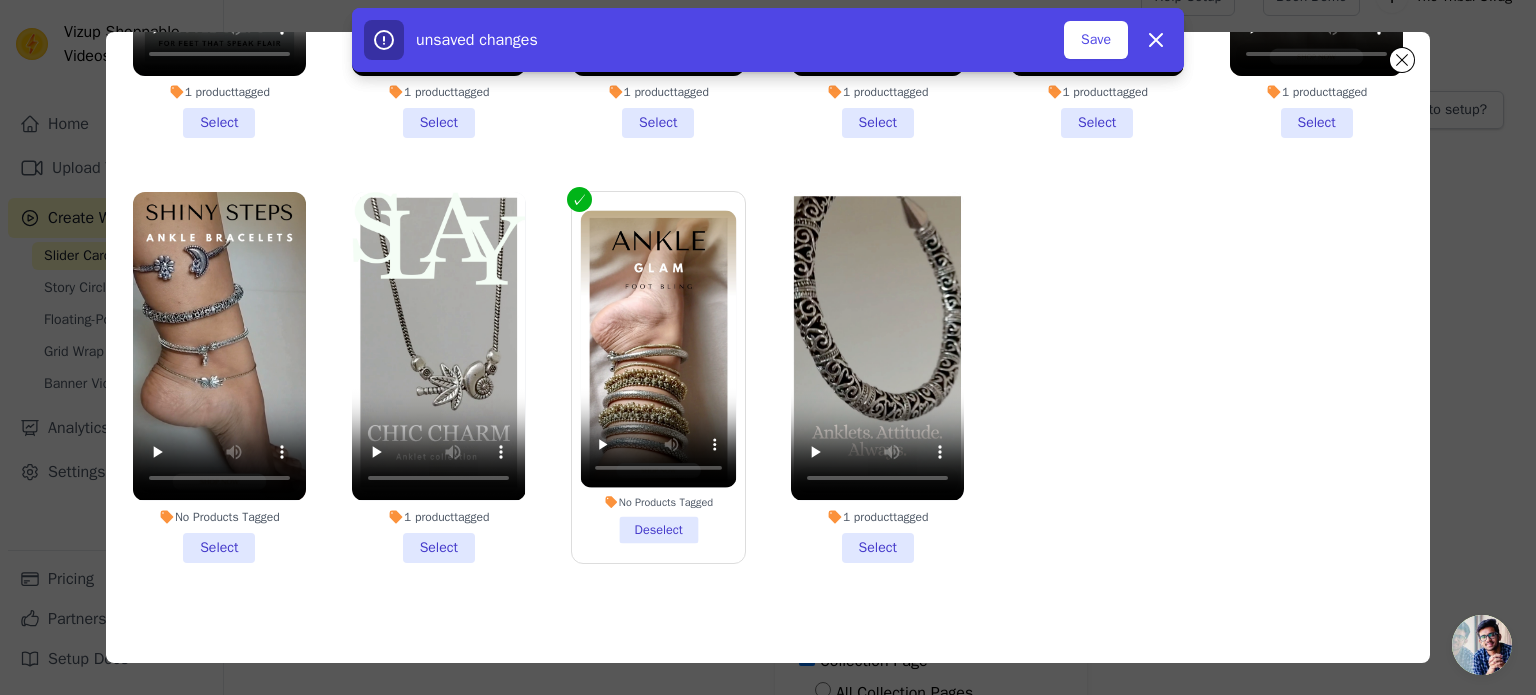 click on "No Products Tagged     Deselect" at bounding box center (658, 377) 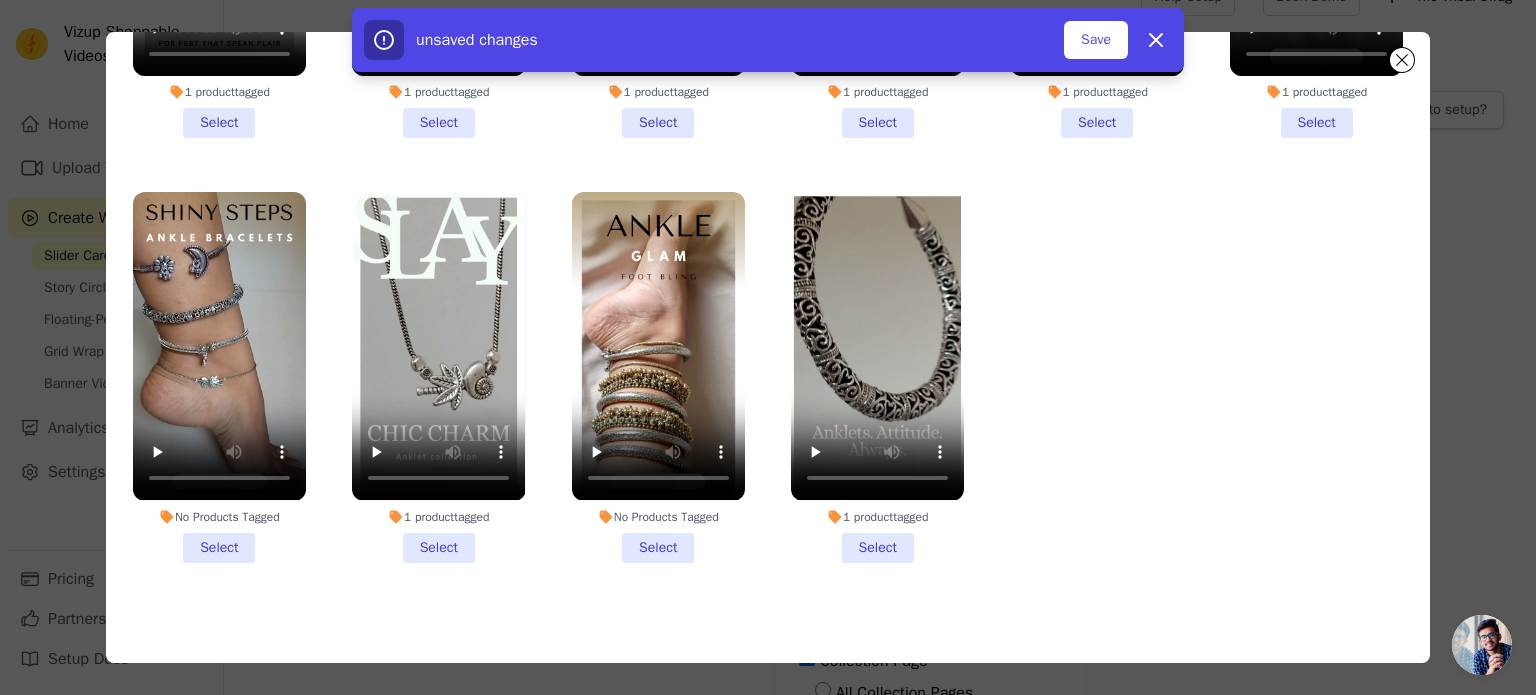 click on "1   product  tagged     Select" at bounding box center (877, 377) 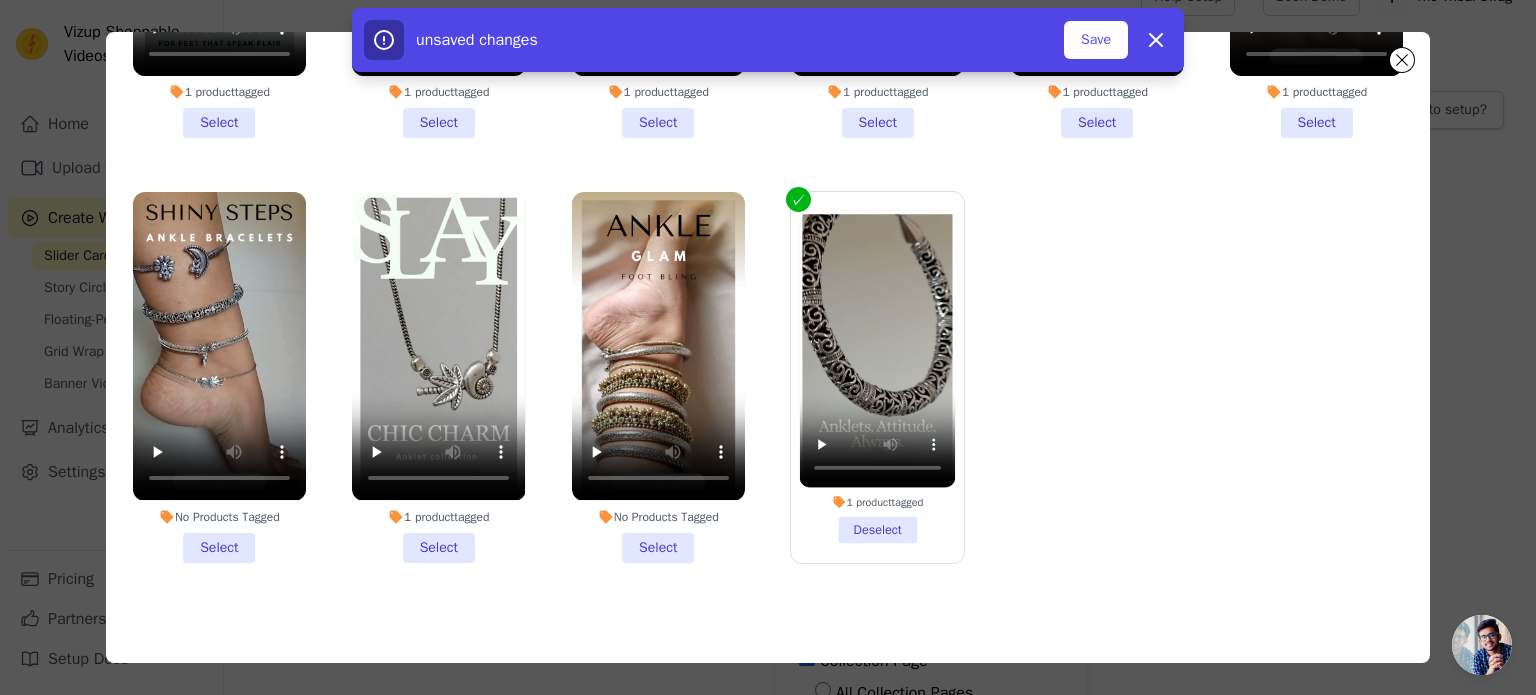 click on "No Products Tagged     Select" at bounding box center [658, 377] 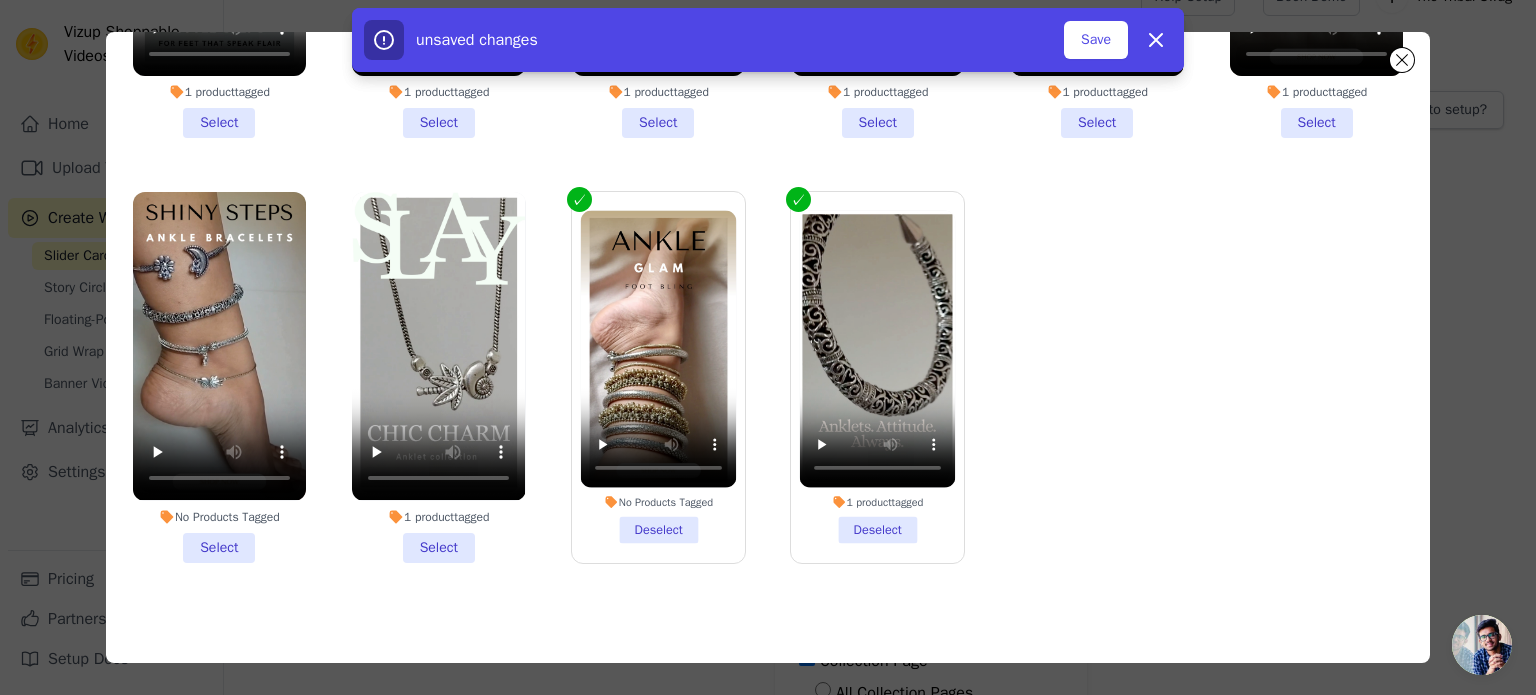 click on "1   product  tagged     Select" at bounding box center (438, 377) 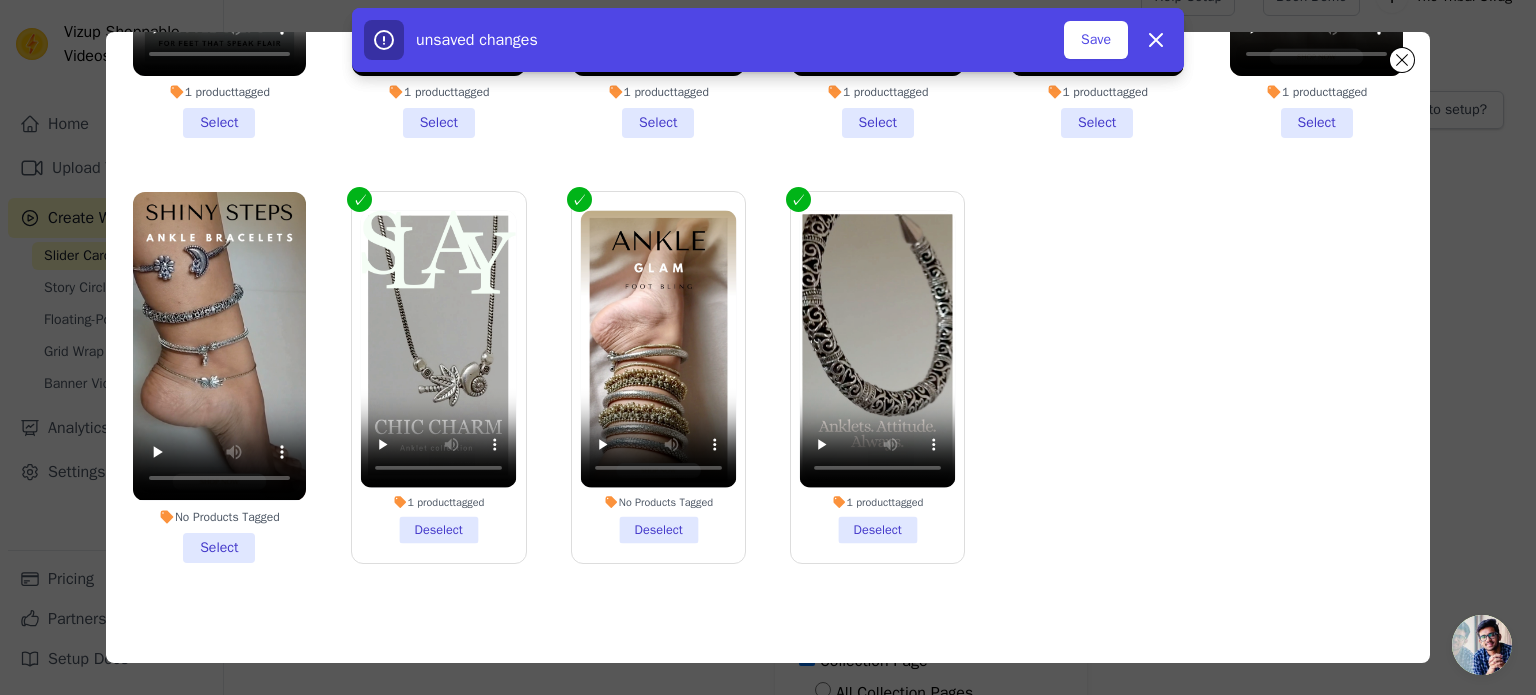 click on "No Products Tagged     Select" at bounding box center [219, 377] 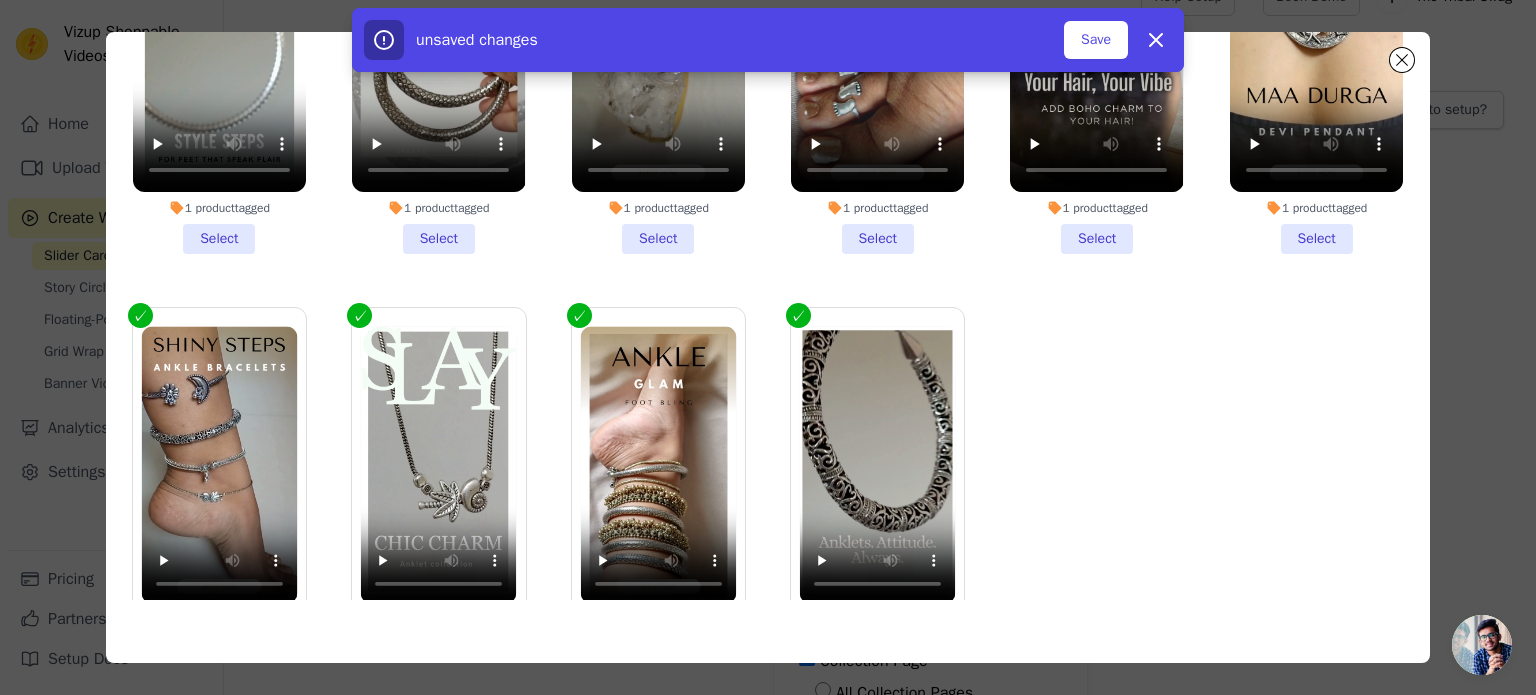 scroll, scrollTop: 0, scrollLeft: 0, axis: both 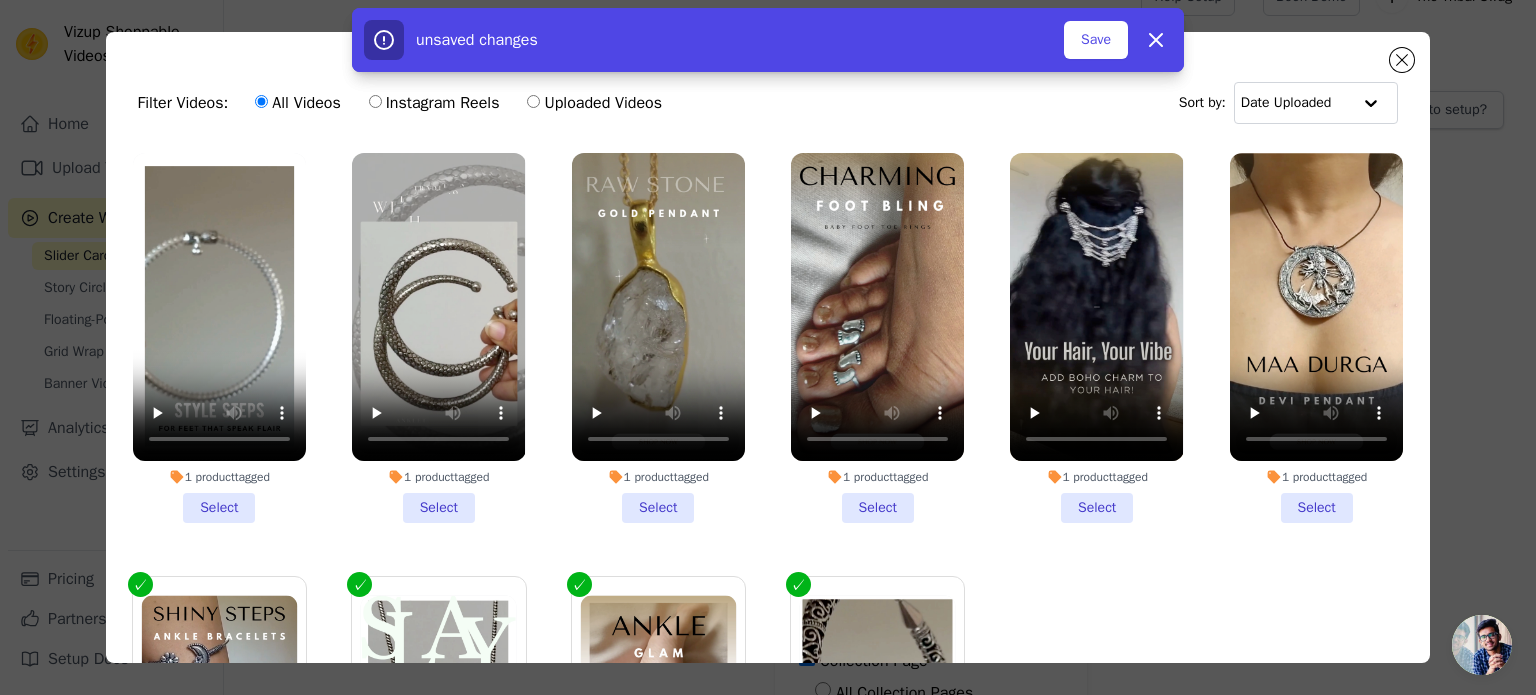 click on "1   product  tagged     Select" at bounding box center (438, 338) 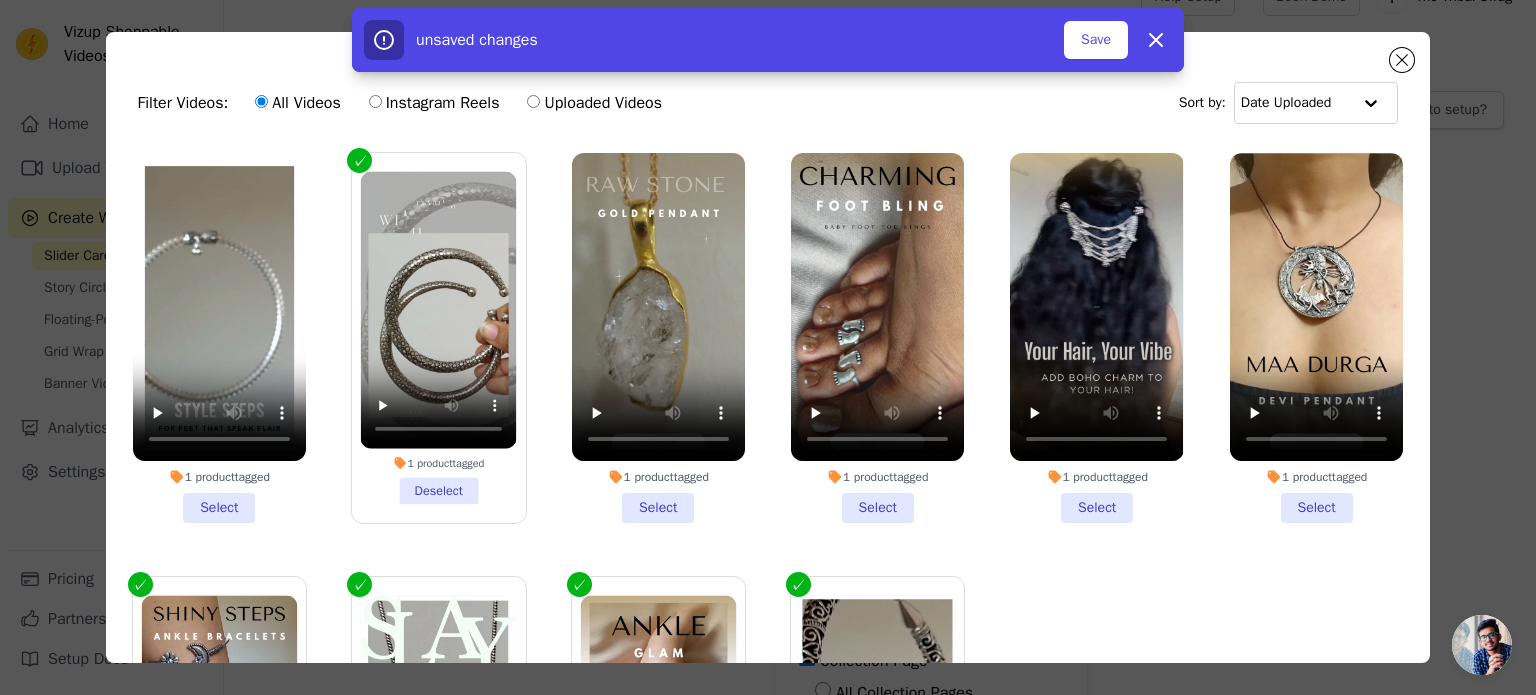 click on "1   product  tagged     Select" at bounding box center [219, 338] 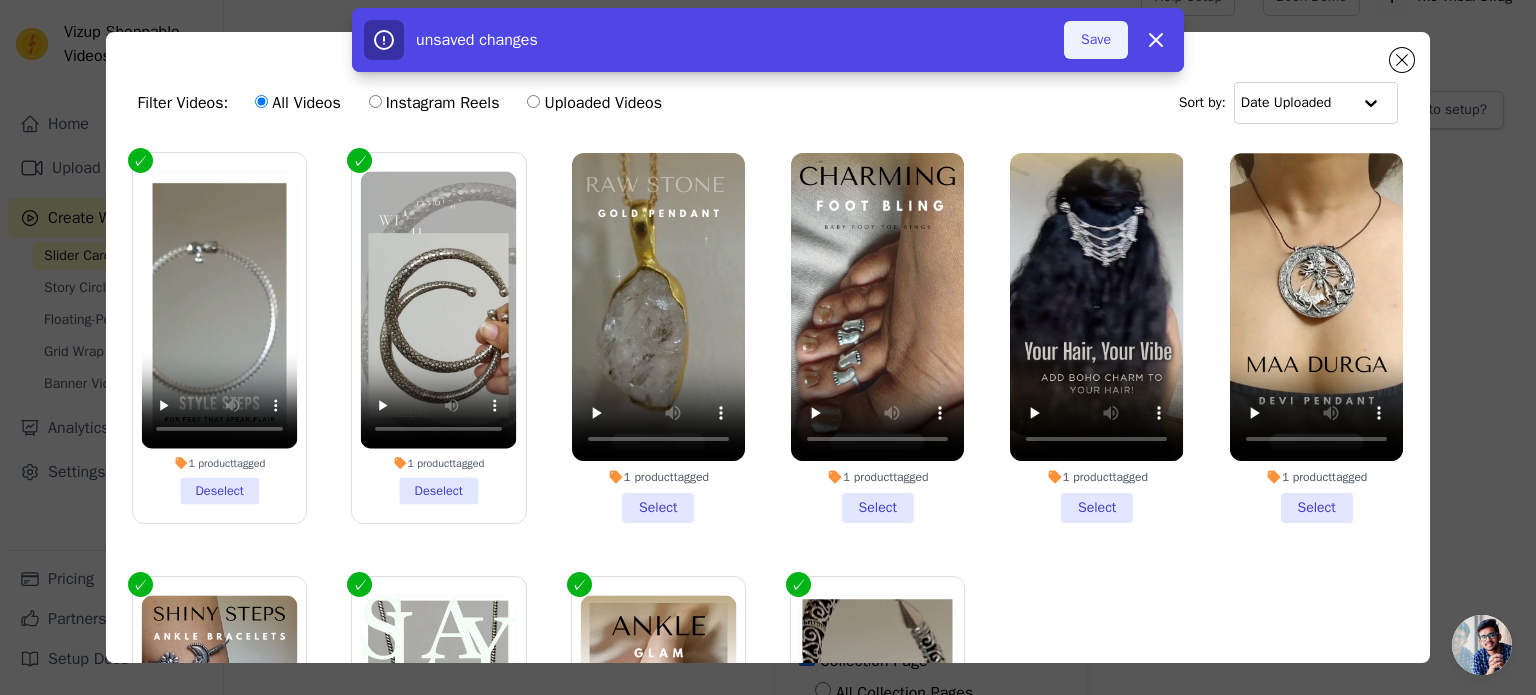 click on "Save" at bounding box center (1096, 40) 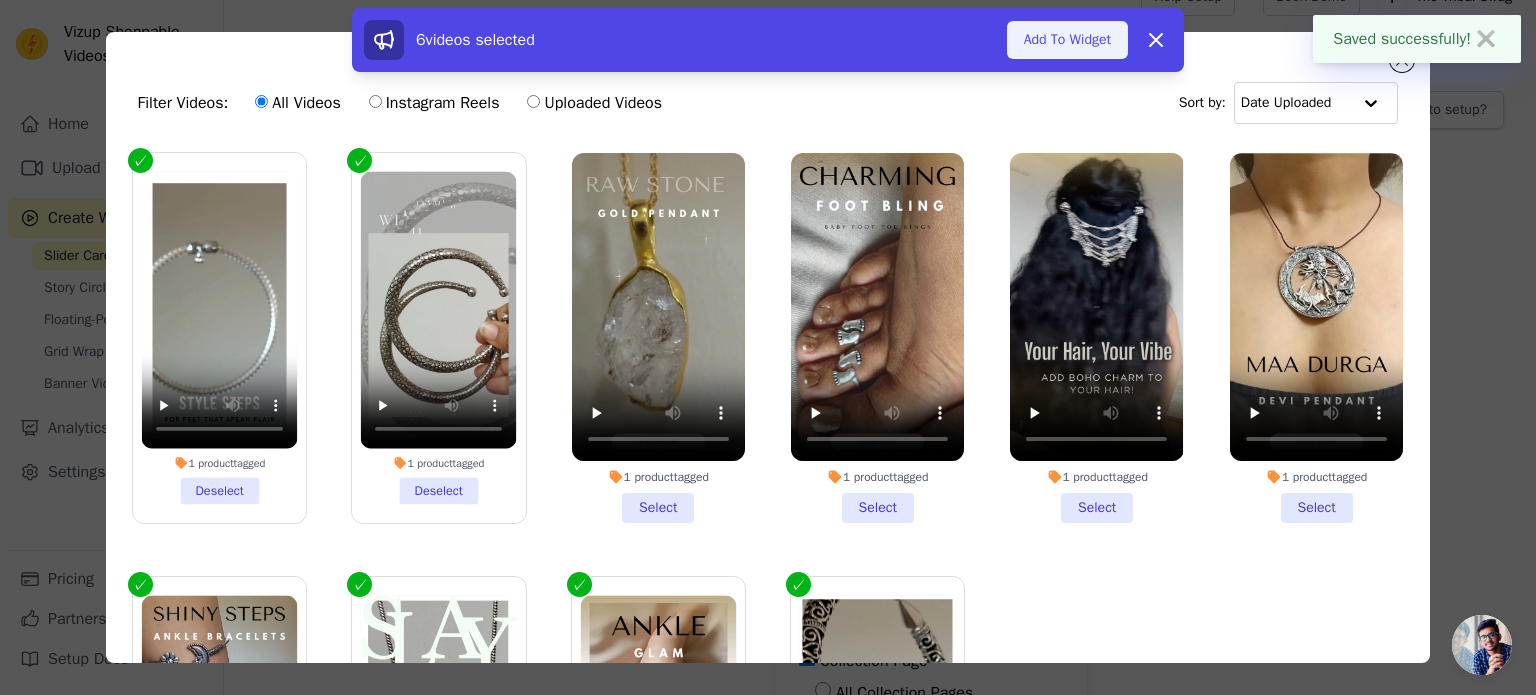 click on "Add To Widget" at bounding box center (1067, 40) 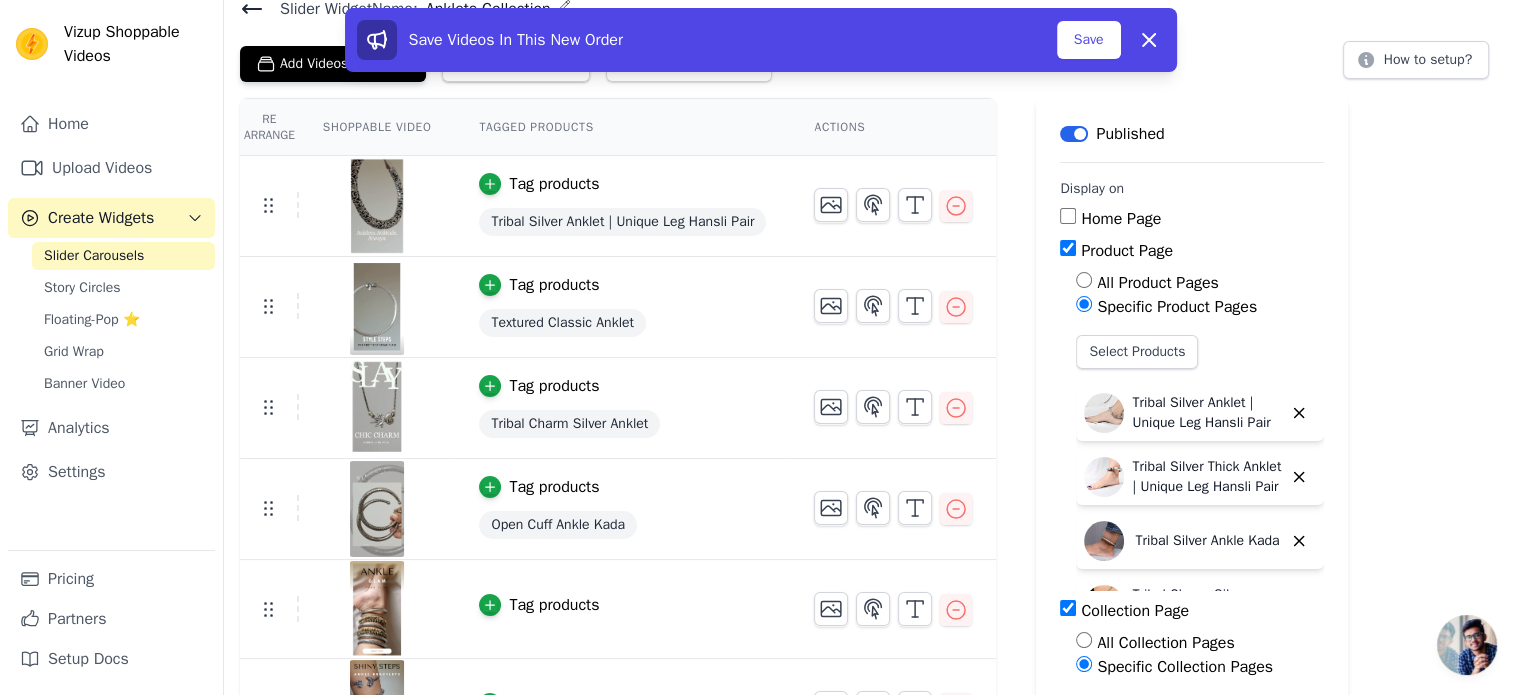 scroll, scrollTop: 0, scrollLeft: 0, axis: both 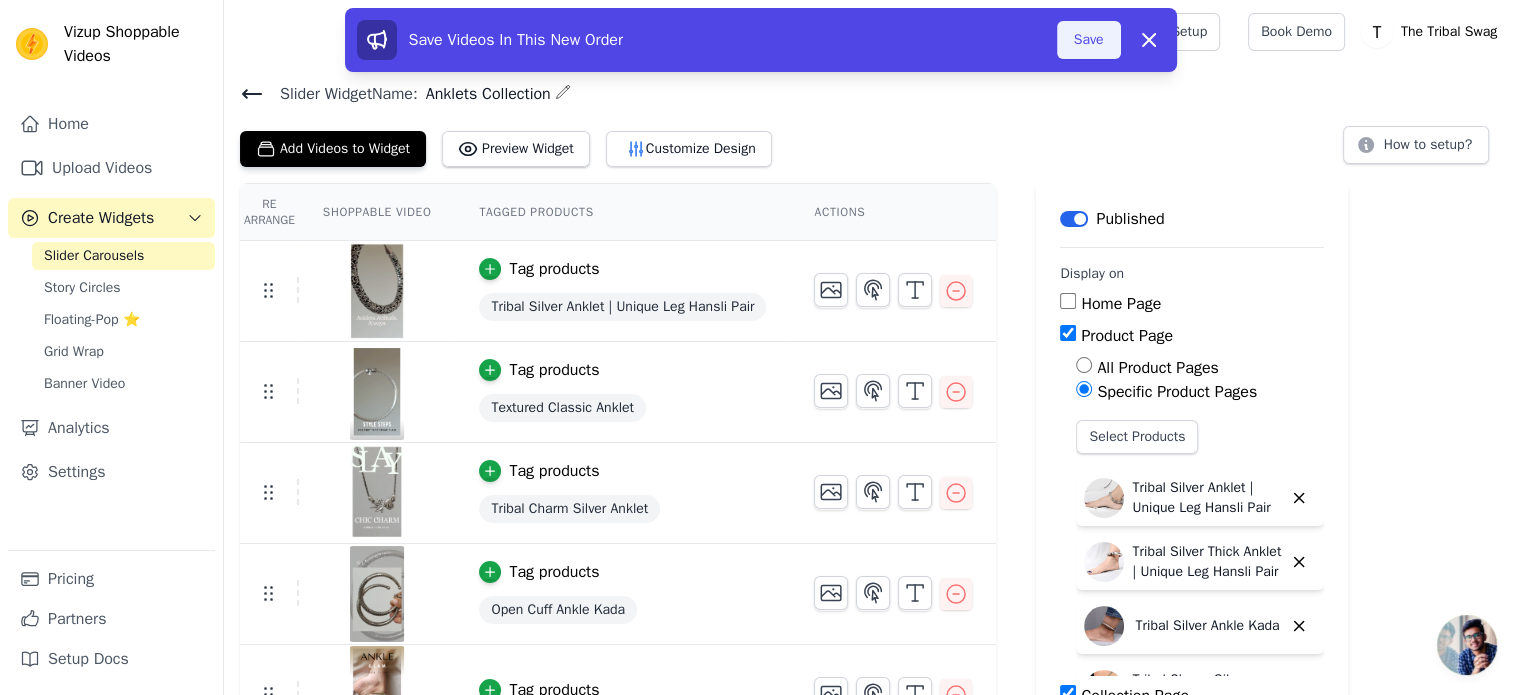 click on "Save" at bounding box center [1089, 40] 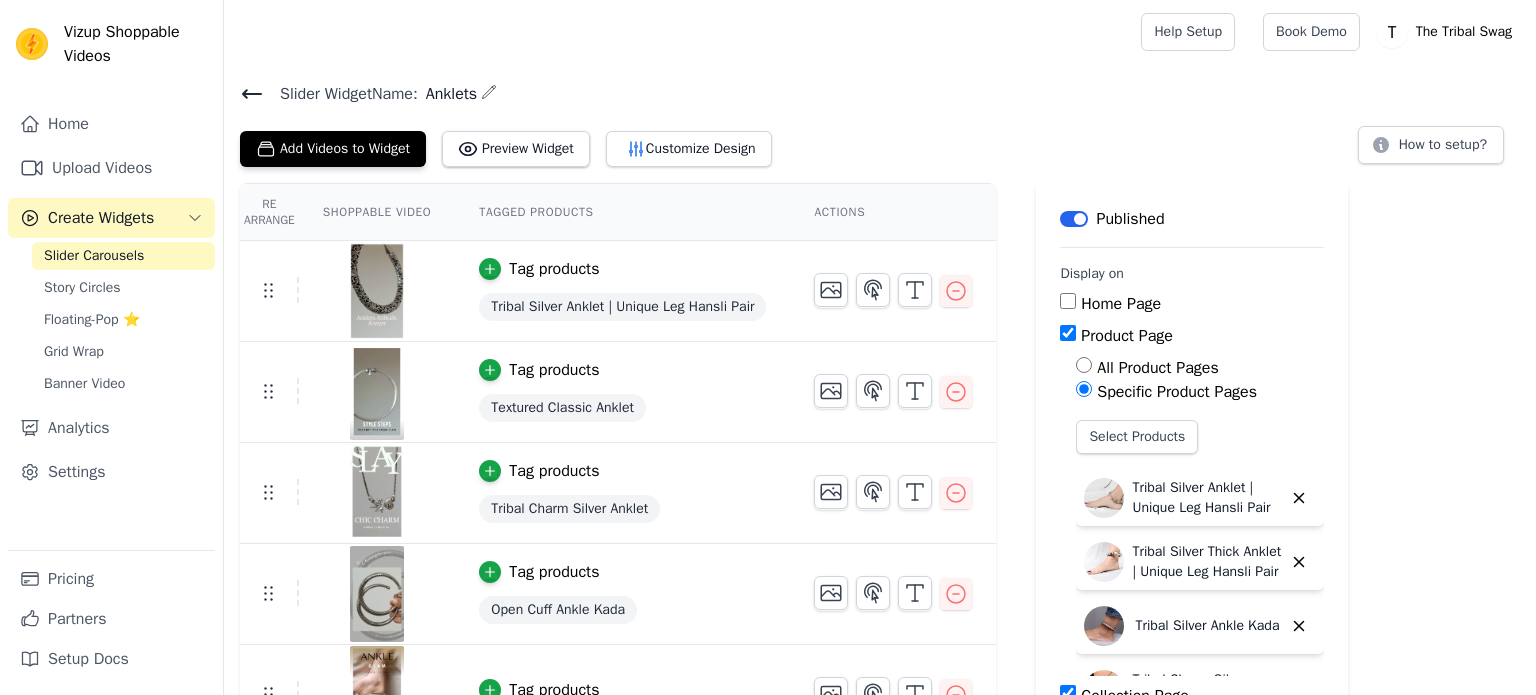 scroll, scrollTop: 0, scrollLeft: 0, axis: both 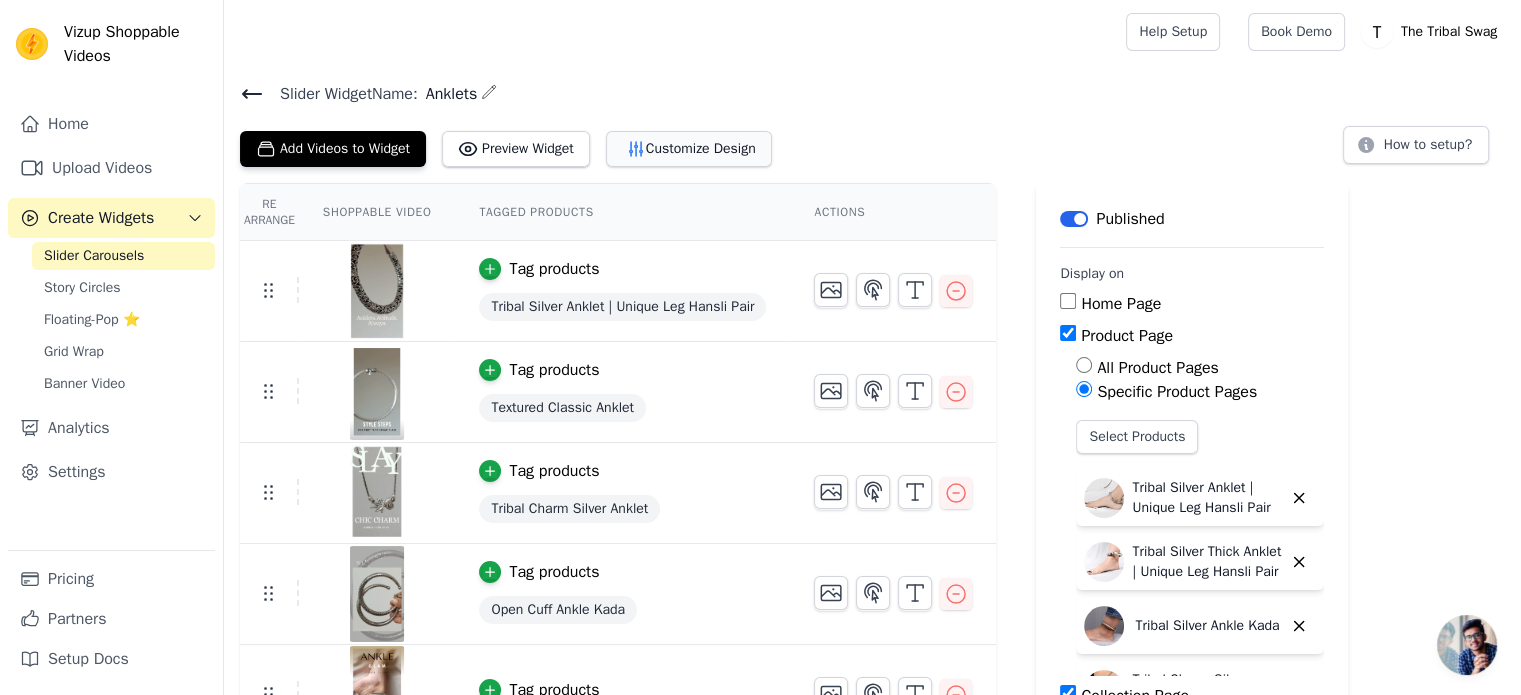 click on "Customize Design" at bounding box center [689, 149] 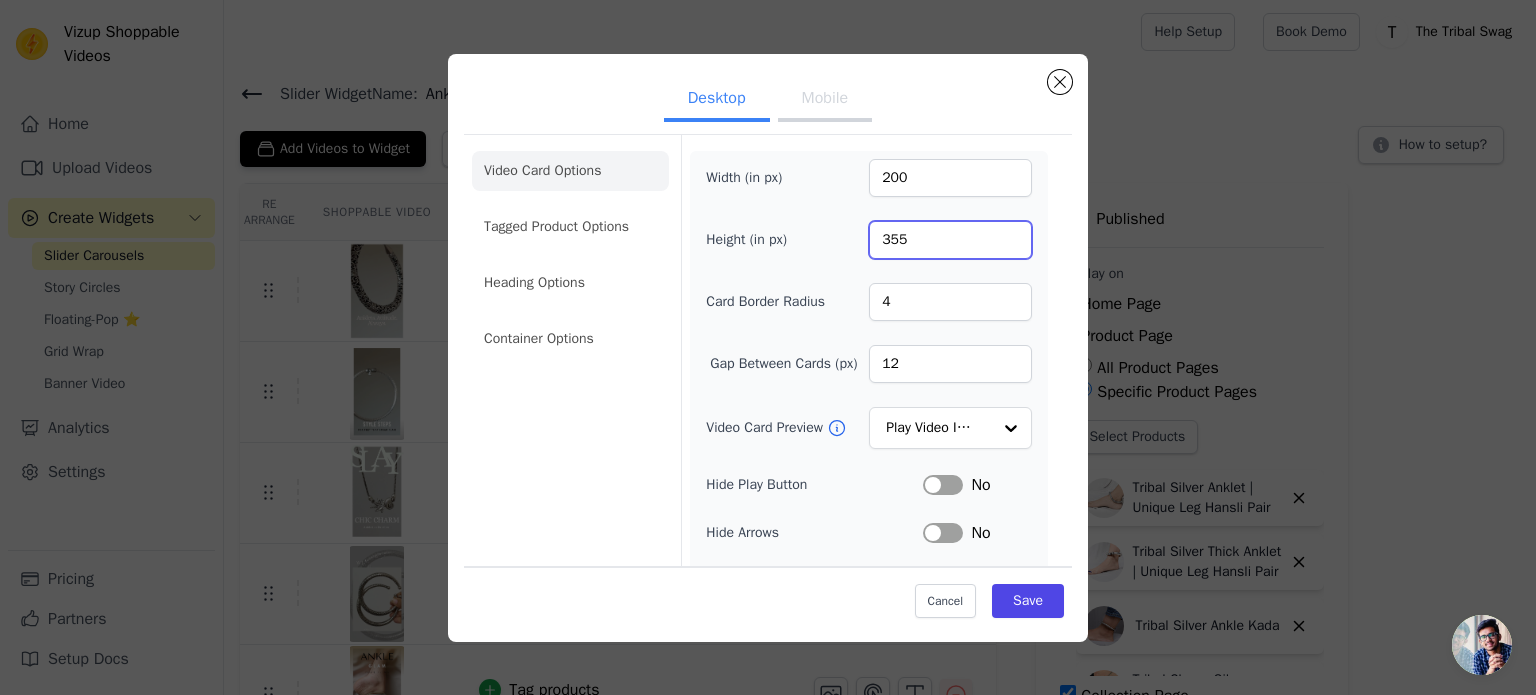 click on "355" at bounding box center [950, 240] 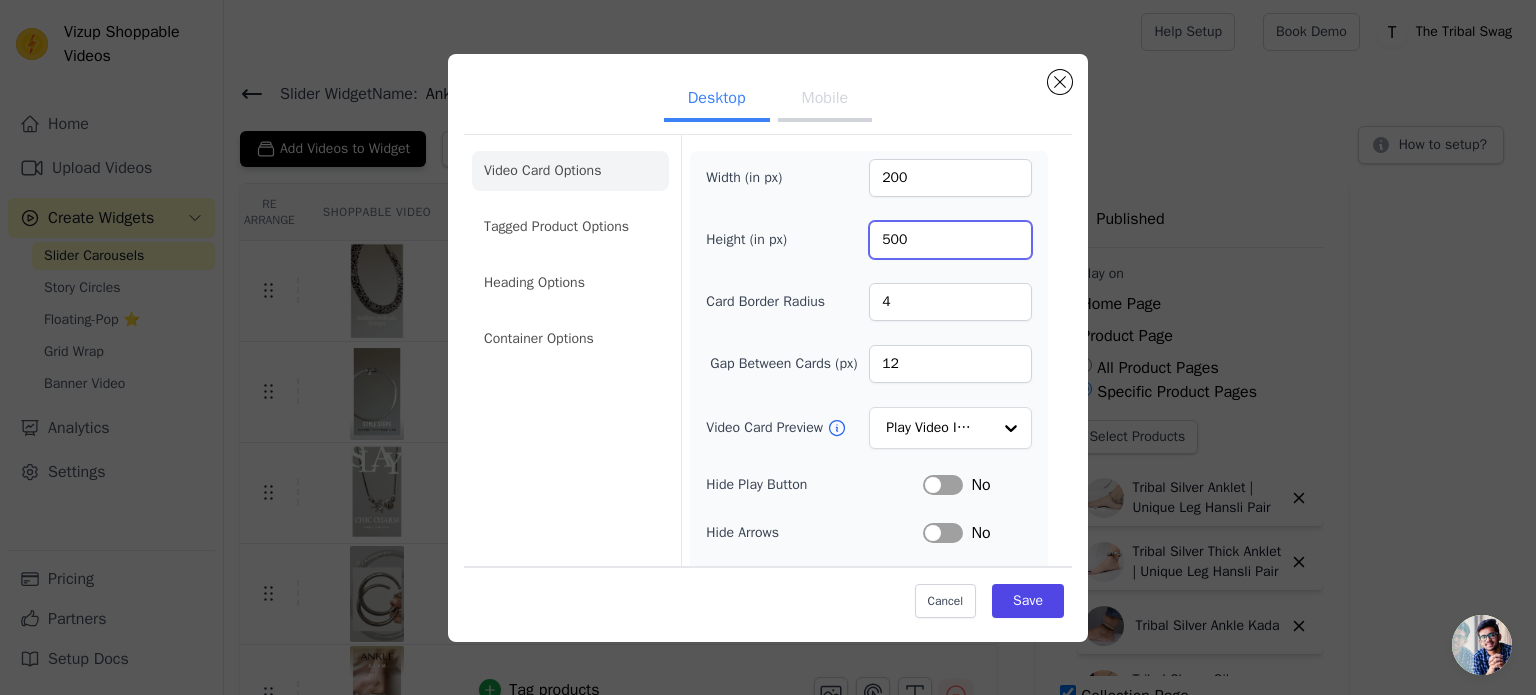 type on "500" 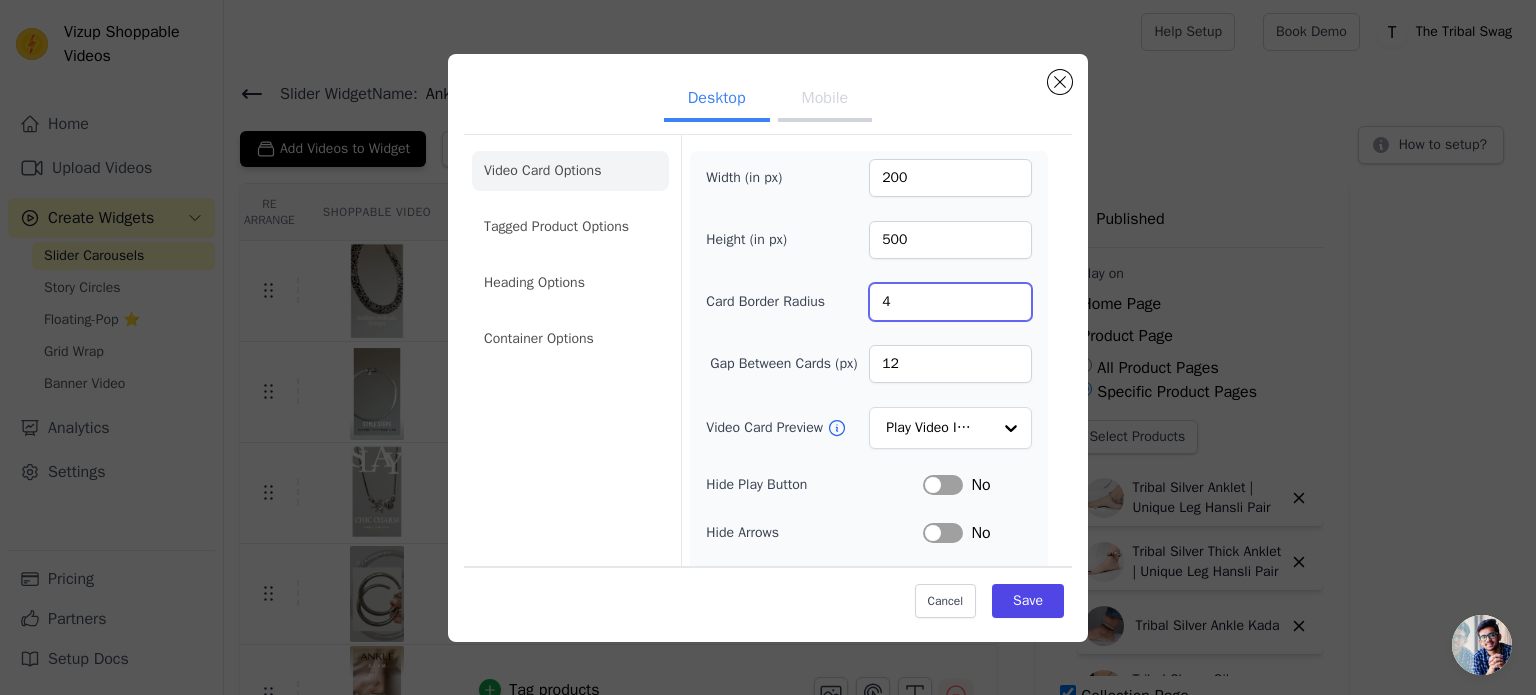 click on "4" at bounding box center (950, 302) 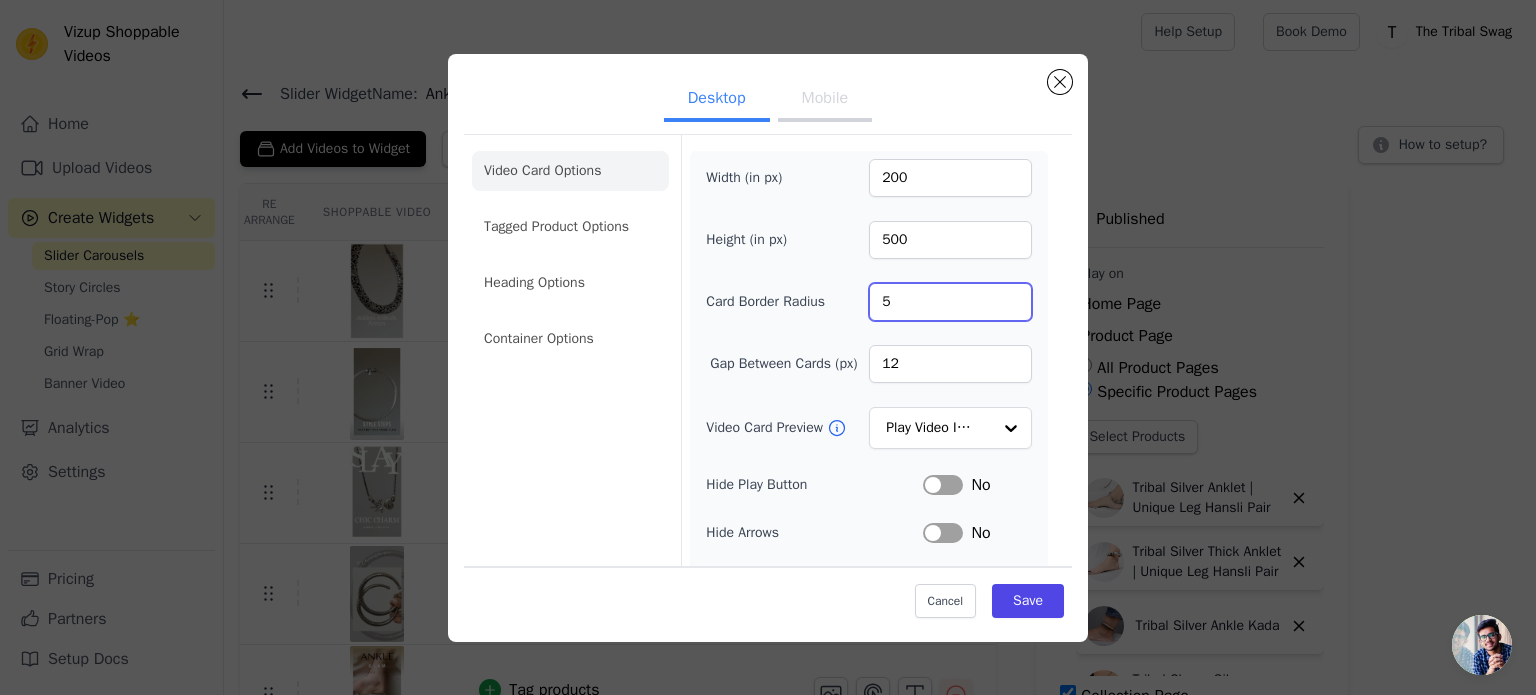type on "5" 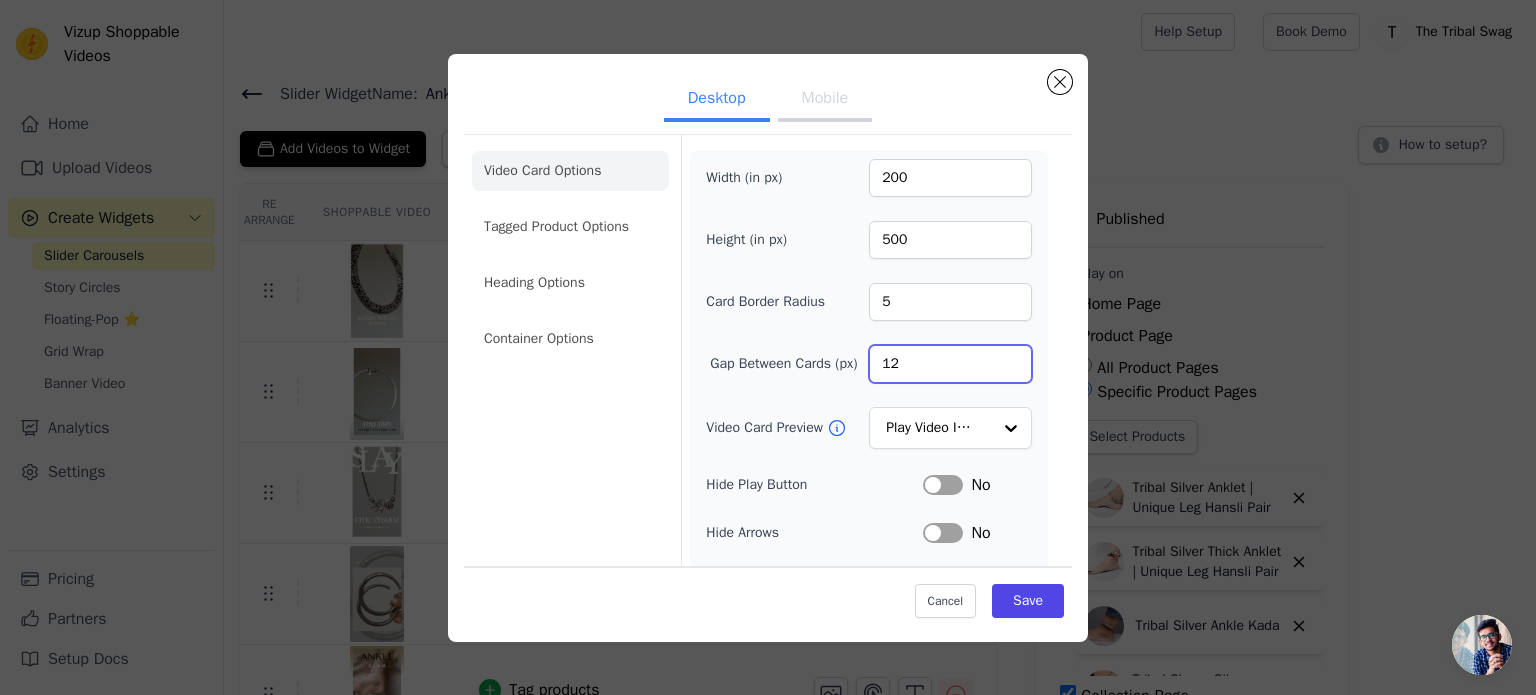 click on "12" at bounding box center [950, 364] 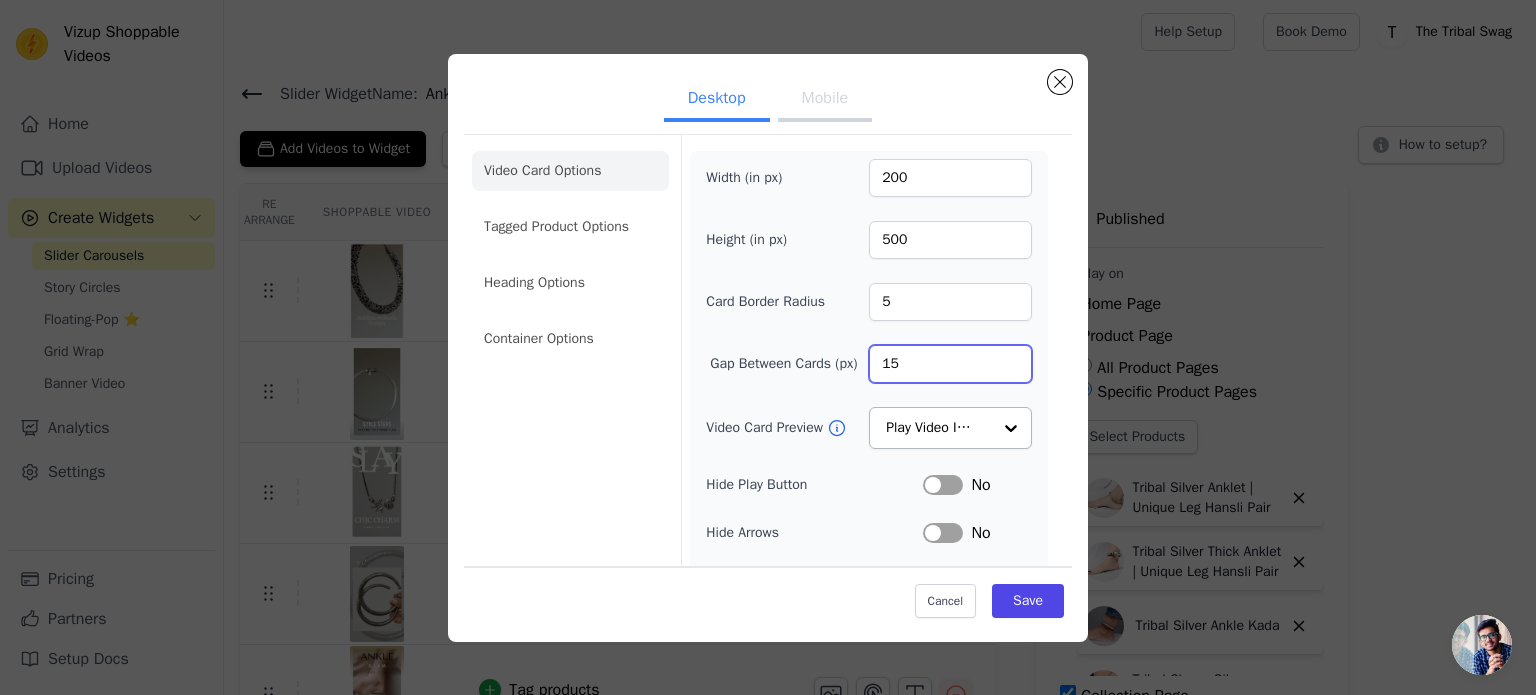 type on "15" 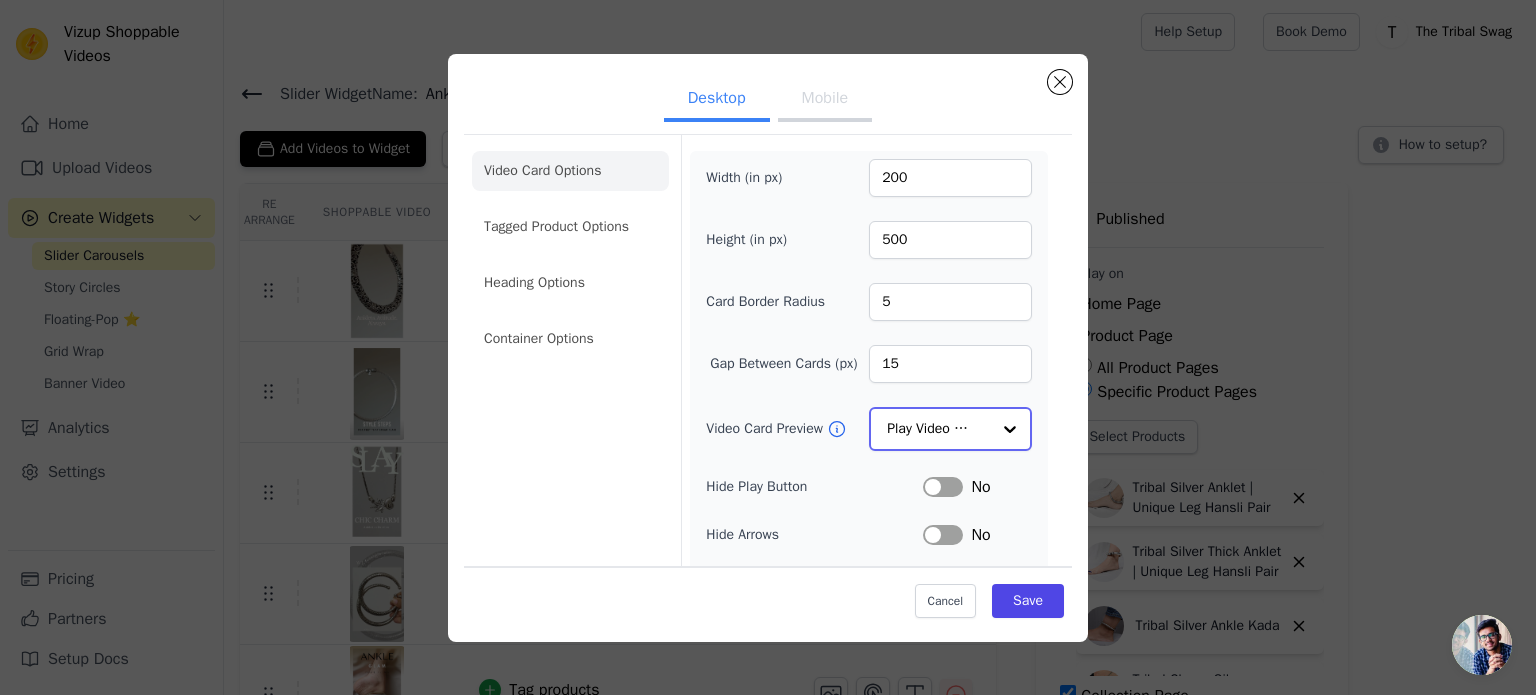 click on "Video Card Preview" 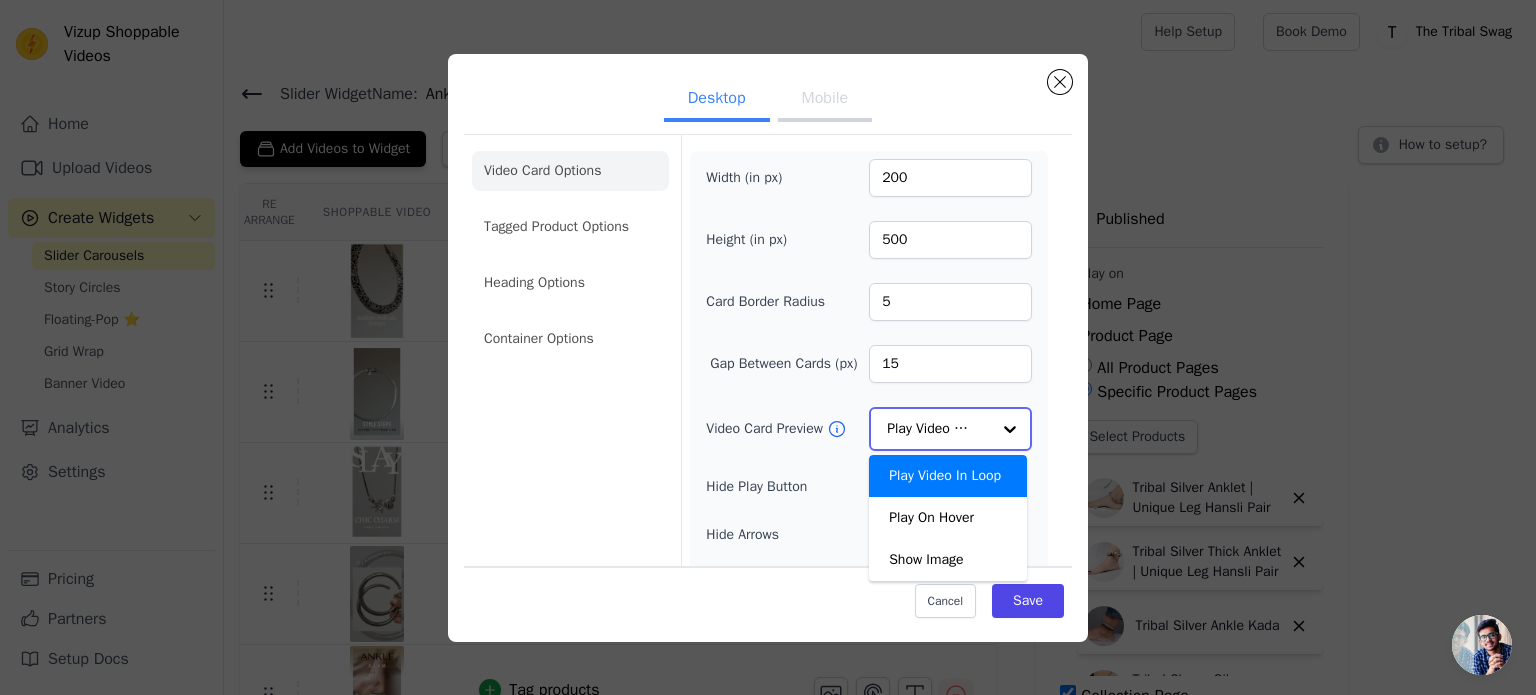 click on "Video Card Preview" 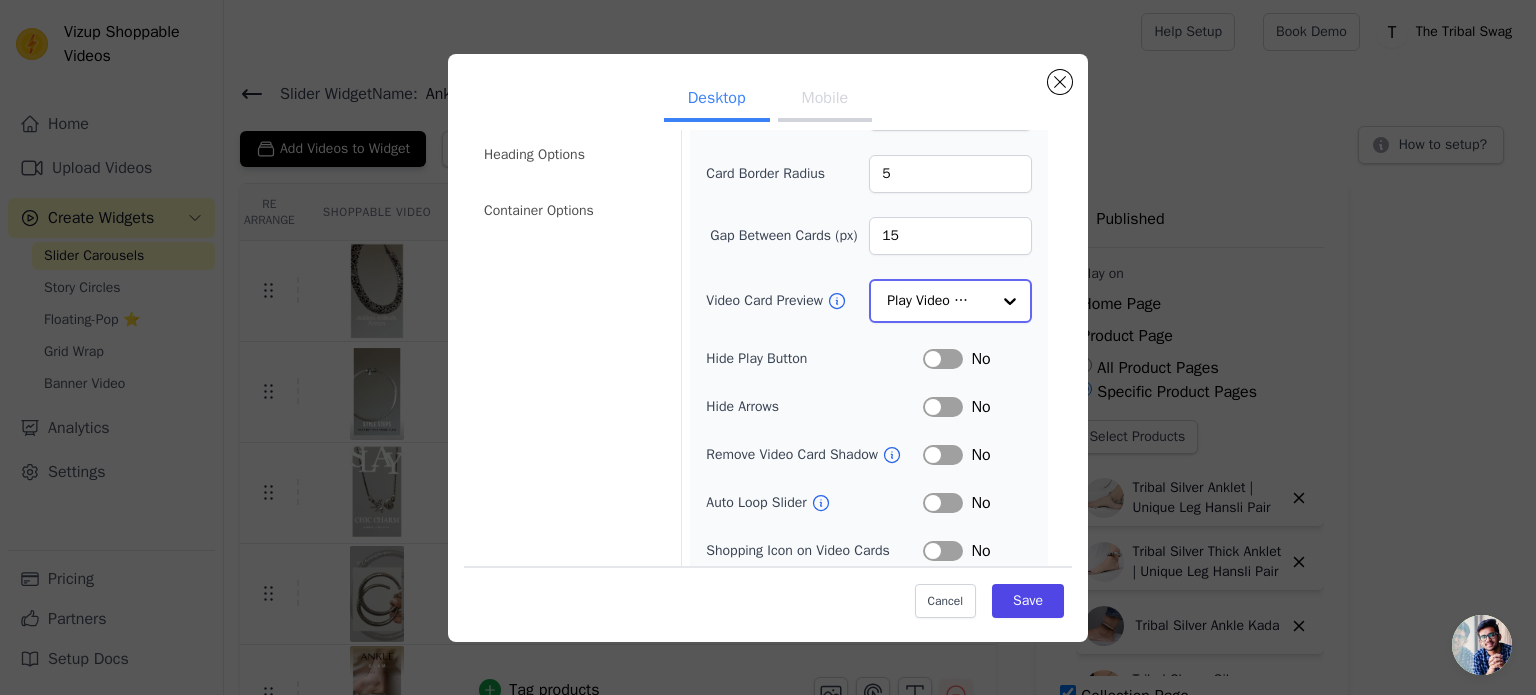scroll, scrollTop: 185, scrollLeft: 0, axis: vertical 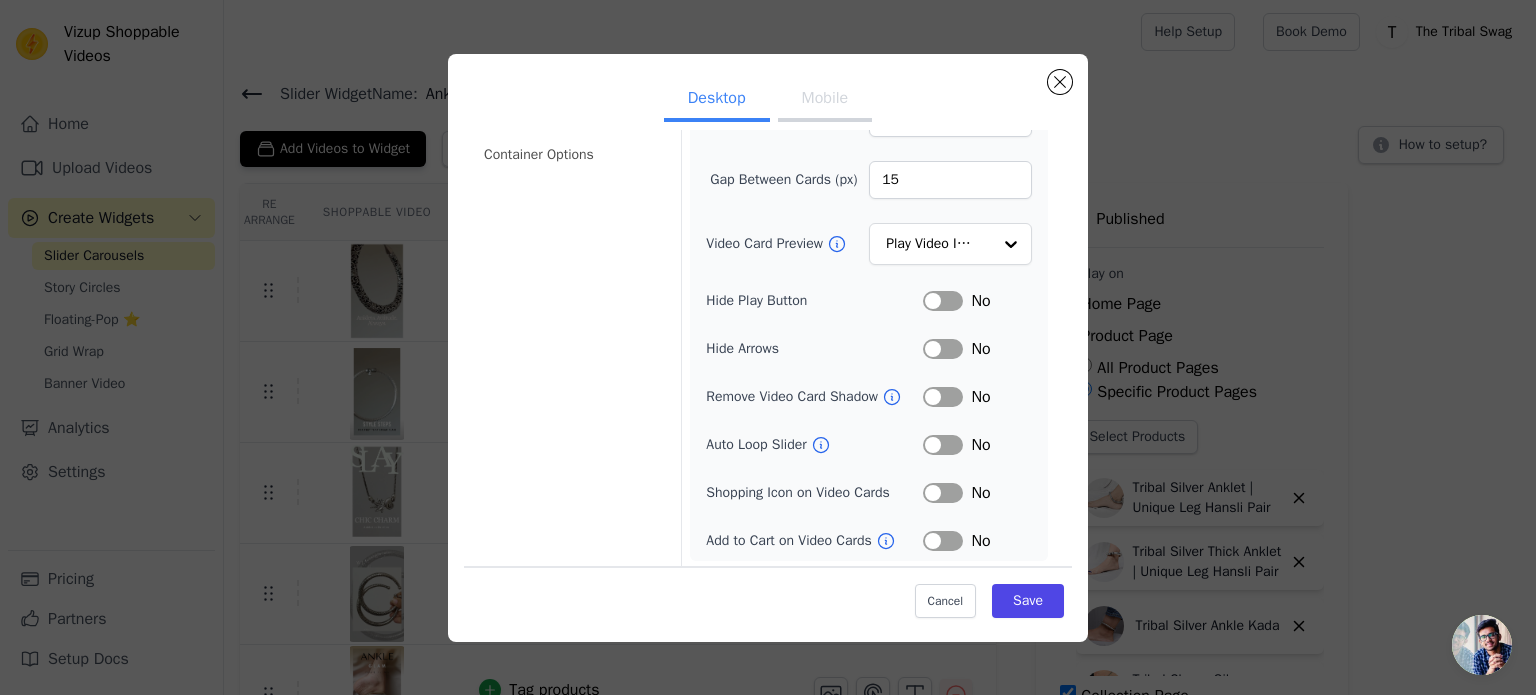 click on "Label" at bounding box center [943, 445] 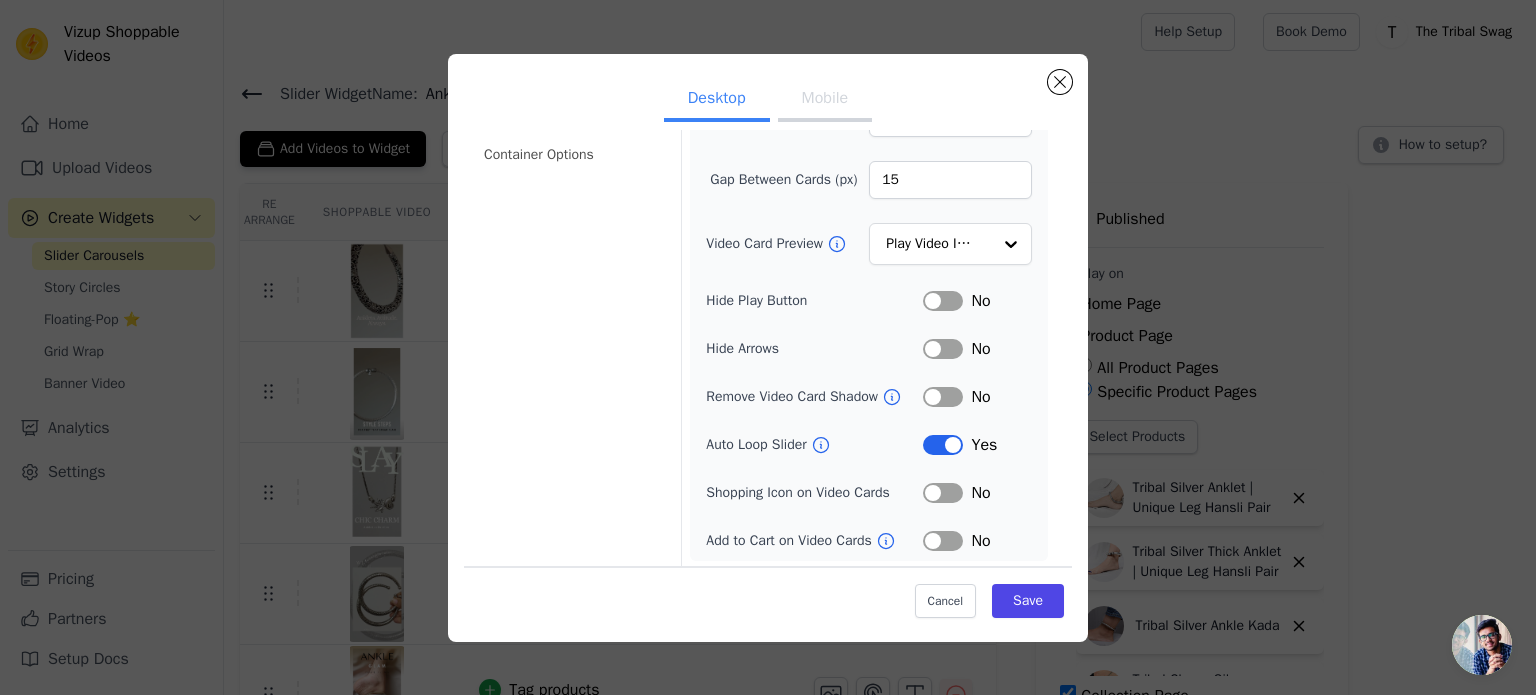 scroll, scrollTop: 180, scrollLeft: 0, axis: vertical 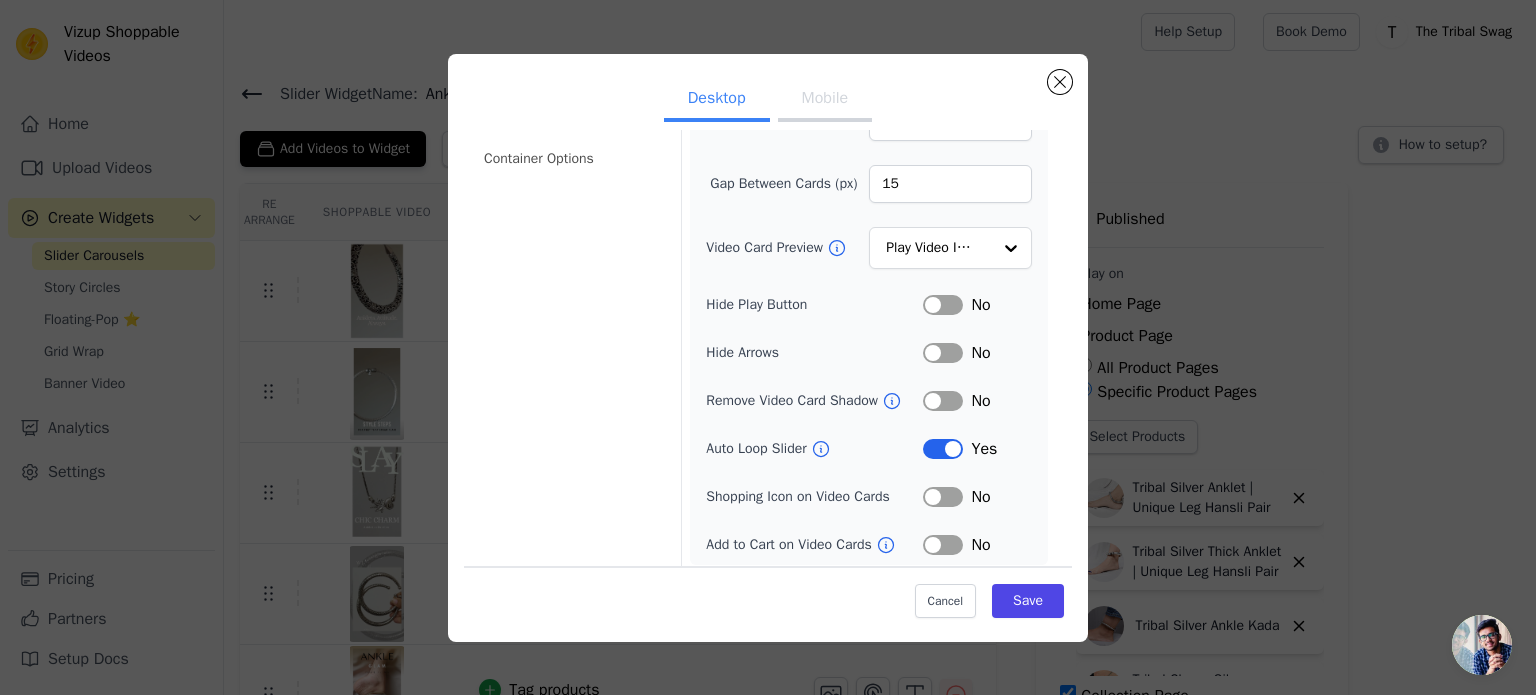 click on "Label" at bounding box center (943, 497) 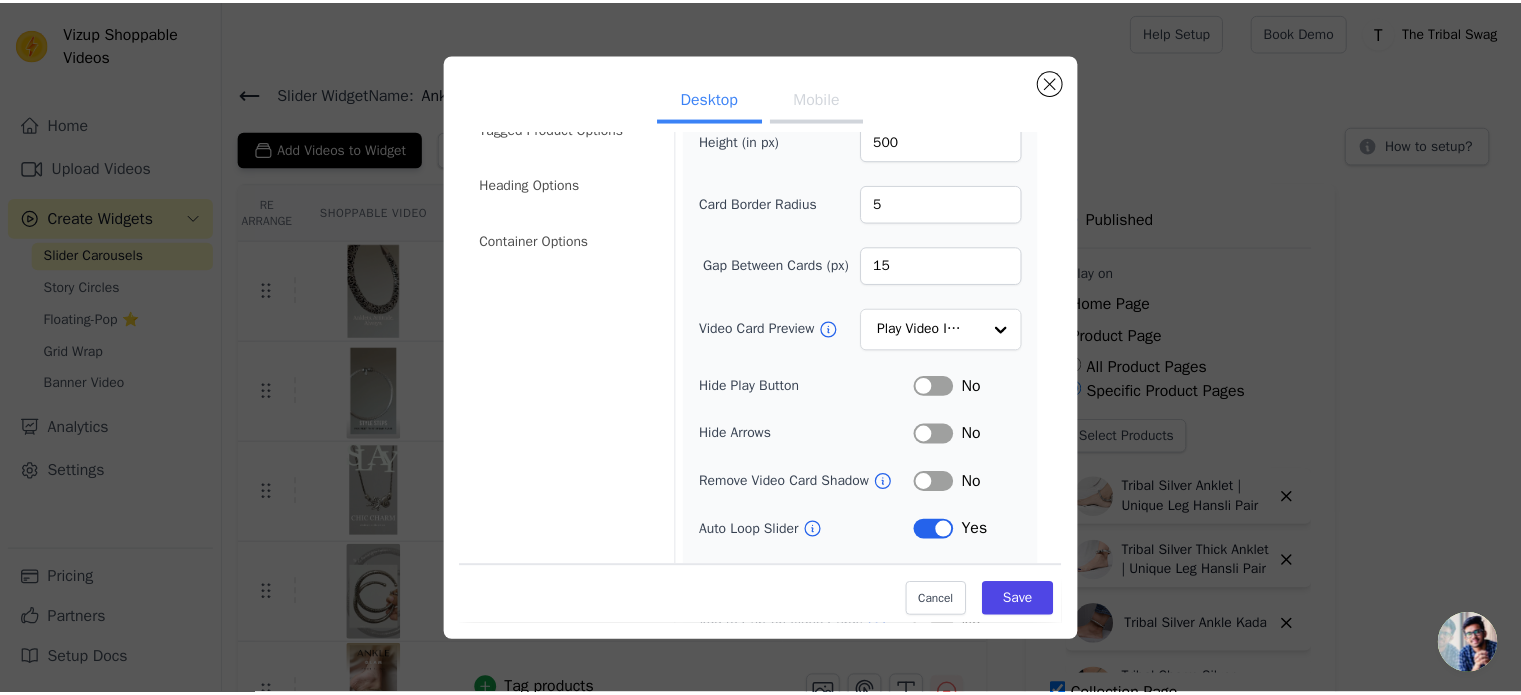 scroll, scrollTop: 0, scrollLeft: 0, axis: both 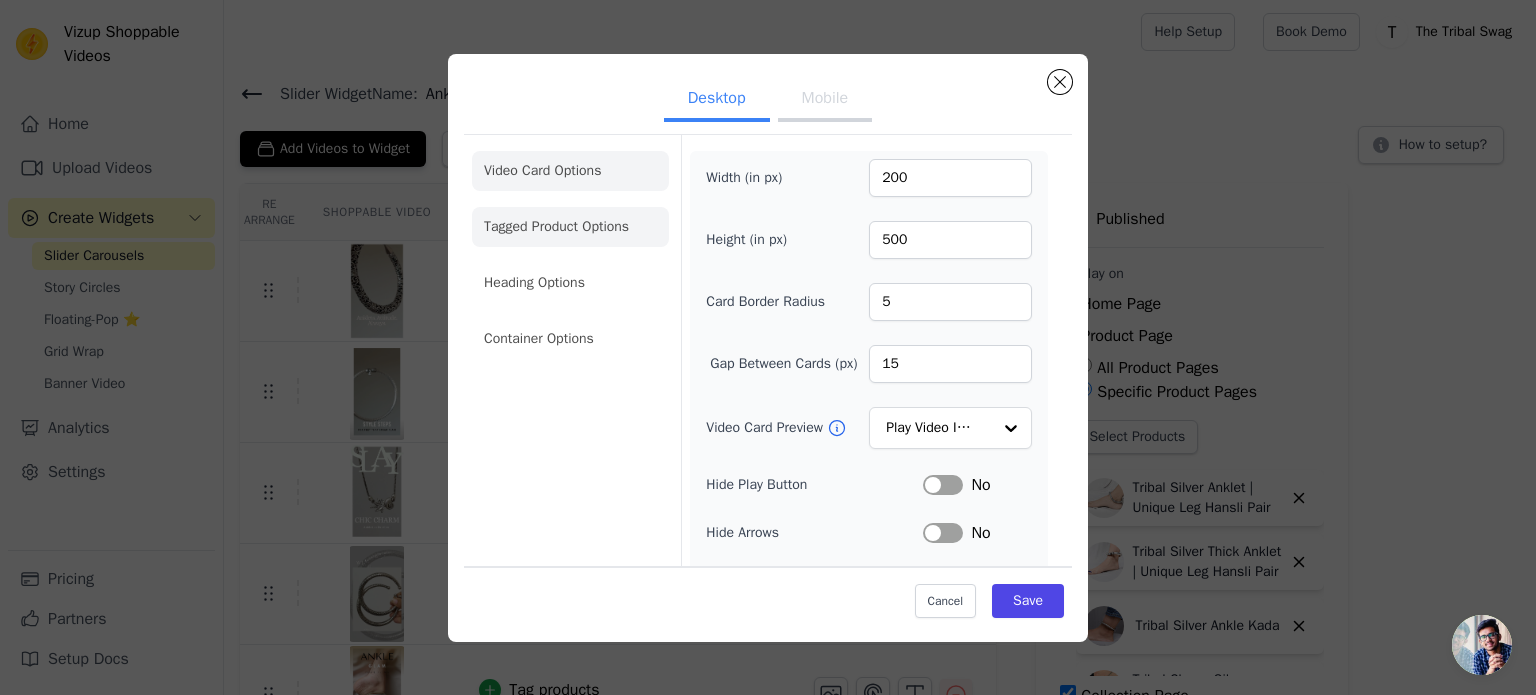 click on "Tagged Product Options" 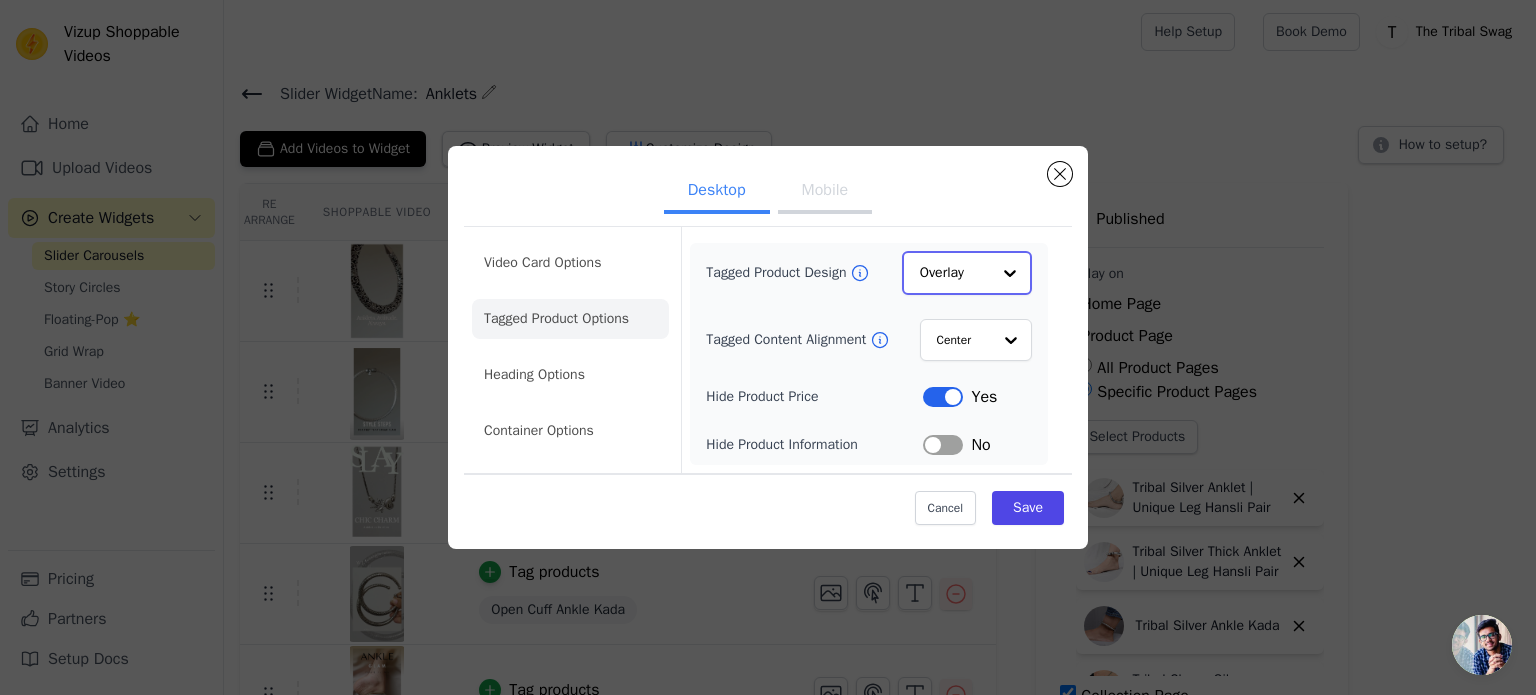 click on "Tagged Product Design" 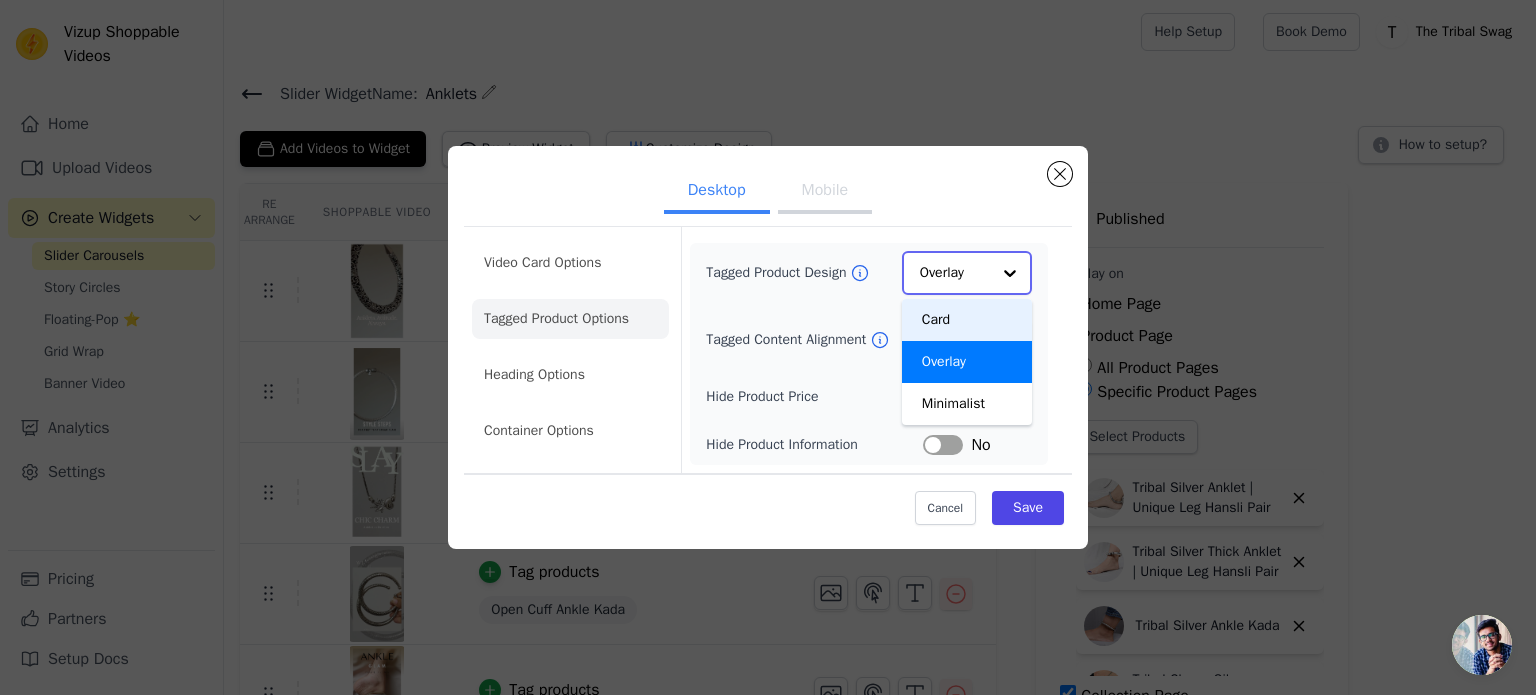click on "Card" at bounding box center [967, 320] 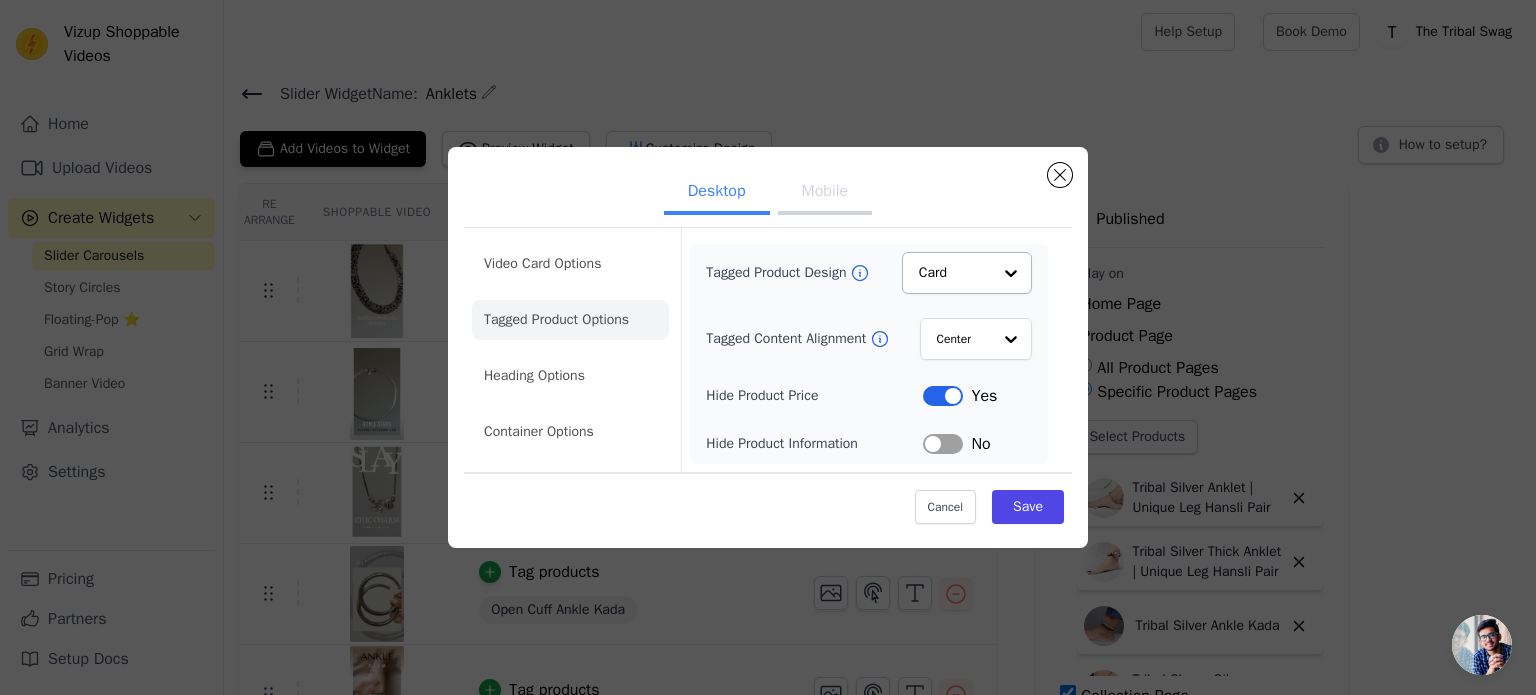 click 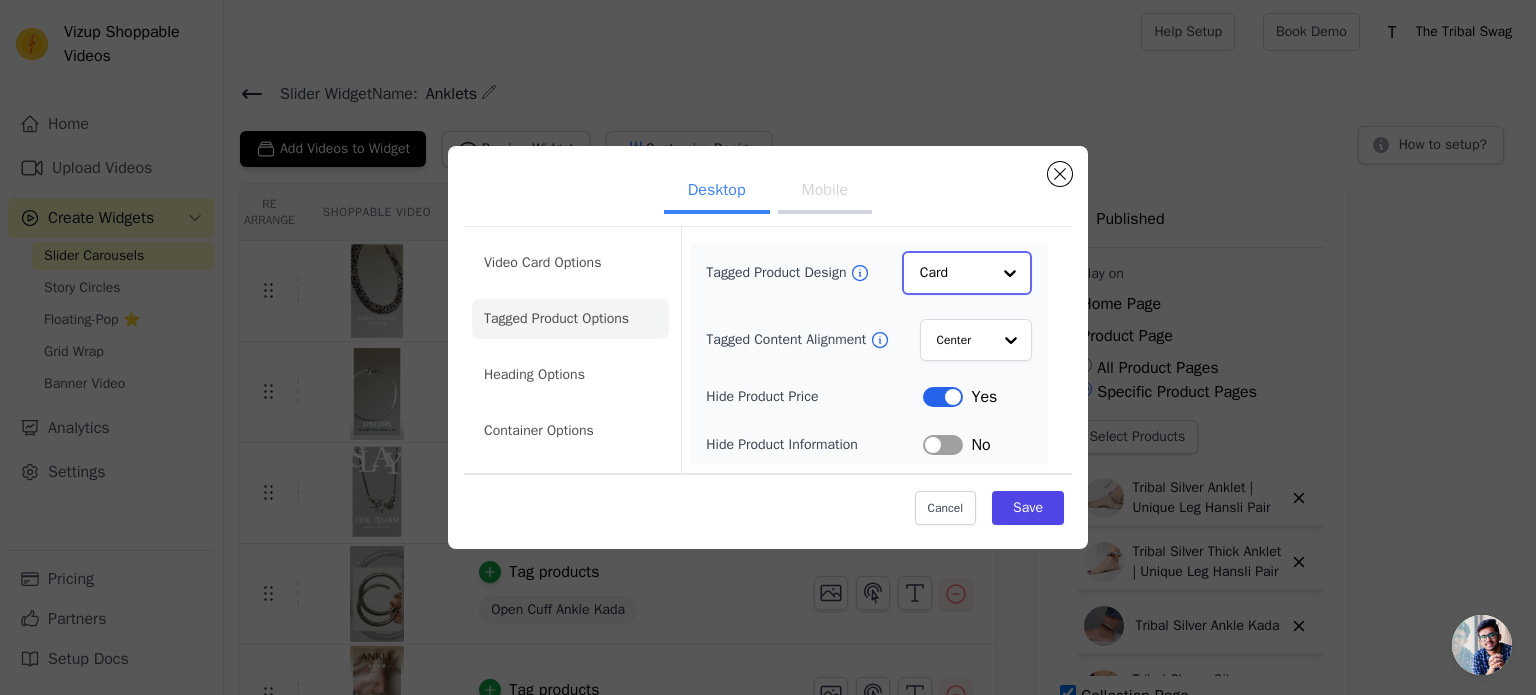 click on "Tagged Product Design" 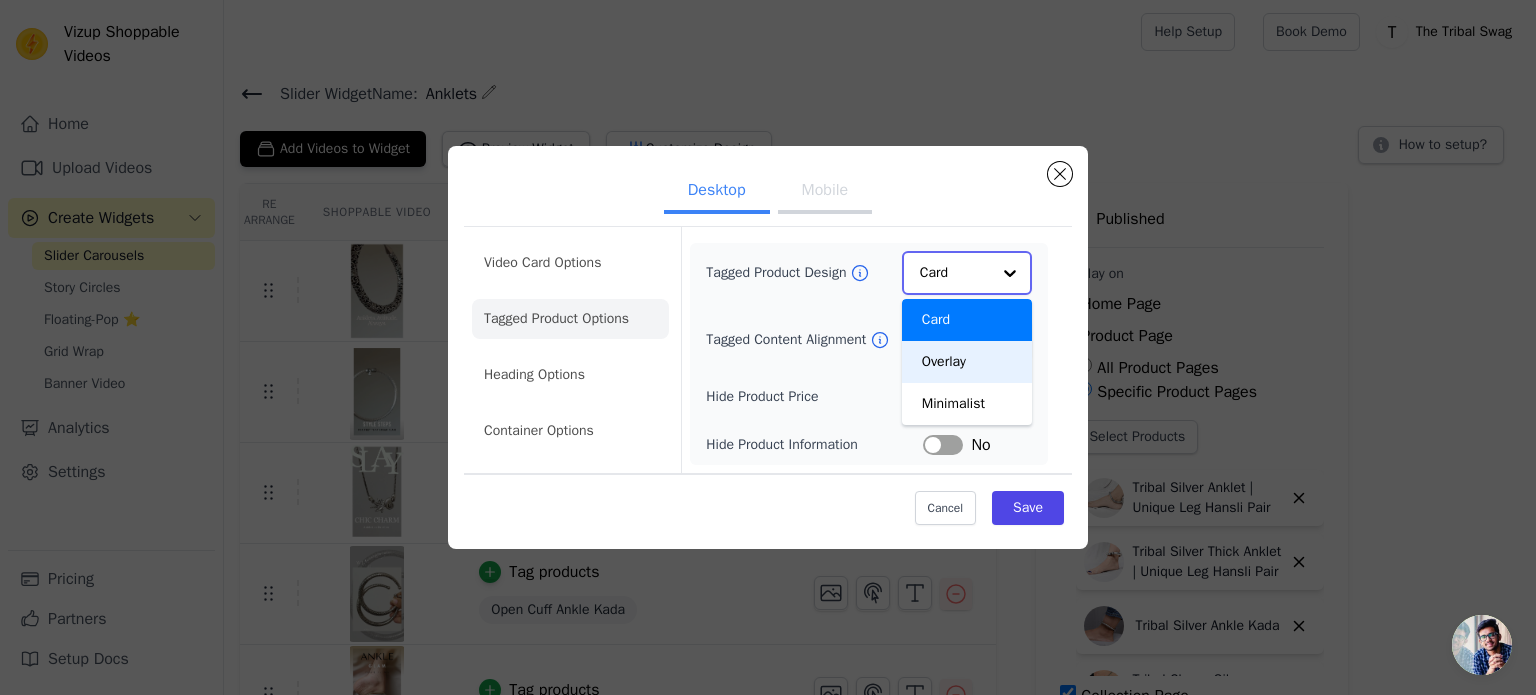 click on "Overlay" at bounding box center (967, 362) 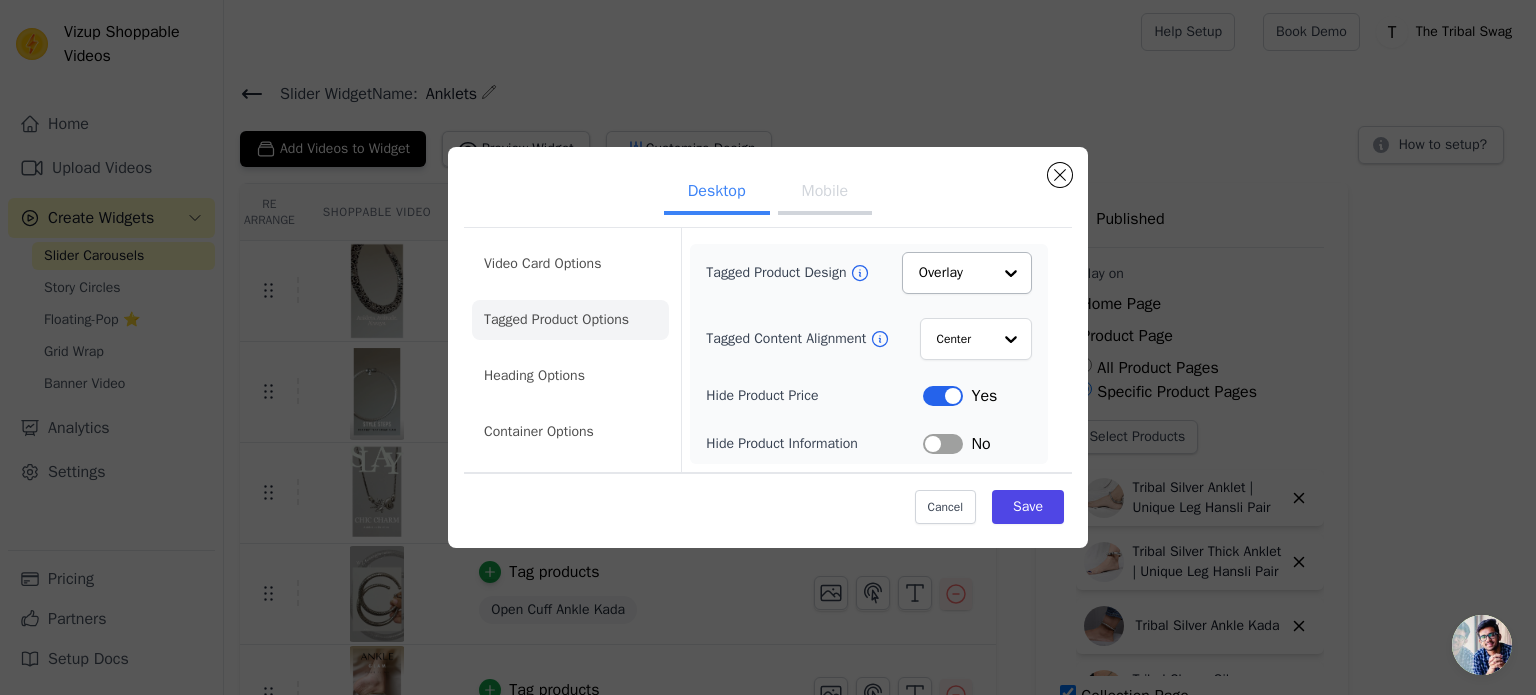 click on "Label" at bounding box center (943, 444) 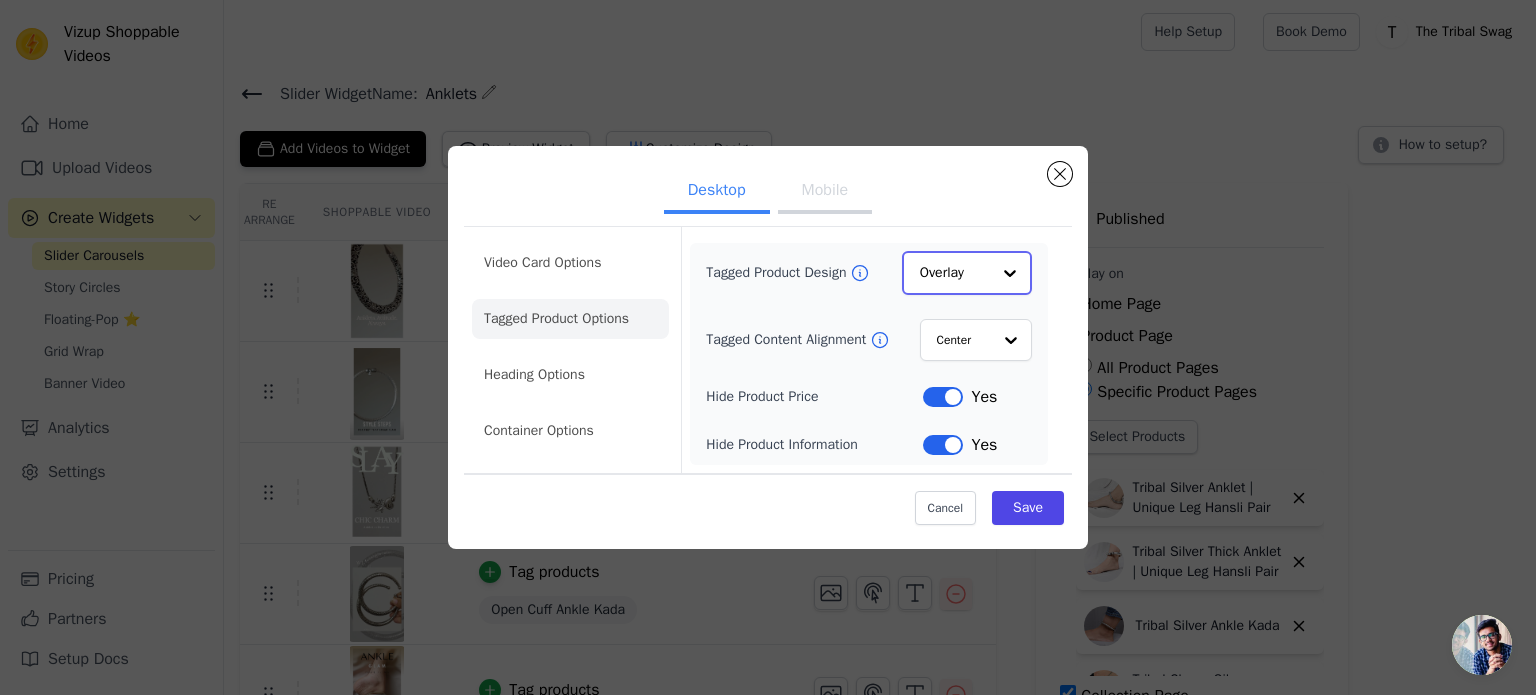 click on "Tagged Product Design" 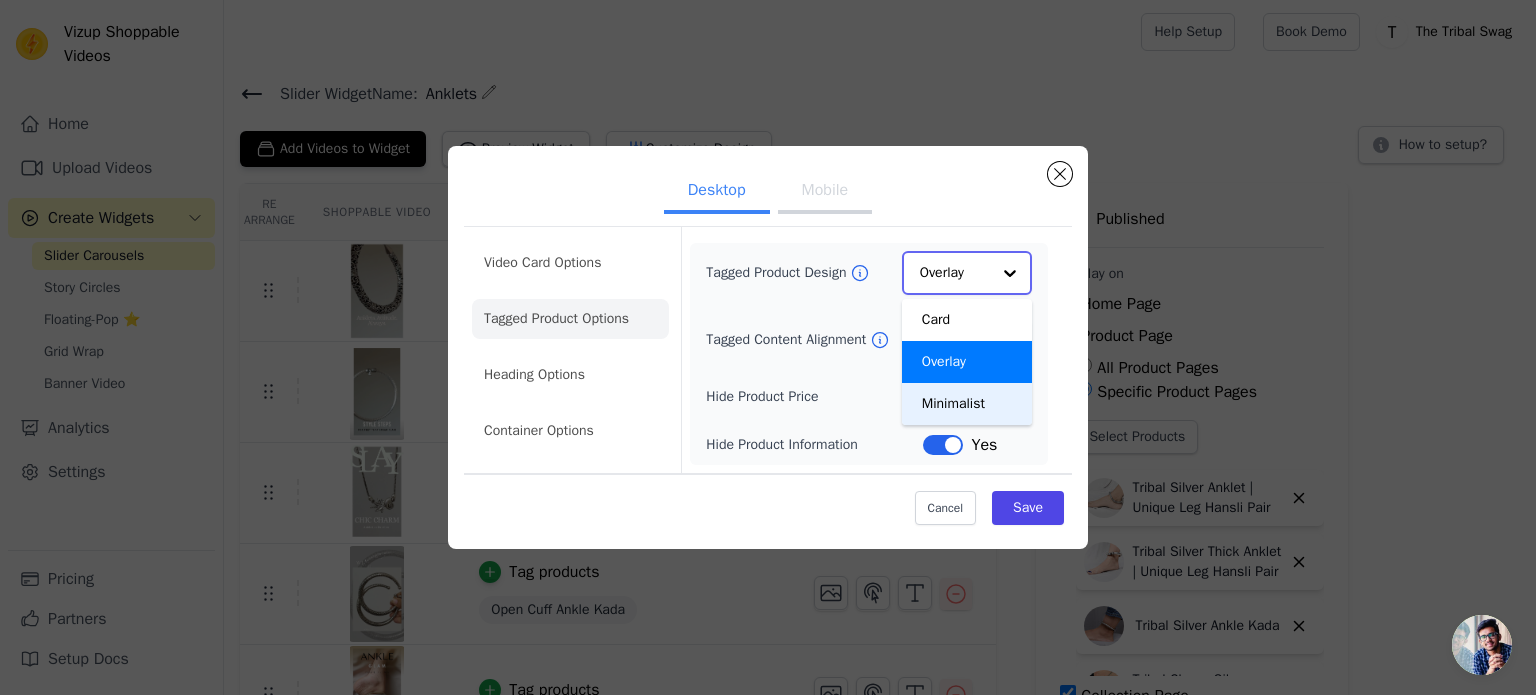 click on "Minimalist" at bounding box center [967, 404] 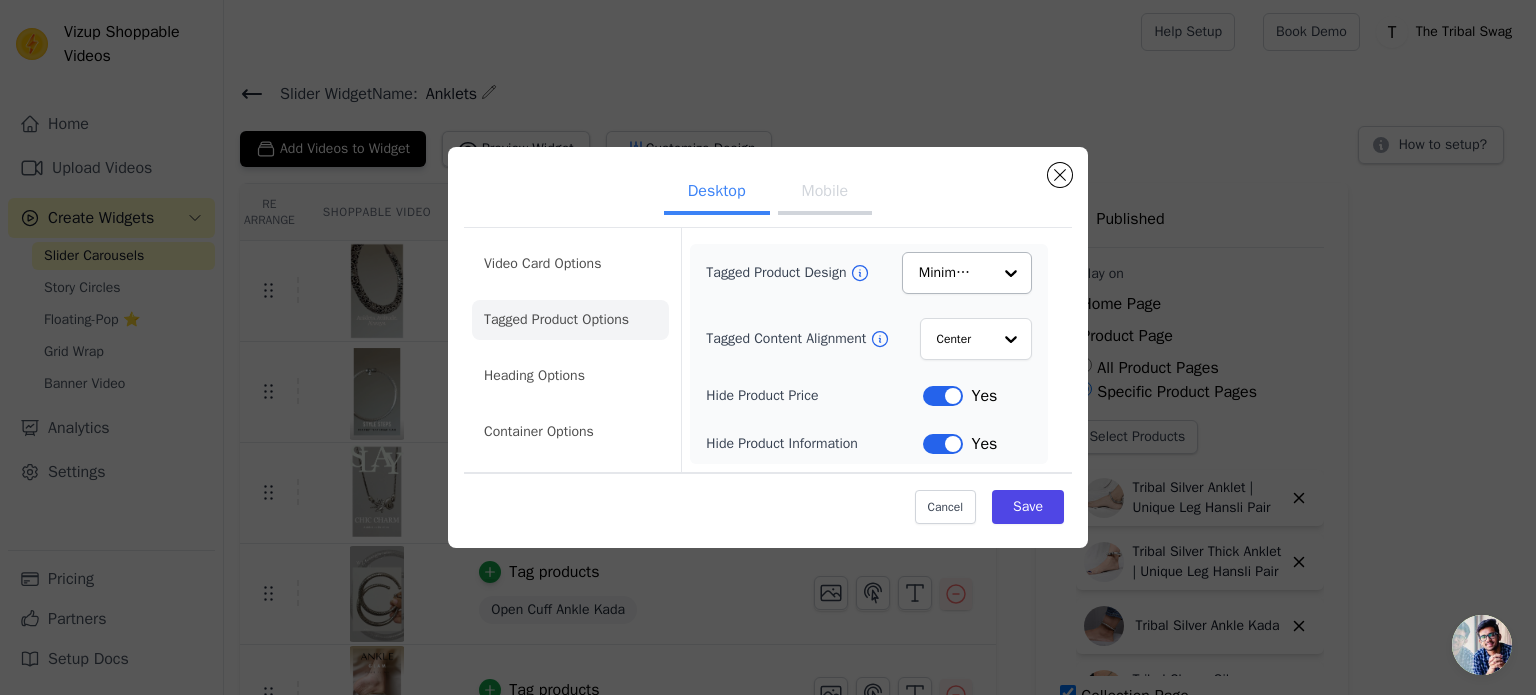 click on "Tagged Product Design           Minimalist               Tagged Content Alignment           Center               Hide Product Price   Label     Yes   Hide Product Information   Label     Yes" at bounding box center [869, 354] 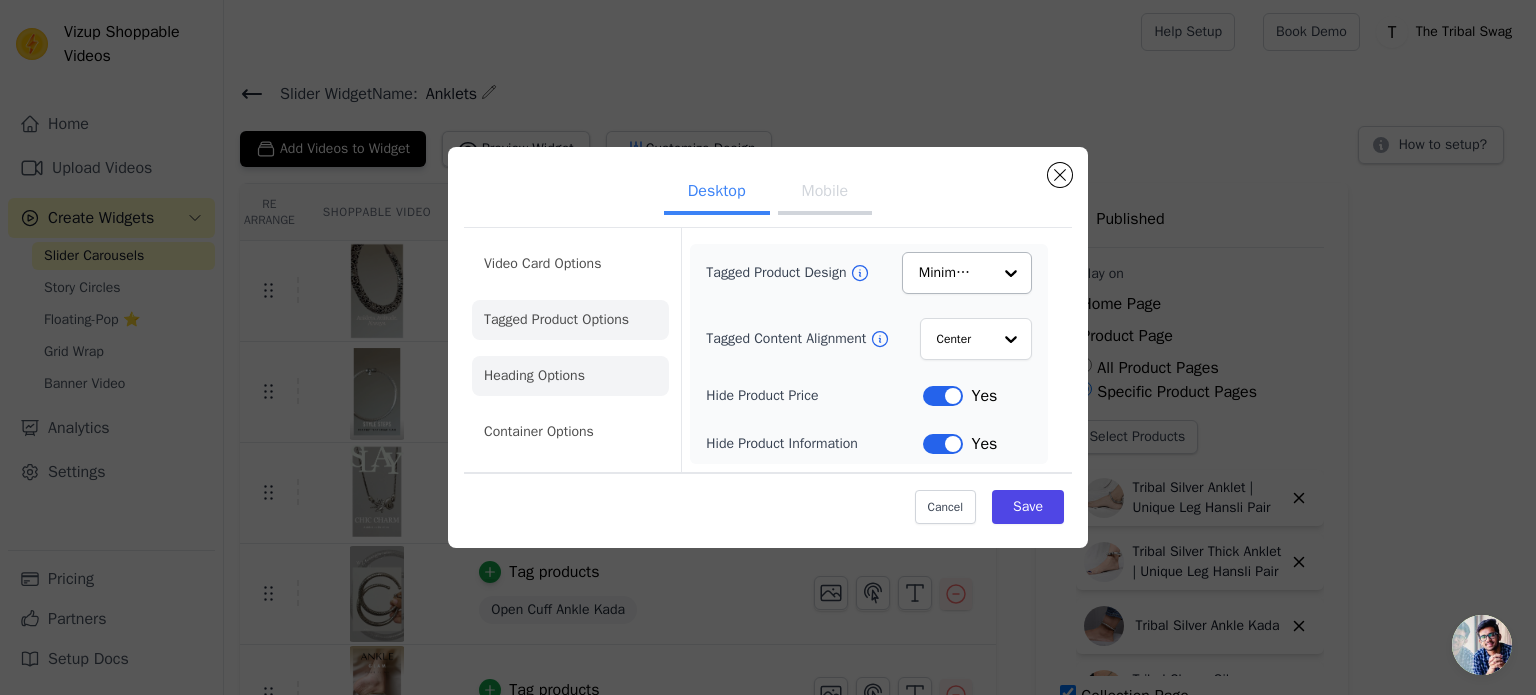 click on "Heading Options" 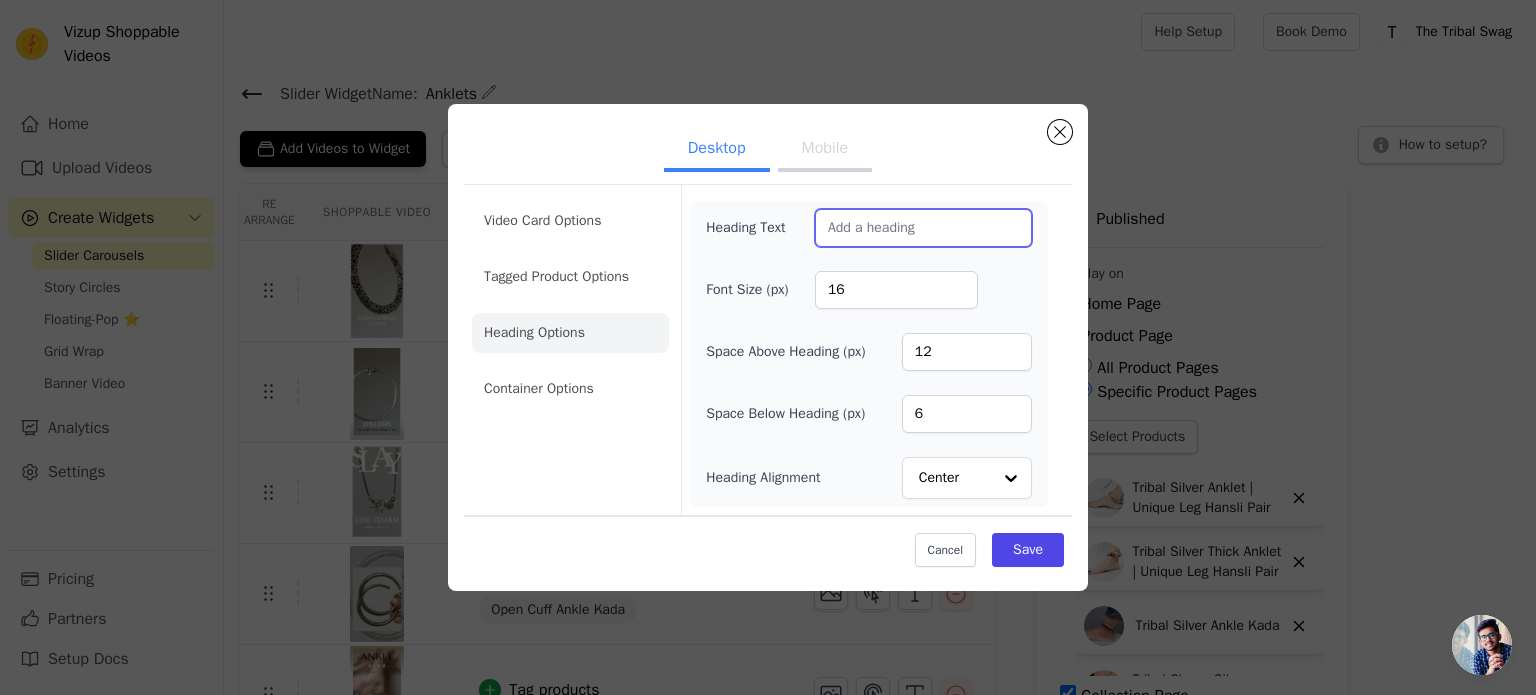 click on "Heading Text" at bounding box center [923, 228] 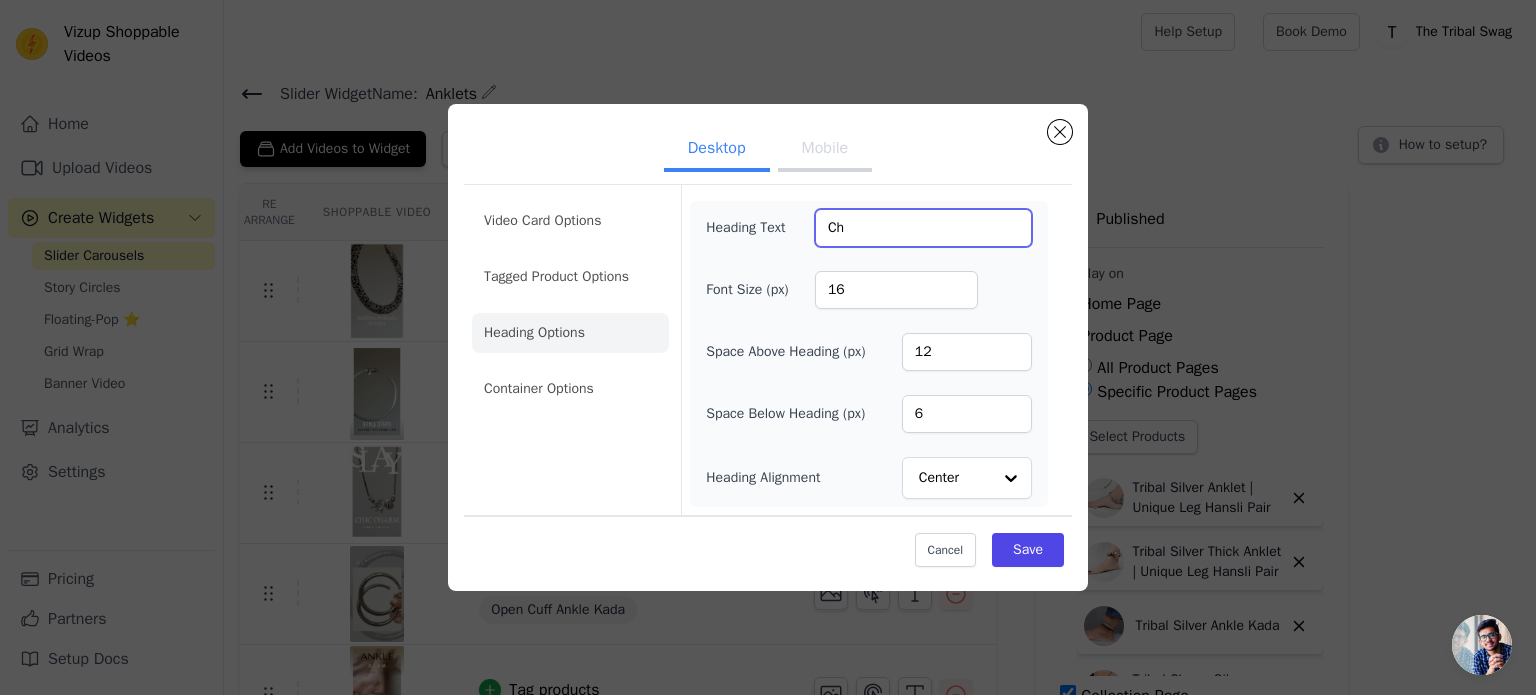 type on "C" 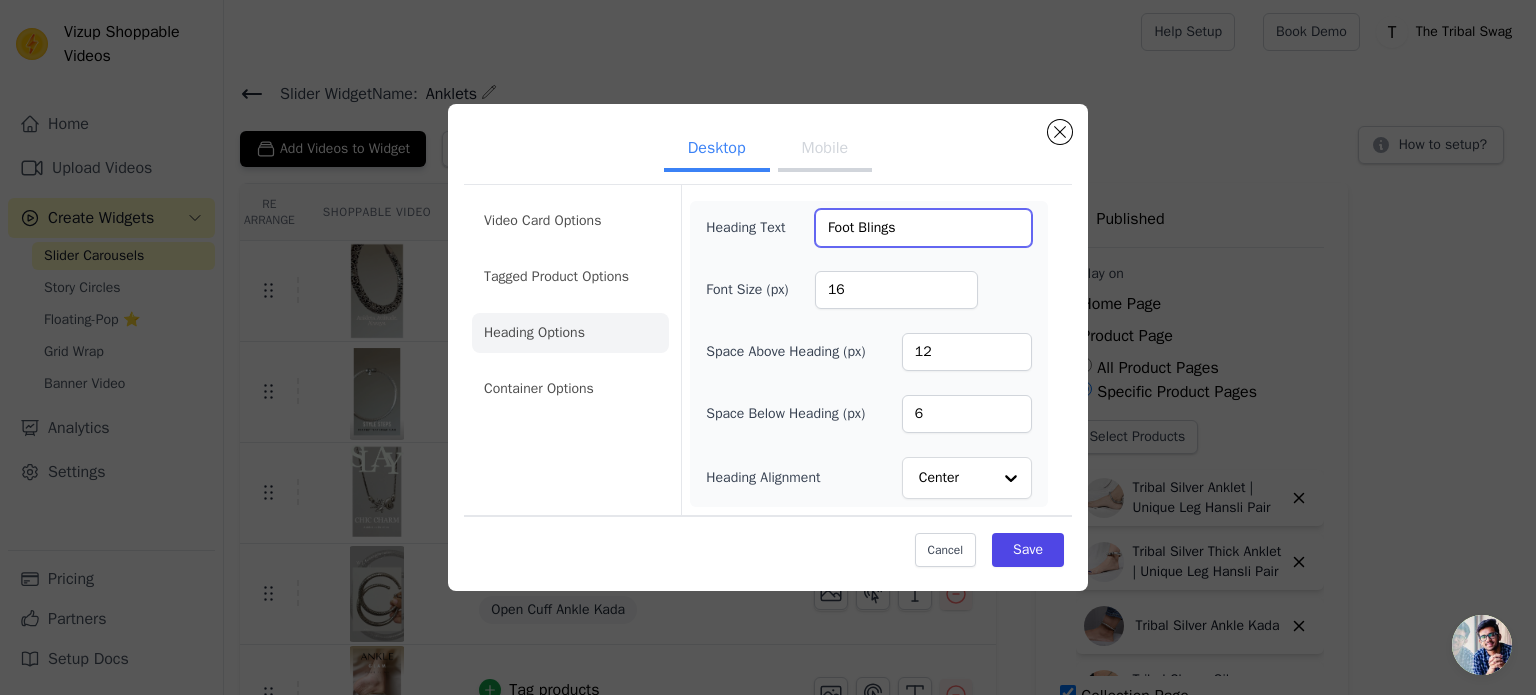 type on "Foot Blings" 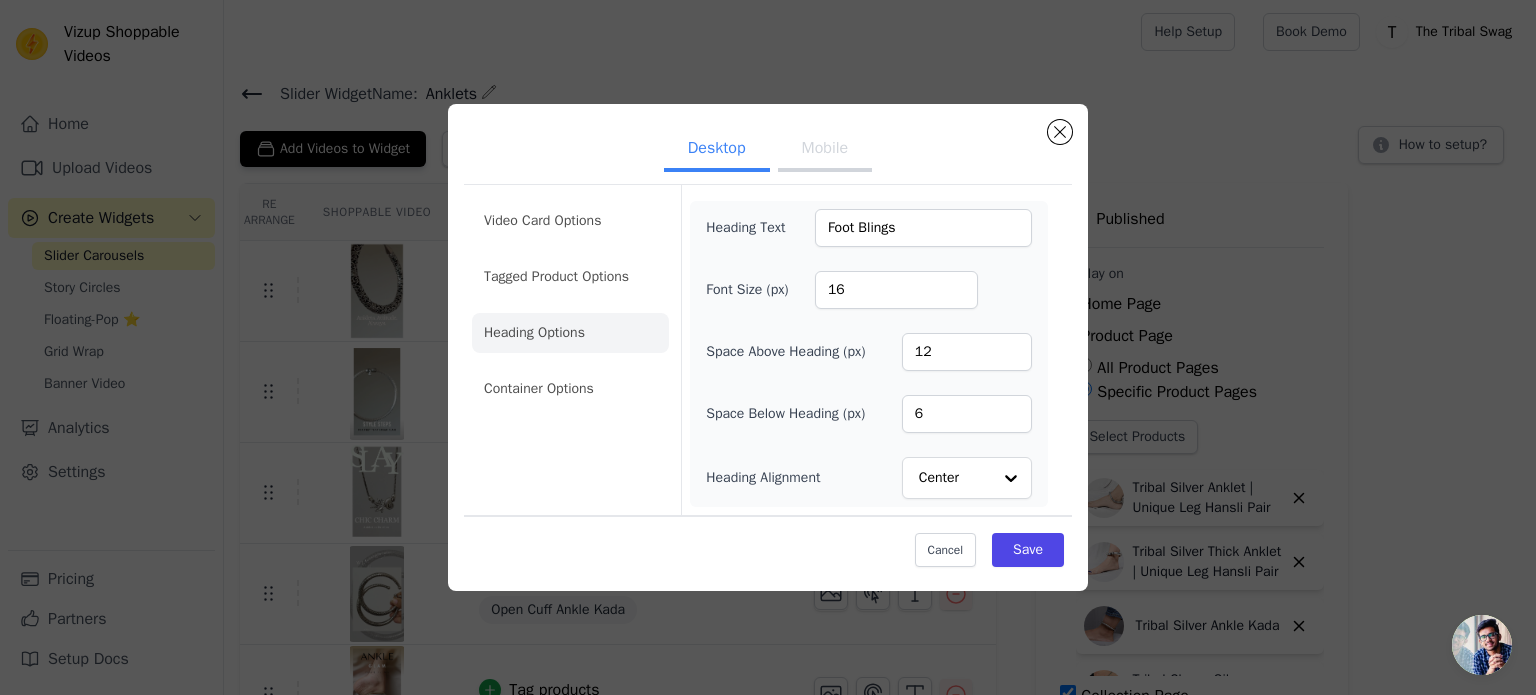 click on "Heading Text   Foot Blings   Font Size (px)   16   Space Above Heading (px)   12   Space Below Heading (px)   6   Heading Alignment         Center" at bounding box center (868, 350) 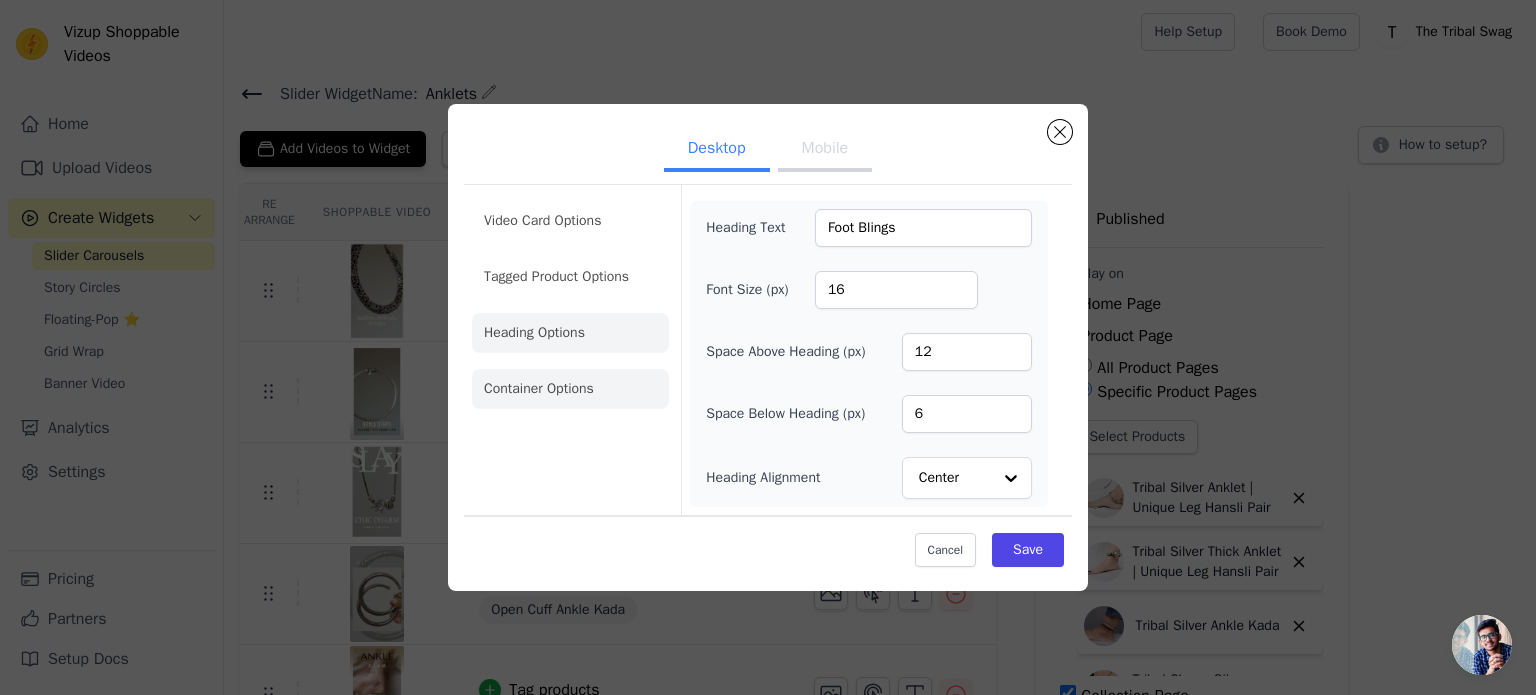 click on "Container Options" 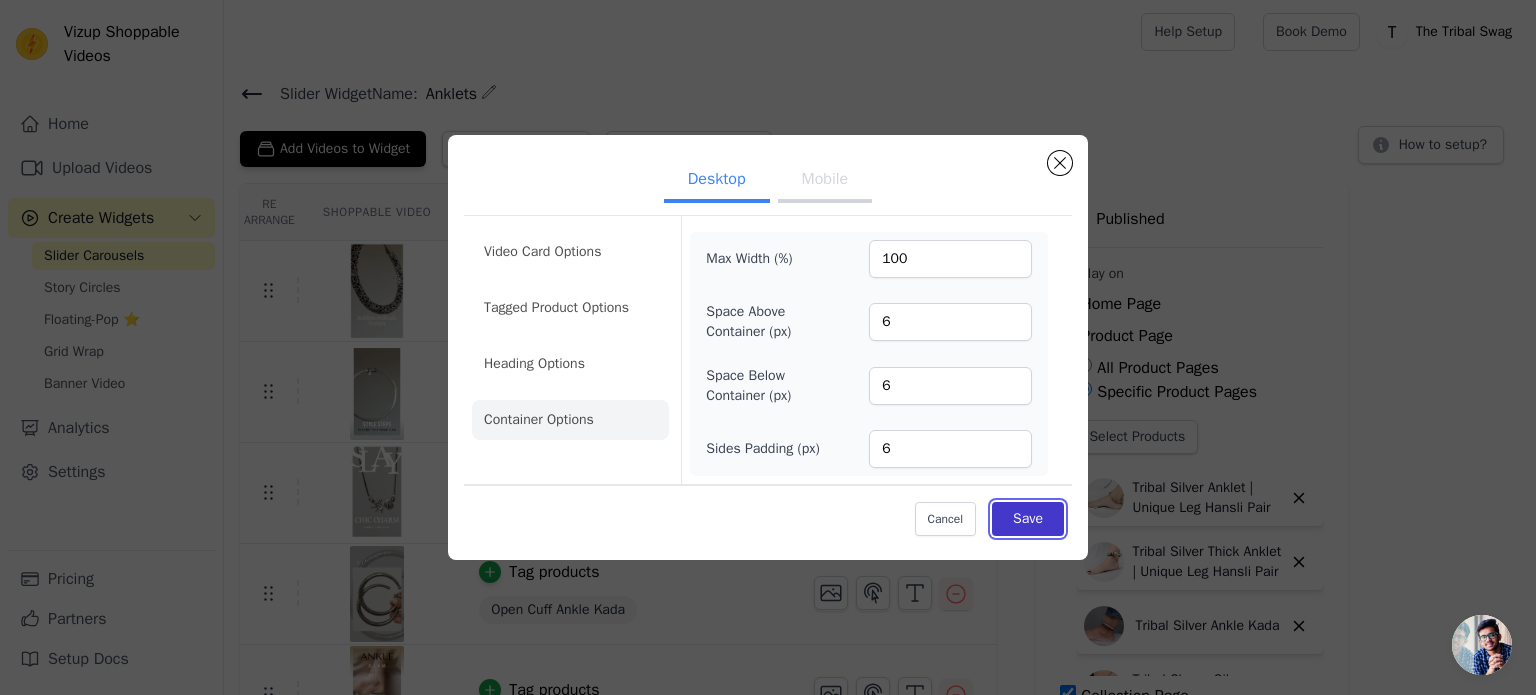 click on "Save" at bounding box center (1028, 519) 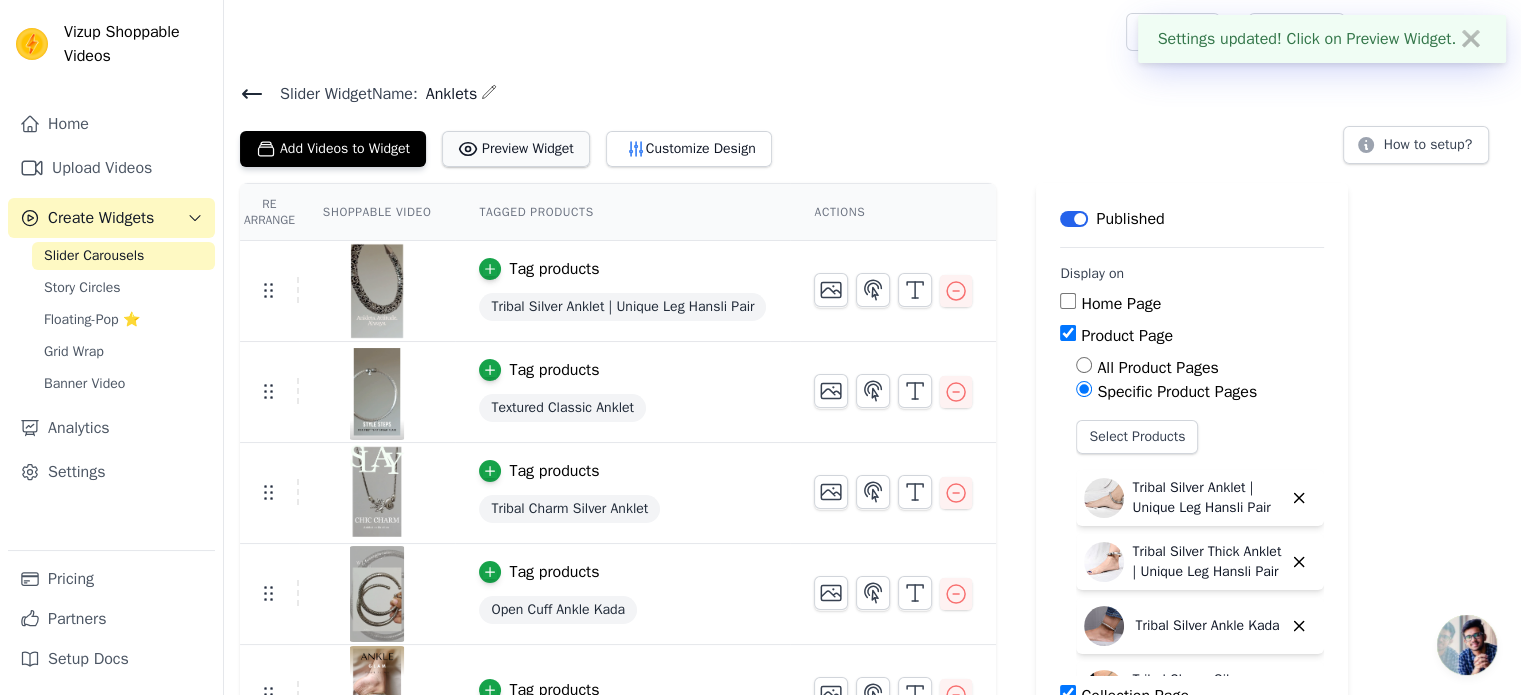 click on "Preview Widget" at bounding box center (516, 149) 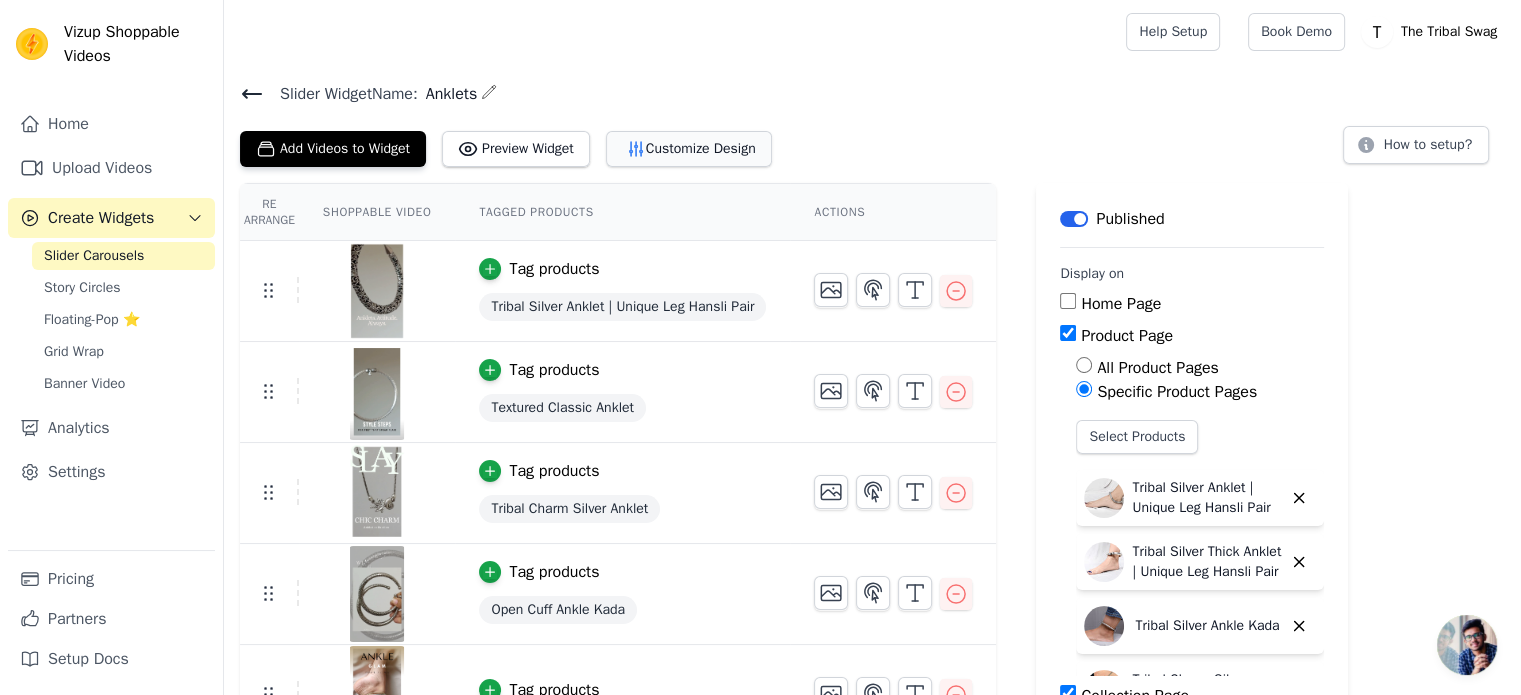 click on "Customize Design" at bounding box center [689, 149] 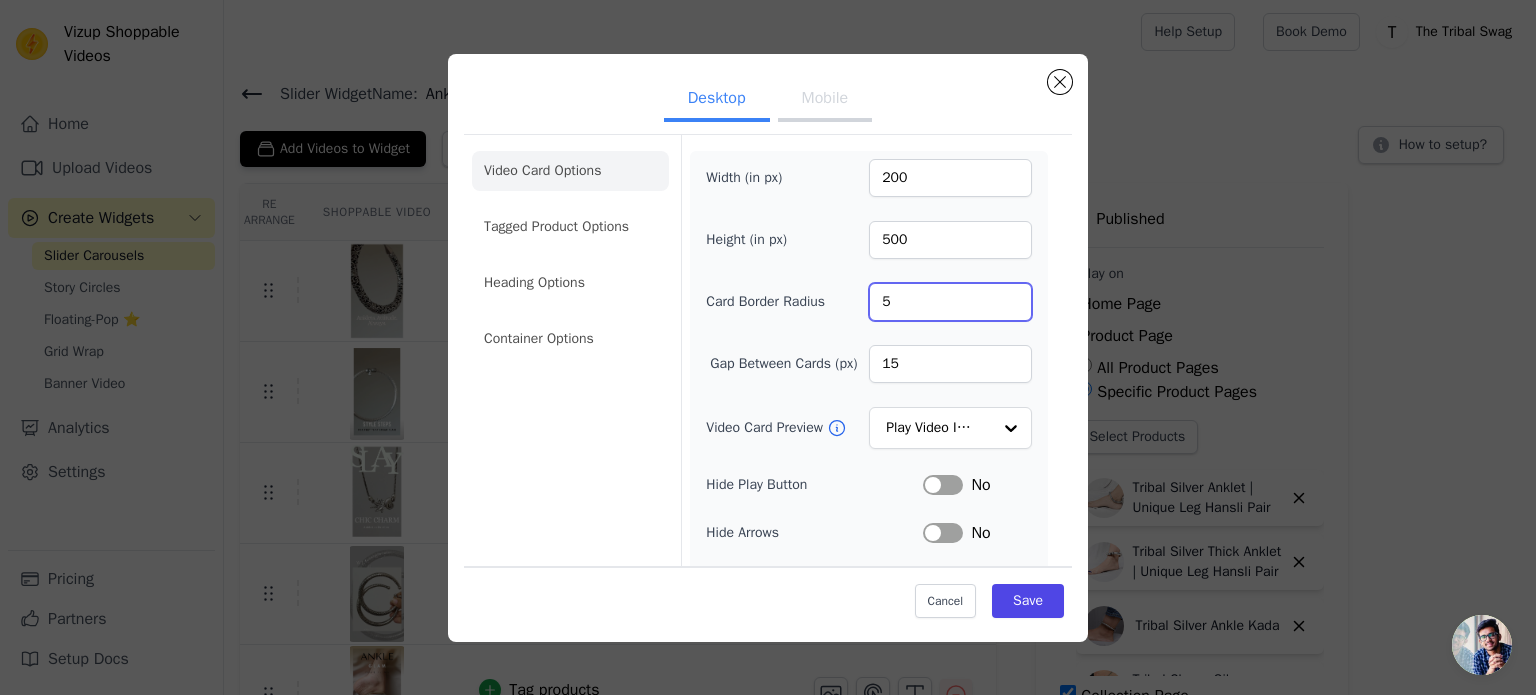 click on "5" at bounding box center (950, 302) 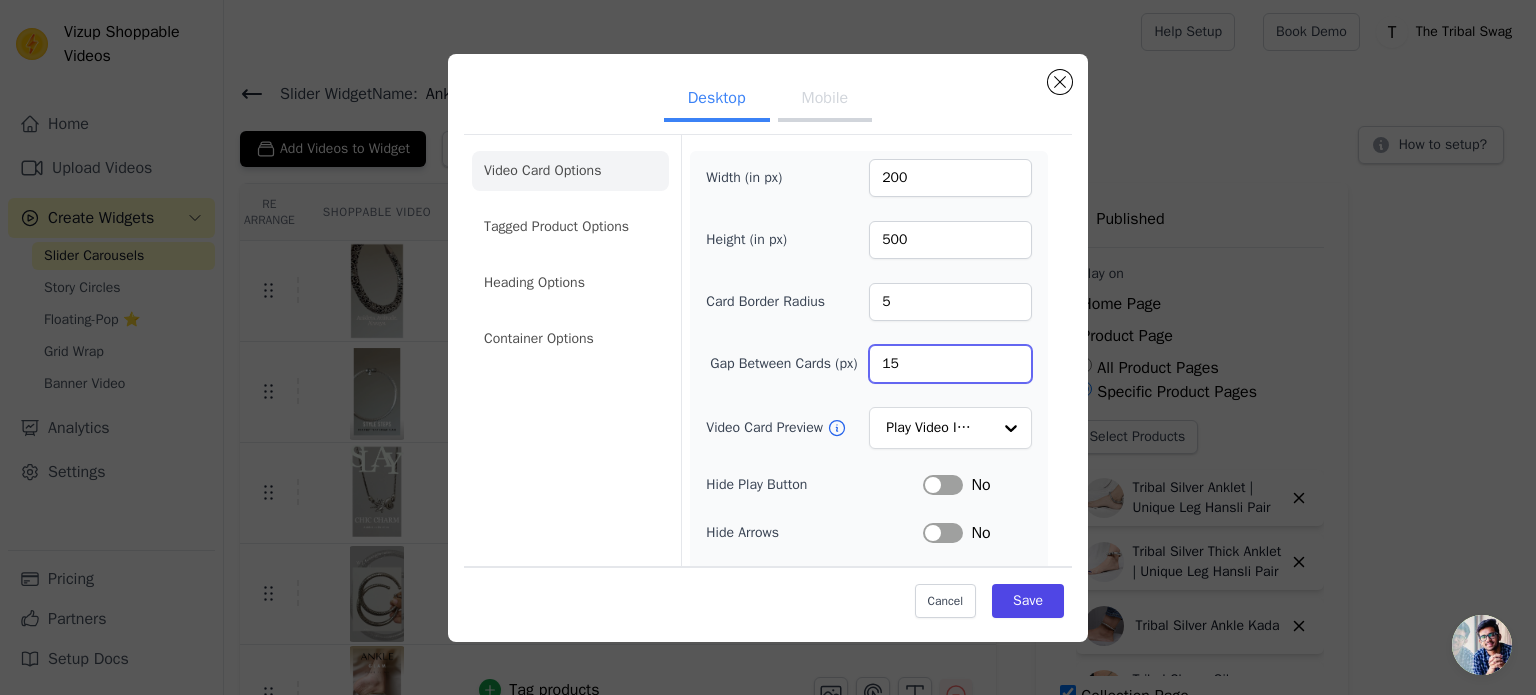 click on "15" at bounding box center [950, 364] 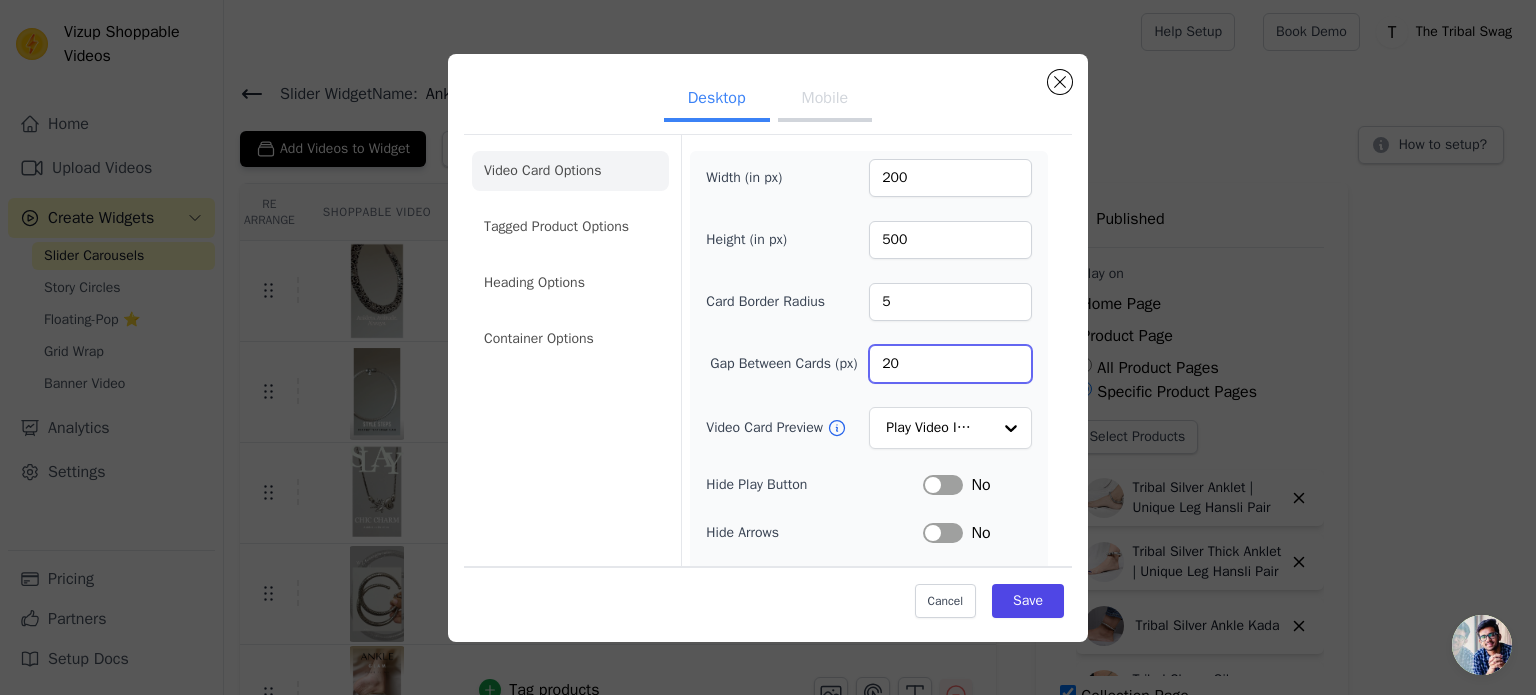 type on "20" 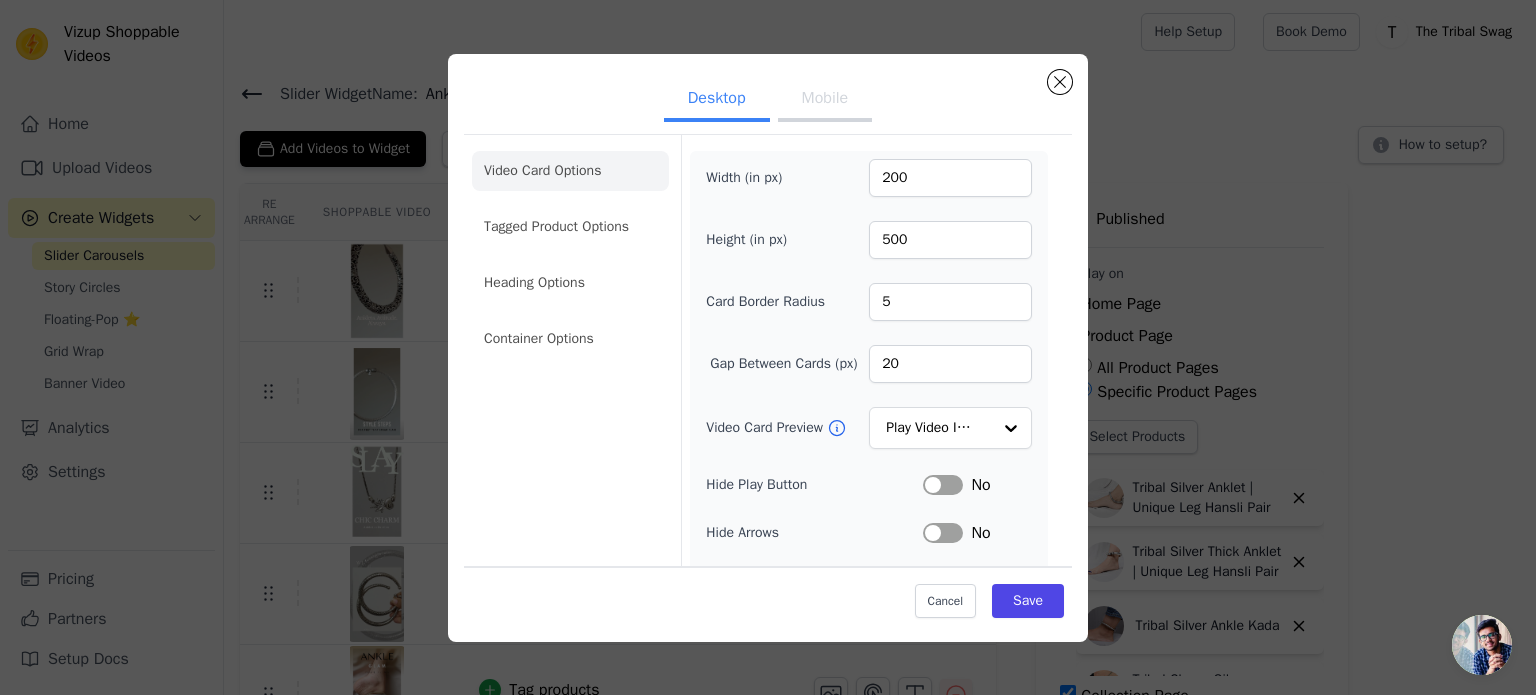 click on "Width (in px)   200   Height (in px)   500   Card Border Radius   5   Gap Between Cards (px)   20   Video Card Preview           Play Video In Loop               Hide Play Button   Label     No   Hide Arrows   Label     No   Remove Video Card Shadow     Label     No   Auto Loop Slider     Label     Yes   Shopping Icon on Video Cards   Label     Yes   Add to Cart on Video Cards     Label     No" at bounding box center (869, 448) 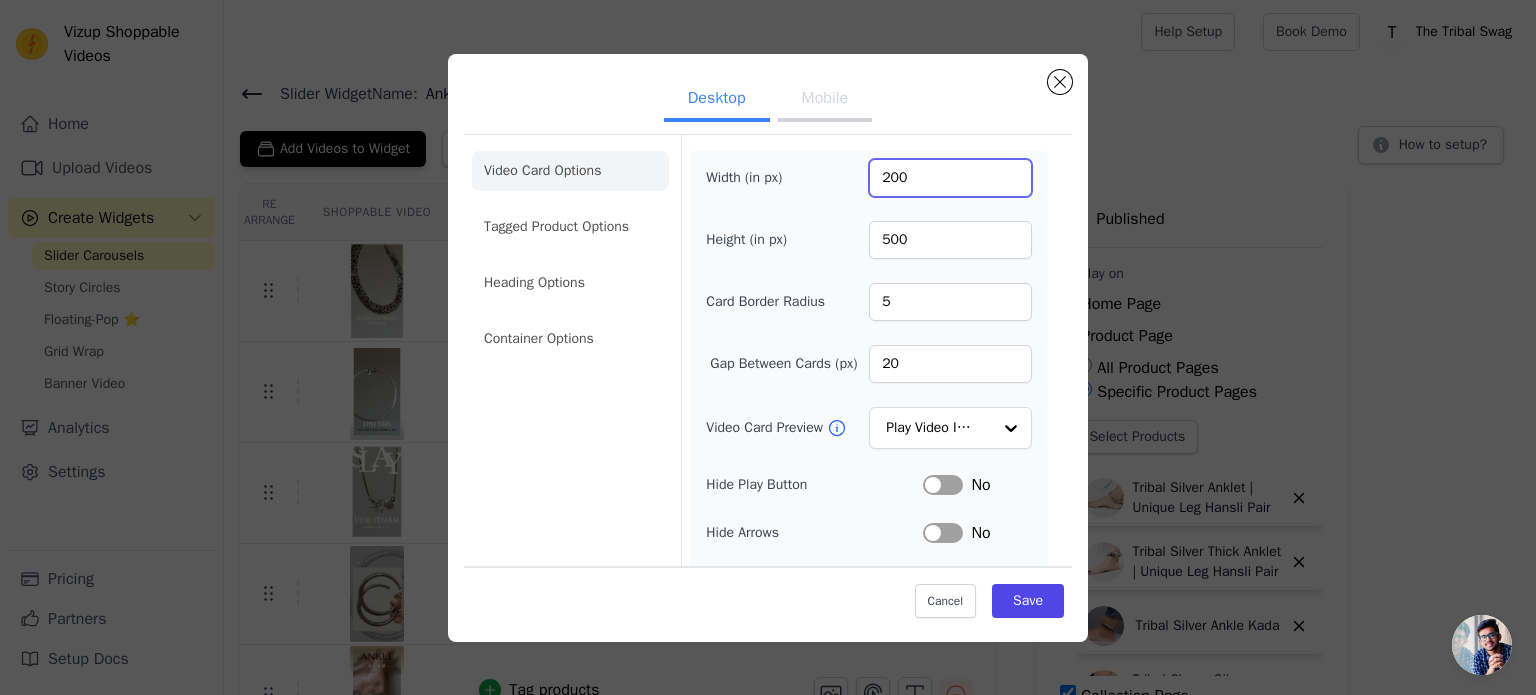 click on "200" at bounding box center [950, 178] 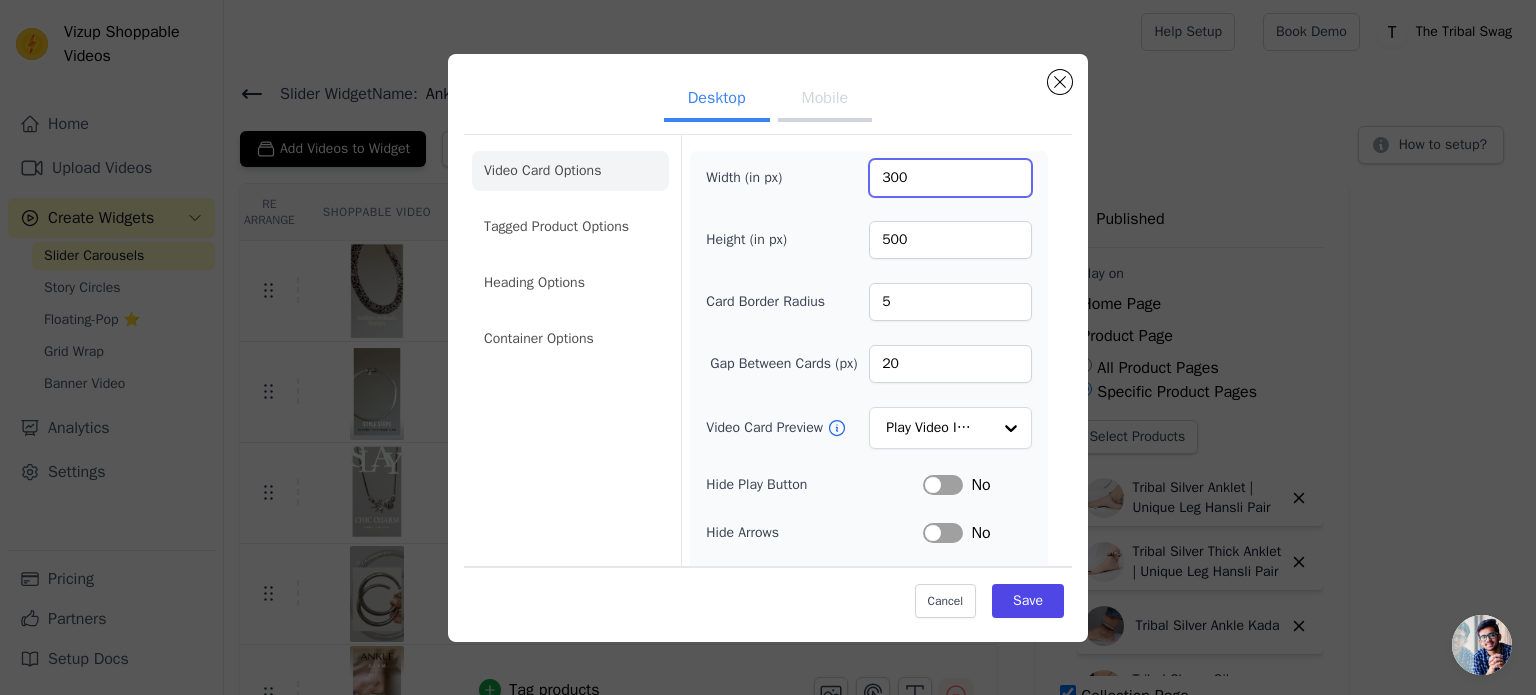 type on "300" 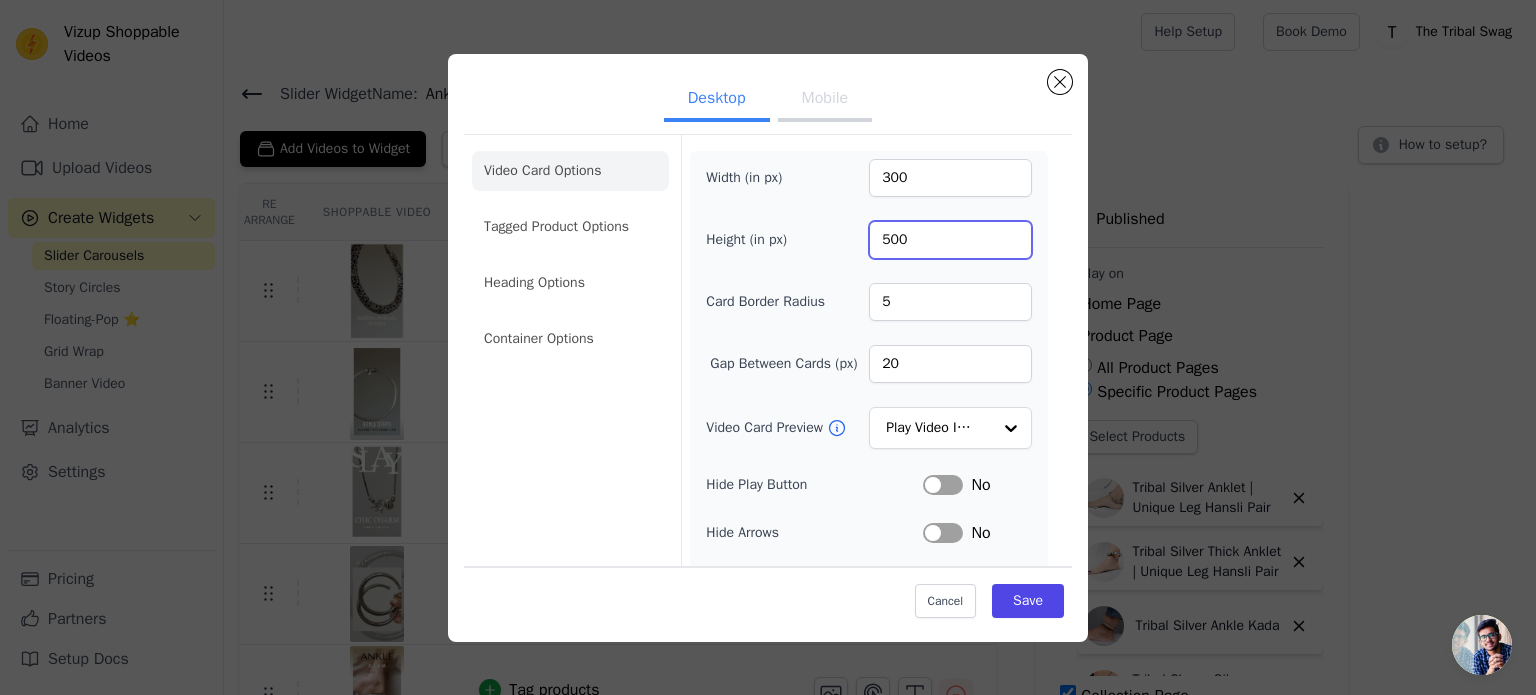 click on "500" at bounding box center (950, 240) 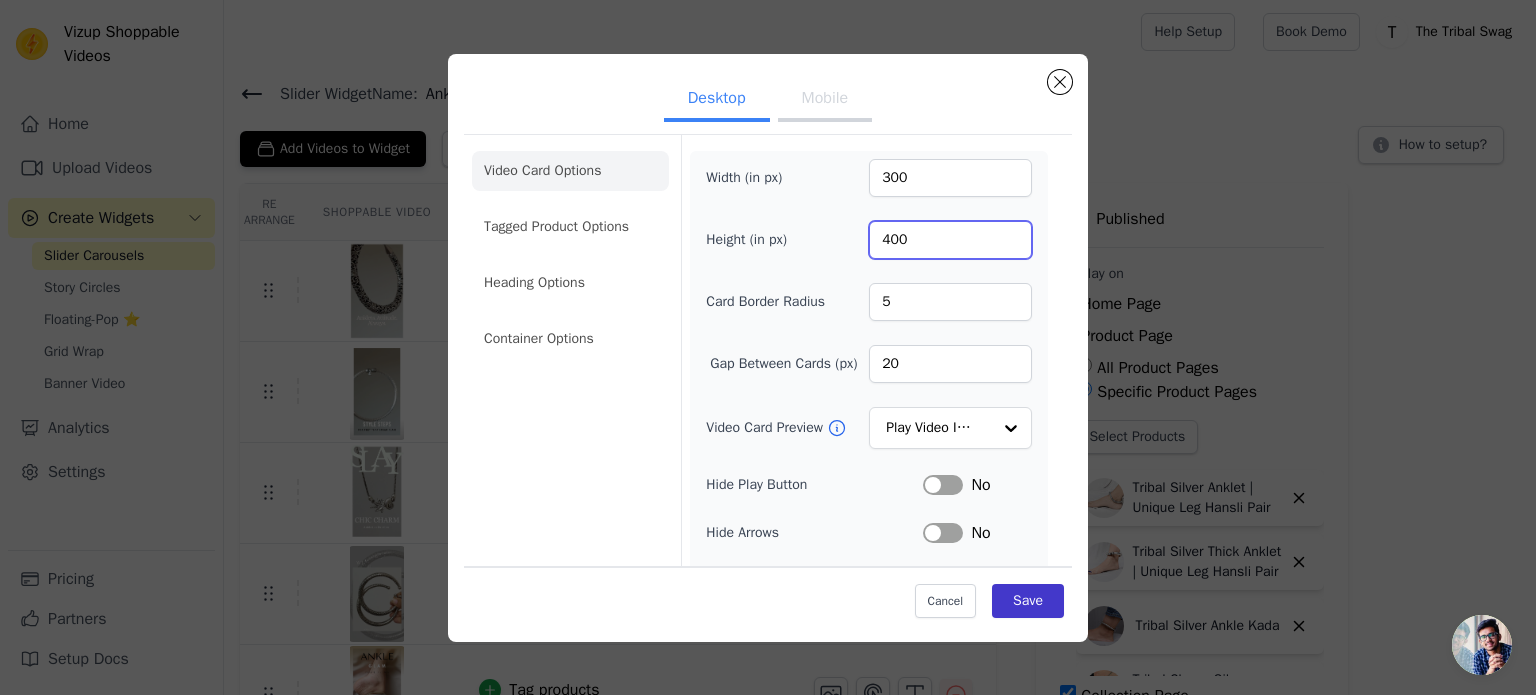 type on "400" 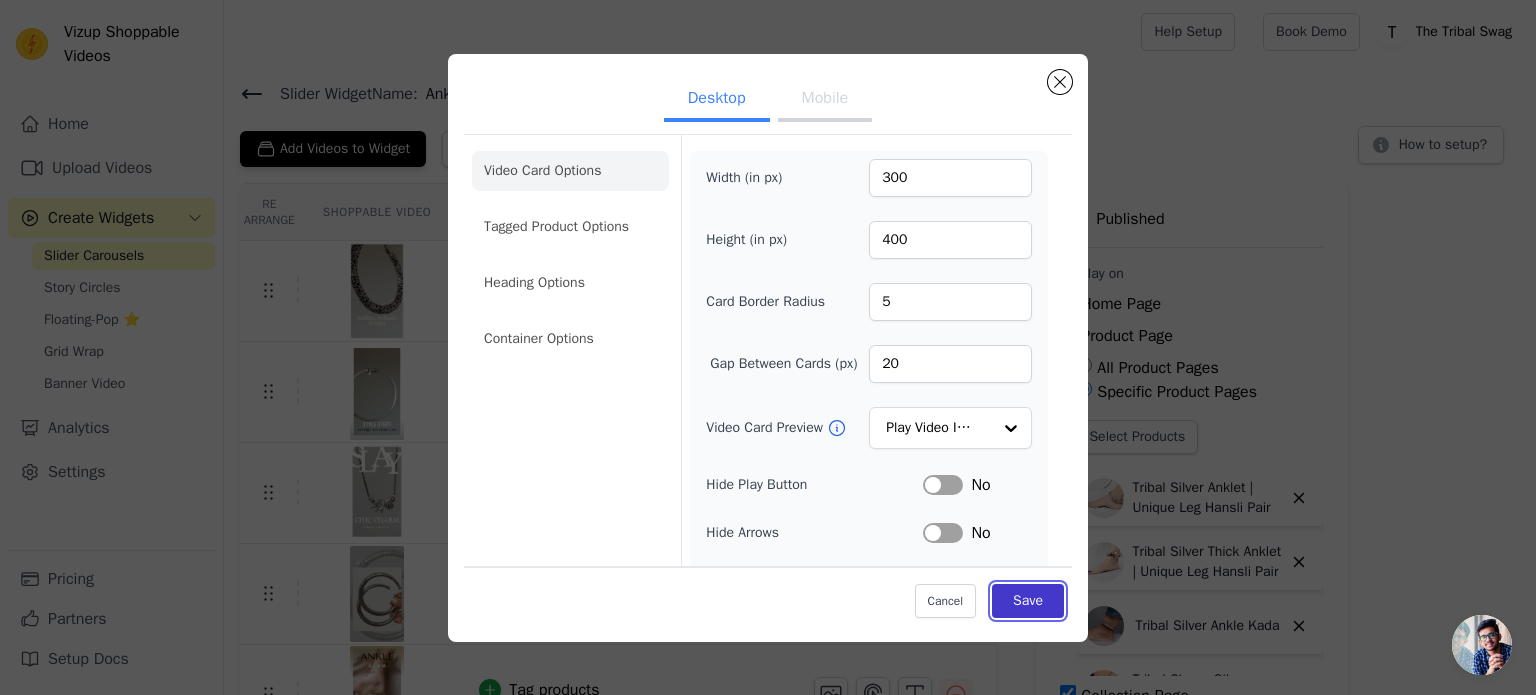 click on "Save" at bounding box center [1028, 601] 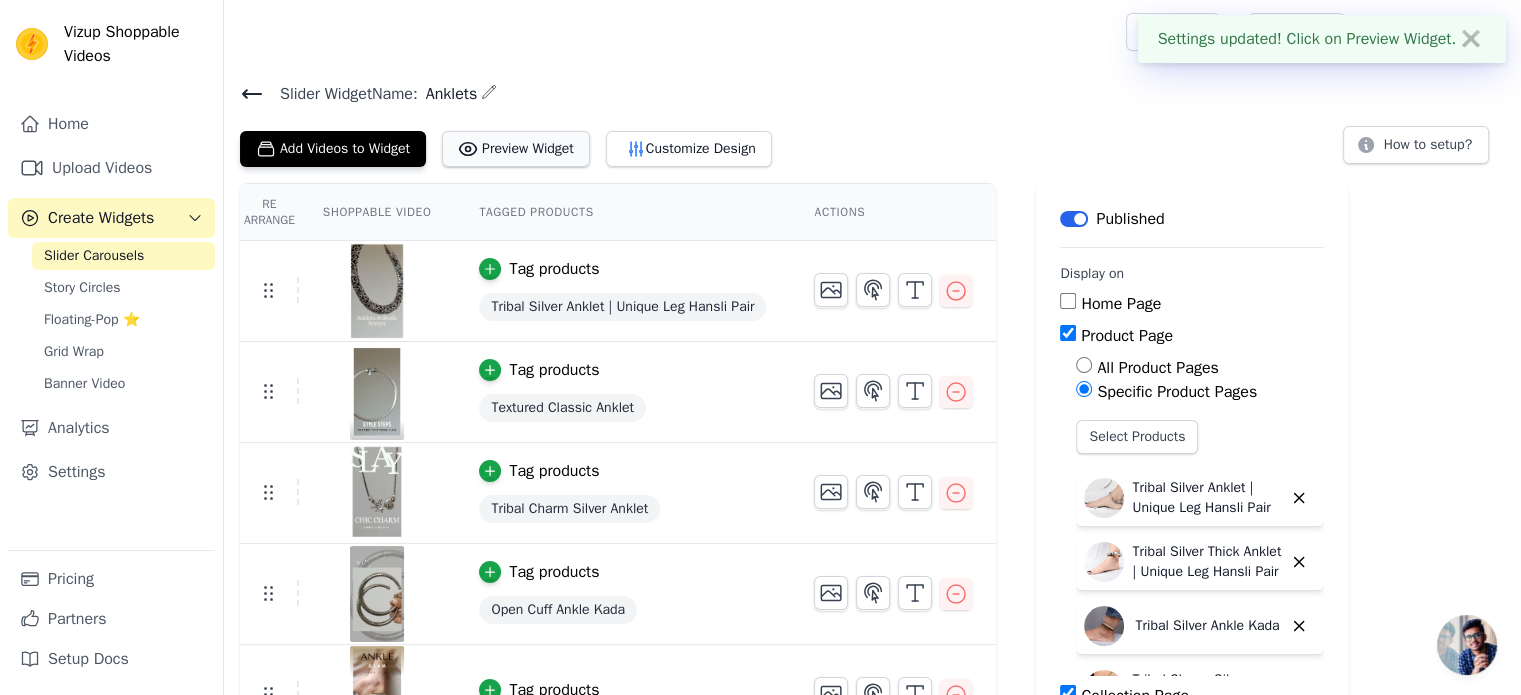 click on "Preview Widget" at bounding box center (516, 149) 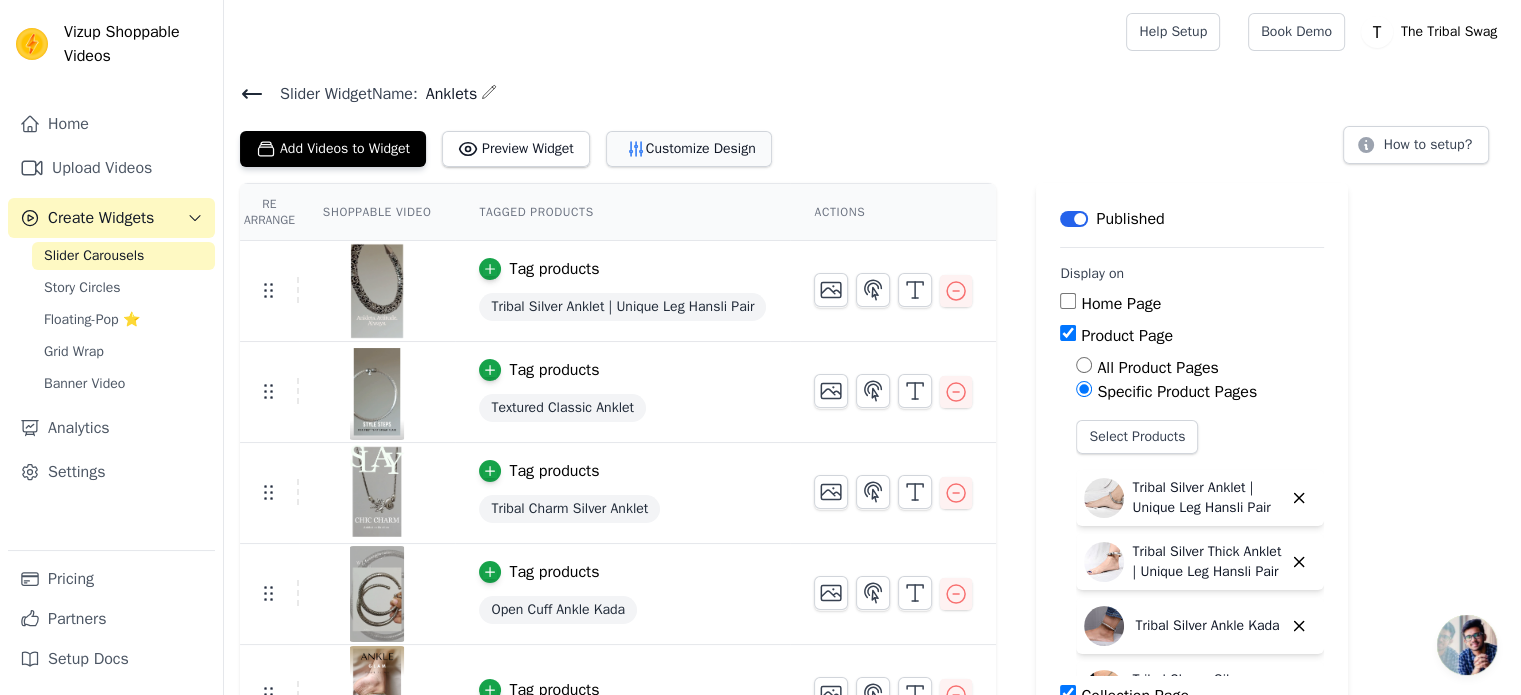 click on "Customize Design" at bounding box center [689, 149] 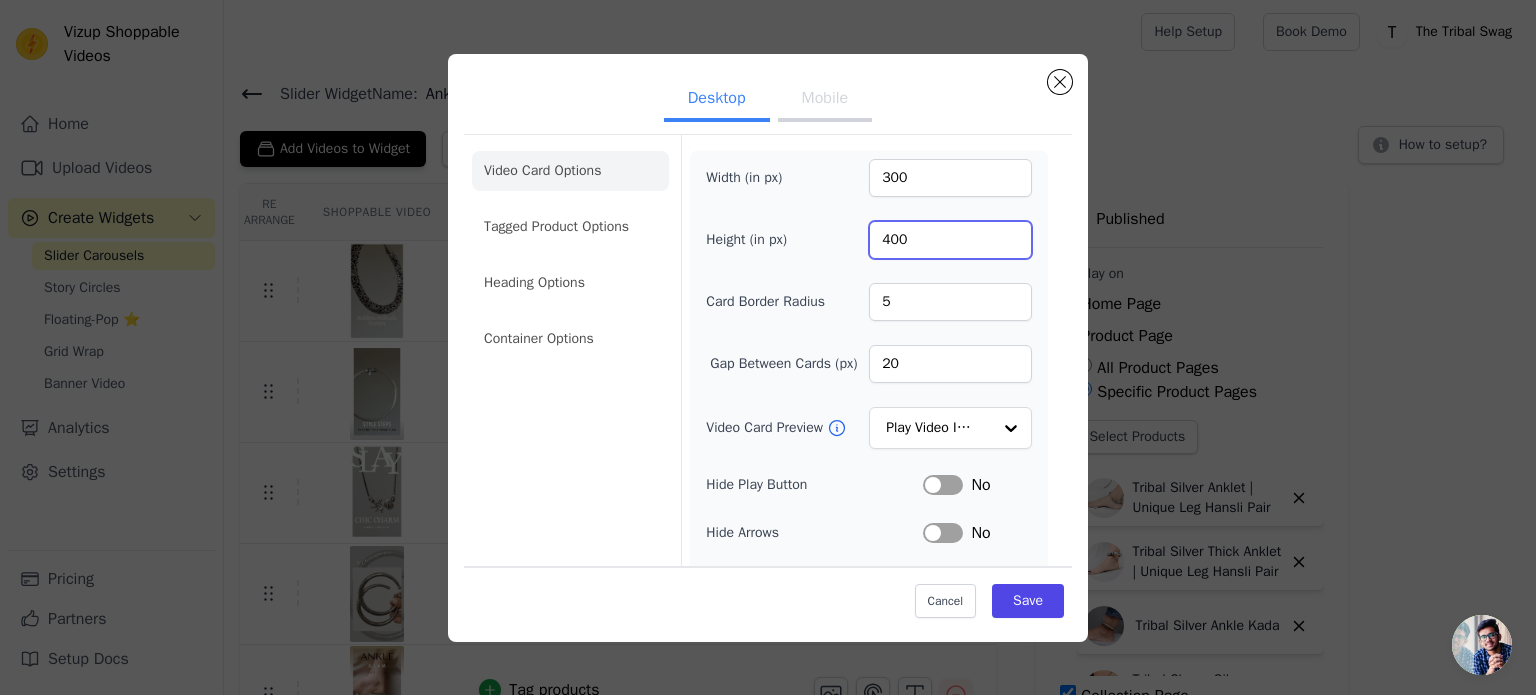 click on "400" at bounding box center [950, 240] 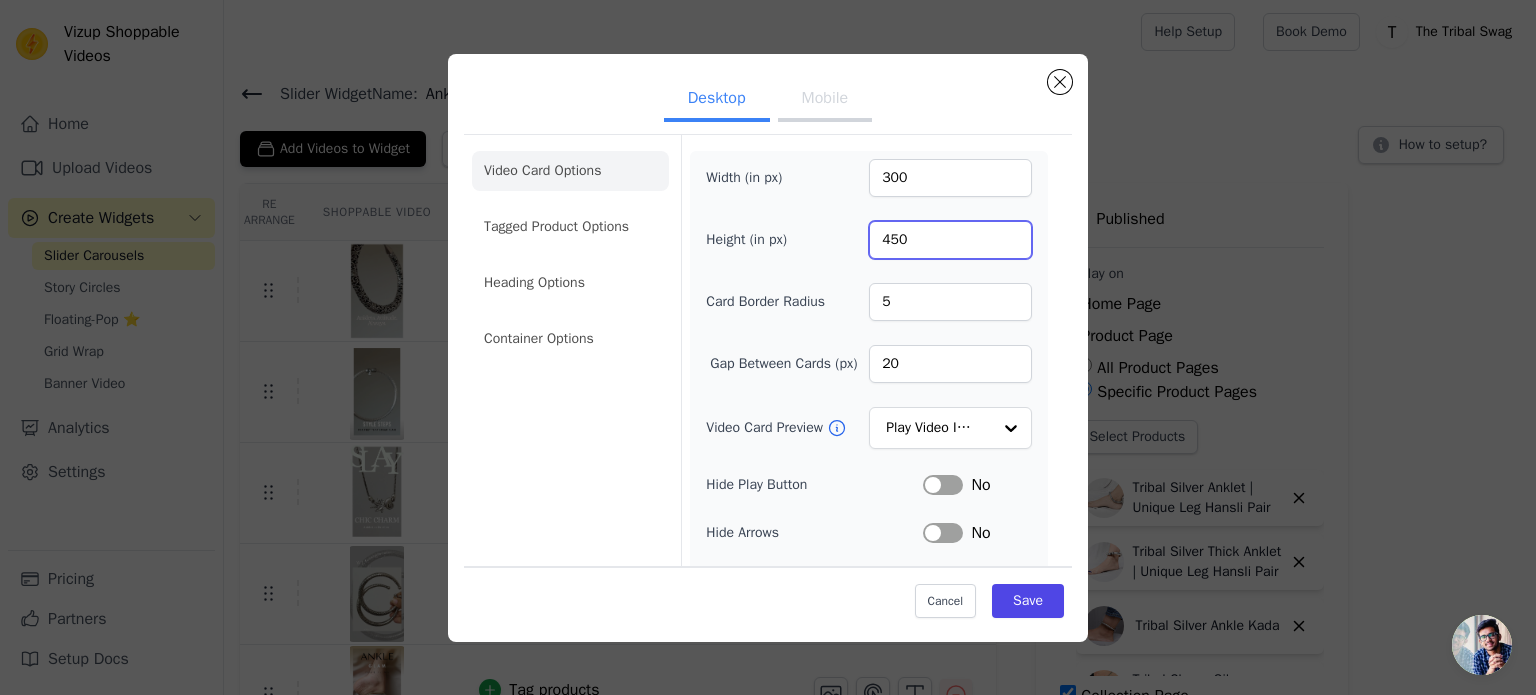 type on "450" 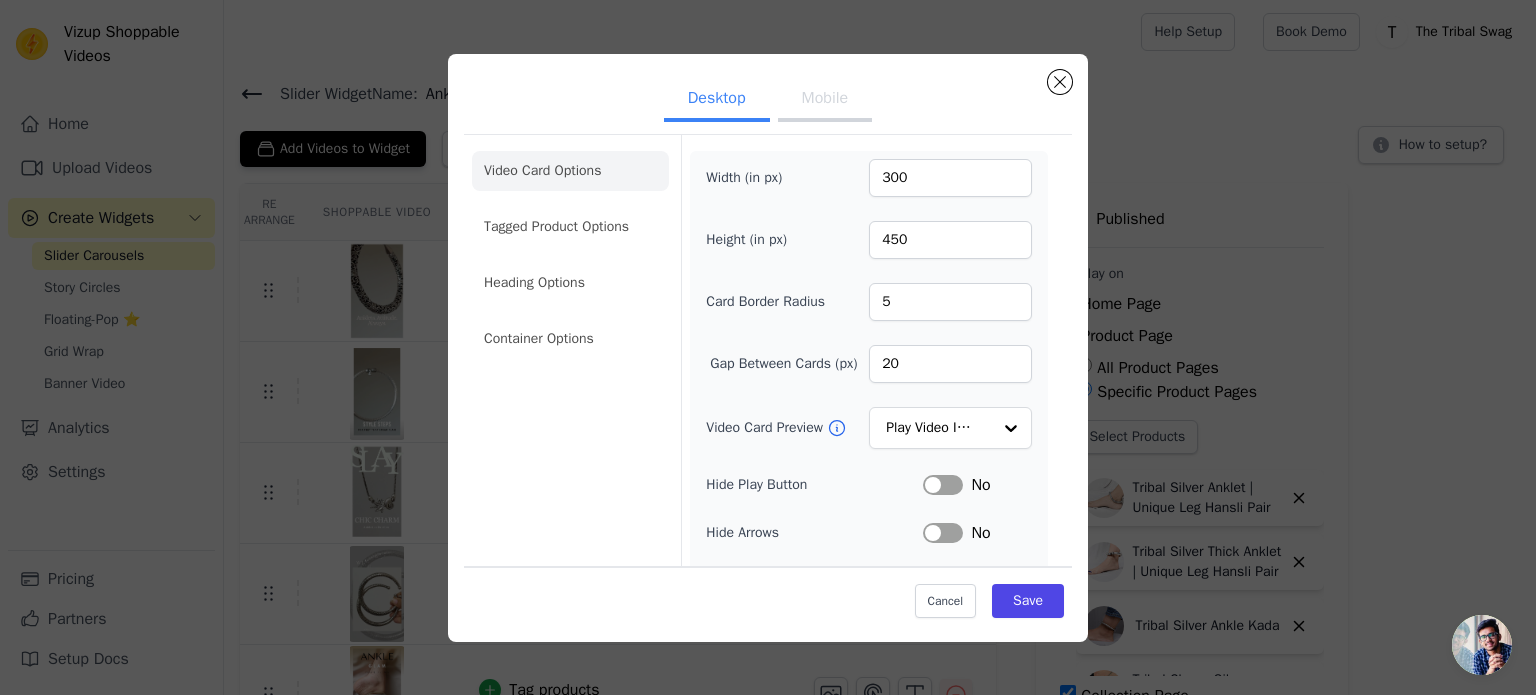 click on "Video Card Options Tagged Product Options Heading Options Container Options" at bounding box center [570, 444] 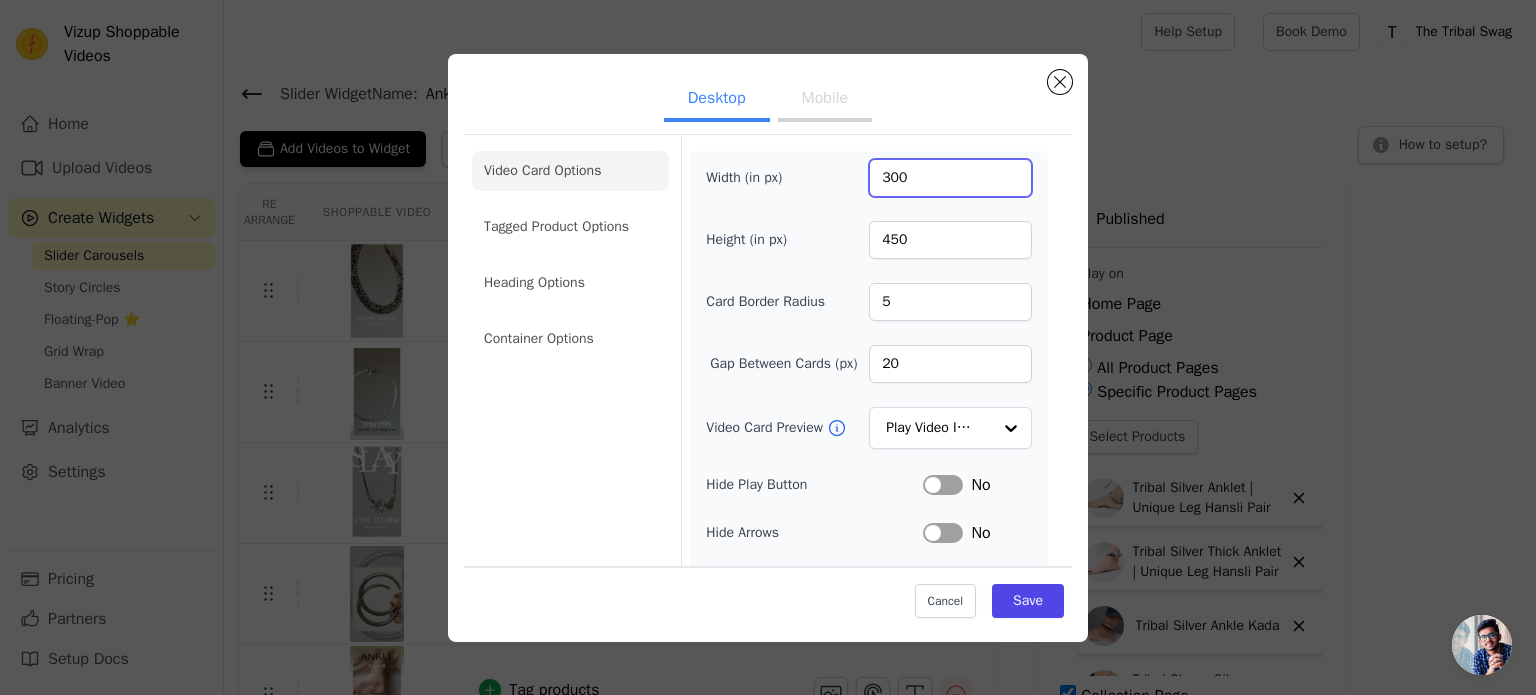 click on "300" at bounding box center [950, 178] 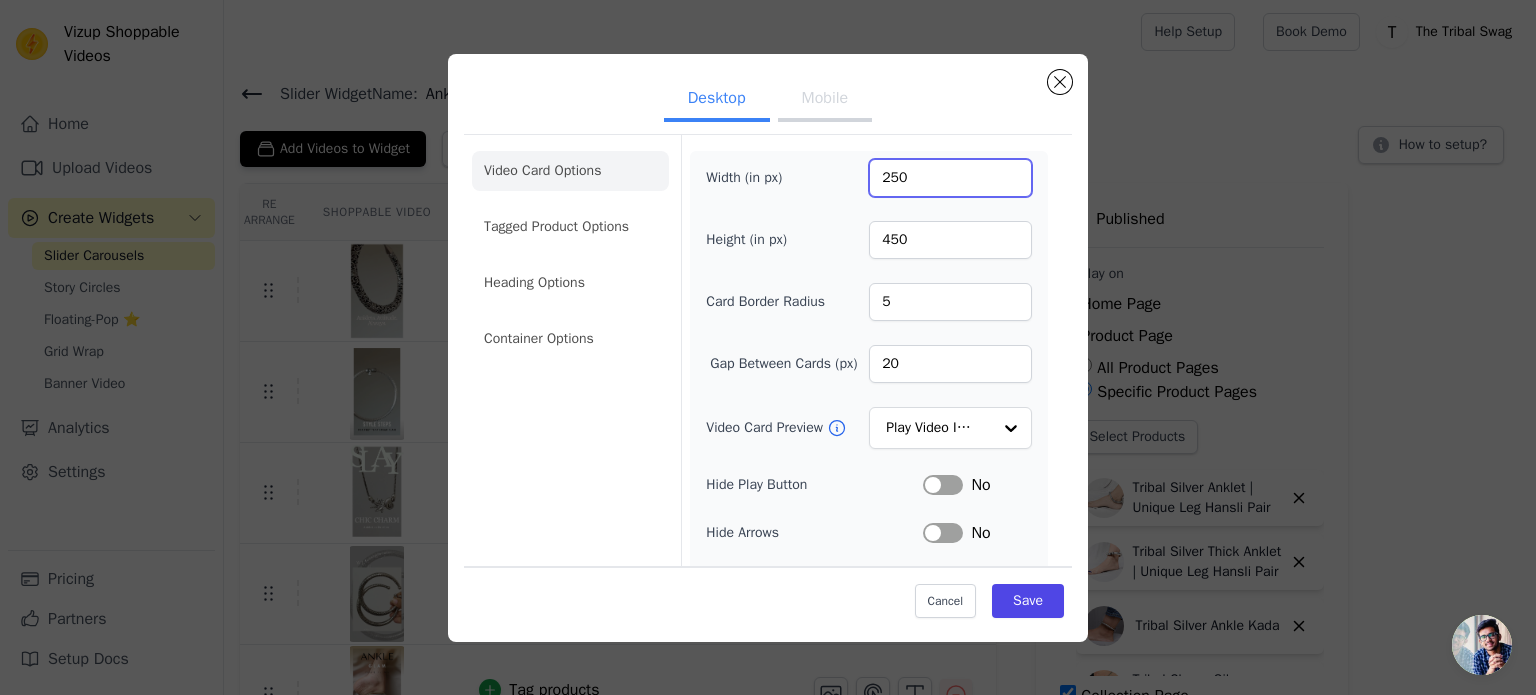 type on "250" 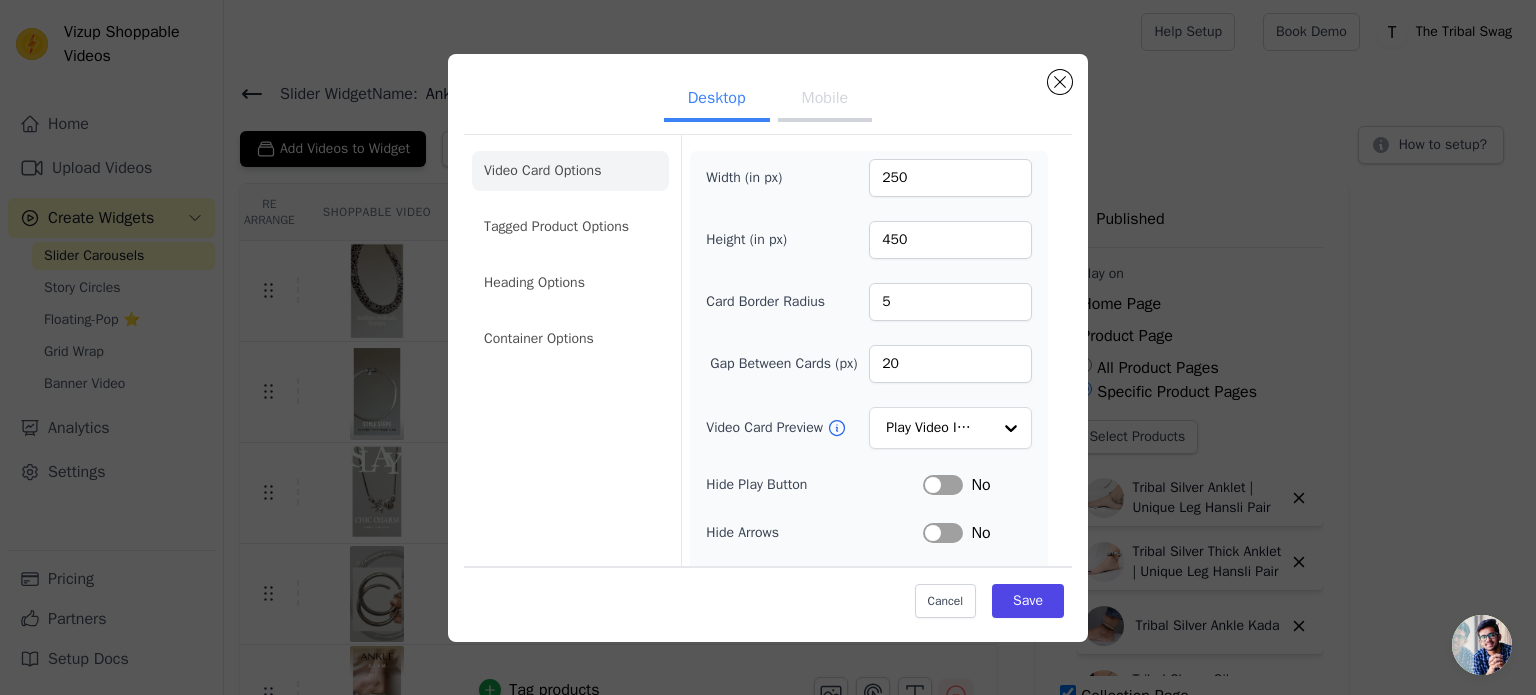click on "Video Card Options Tagged Product Options Heading Options Container Options" at bounding box center (570, 444) 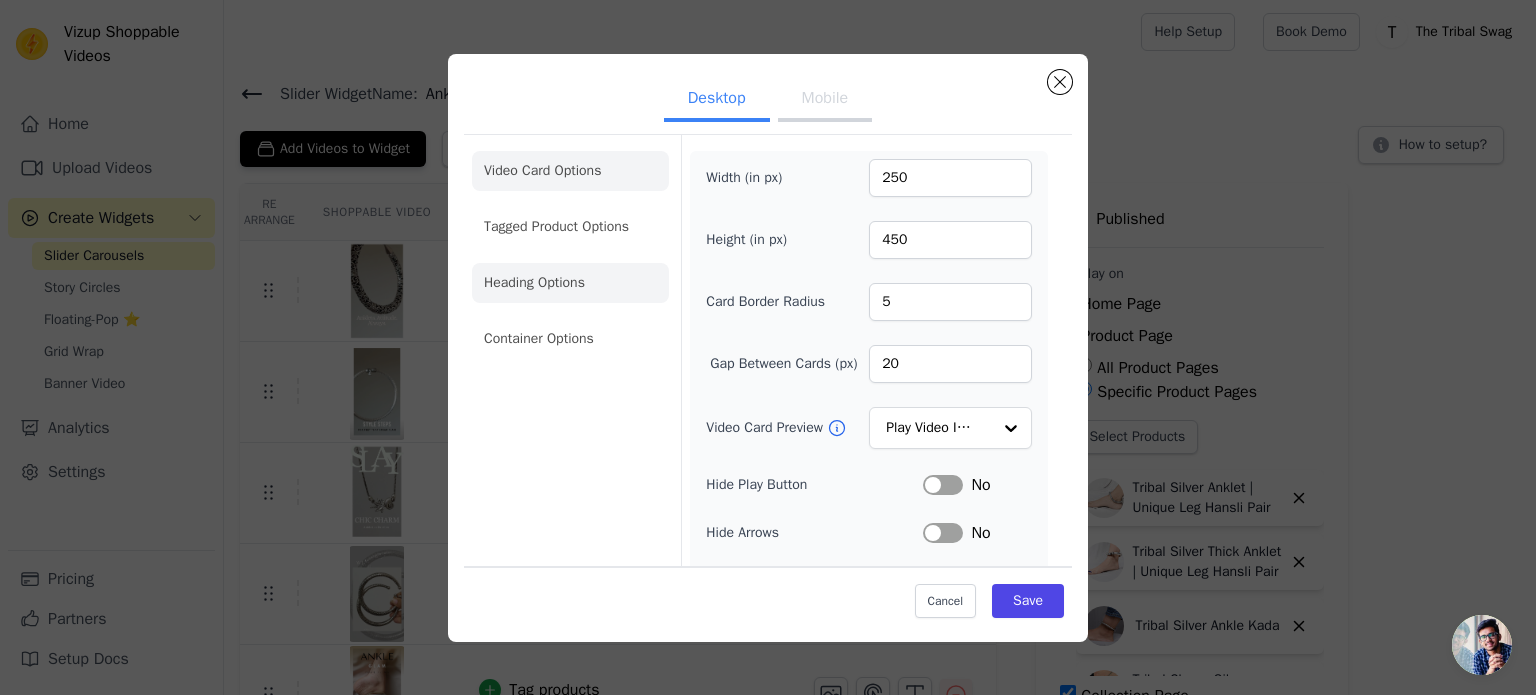 click on "Heading Options" 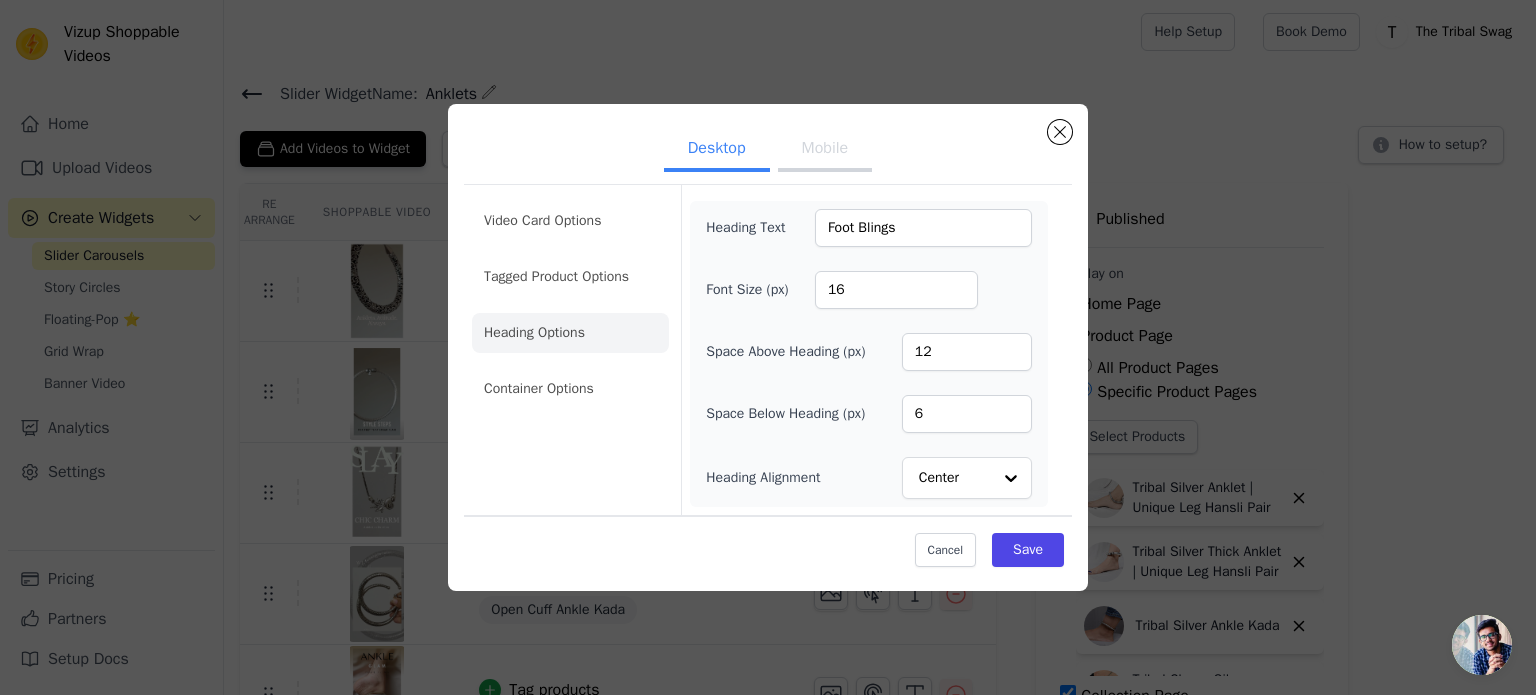 type 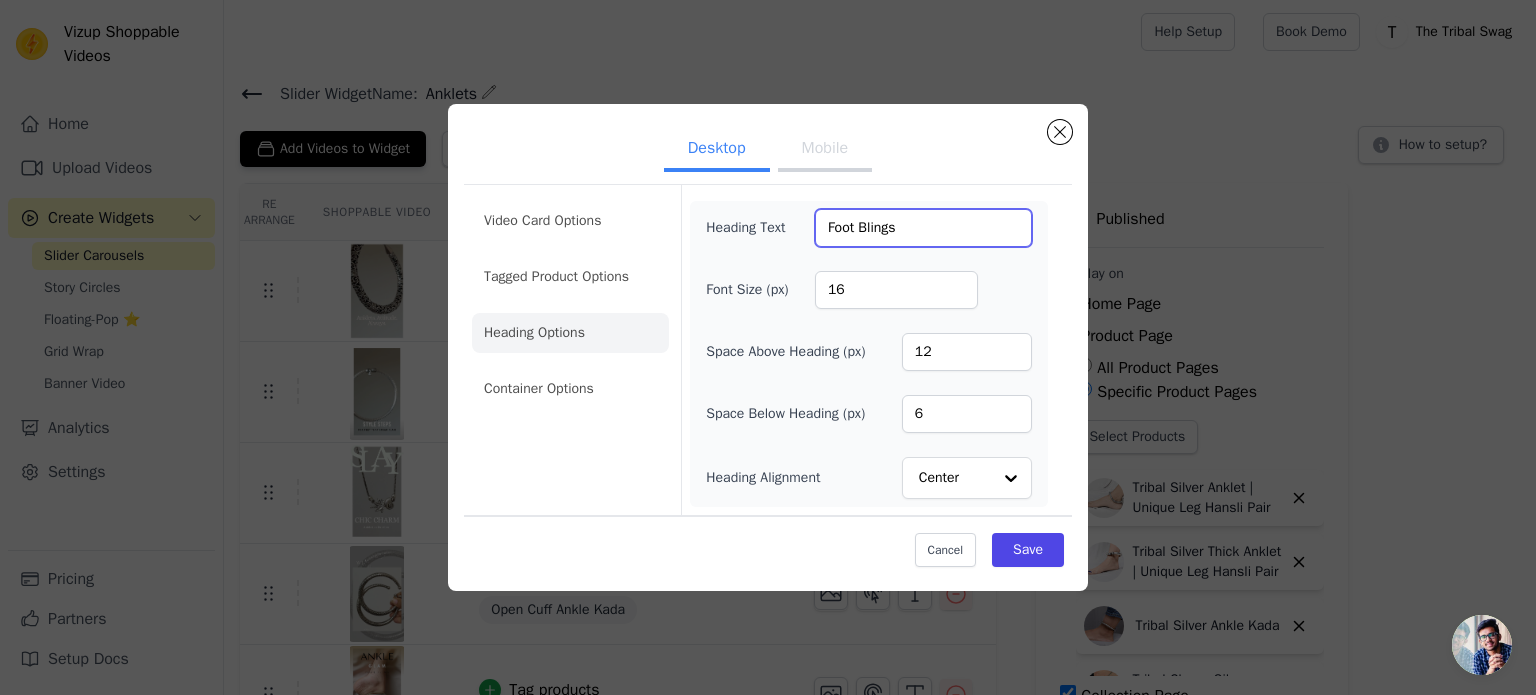 click on "Foot Blings" at bounding box center (923, 228) 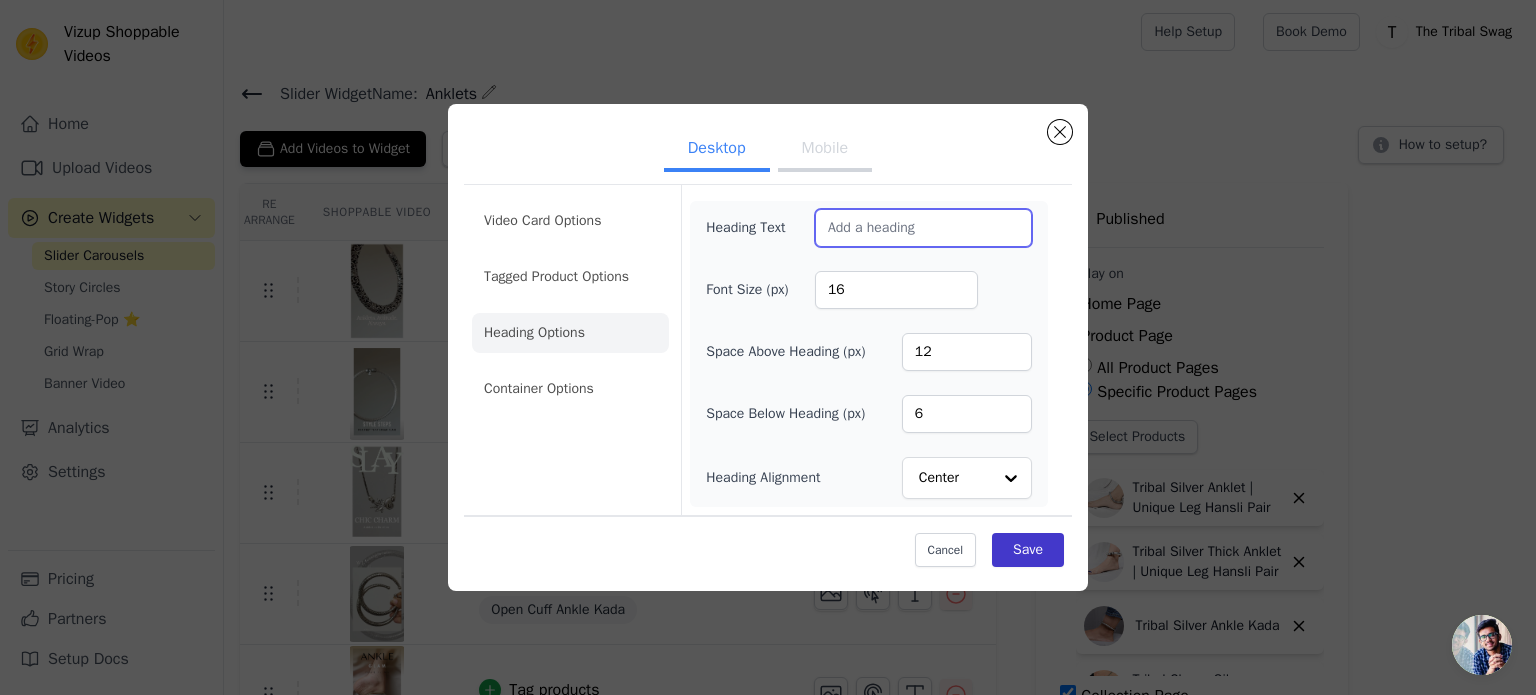 type 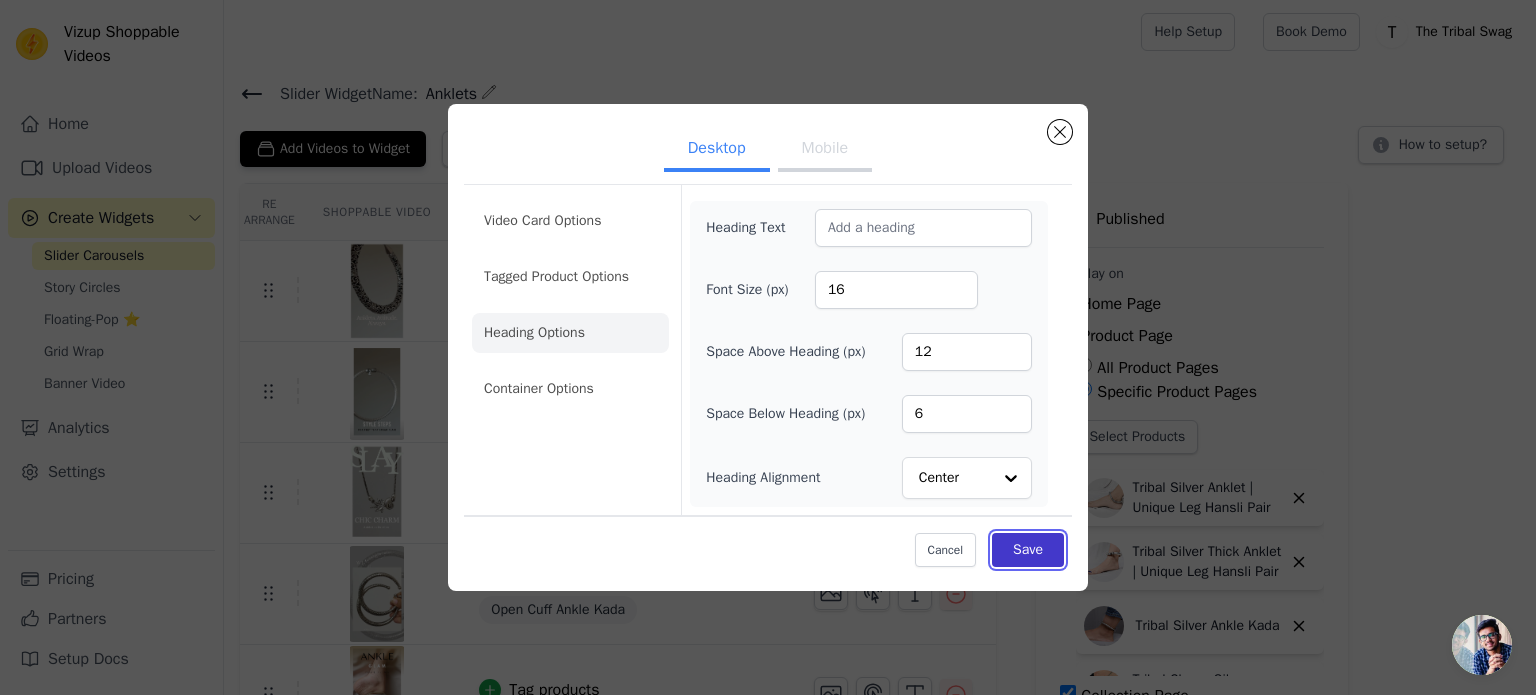 click on "Save" at bounding box center (1028, 550) 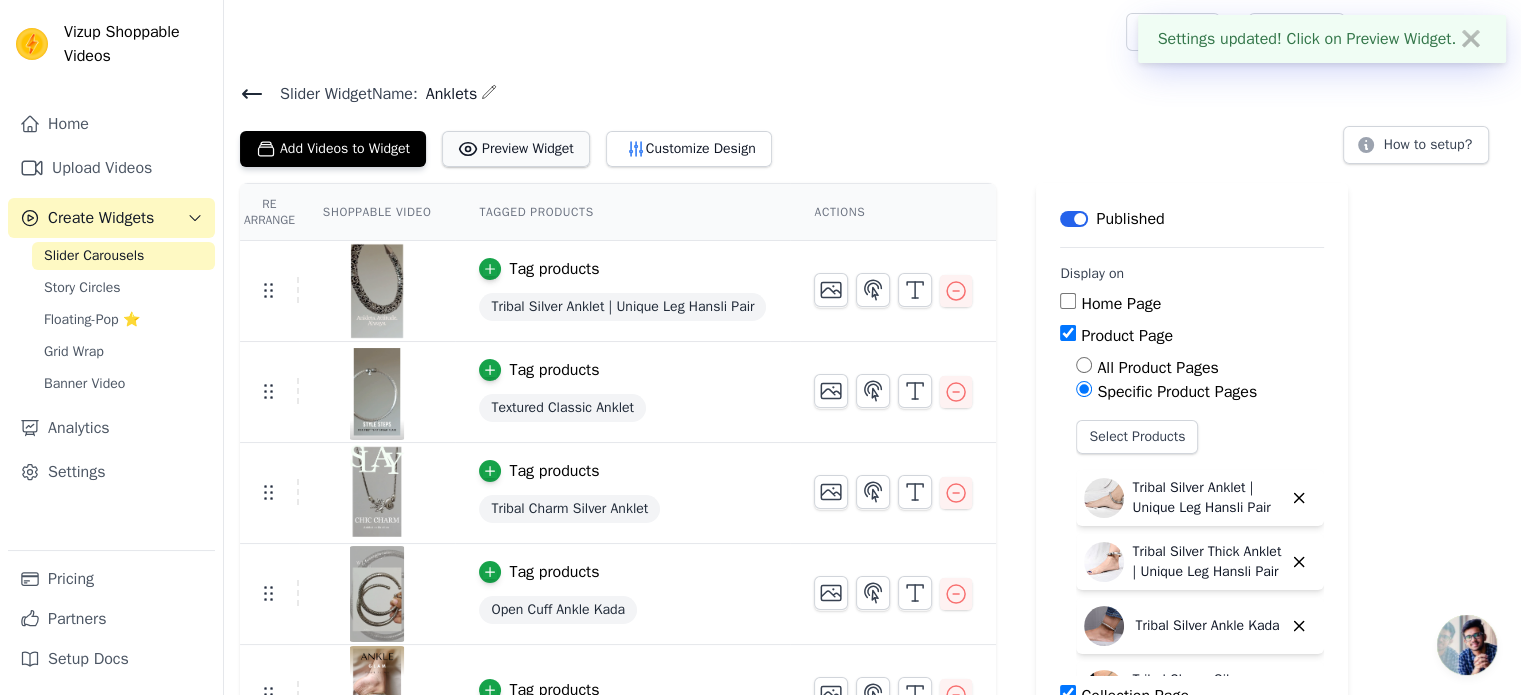 click on "Preview Widget" at bounding box center (516, 149) 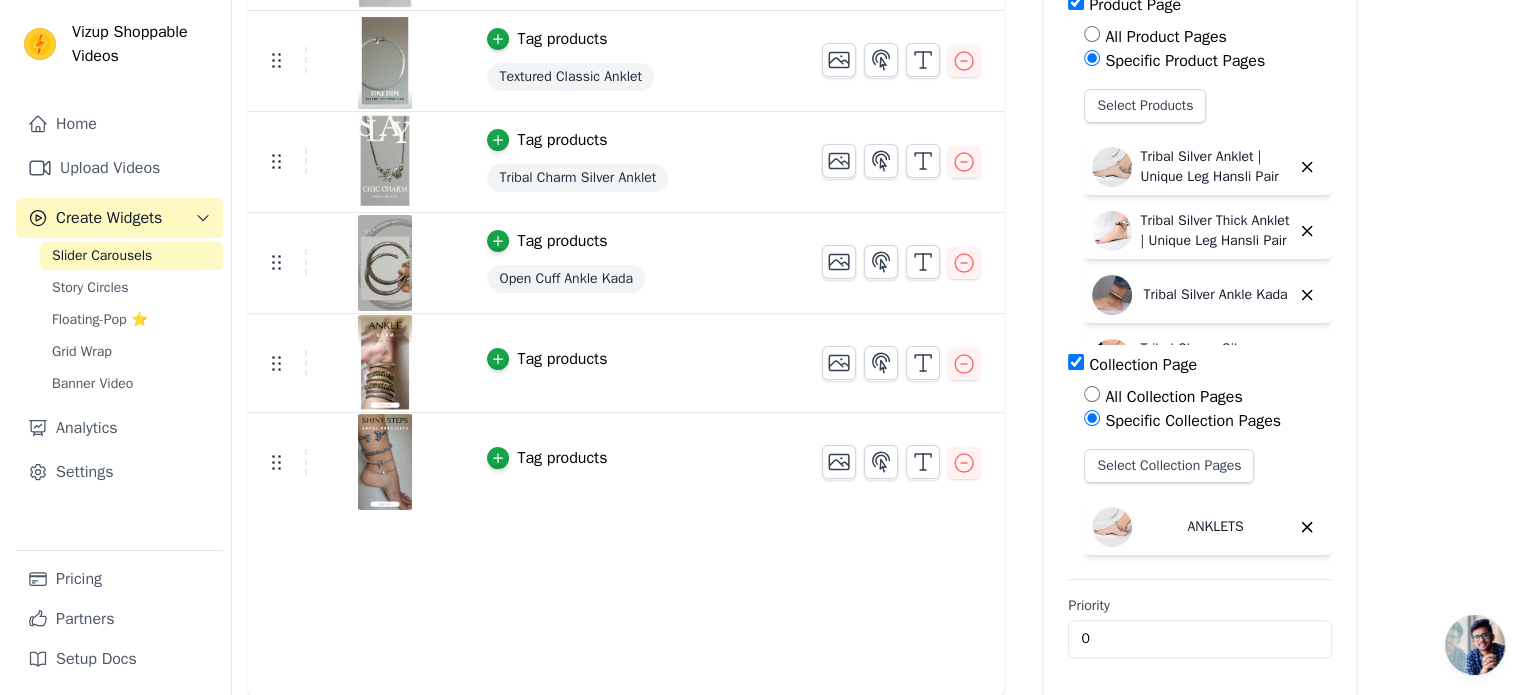 scroll, scrollTop: 0, scrollLeft: 0, axis: both 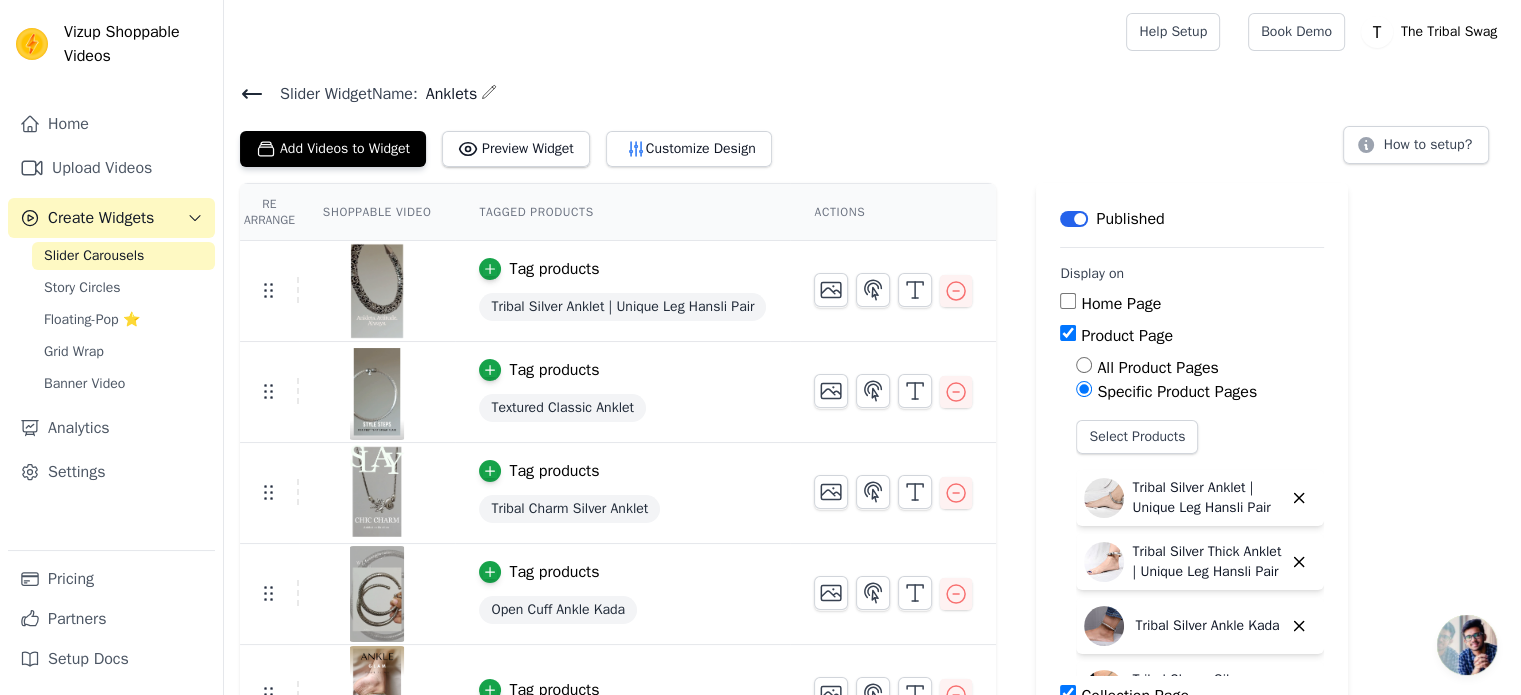 click on "Slider Widget  Name:   Anklets
Add Videos to Widget
Preview Widget       Customize Design
How to setup?         Re Arrange   Shoppable Video   Tagged Products   Actions             Tag products   Tribal Silver Anklet | Unique Leg Hansli Pair                             Tag products   Textured Classic Anklet                             Tag products   Tribal Charm Silver Anklet                             Tag products   Open Cuff Ankle Kada                             Tag products                             Tag products                       Save Videos In This New Order   Save   Dismiss     Label     Published     Display on     Home Page     Product Page     All Product Pages     Specific Product Pages     Select Products       Tribal Silver Anklet | Unique Leg Hansli Pair       Tribal Silver Thick Anklet | Unique Leg Hansli Pair       Tribal Silver Ankle Kada       Tribal Charm Silver Anklet       Textured Classic Anklet       Open Cuff Ankle Kada" at bounding box center (872, 546) 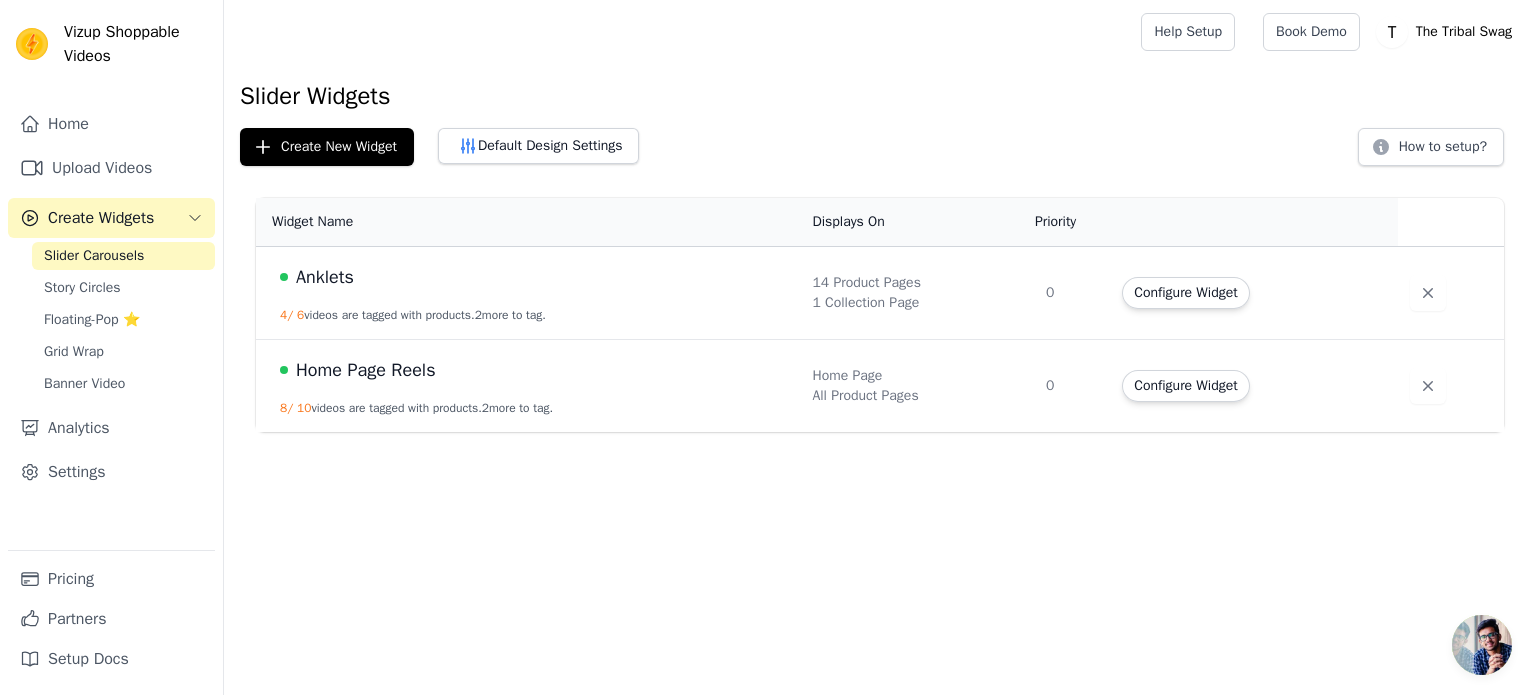 click on "Home Page Reels" at bounding box center [366, 370] 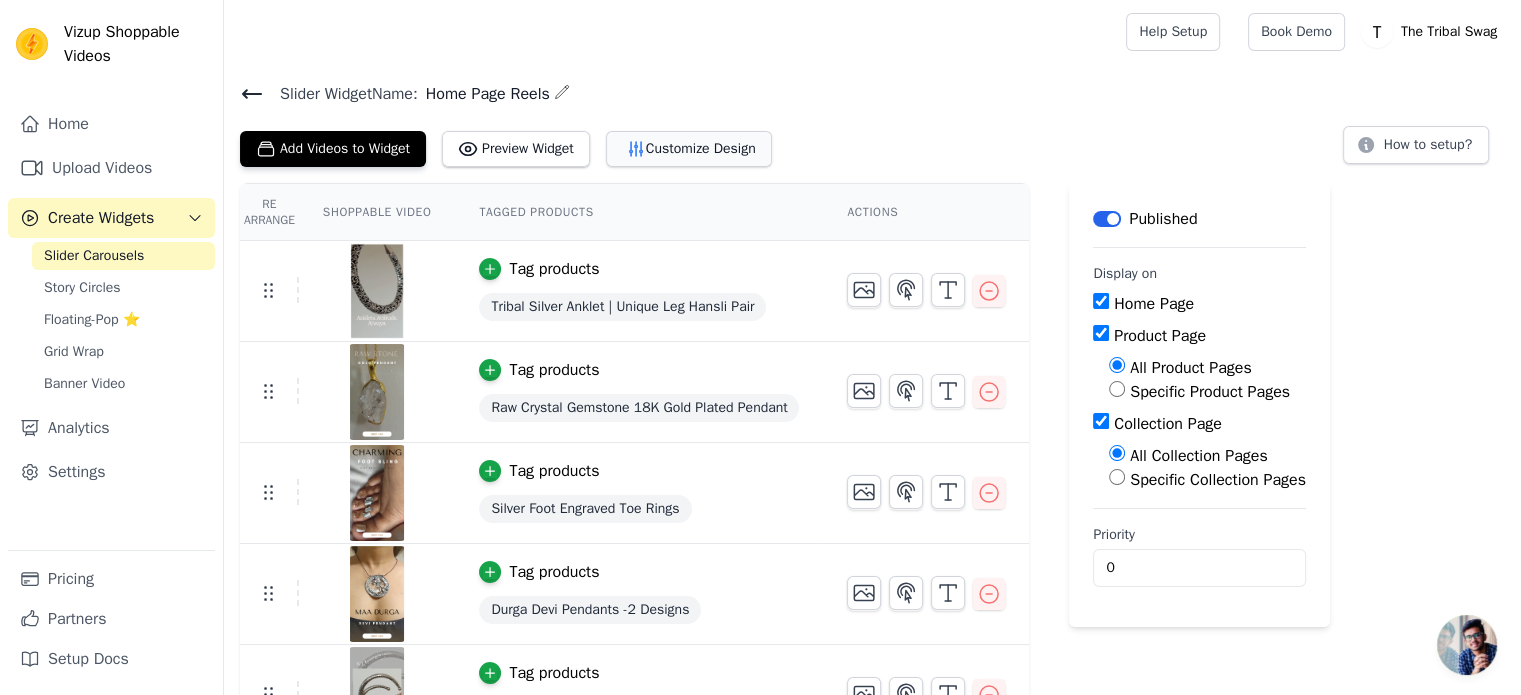 click on "Customize Design" at bounding box center (689, 149) 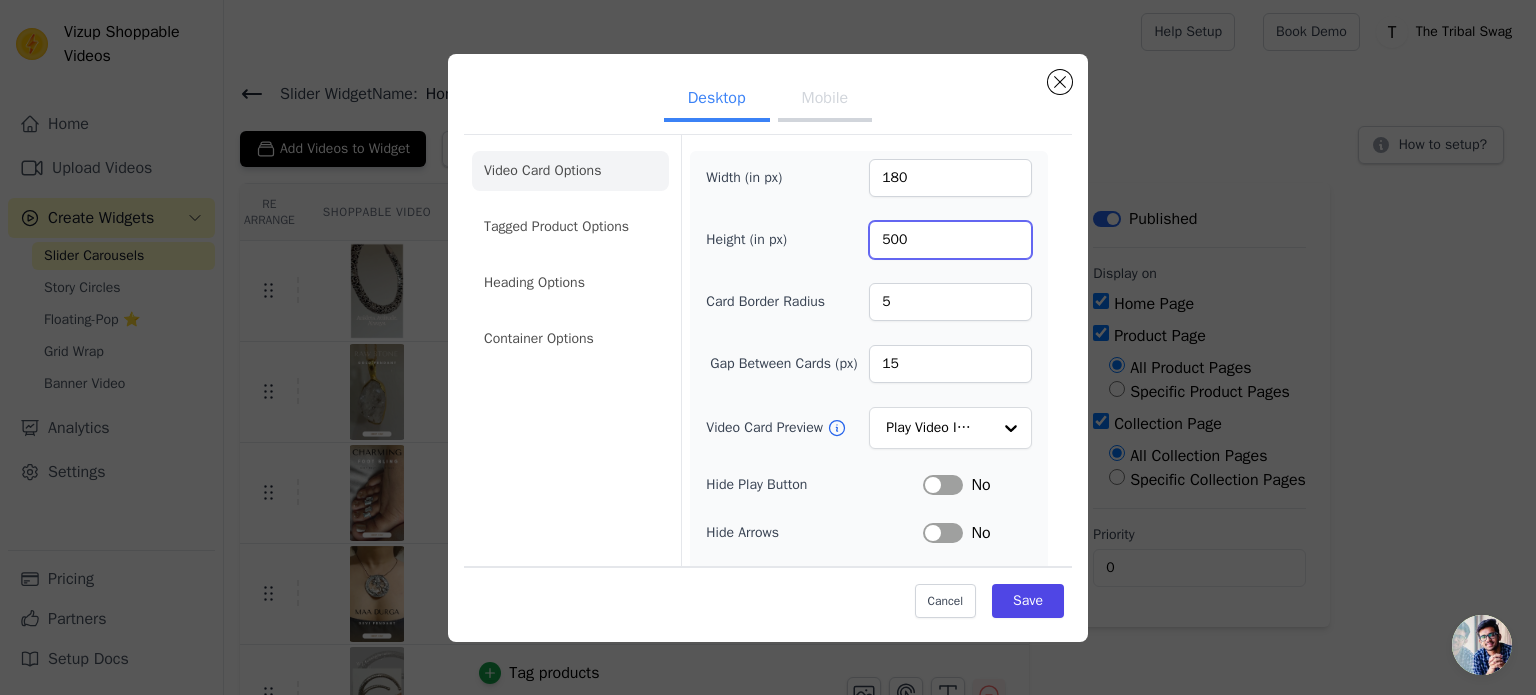 click on "500" at bounding box center [950, 240] 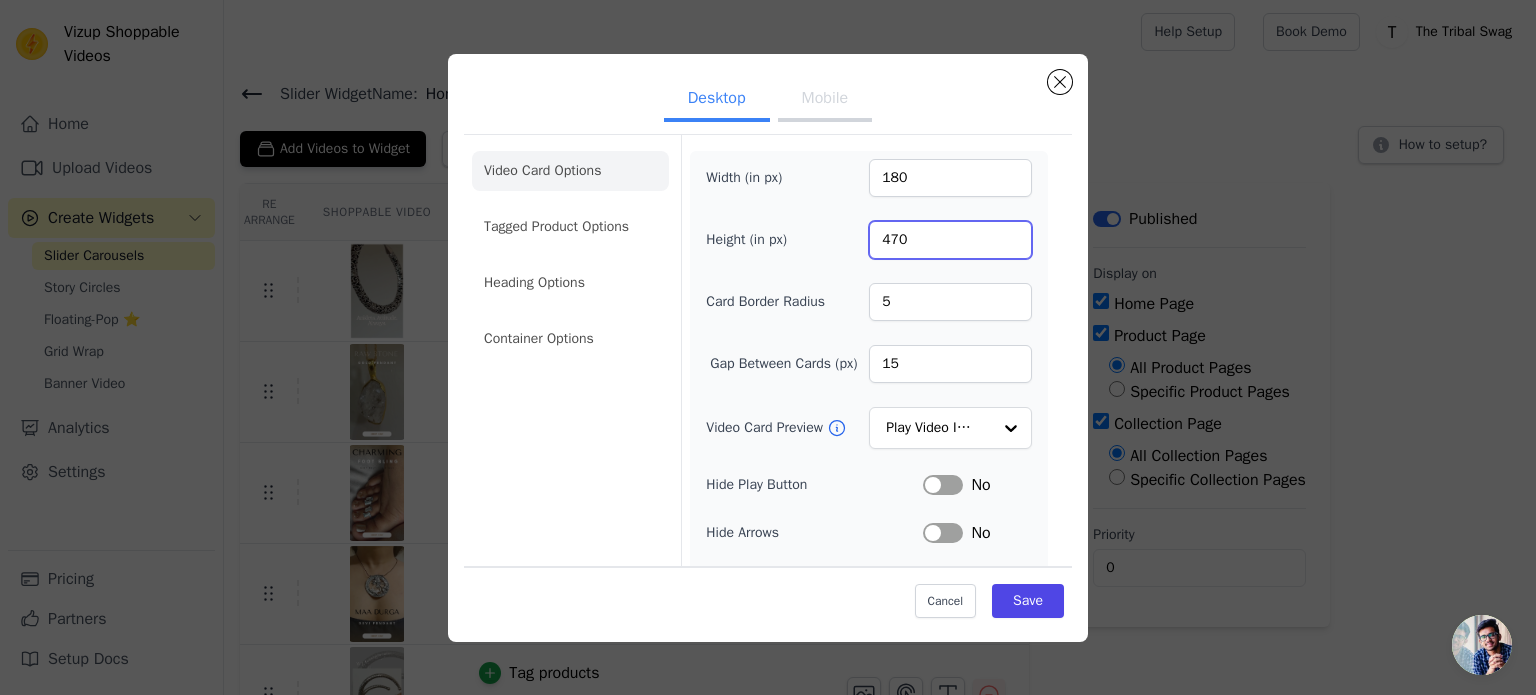 type on "470" 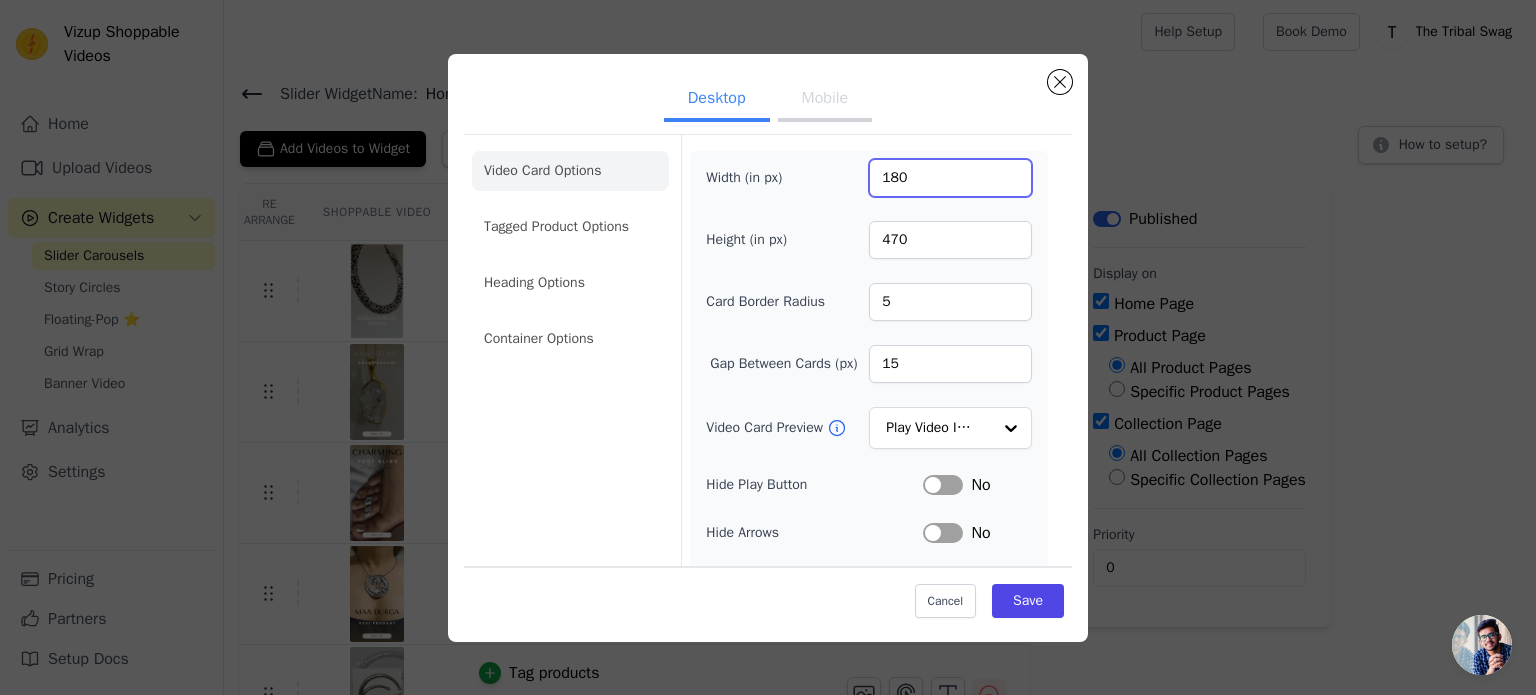 click on "180" at bounding box center (950, 178) 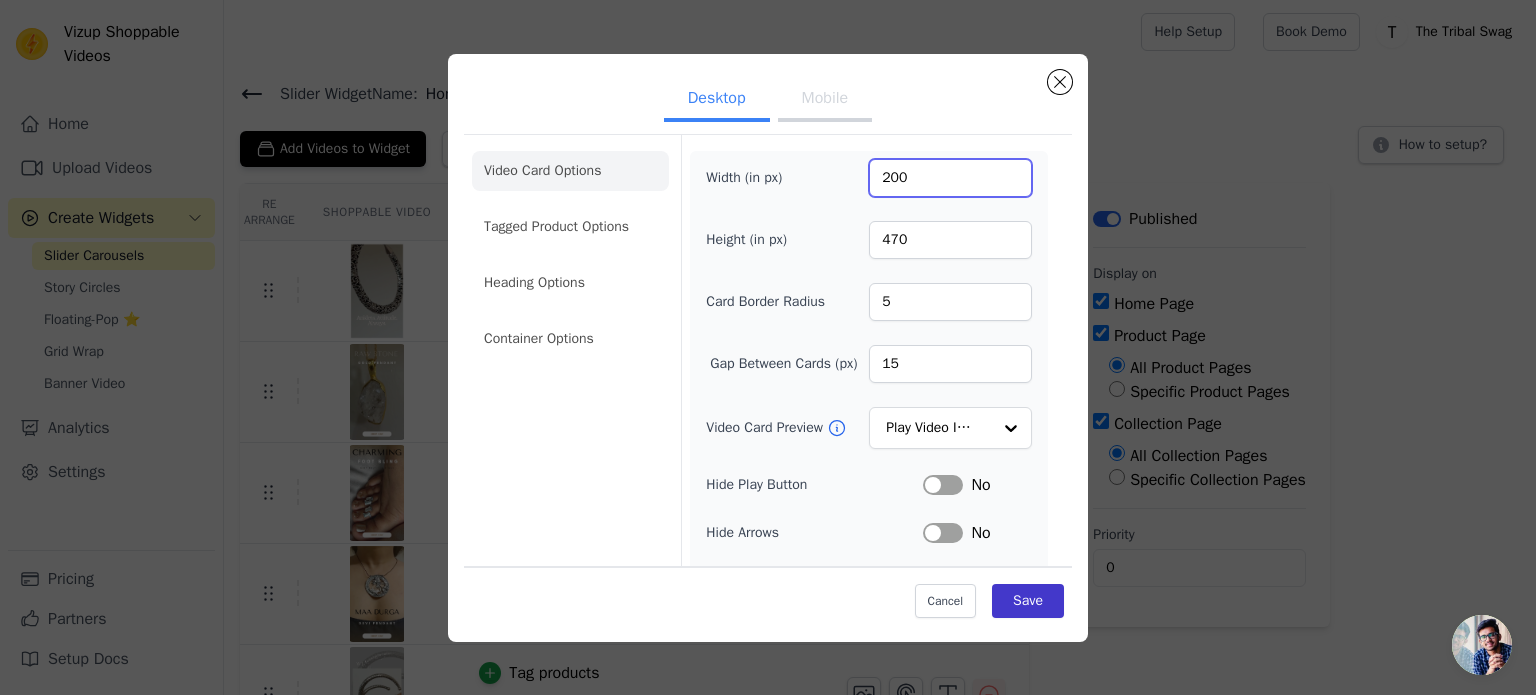 type on "200" 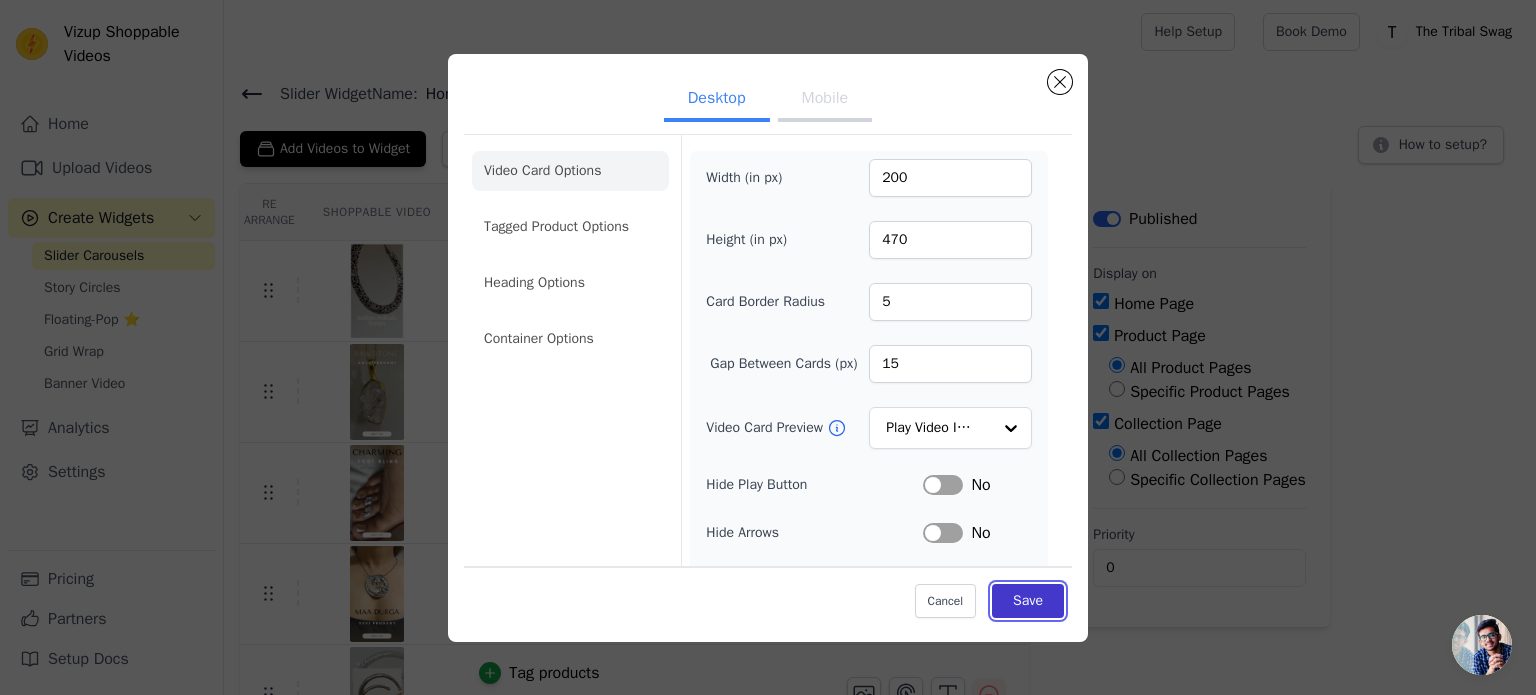 click on "Save" at bounding box center (1028, 601) 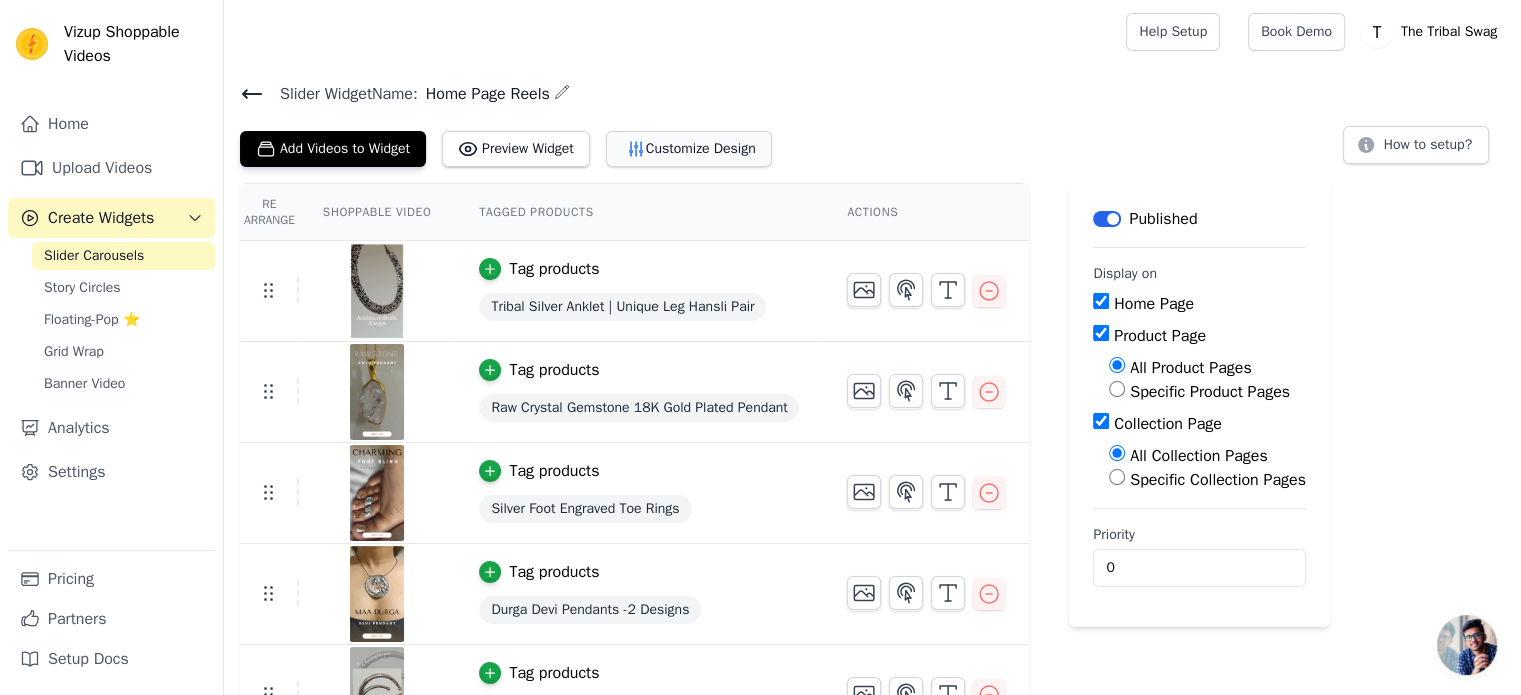 click on "Customize Design" at bounding box center (689, 149) 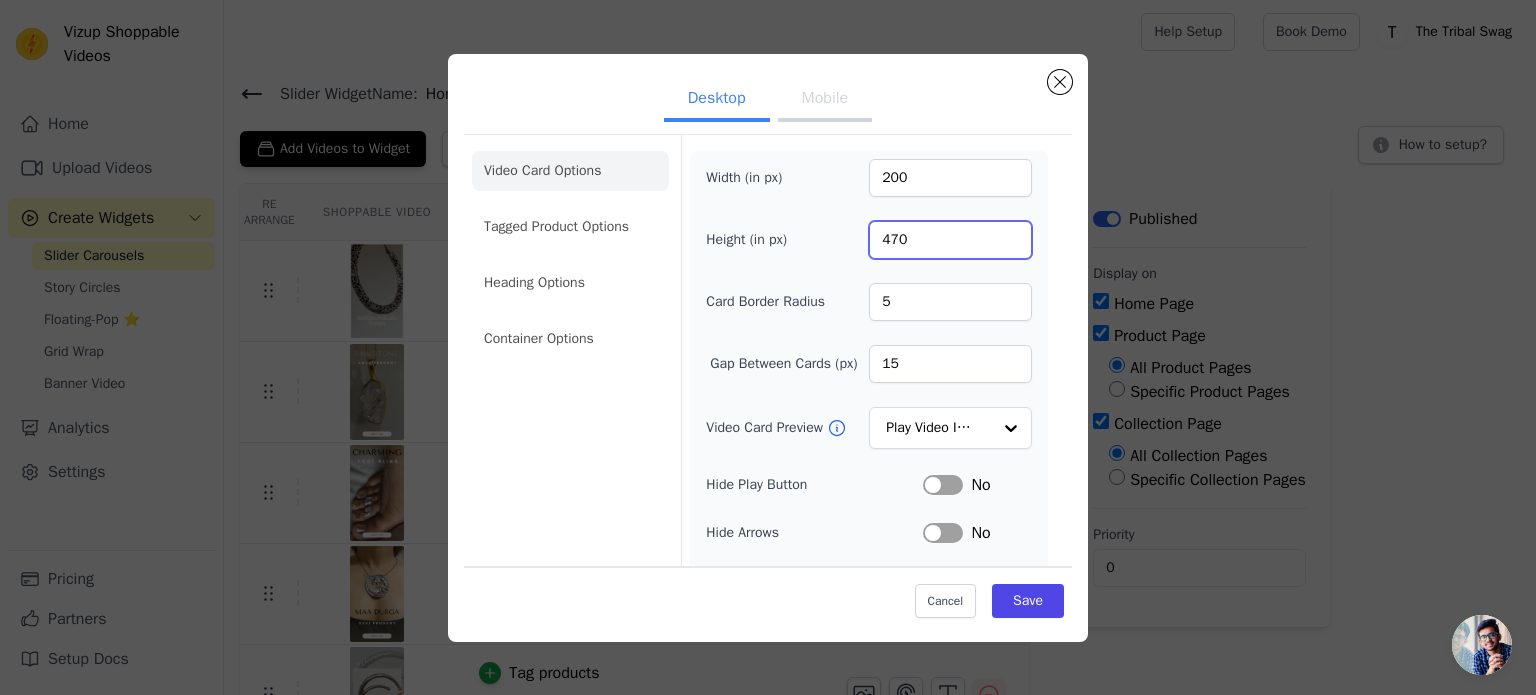 click on "470" at bounding box center (950, 240) 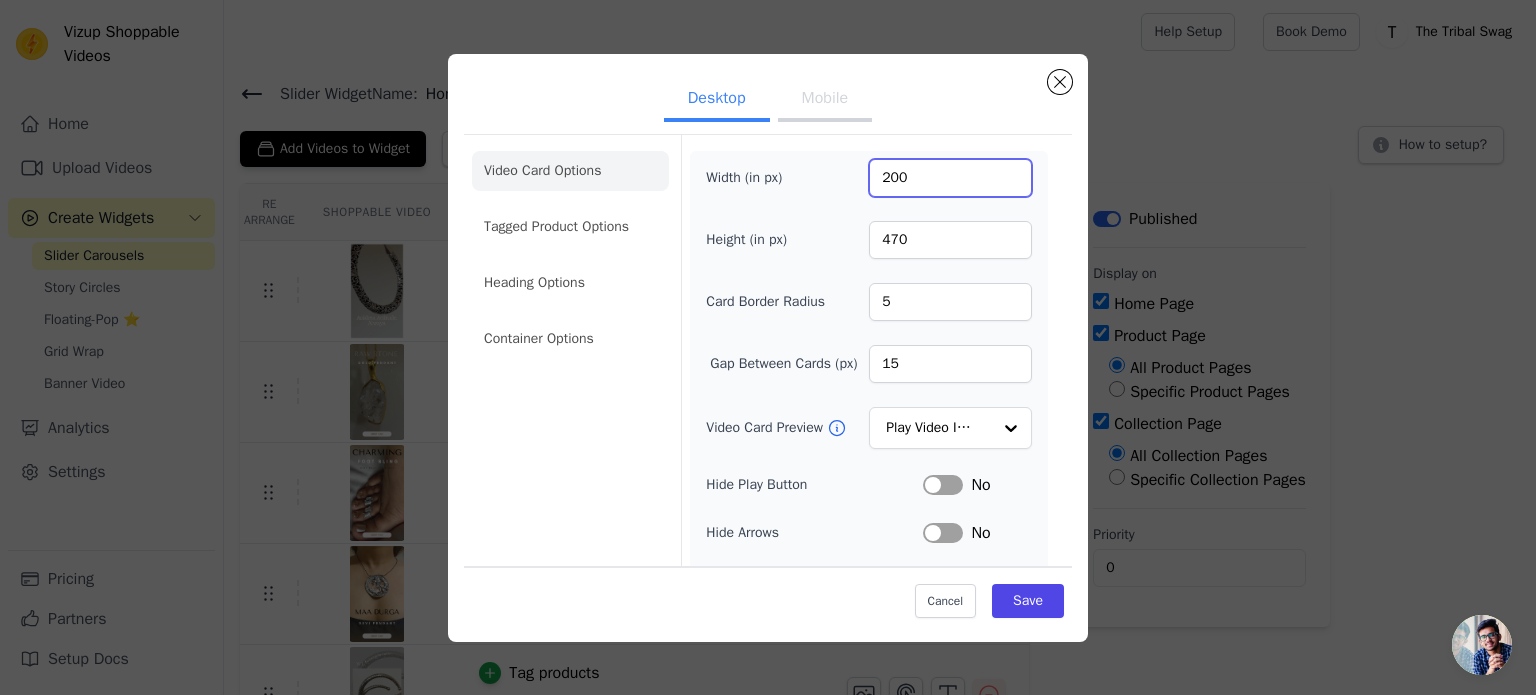 click on "200" at bounding box center [950, 178] 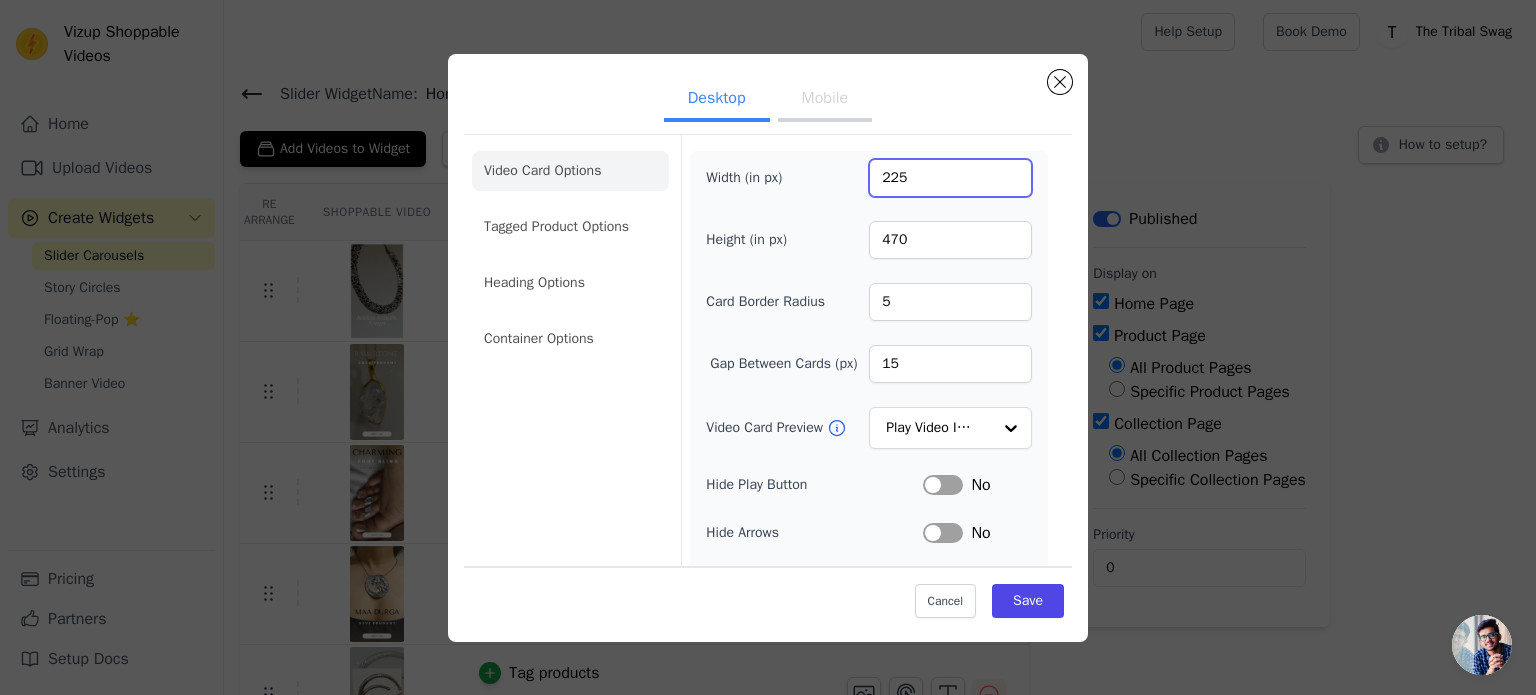type on "225" 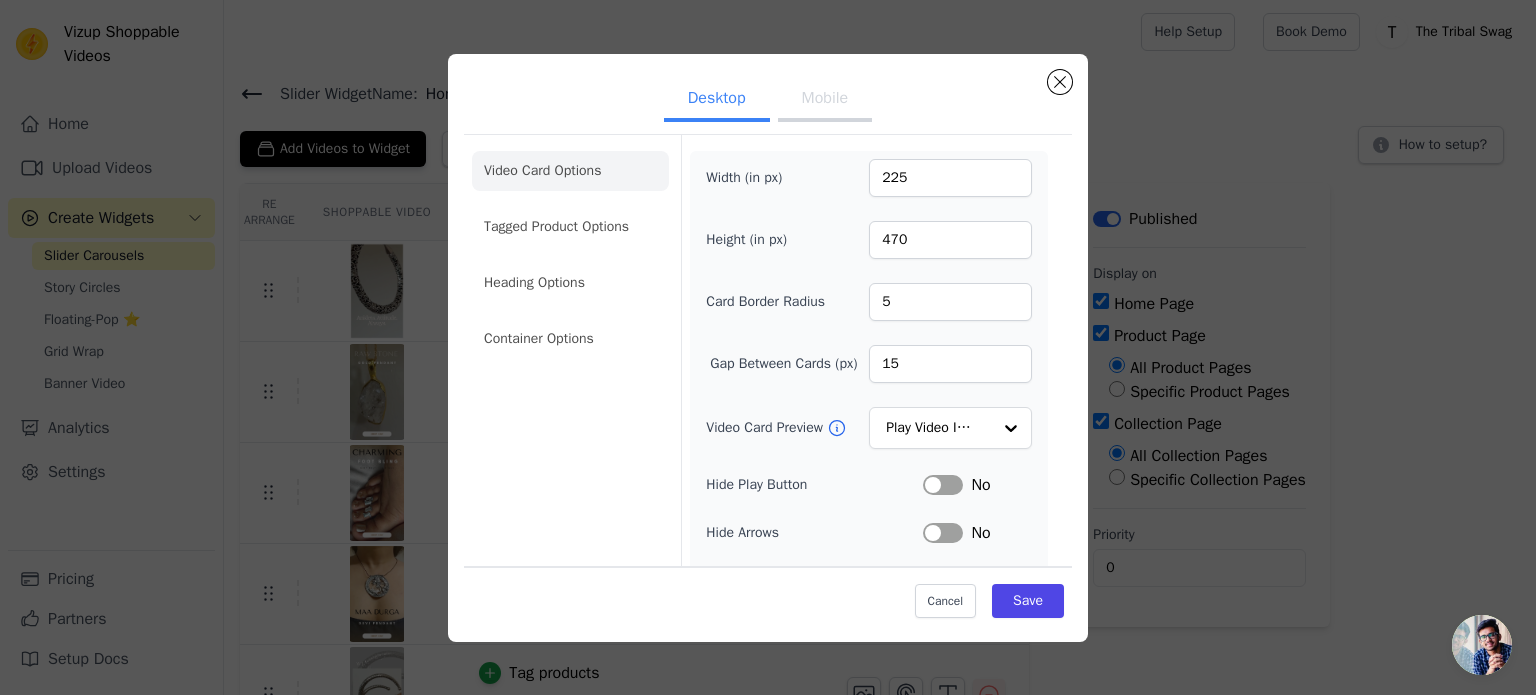 click on "Video Card Options Tagged Product Options Heading Options Container Options" at bounding box center [570, 444] 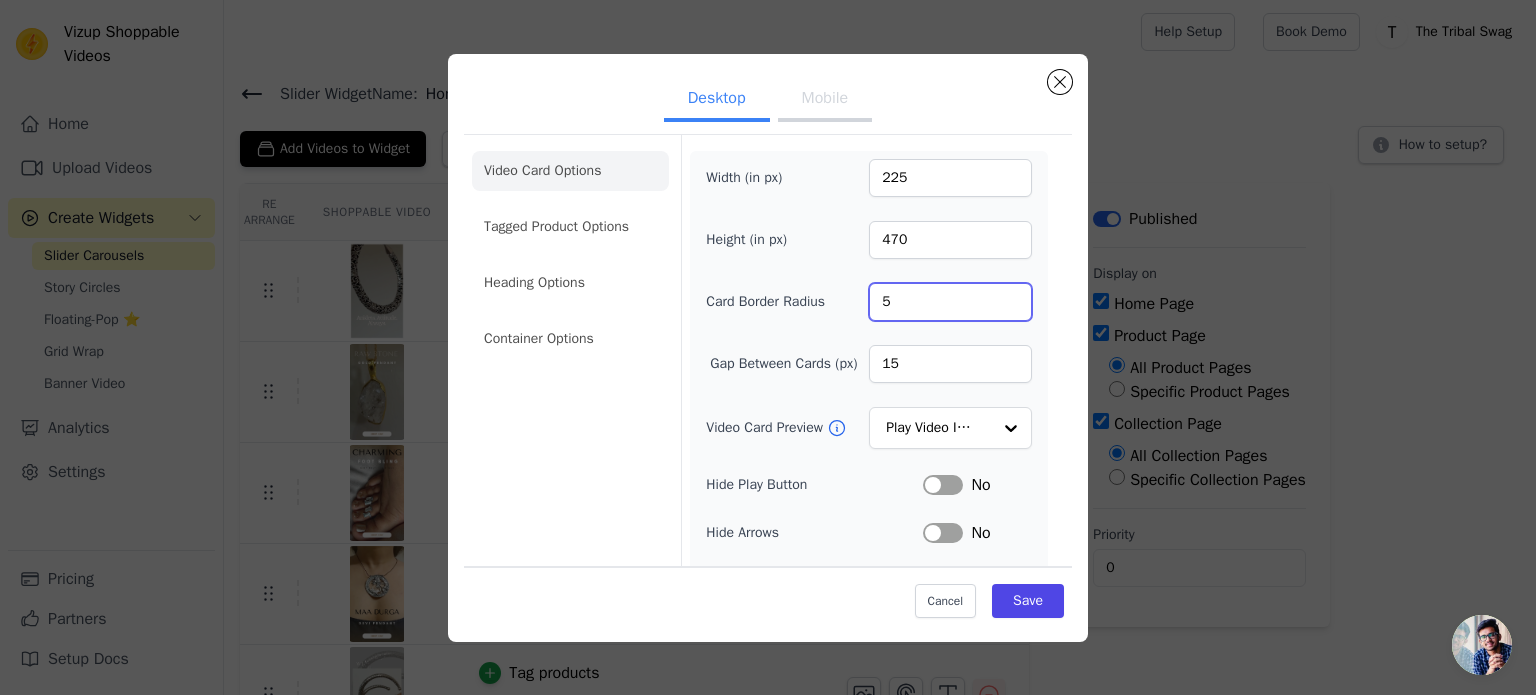click on "5" at bounding box center [950, 302] 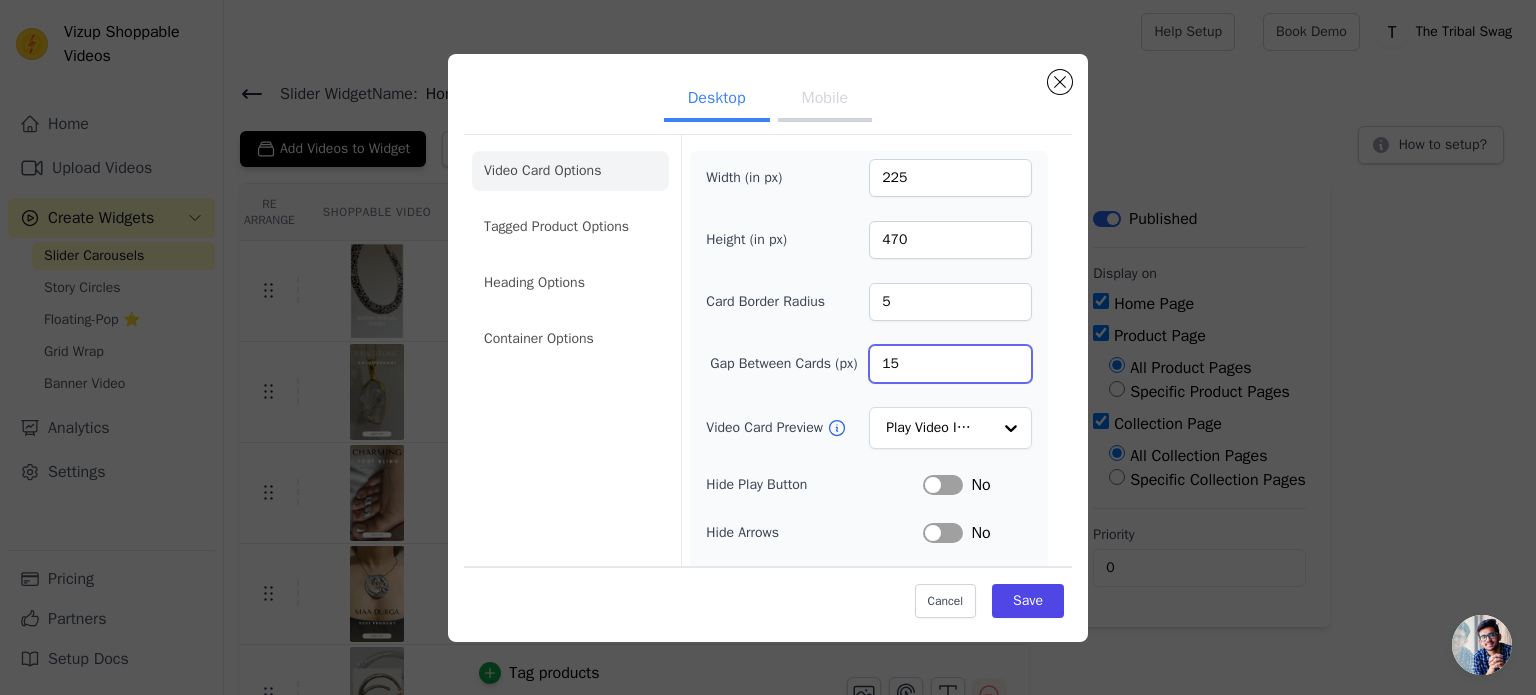 click on "15" at bounding box center [950, 364] 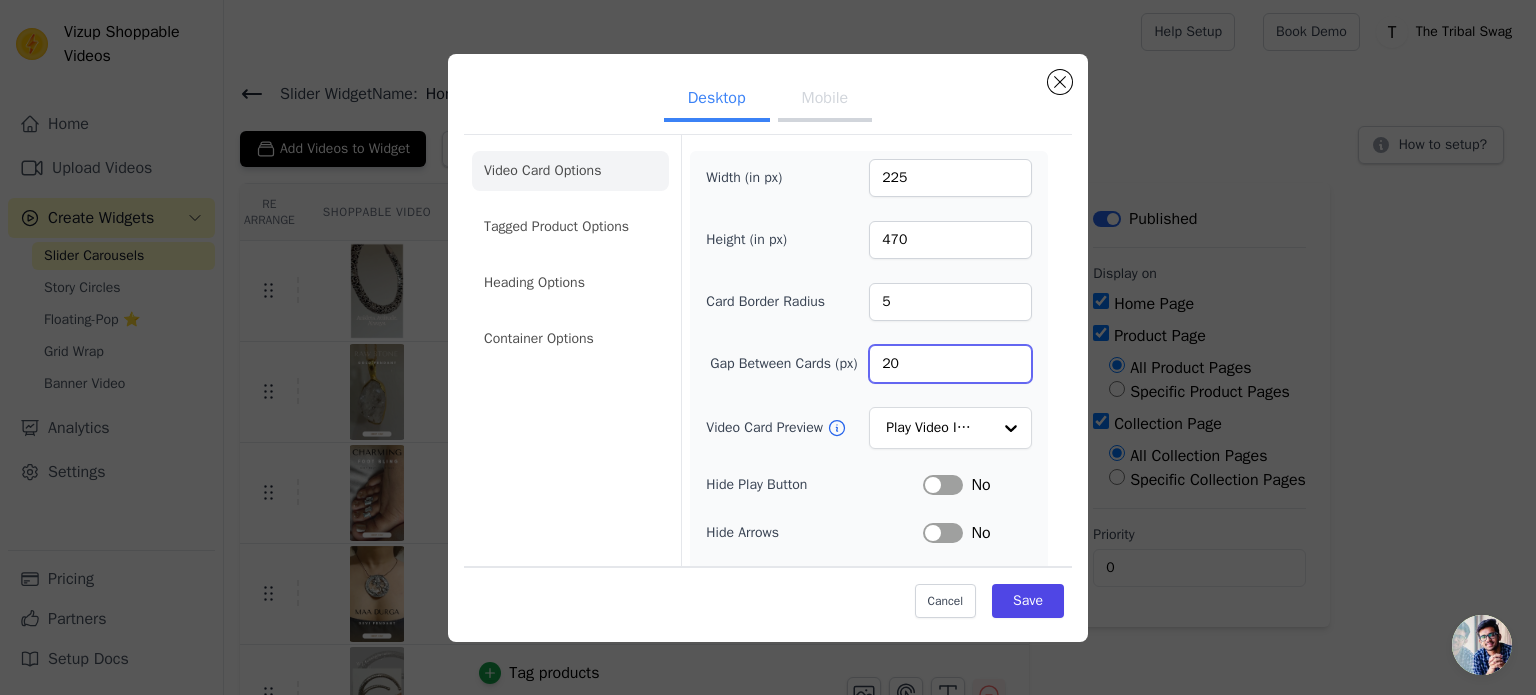 type on "20" 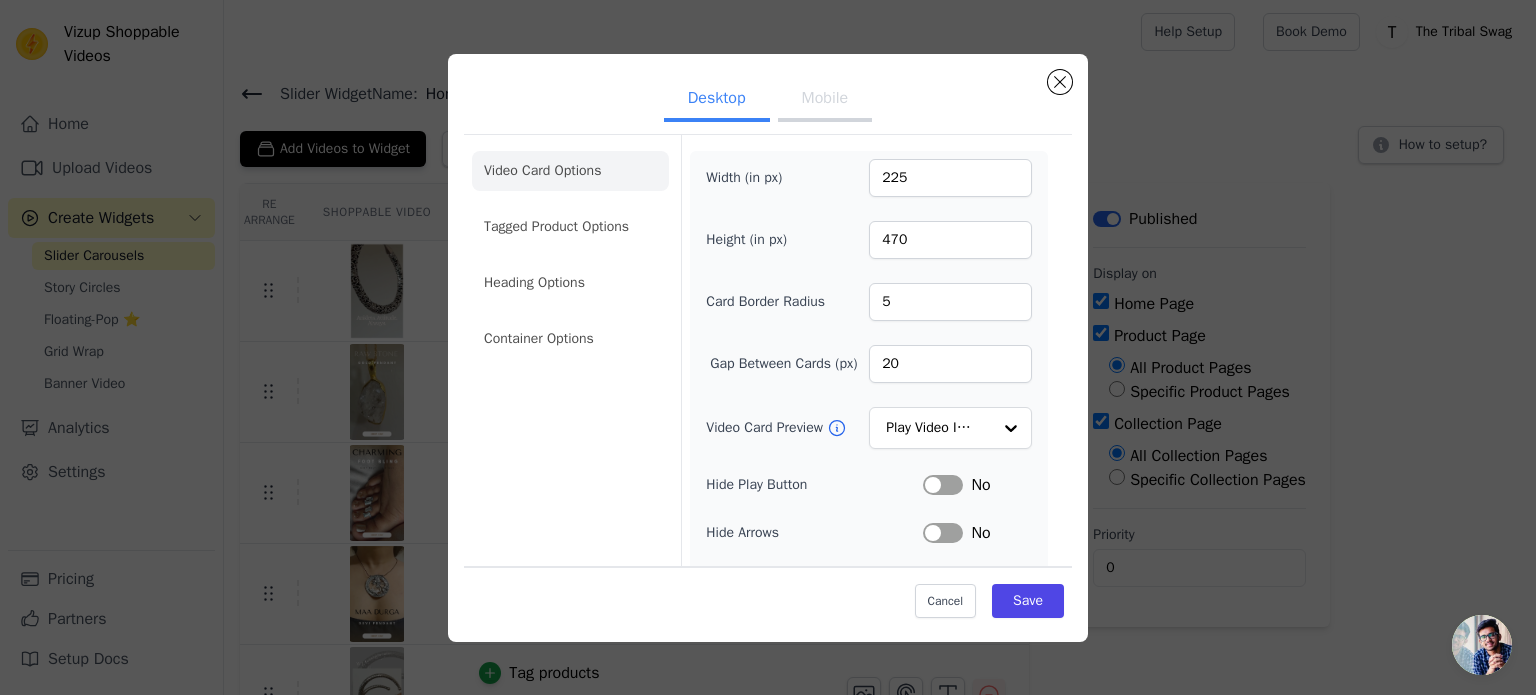 click on "Video Card Options Tagged Product Options Heading Options Container Options" at bounding box center [570, 444] 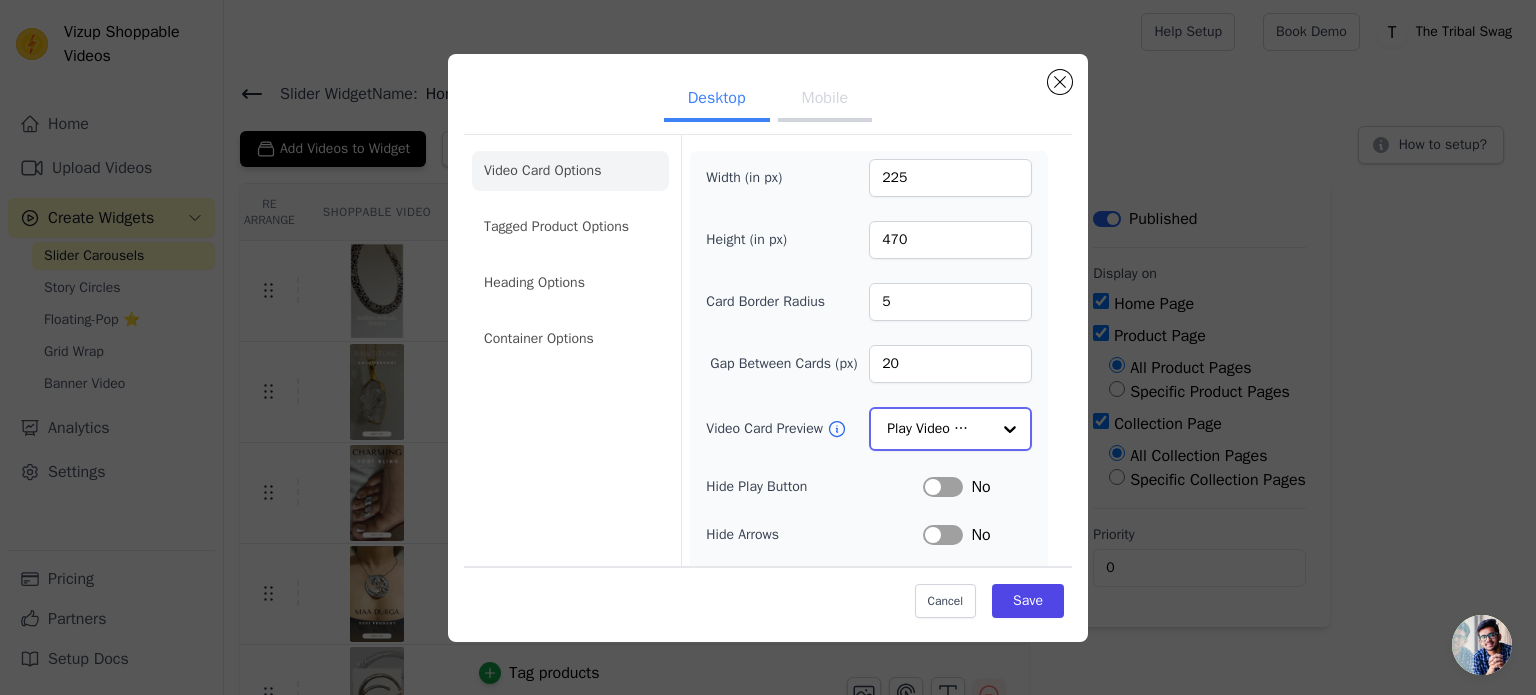 click on "Video Card Preview" 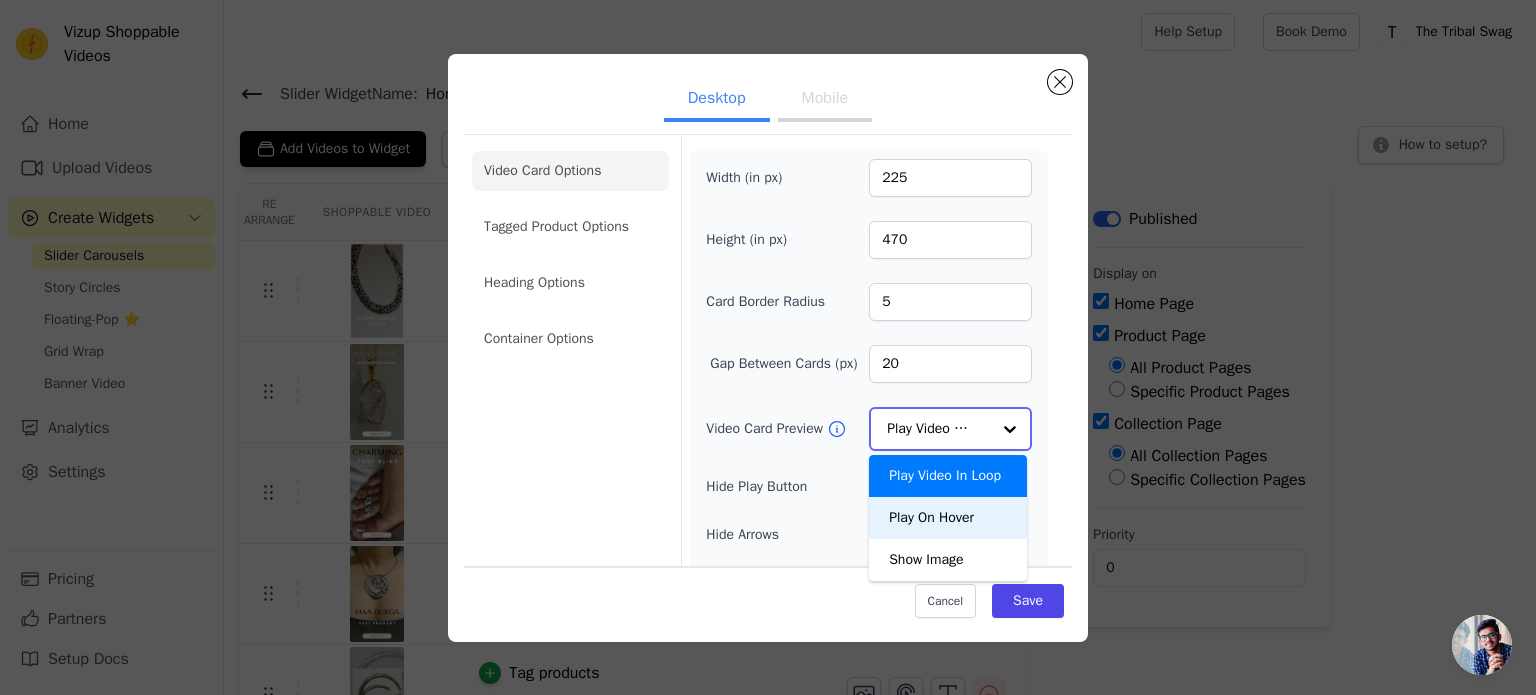 click on "Play On Hover" at bounding box center [948, 518] 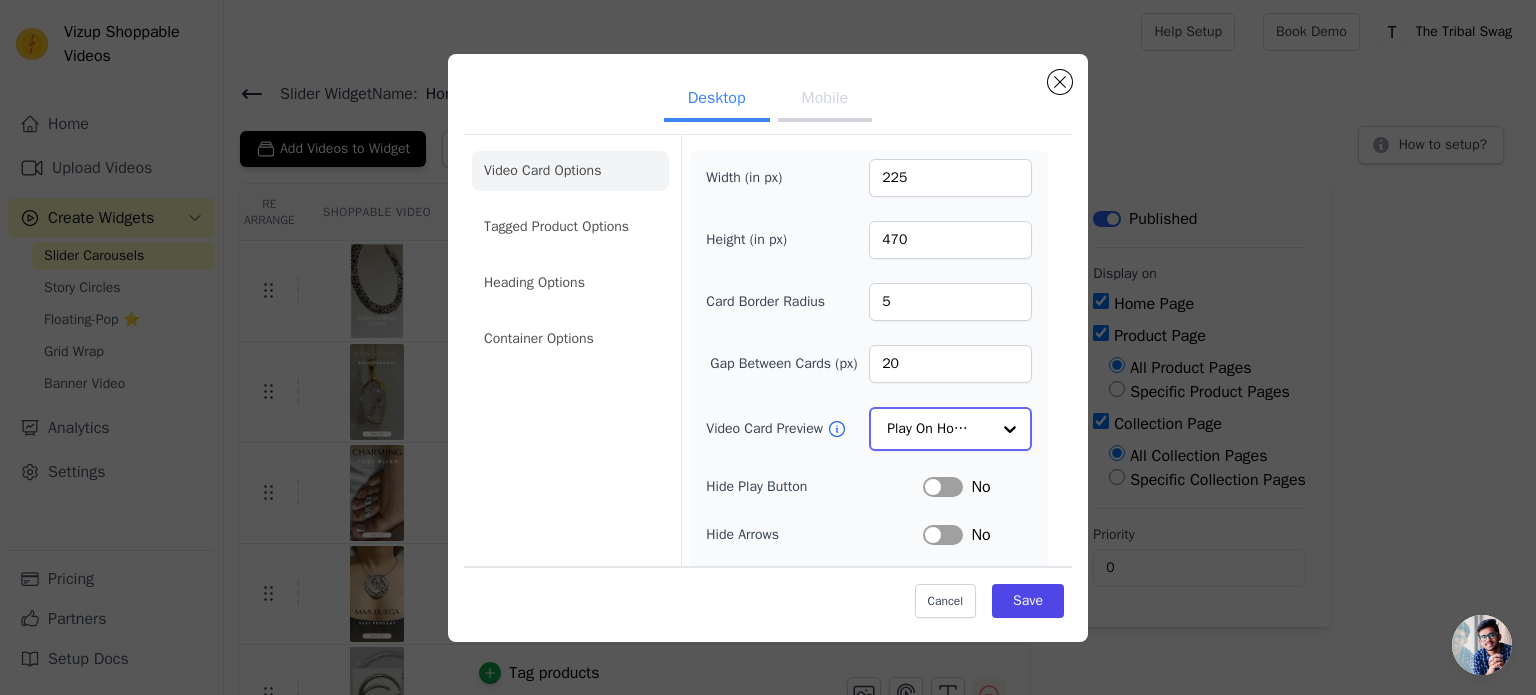 click on "Video Card Preview" 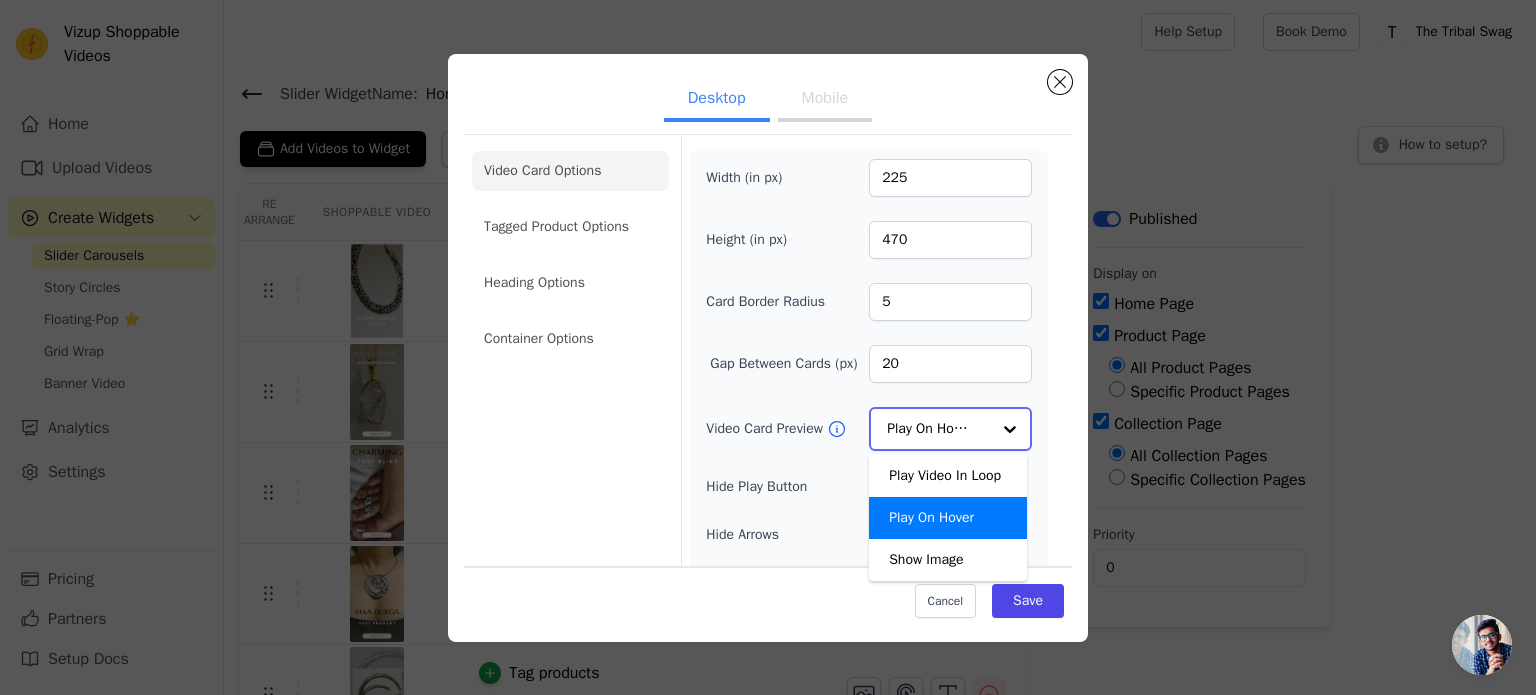 click on "Video Card Preview" 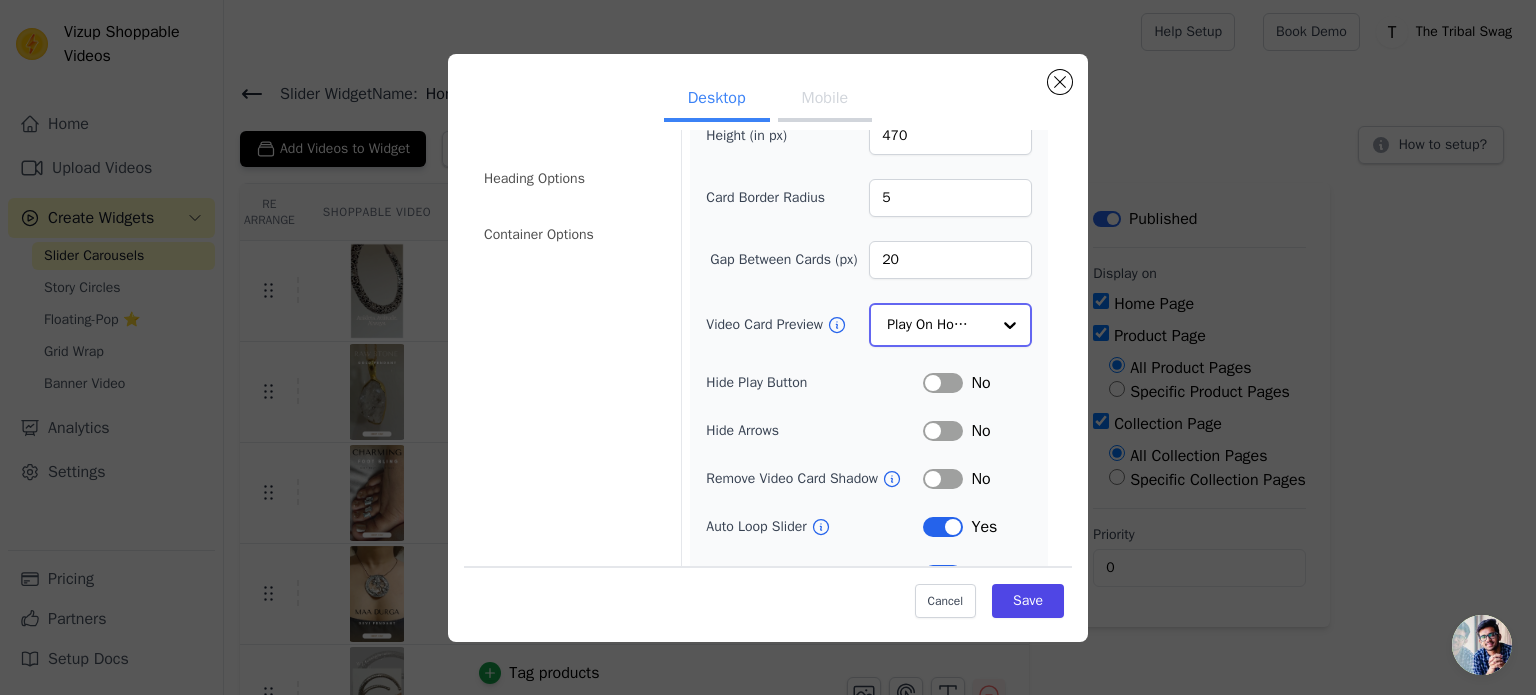 scroll, scrollTop: 185, scrollLeft: 0, axis: vertical 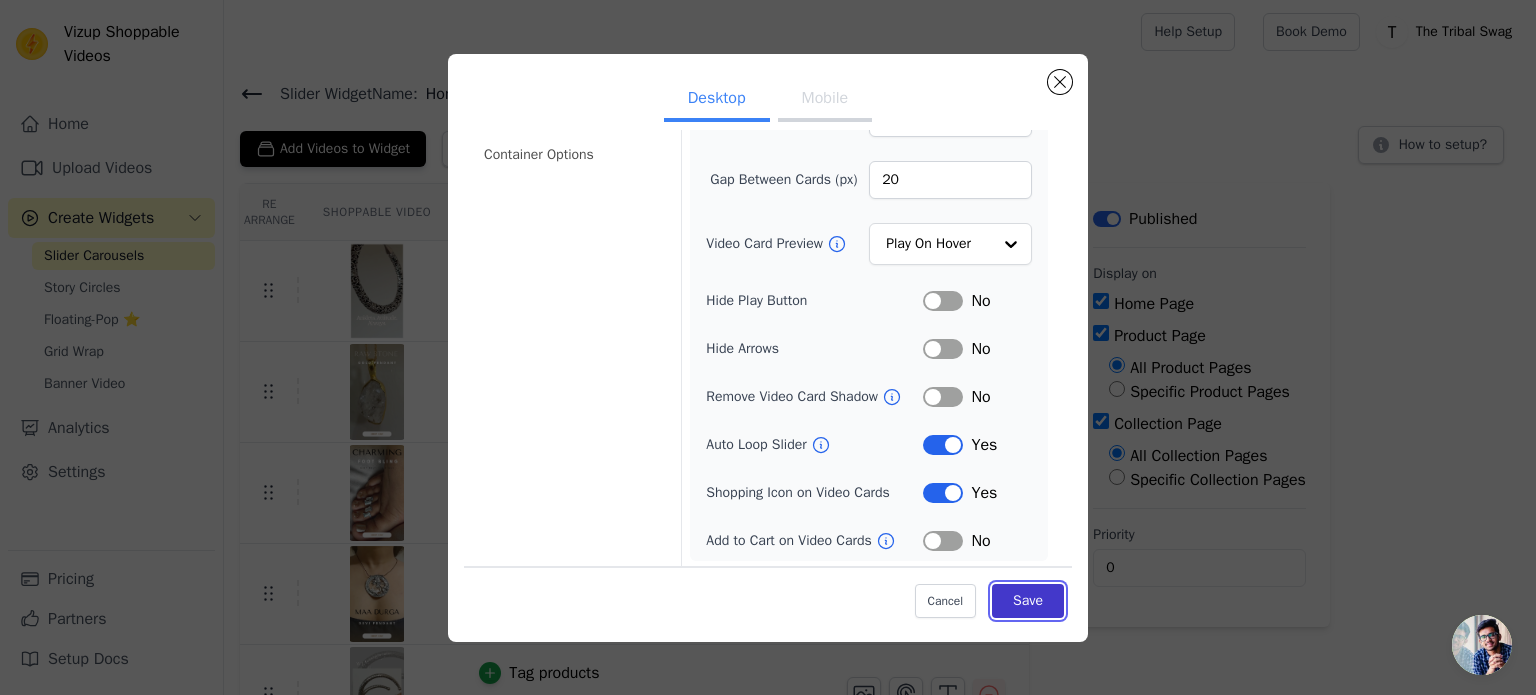 click on "Save" at bounding box center (1028, 601) 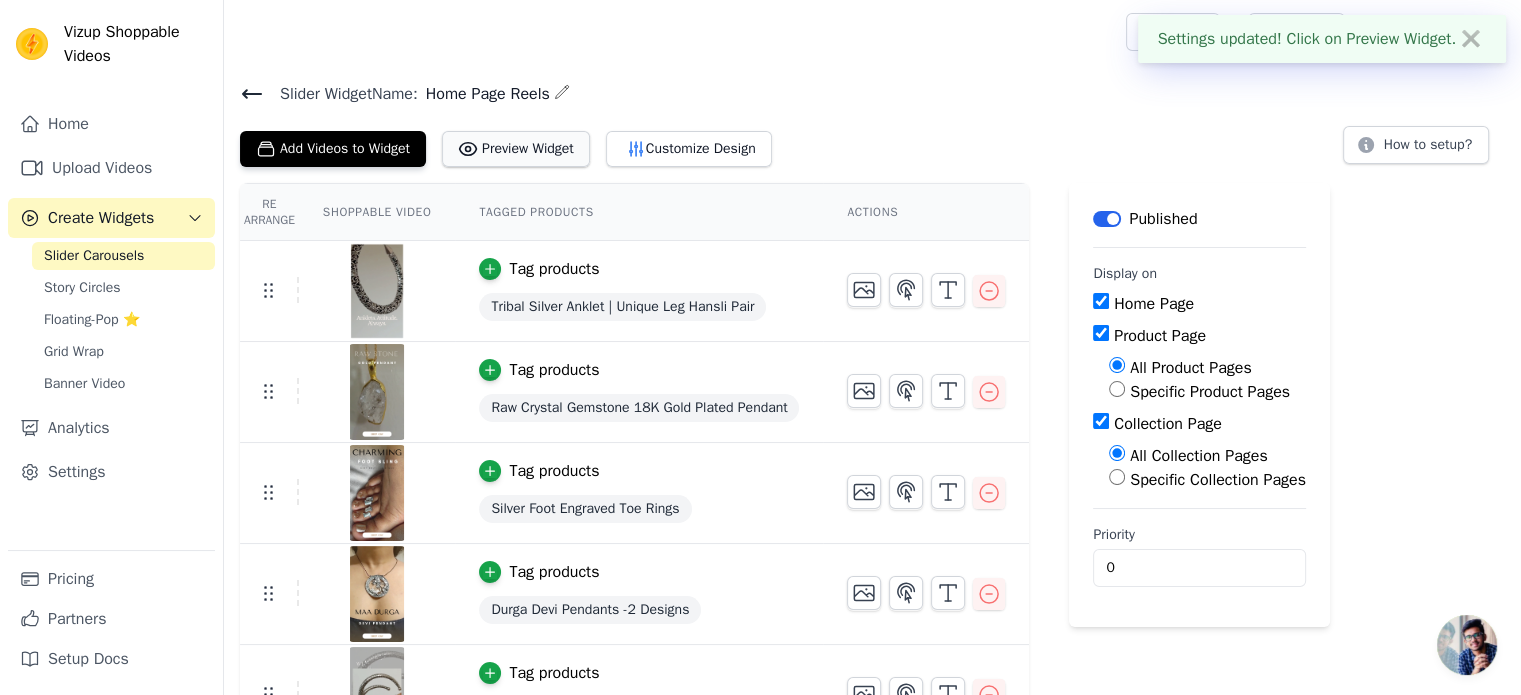 click on "Preview Widget" at bounding box center [516, 149] 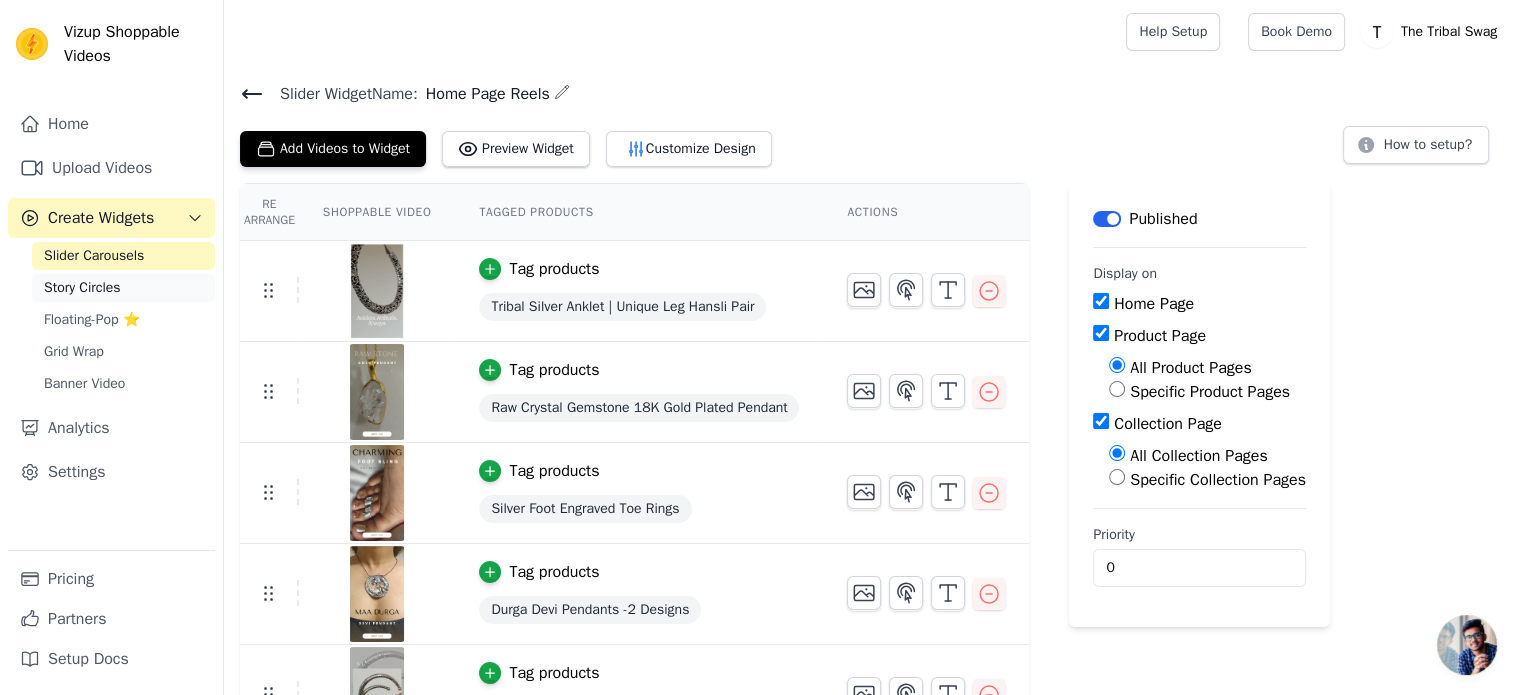 click on "Story Circles" at bounding box center [82, 288] 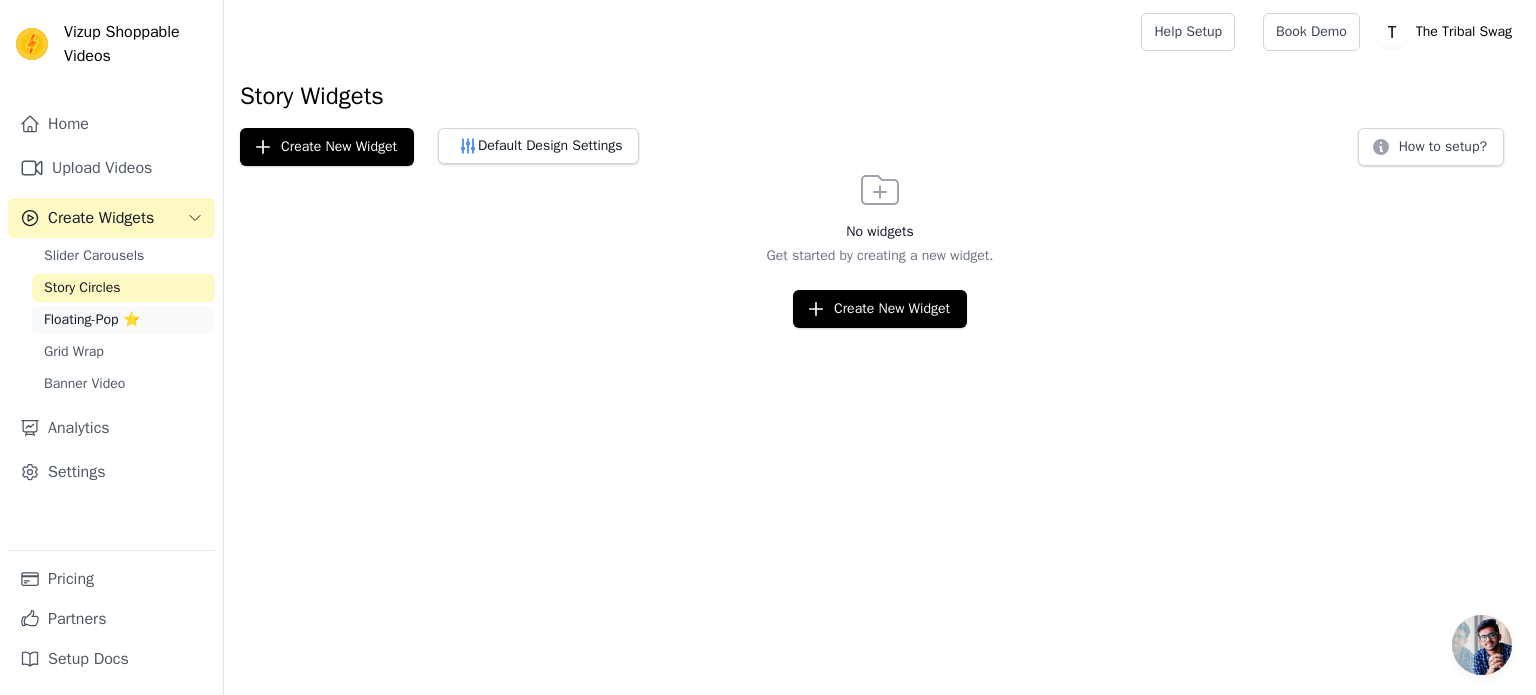 click on "Floating-Pop ⭐" at bounding box center [92, 320] 